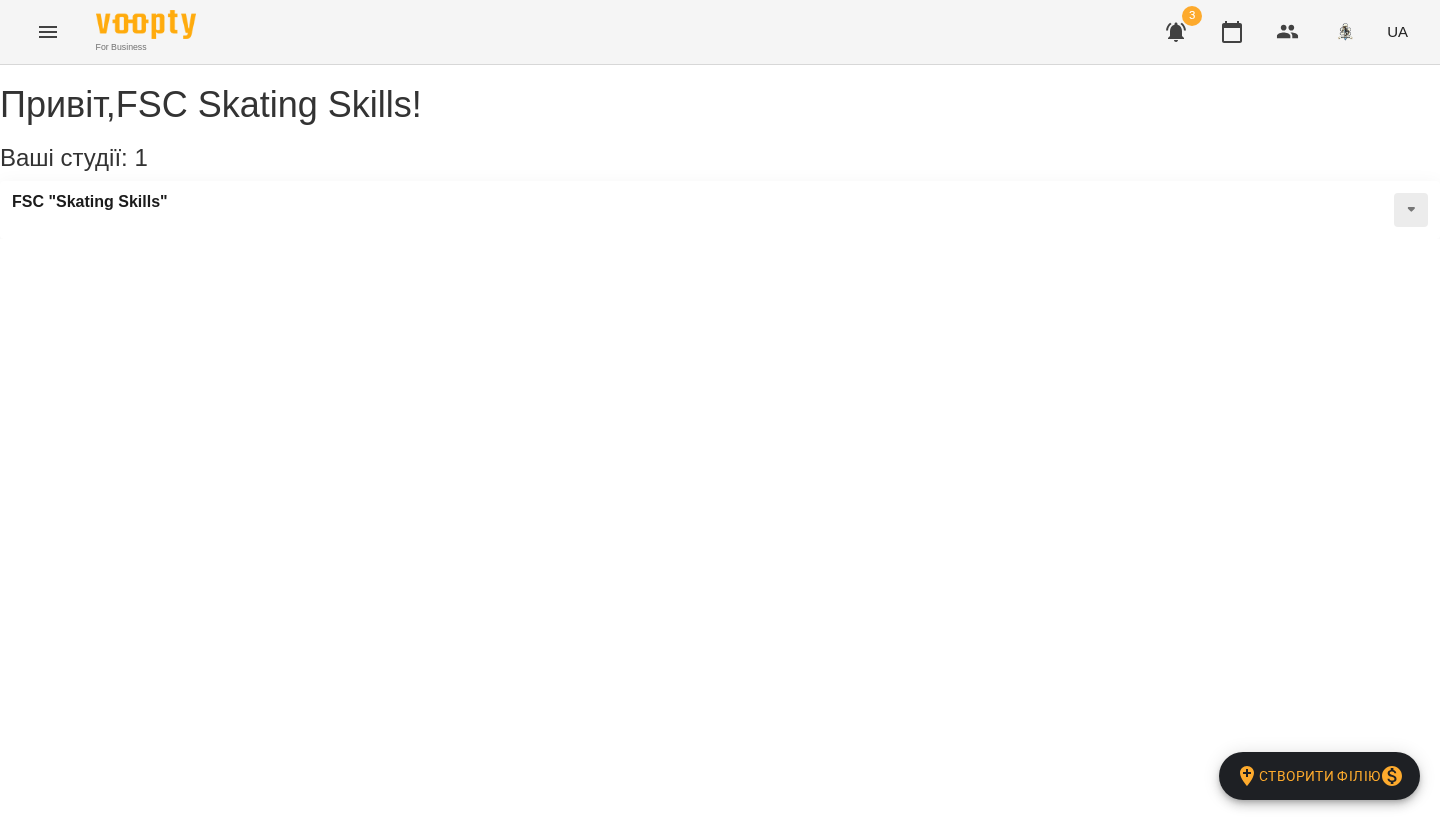 scroll, scrollTop: 0, scrollLeft: 0, axis: both 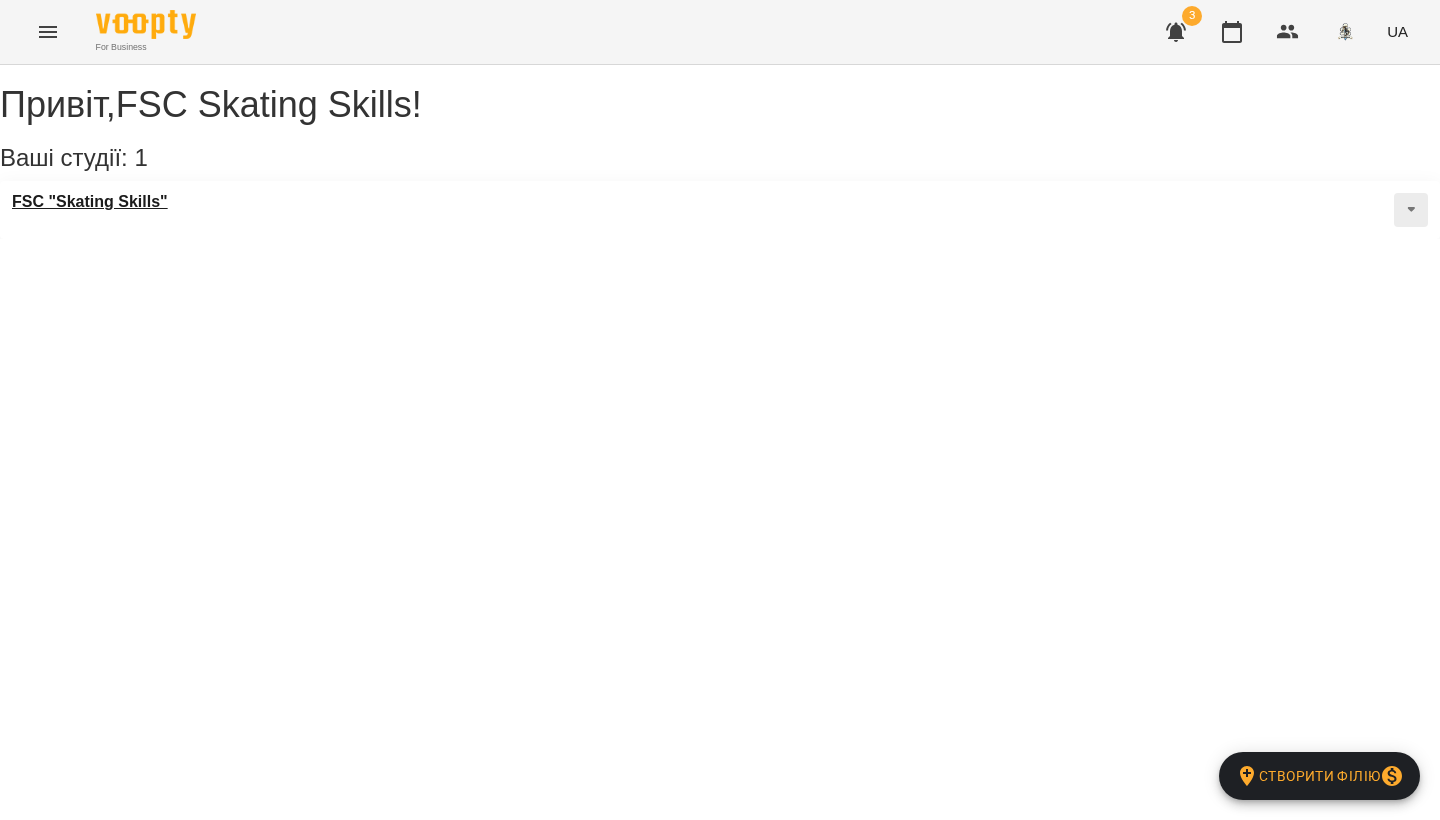 click on "FSC "Skating Skills"" at bounding box center [90, 202] 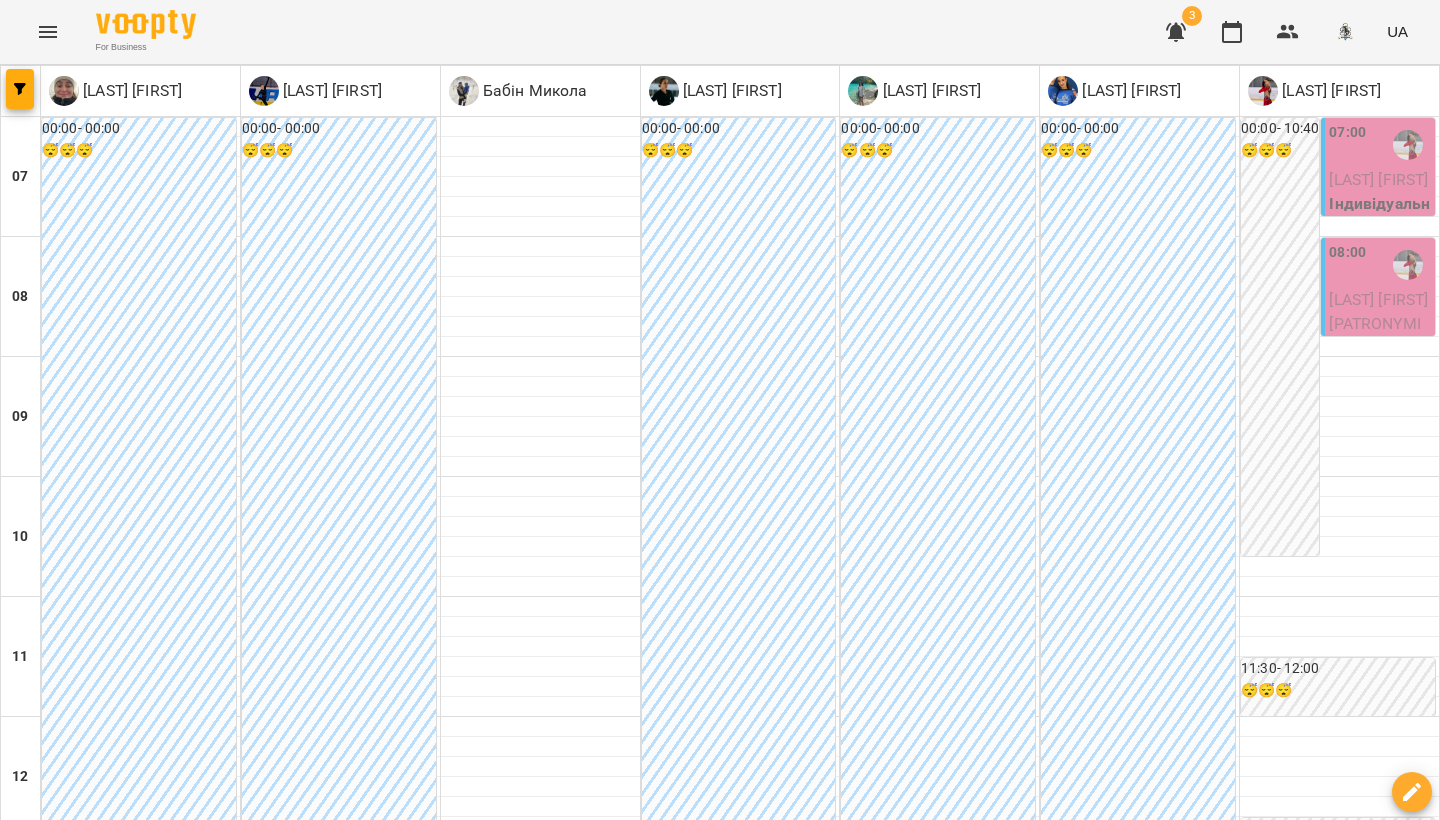 click 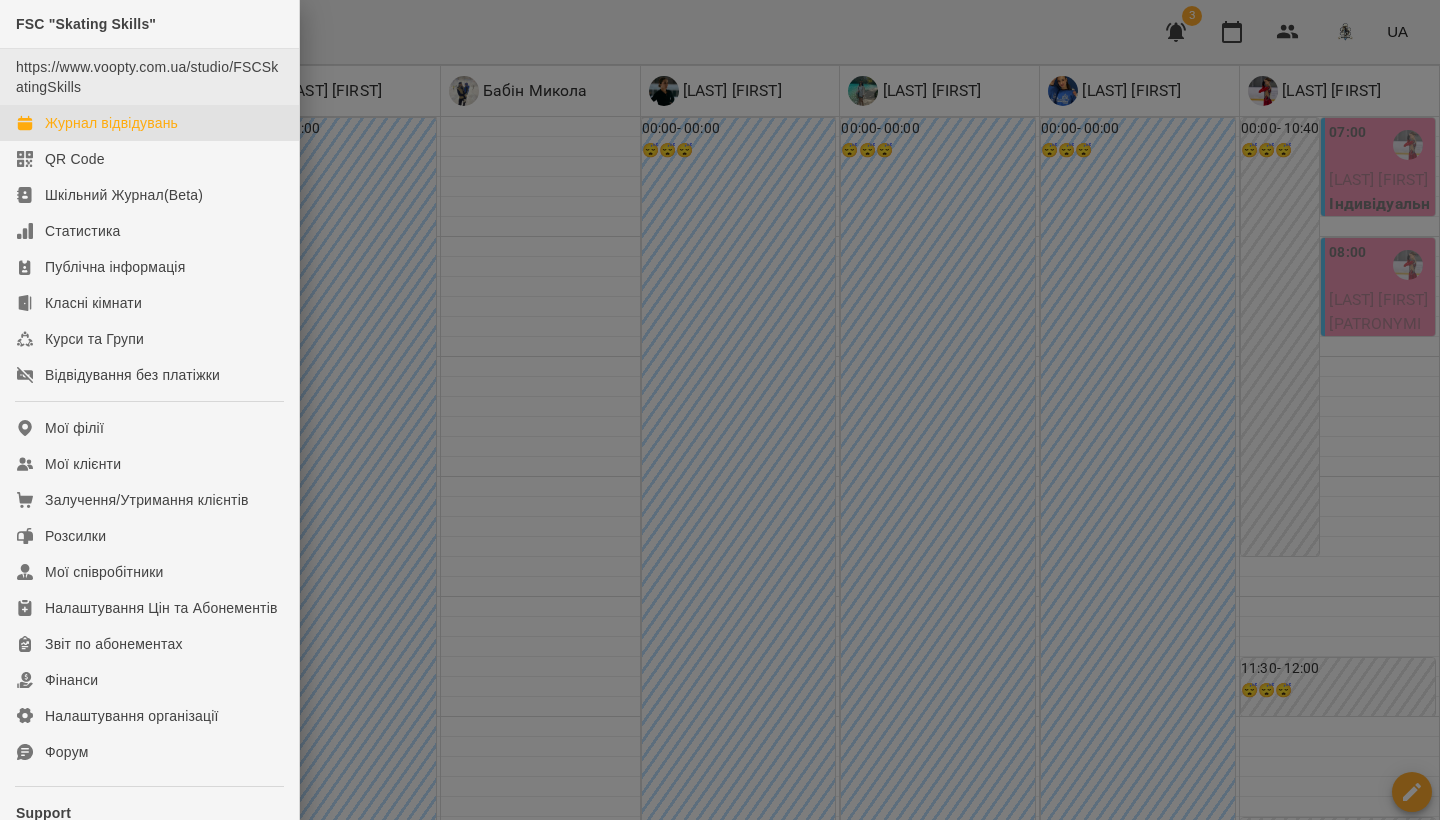 click on "https://www.voopty.com.ua/studio/FSCSkatingSkills" at bounding box center [147, 77] 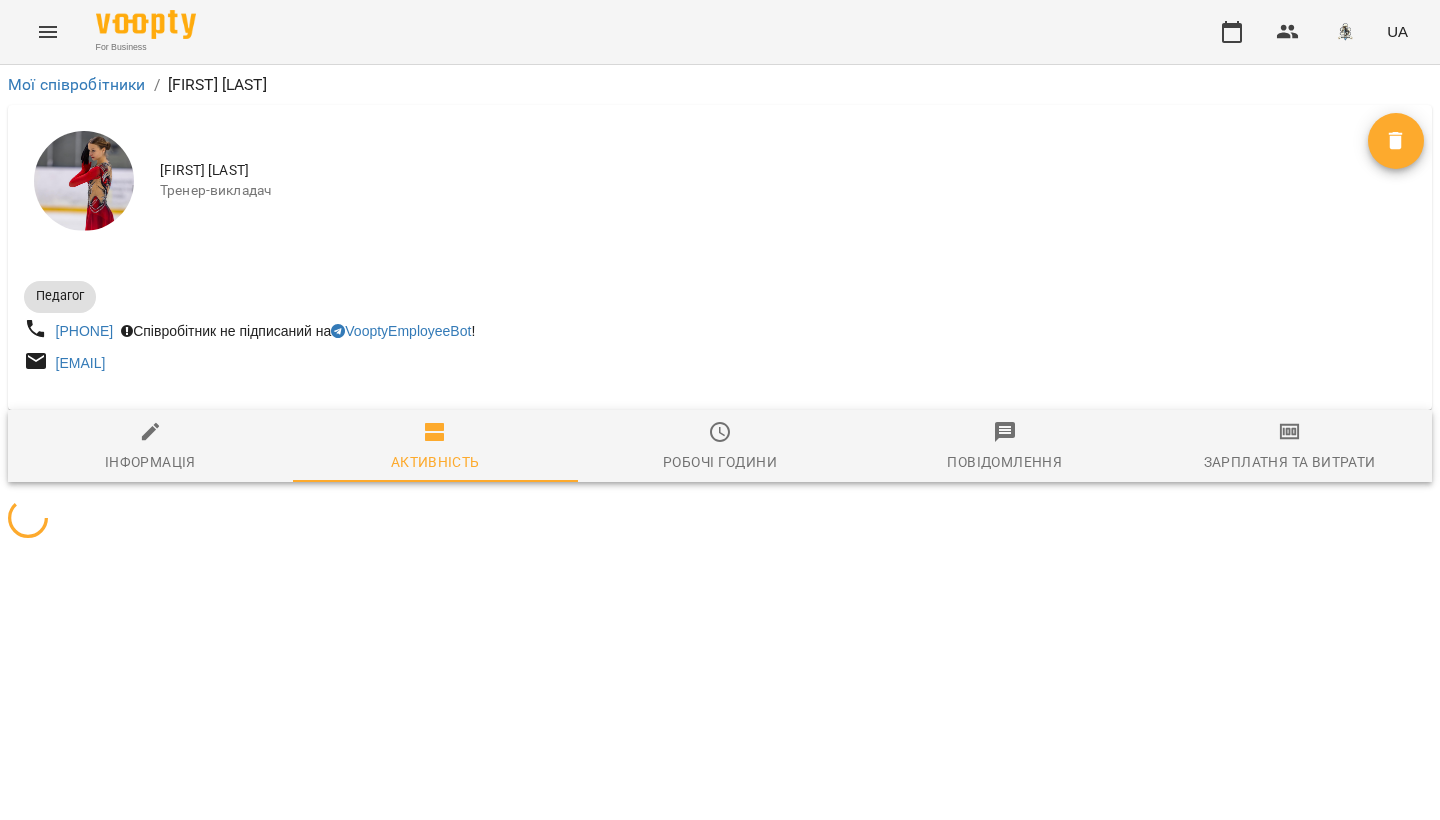 scroll, scrollTop: 0, scrollLeft: 0, axis: both 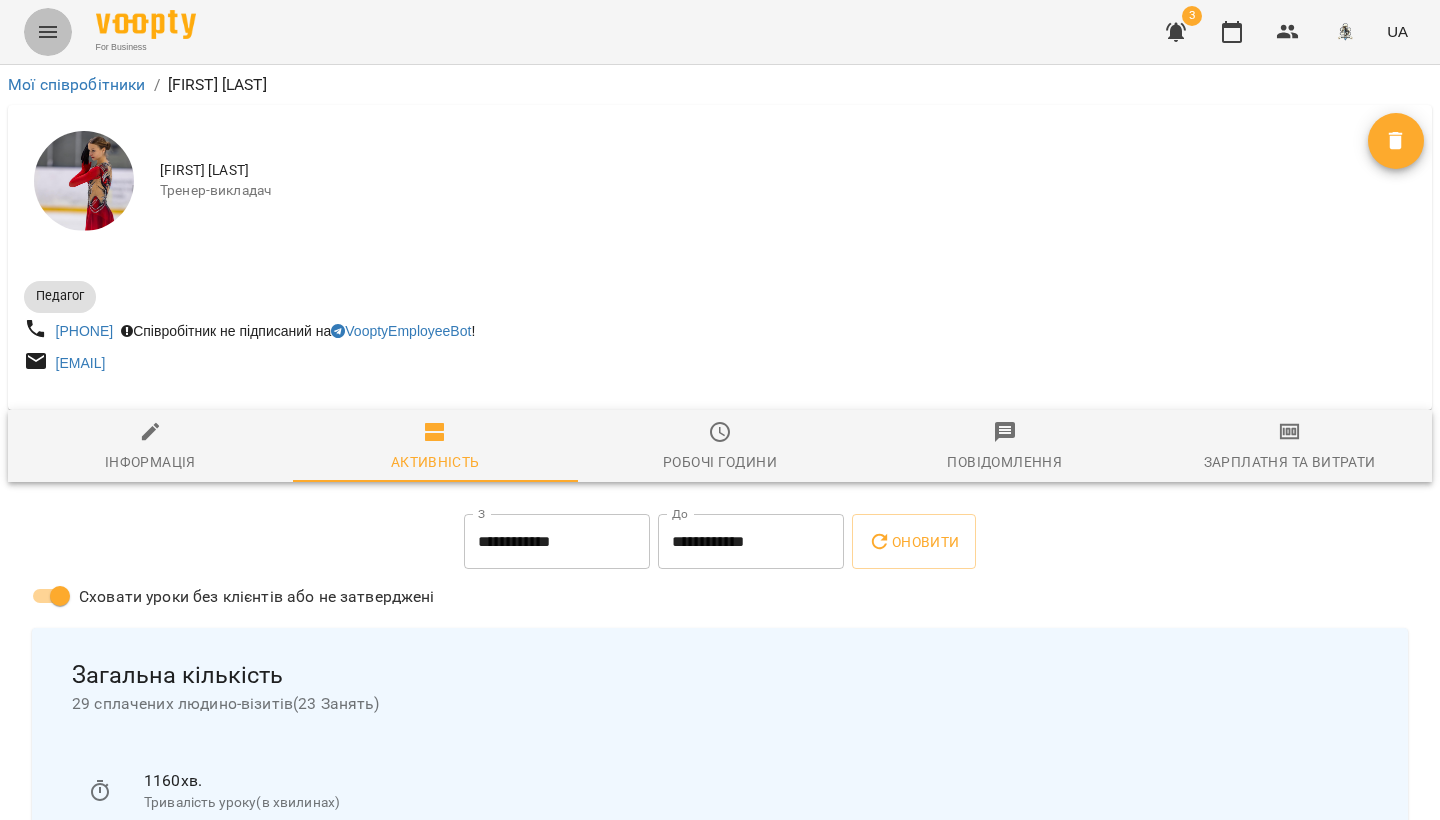 click 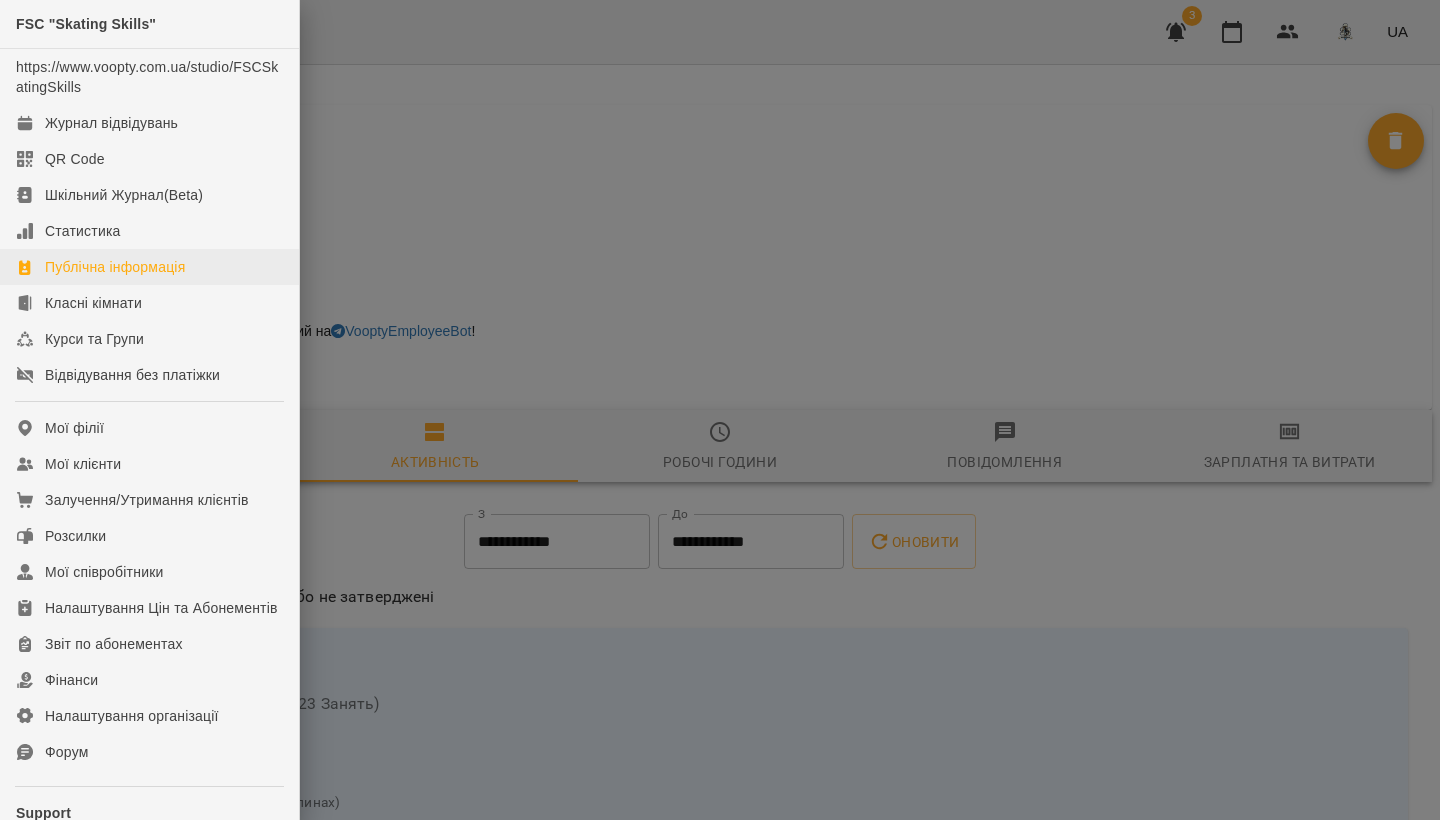 click on "Публічна інформація" at bounding box center (115, 267) 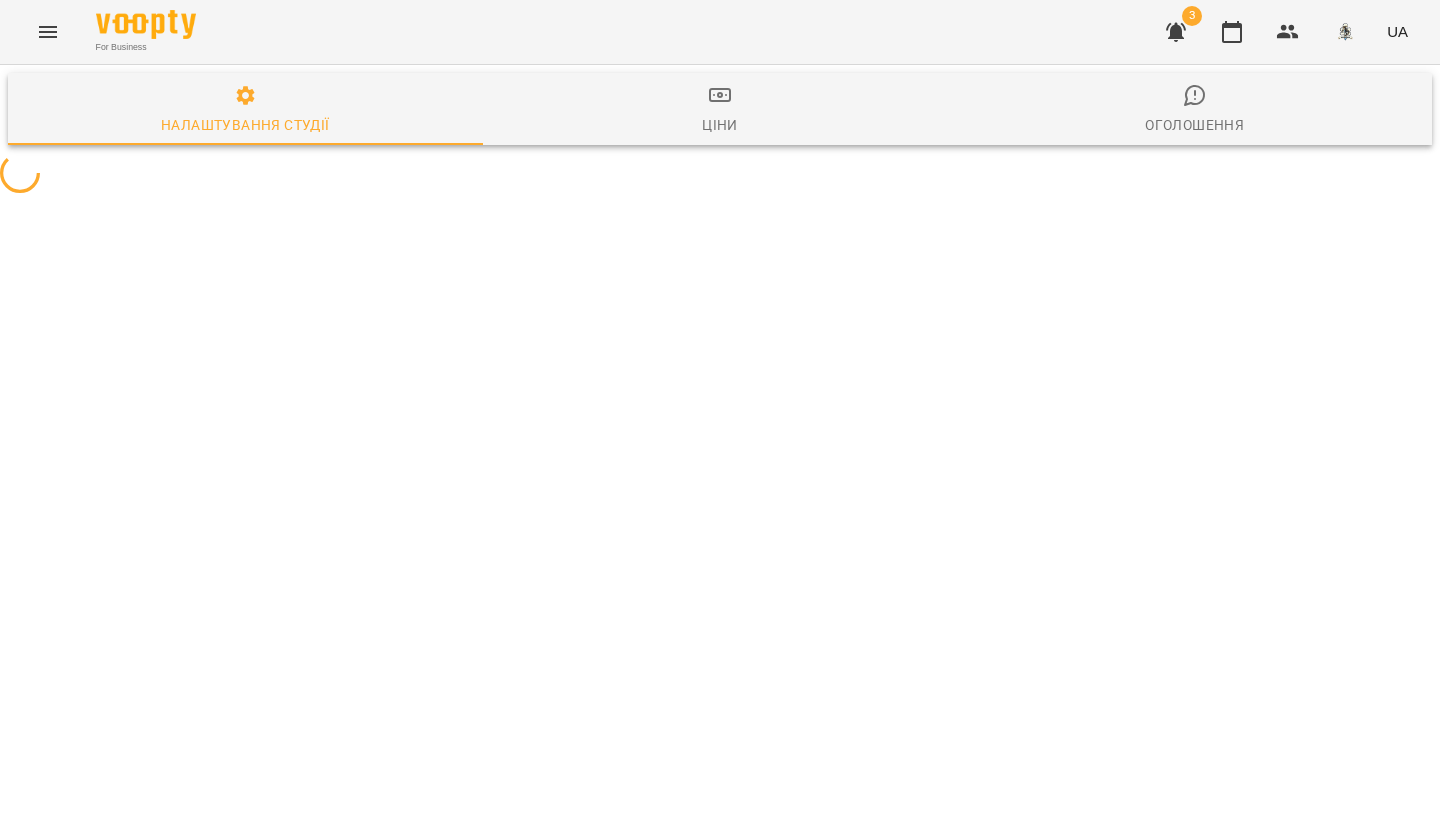 select on "**" 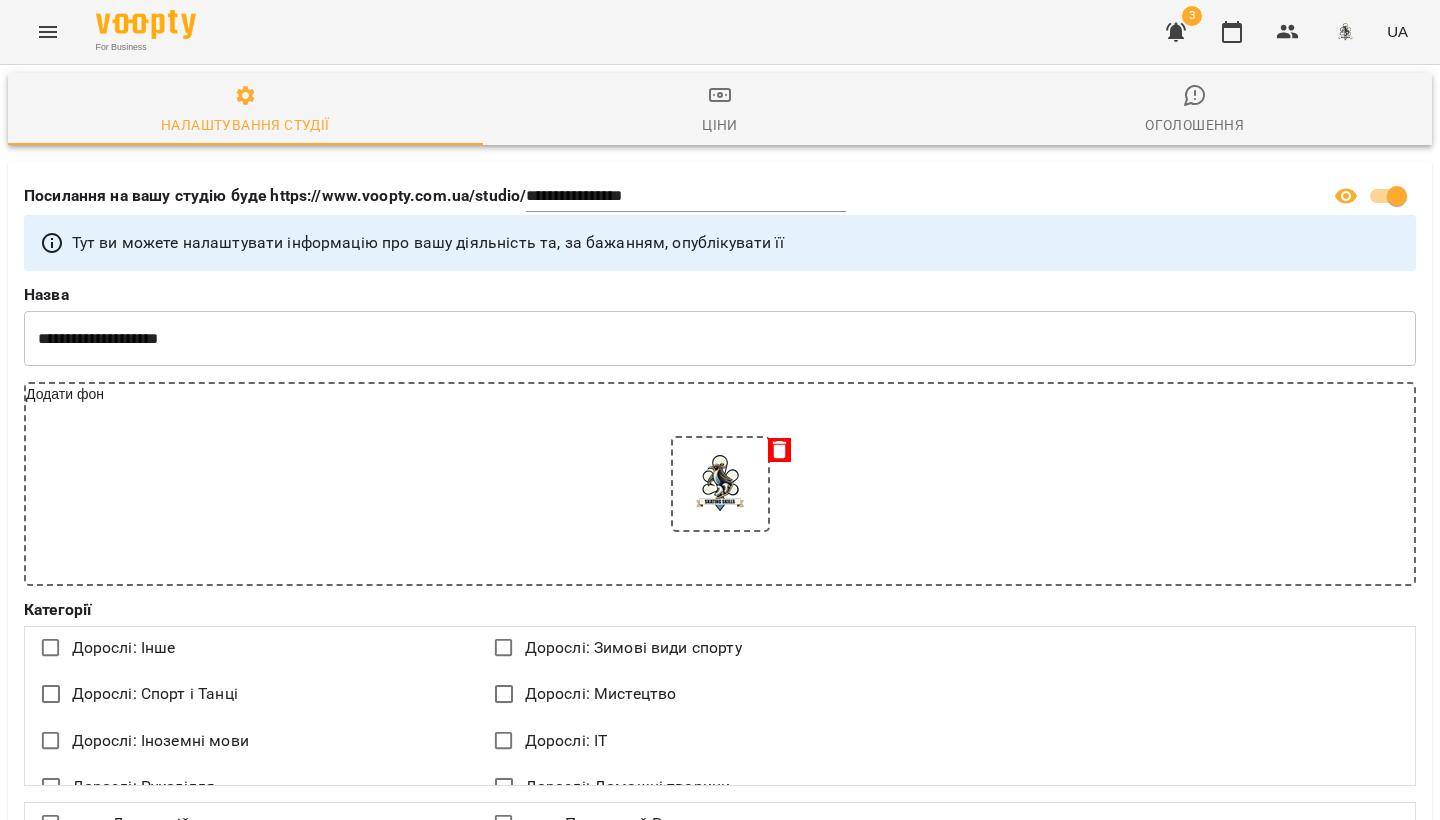 scroll, scrollTop: 0, scrollLeft: 0, axis: both 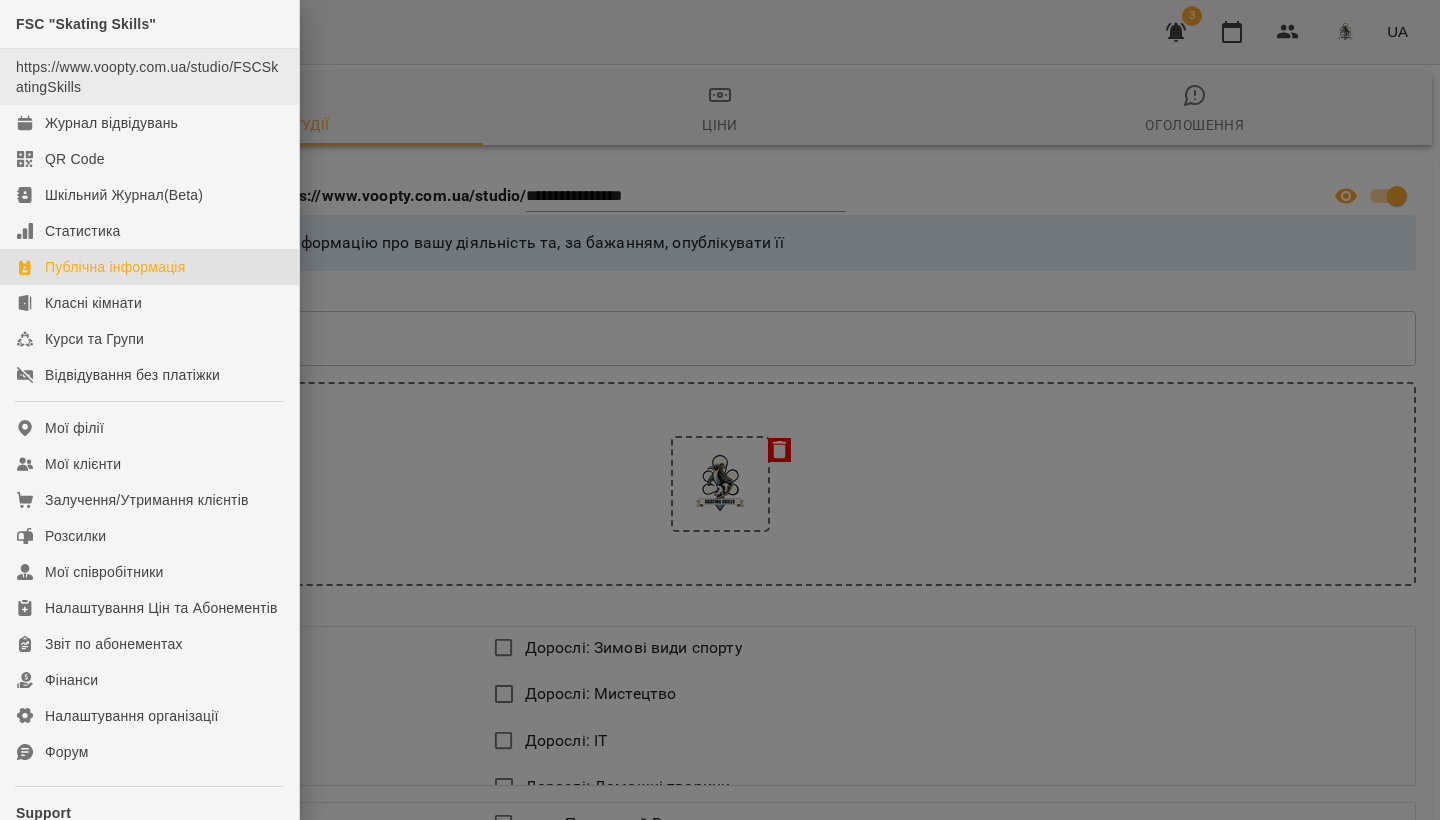 click on "https://www.voopty.com.ua/studio/FSCSkatingSkills" at bounding box center [147, 77] 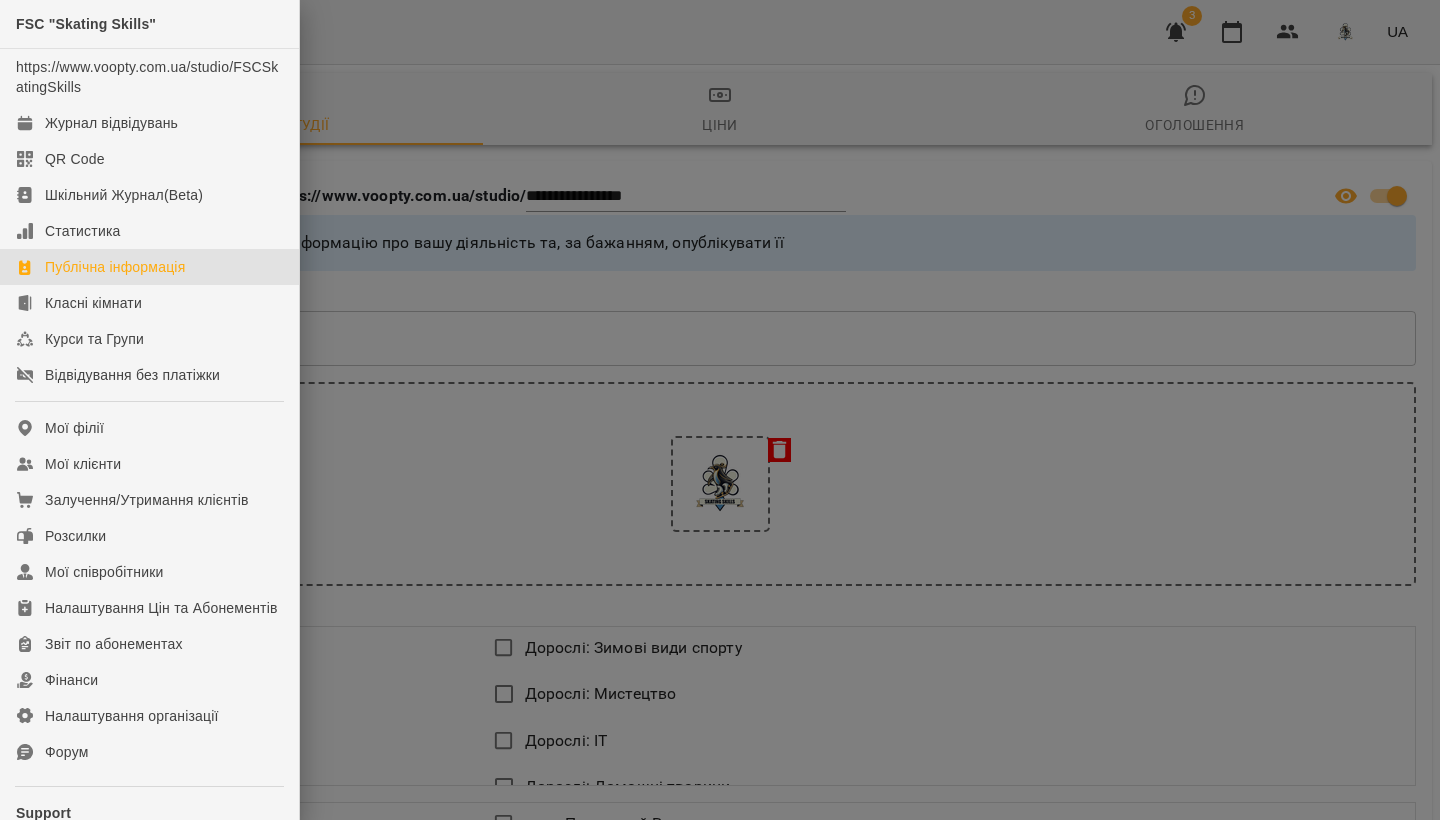 drag, startPoint x: 844, startPoint y: 101, endPoint x: 861, endPoint y: 99, distance: 17.117243 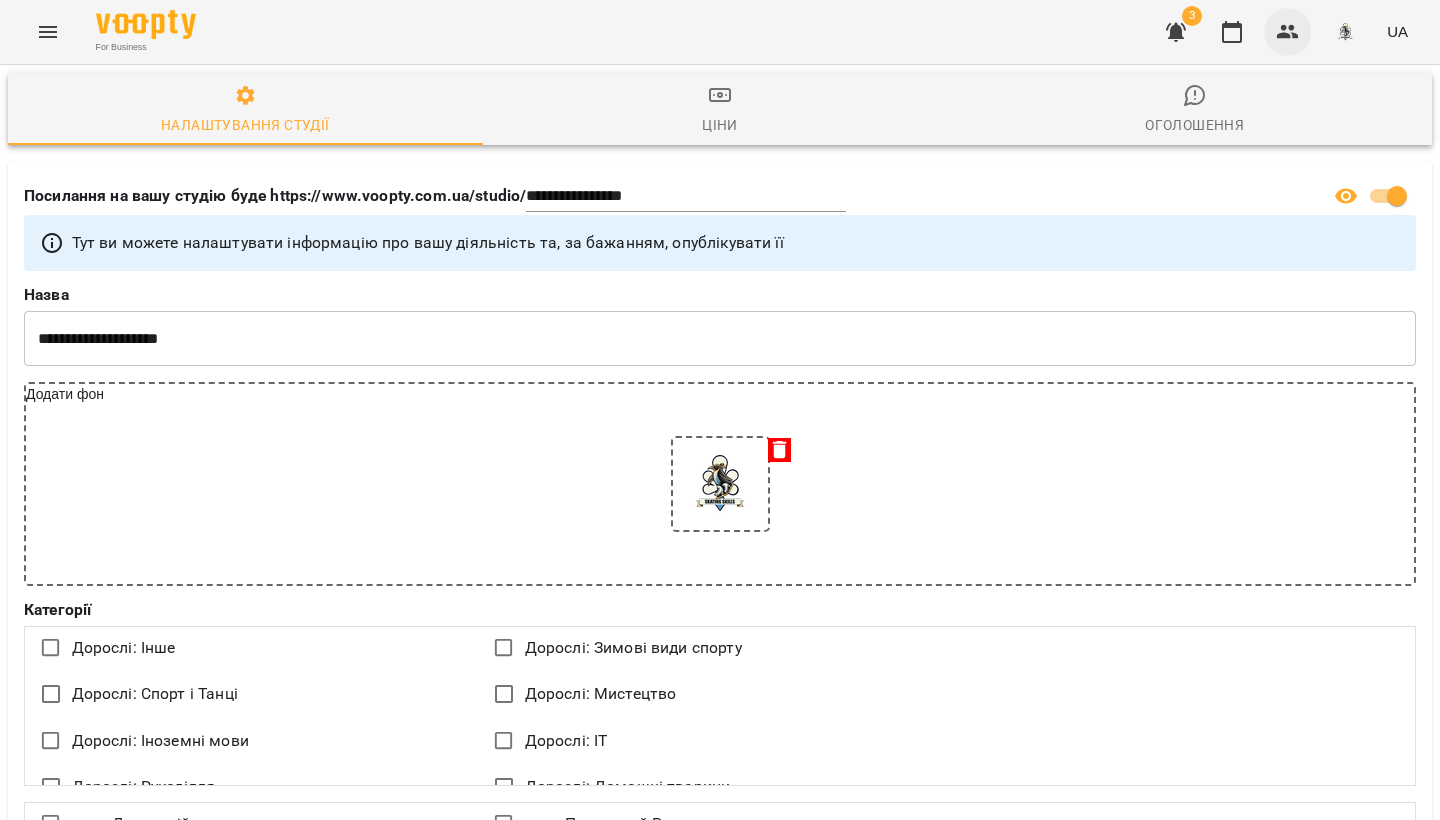 click at bounding box center (1288, 32) 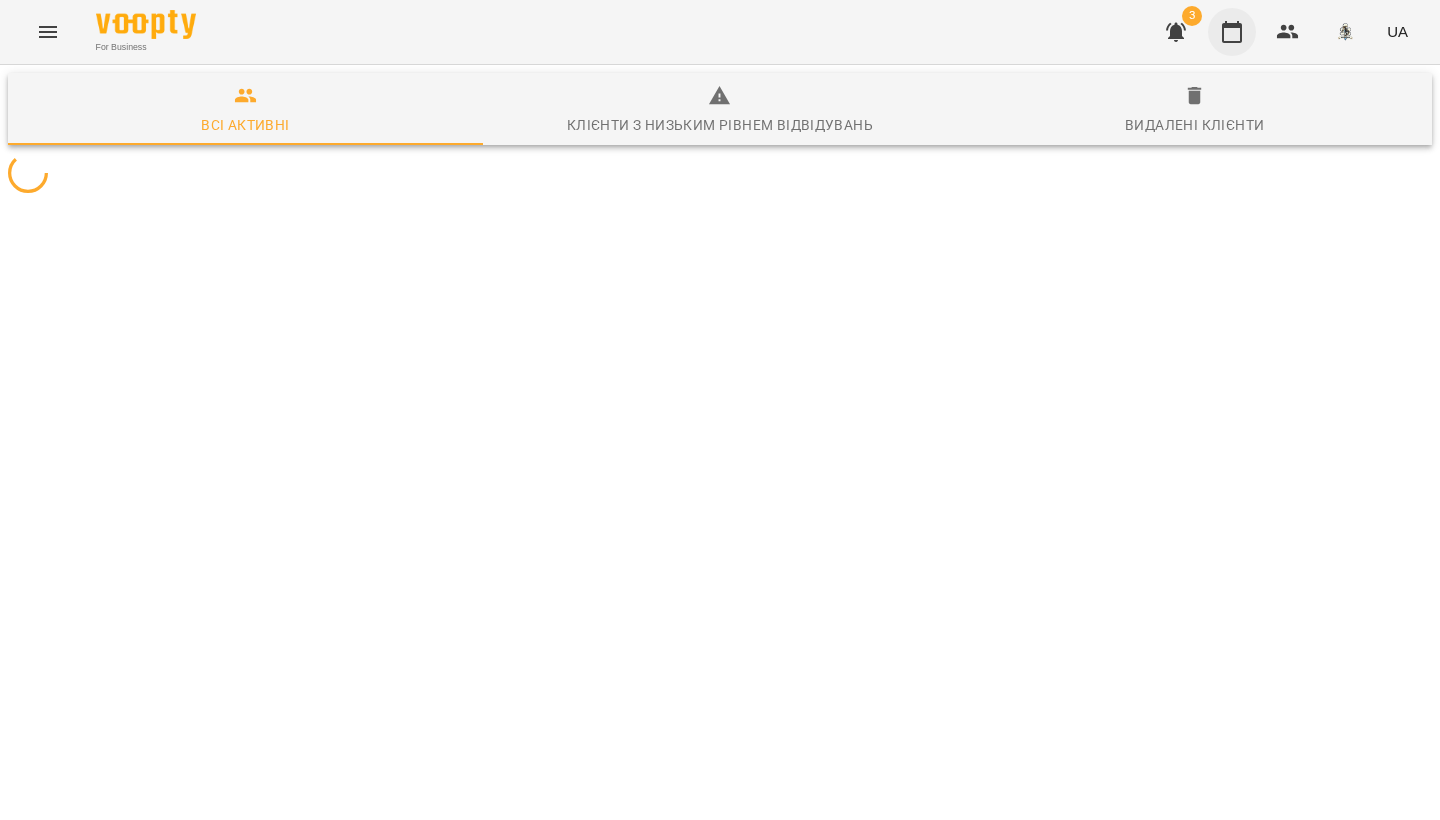 click 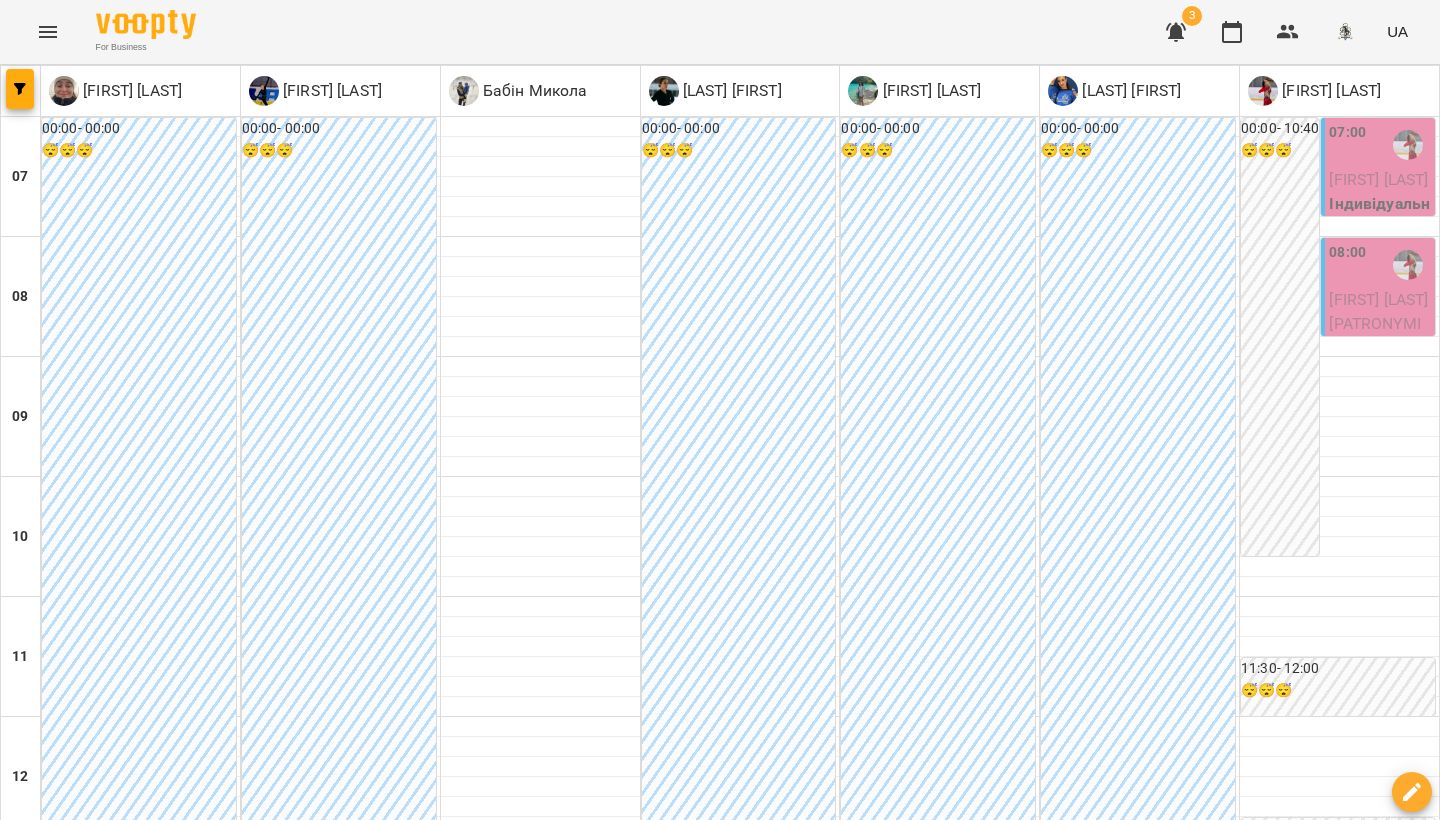 scroll, scrollTop: 794, scrollLeft: 0, axis: vertical 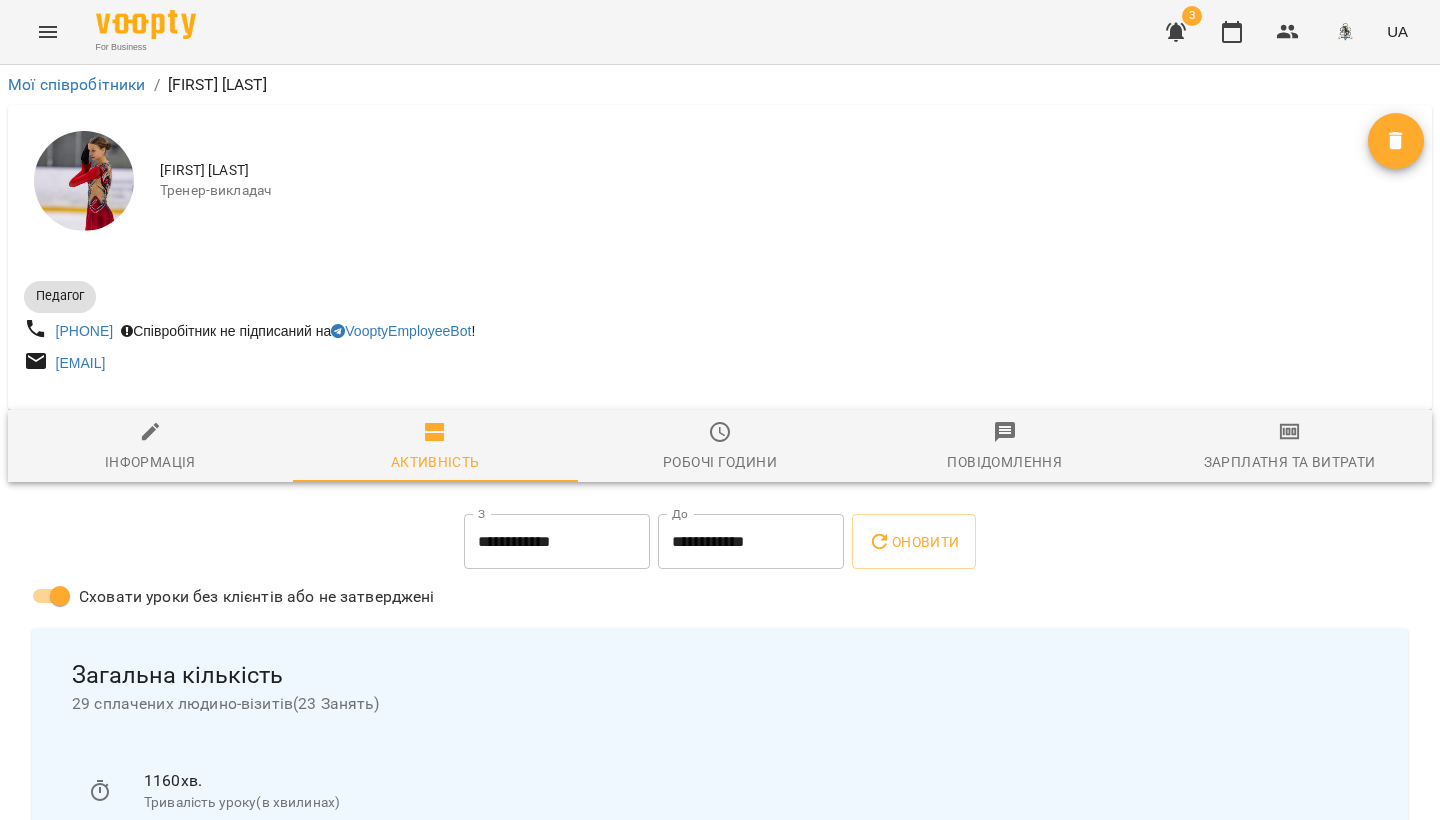 click 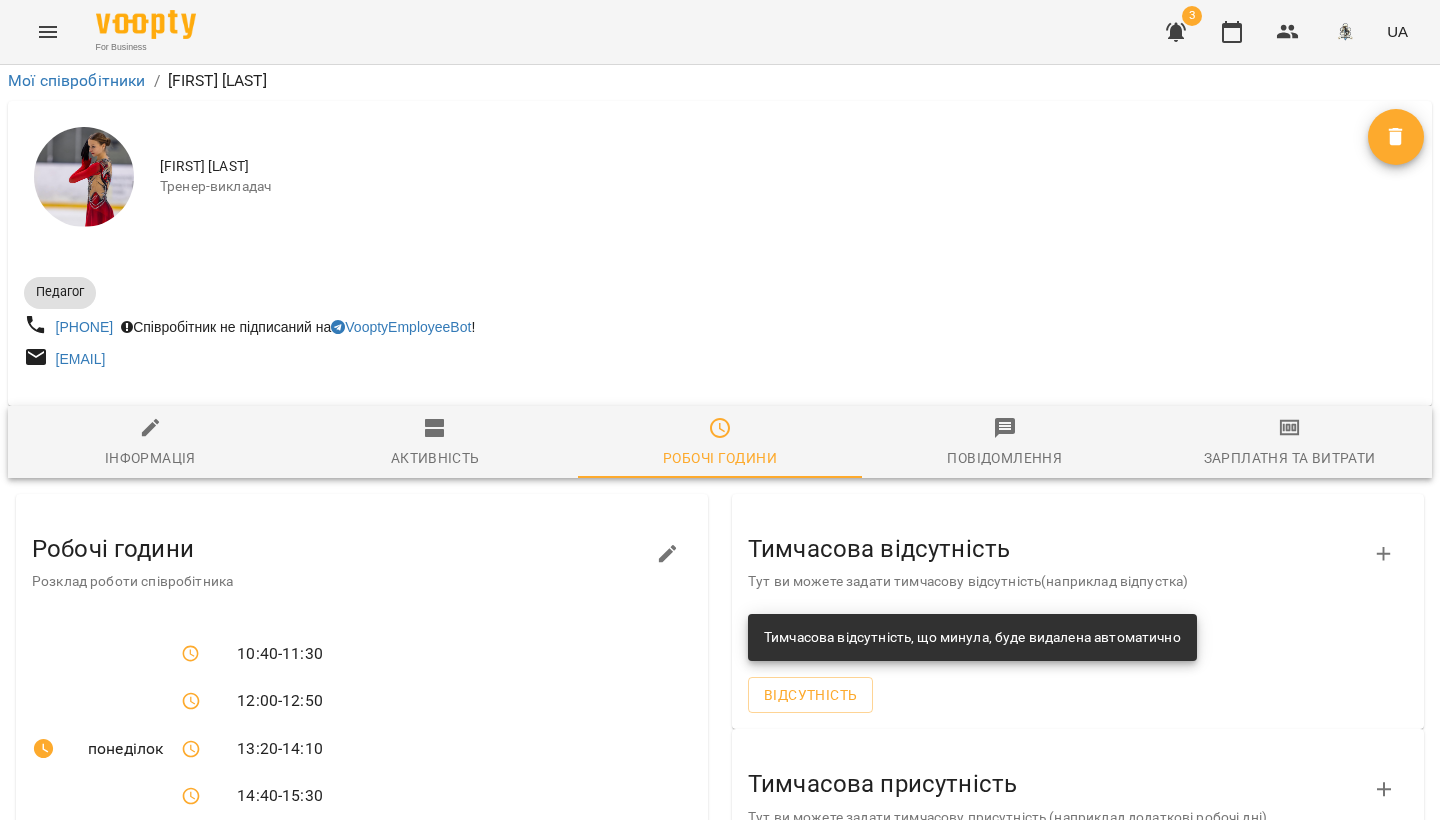 scroll, scrollTop: 233, scrollLeft: 0, axis: vertical 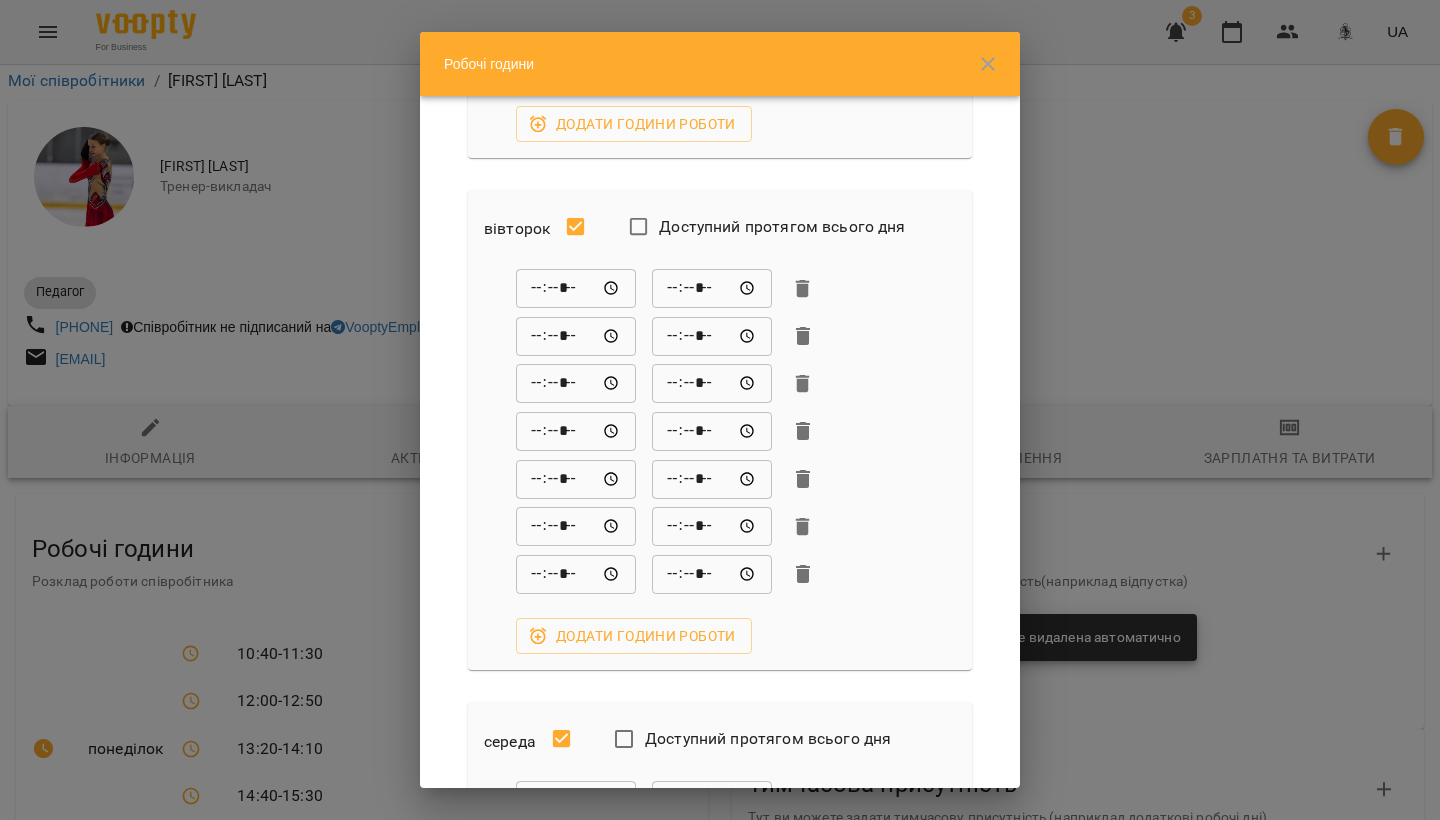 click at bounding box center (988, 64) 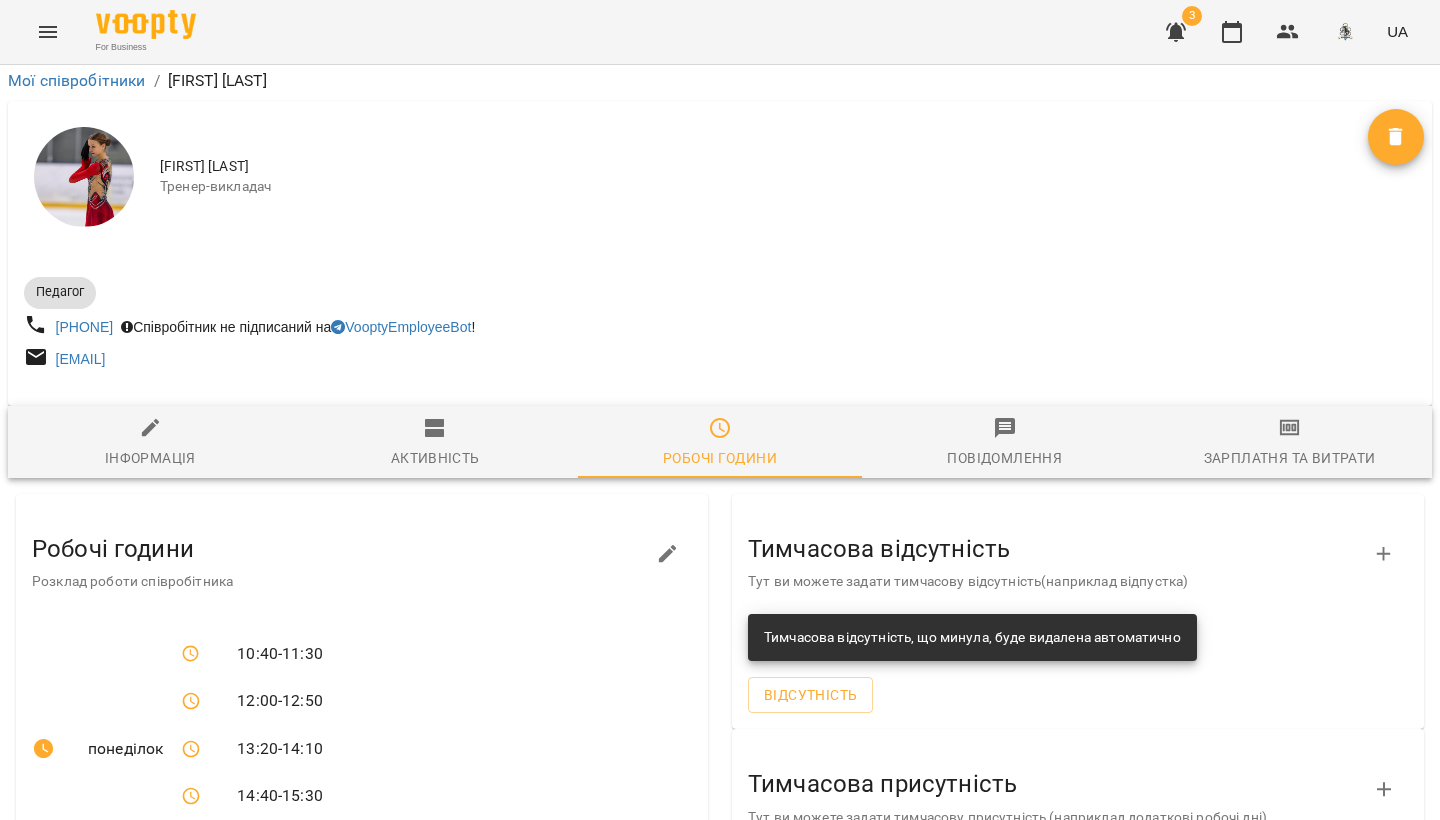 scroll, scrollTop: 45, scrollLeft: 0, axis: vertical 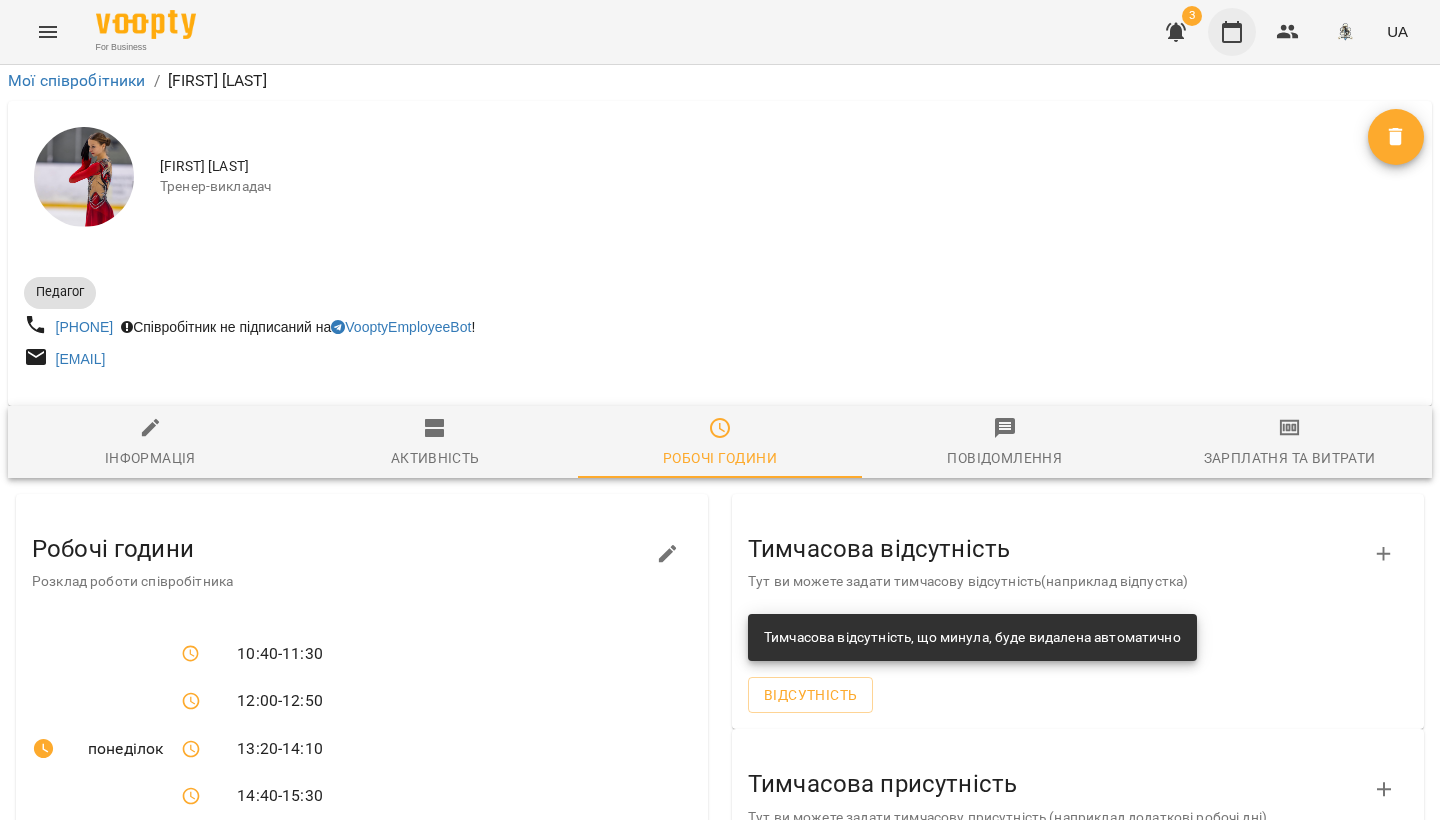 click 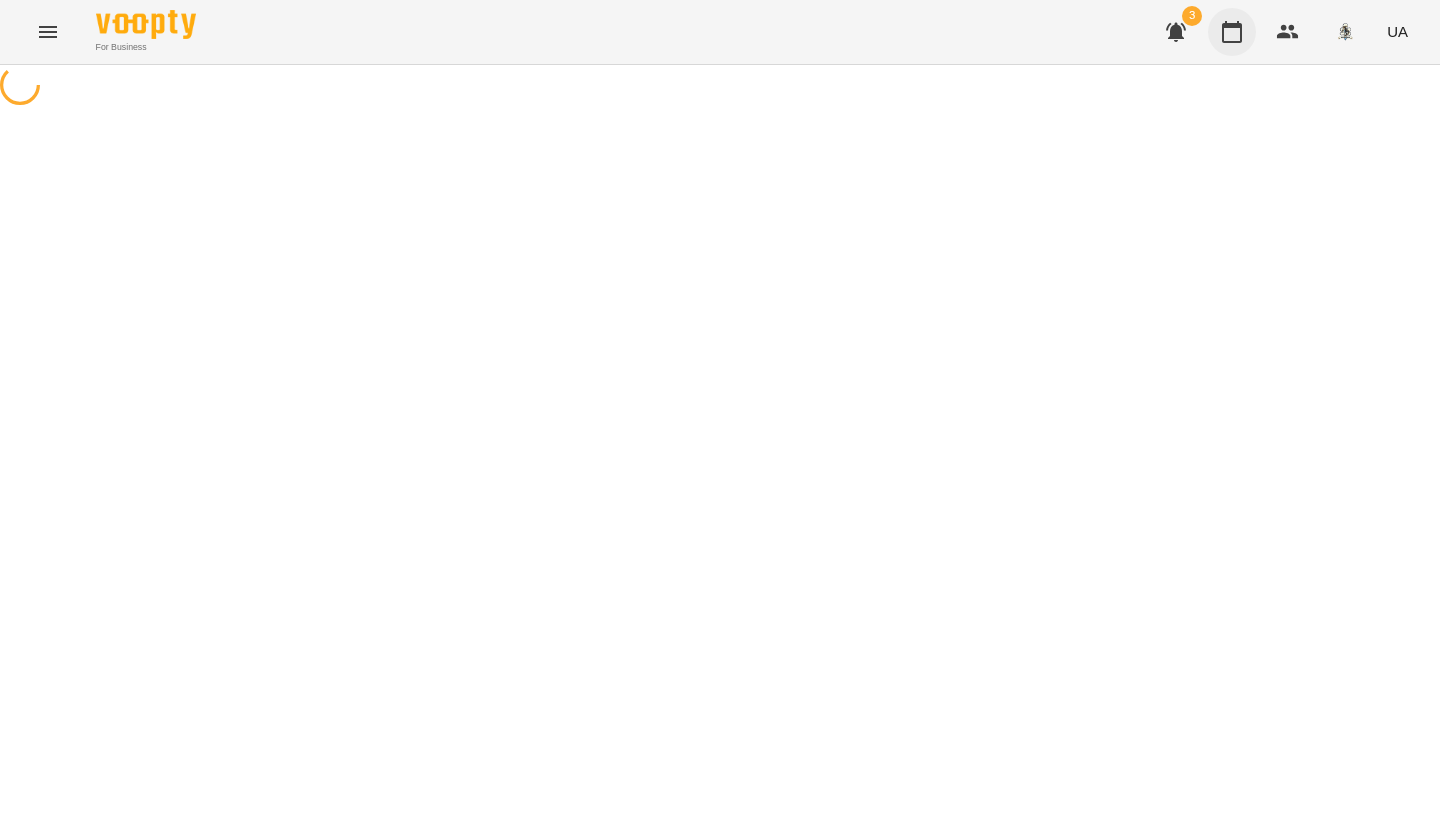 scroll, scrollTop: 0, scrollLeft: 0, axis: both 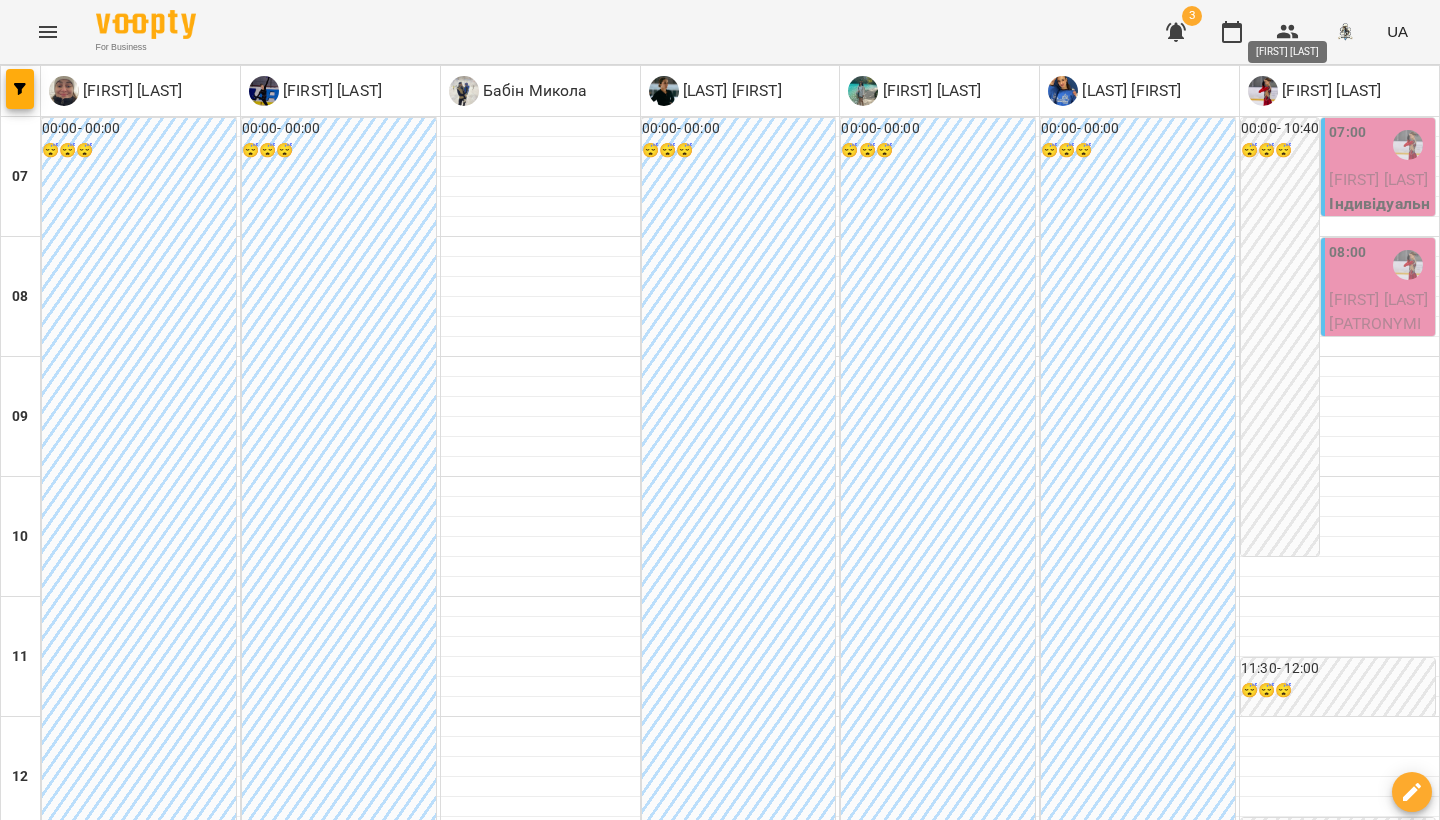 click on "[FIRST] [LAST]" at bounding box center [1329, 91] 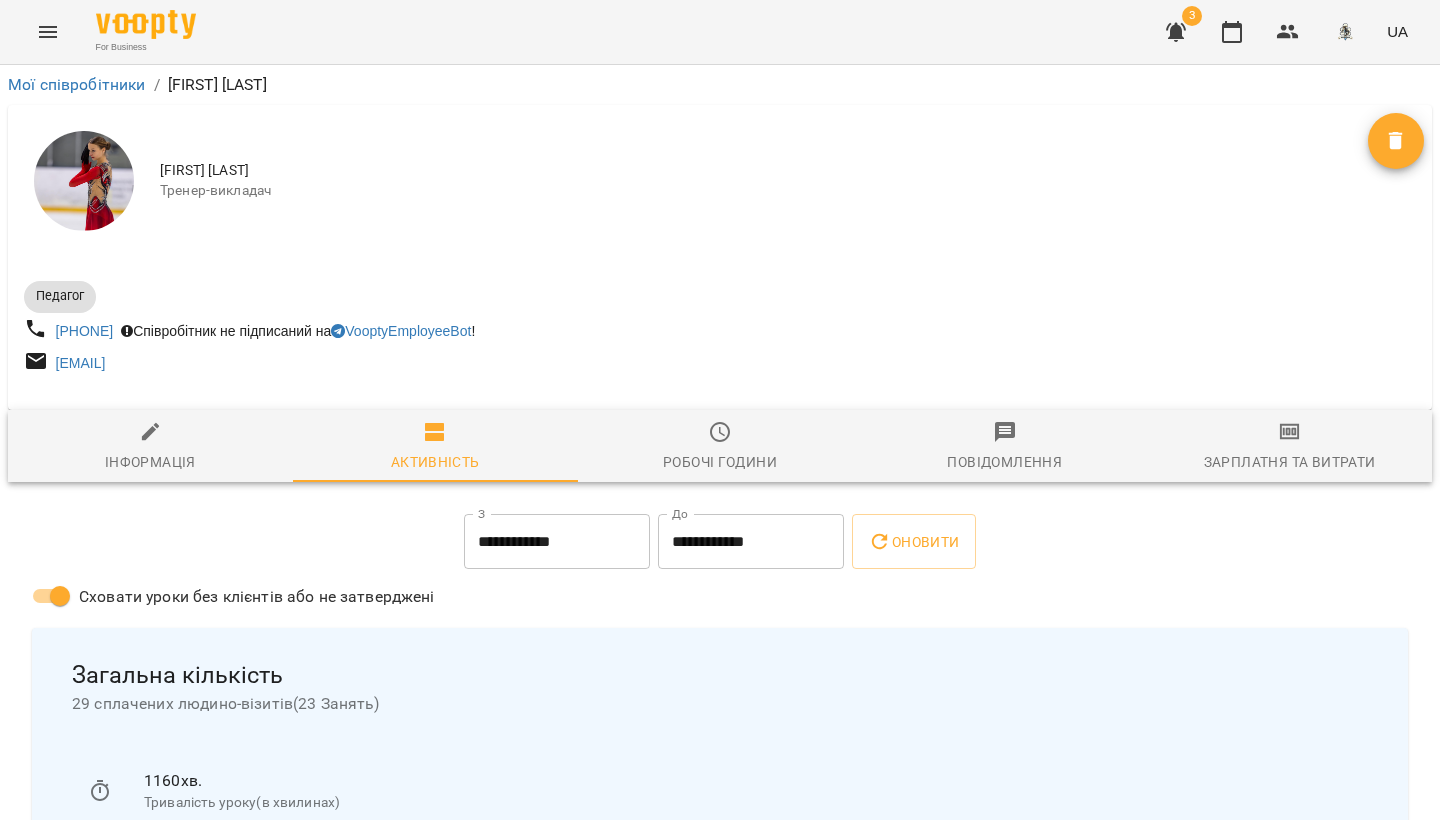 click 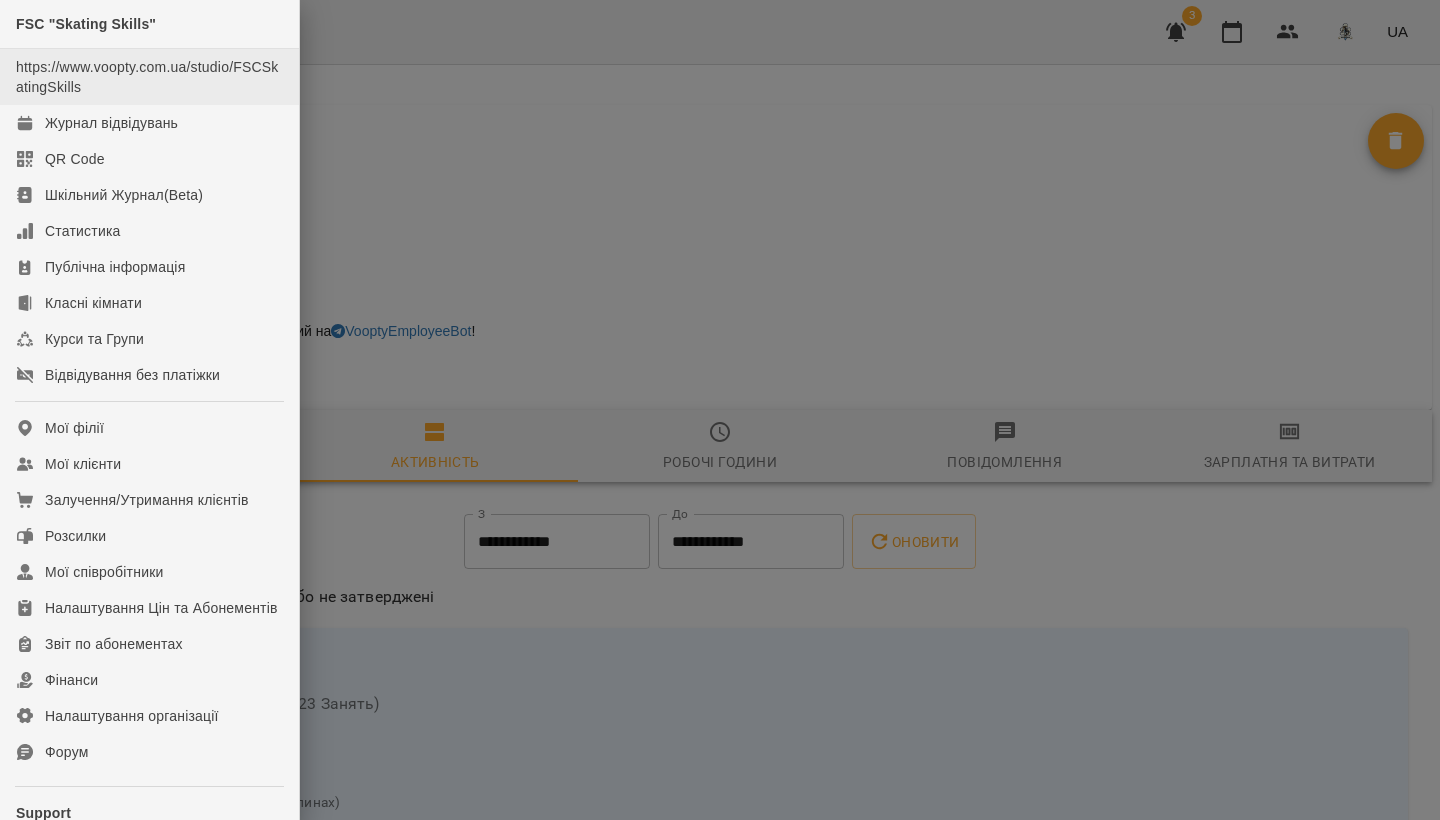 click on "https://www.voopty.com.ua/studio/FSCSkatingSkills" at bounding box center (149, 77) 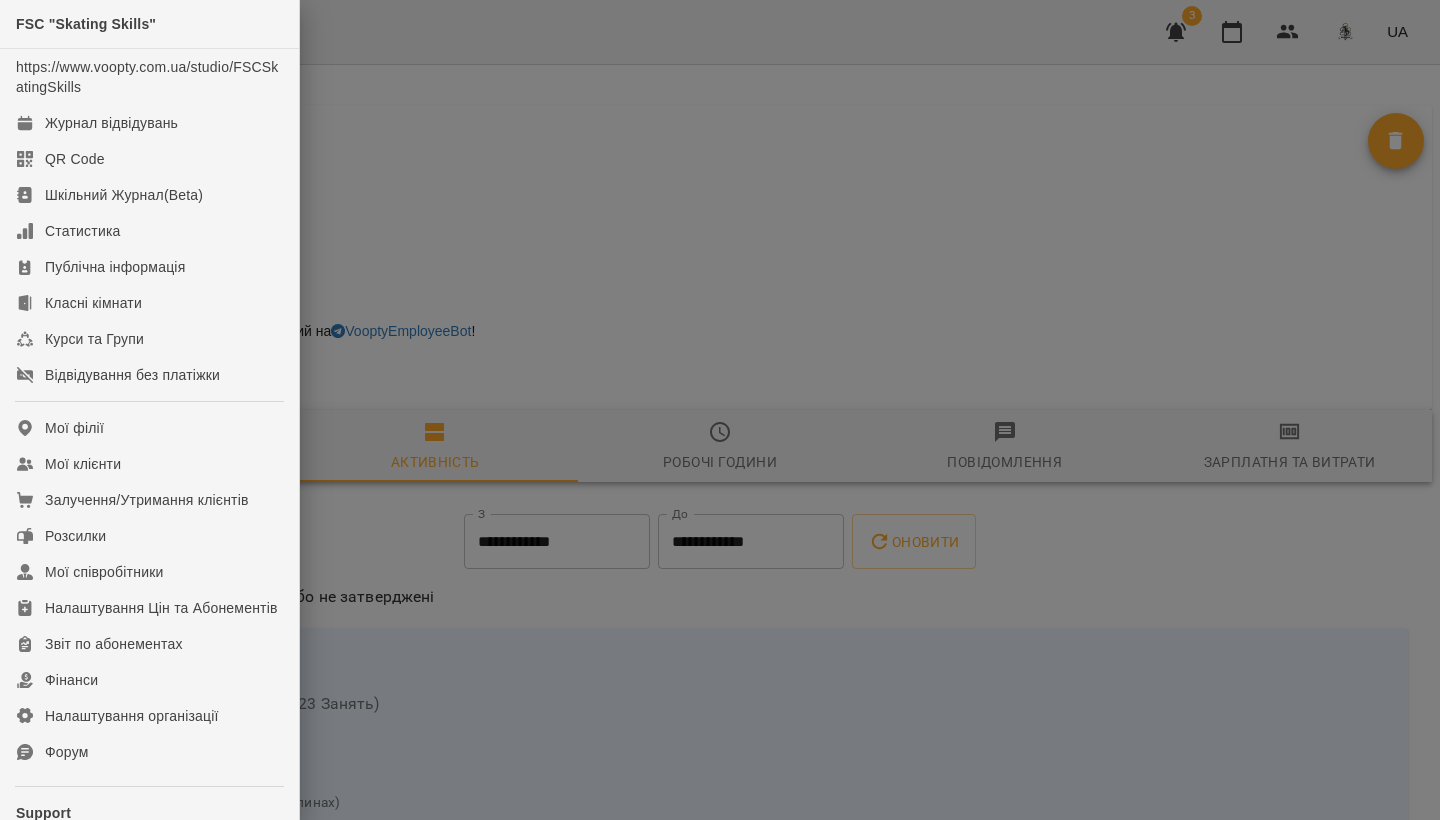 drag, startPoint x: 563, startPoint y: 136, endPoint x: 577, endPoint y: 151, distance: 20.518284 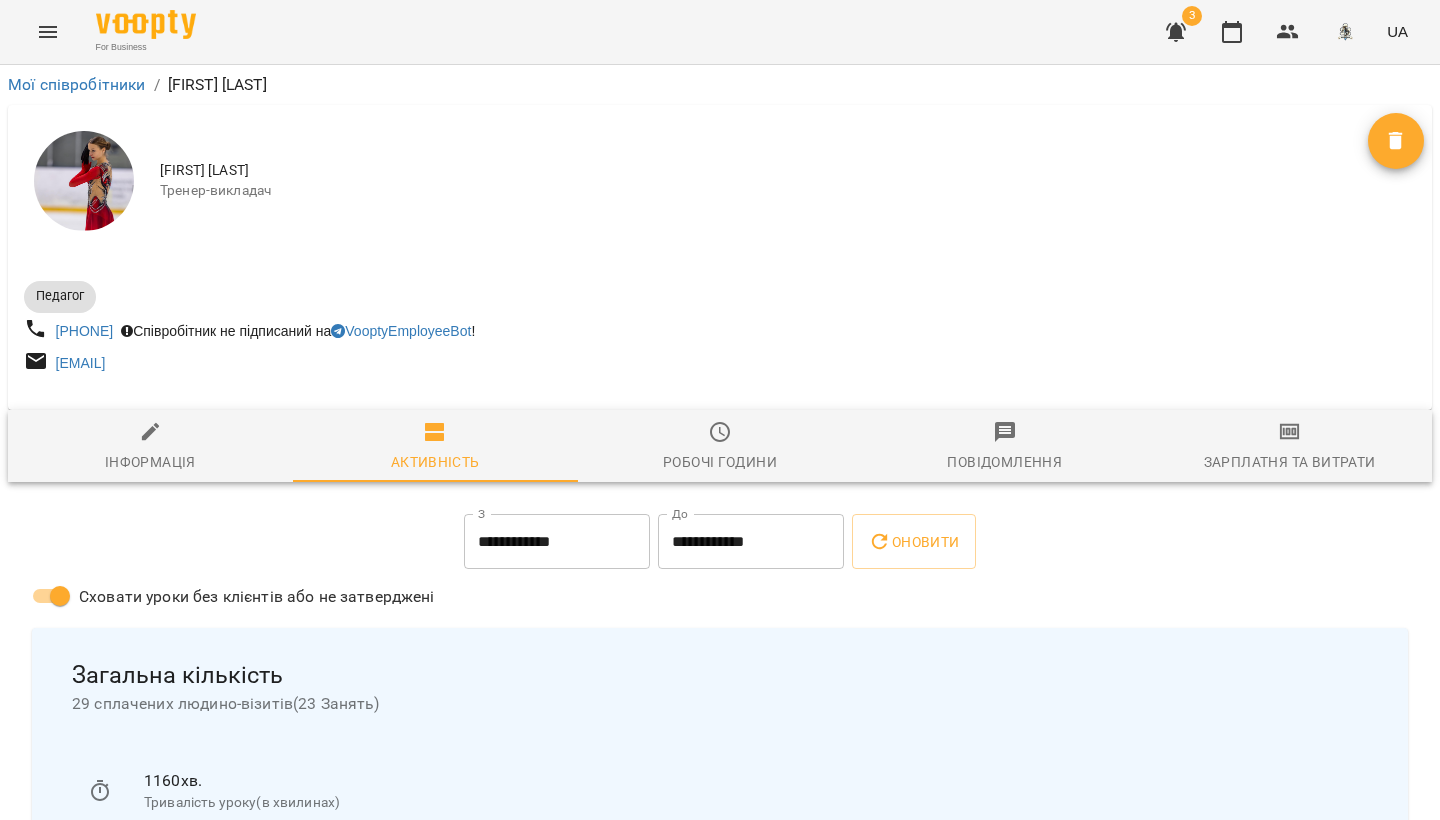 scroll, scrollTop: 0, scrollLeft: 0, axis: both 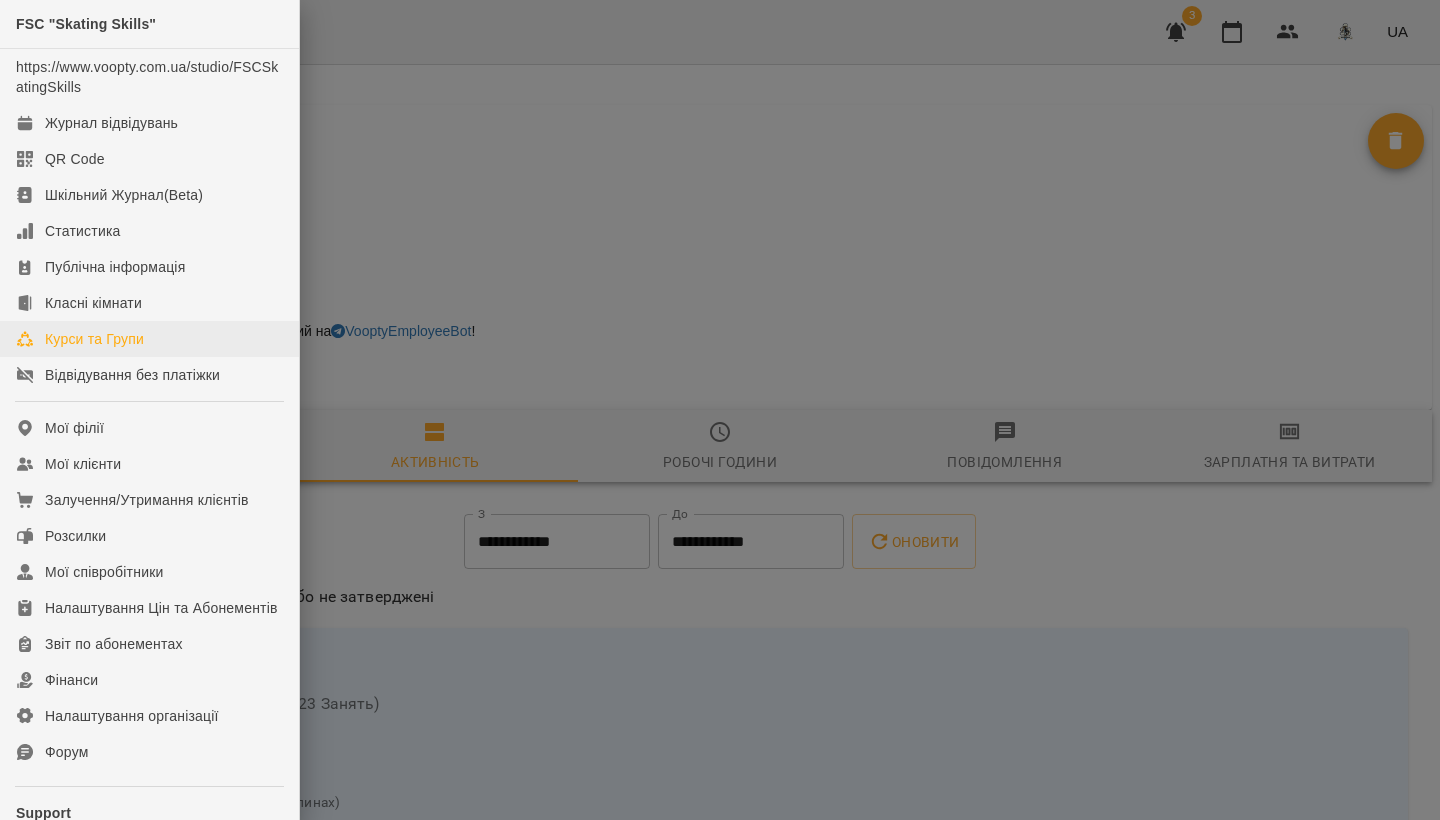 click on "Курси та Групи" at bounding box center [94, 339] 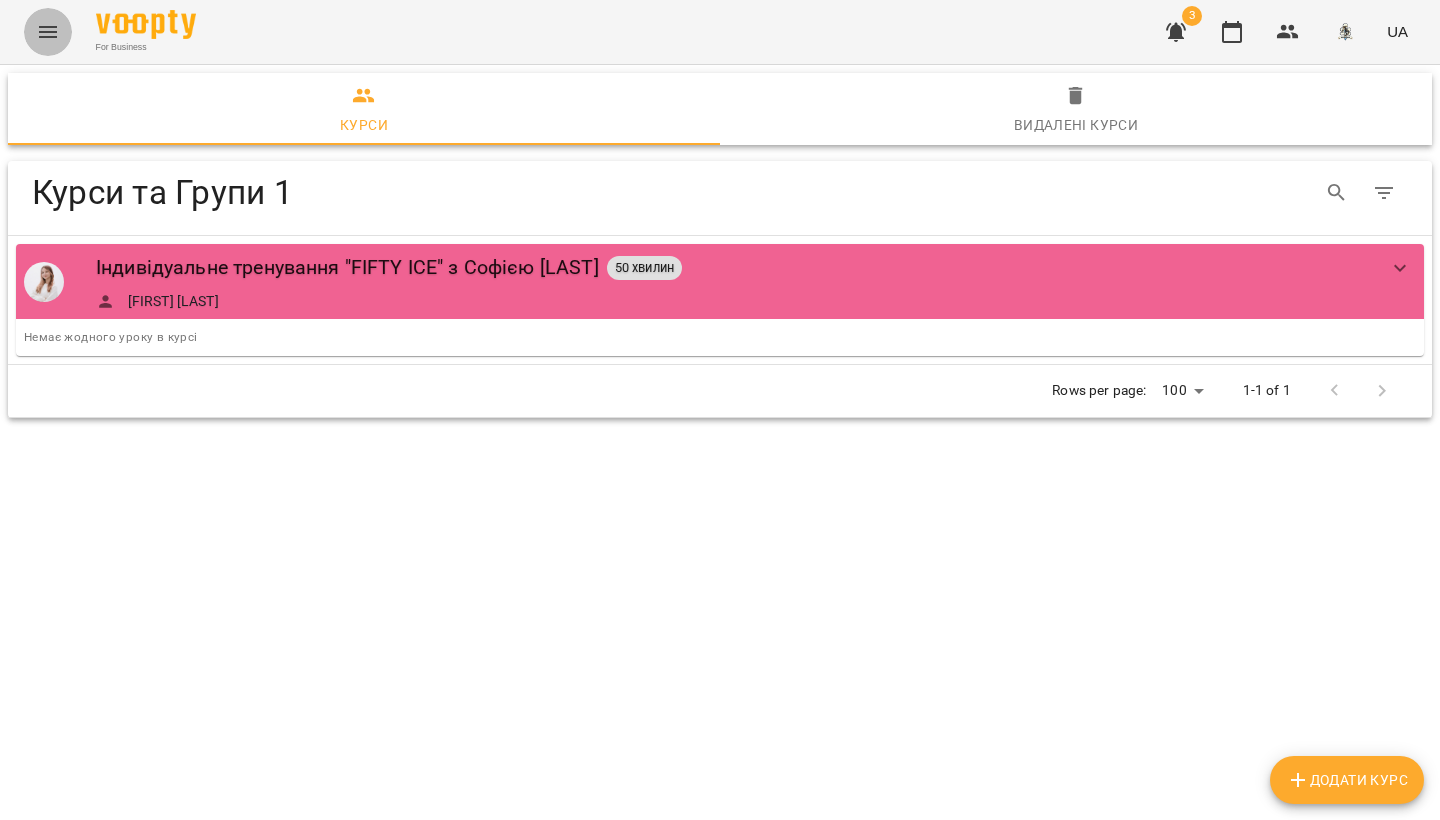 click 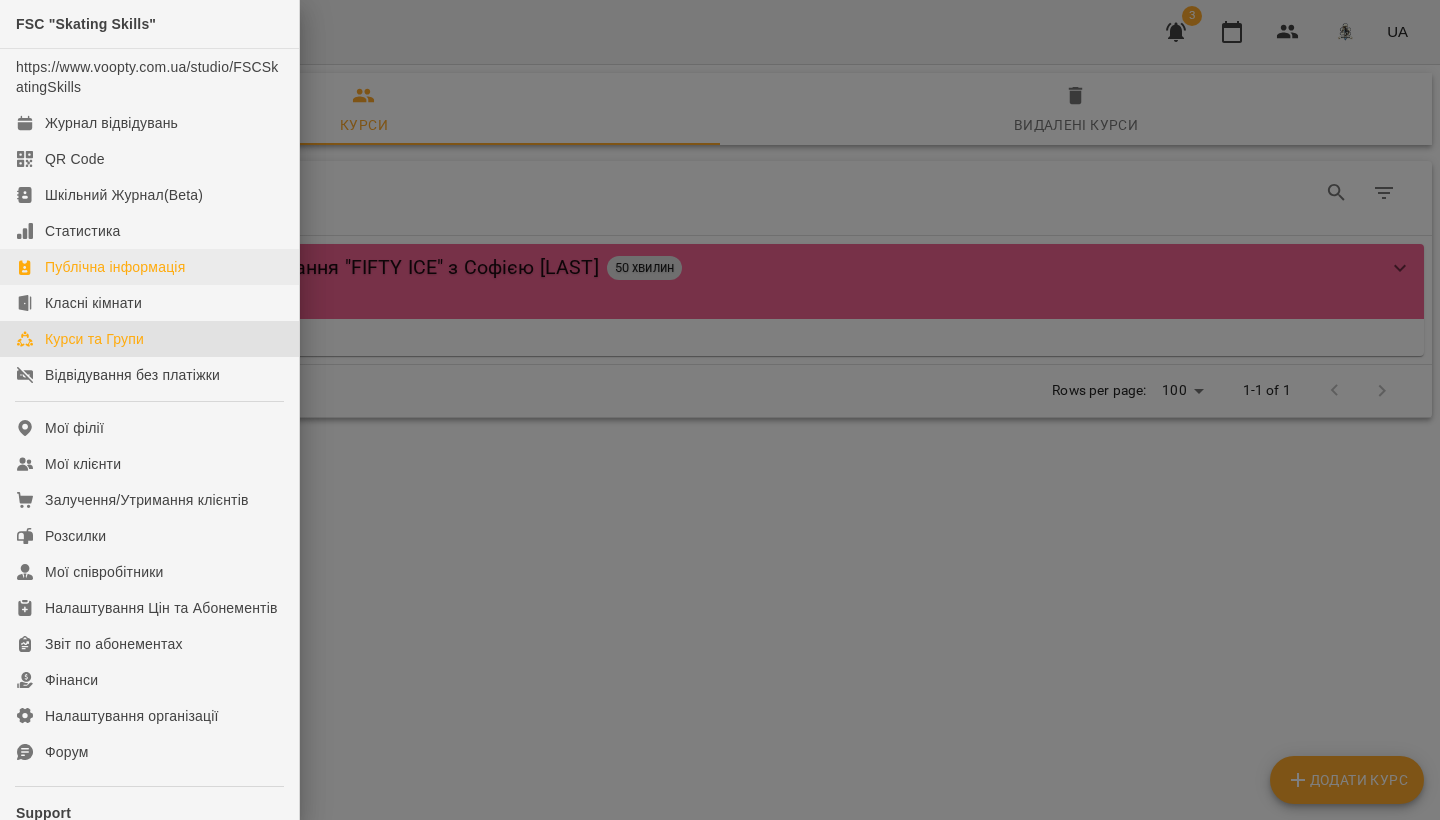 click on "Публічна інформація" at bounding box center (115, 267) 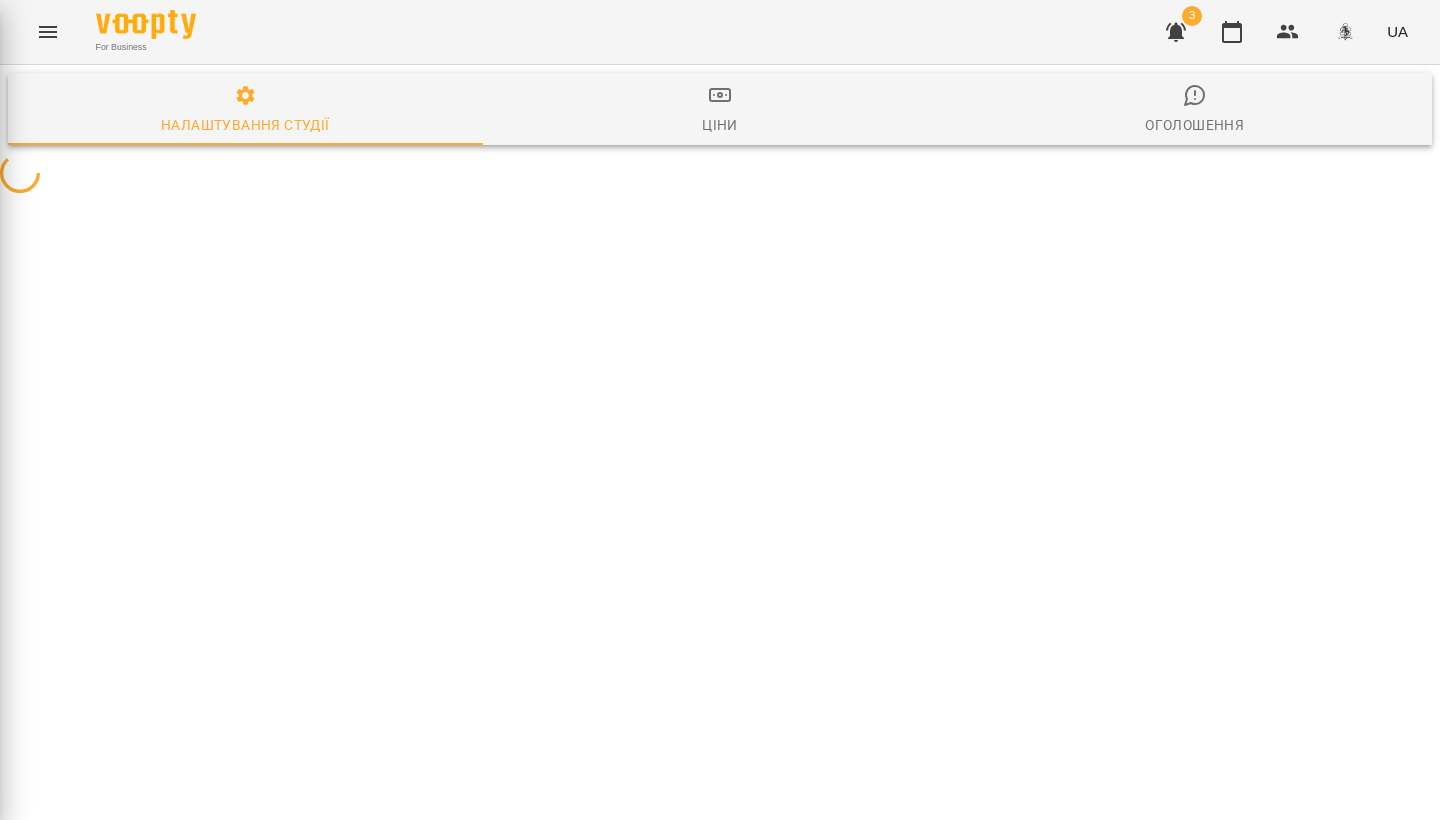 select on "**" 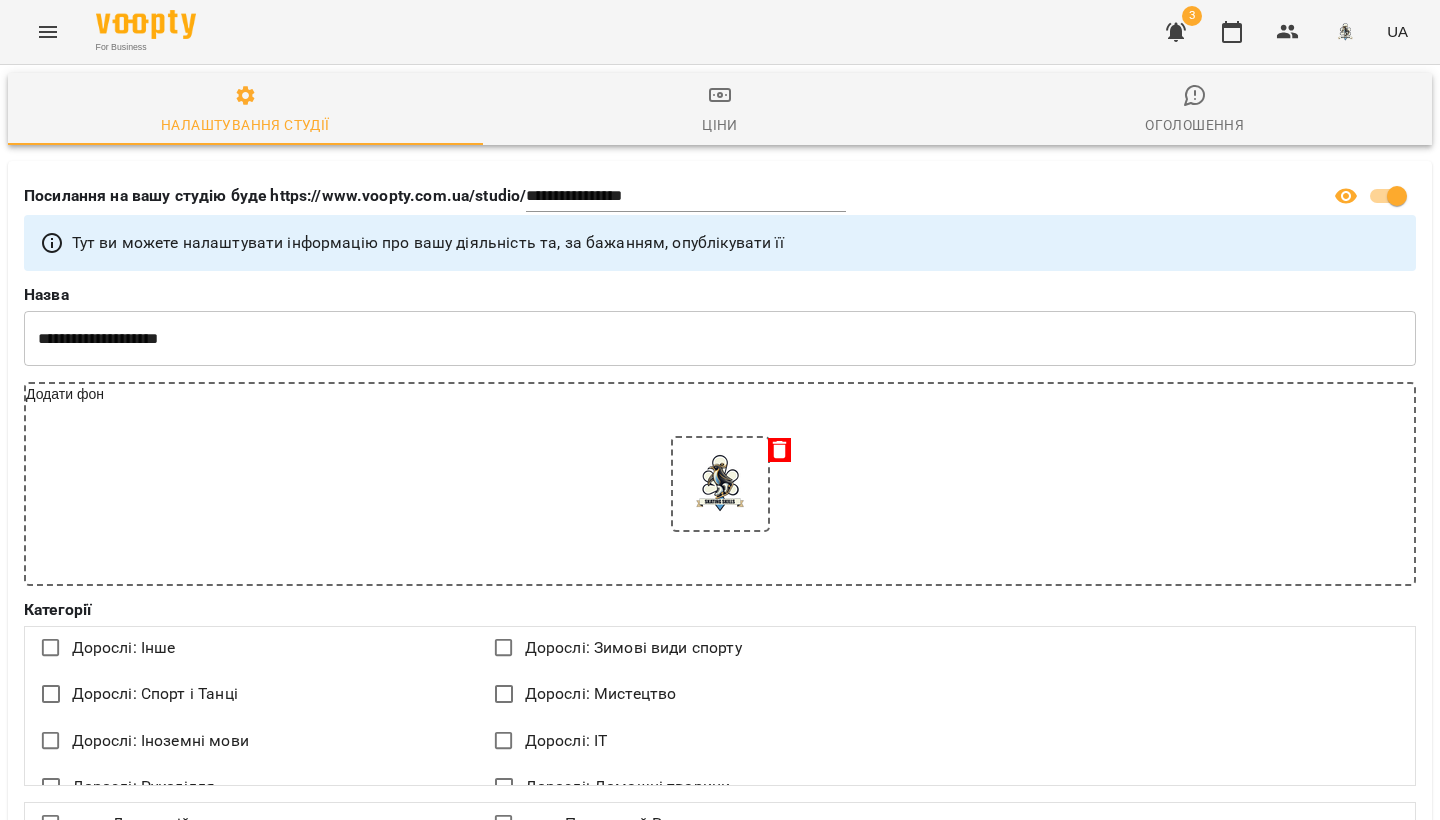 scroll, scrollTop: 2876, scrollLeft: 0, axis: vertical 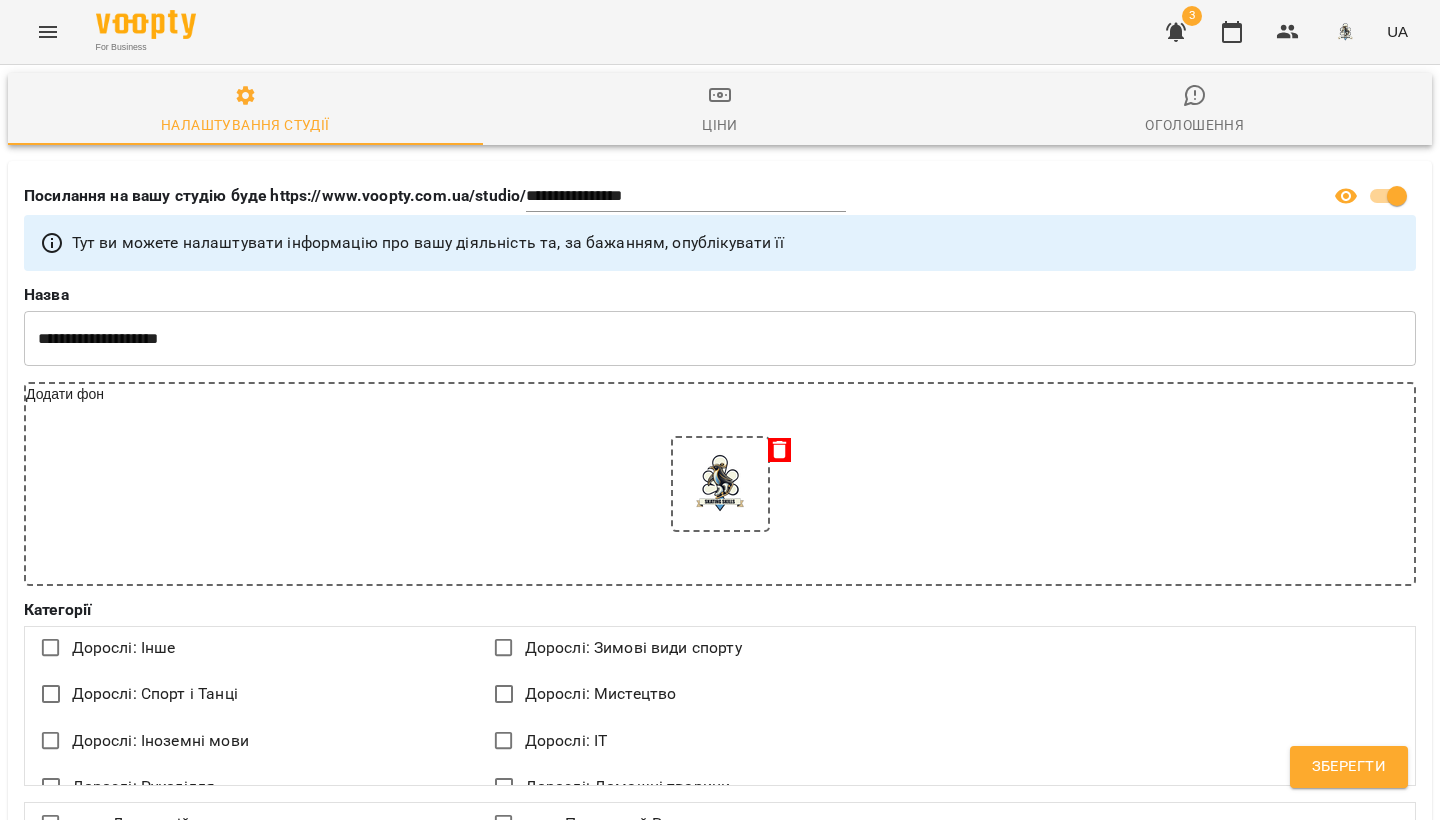 type on "***" 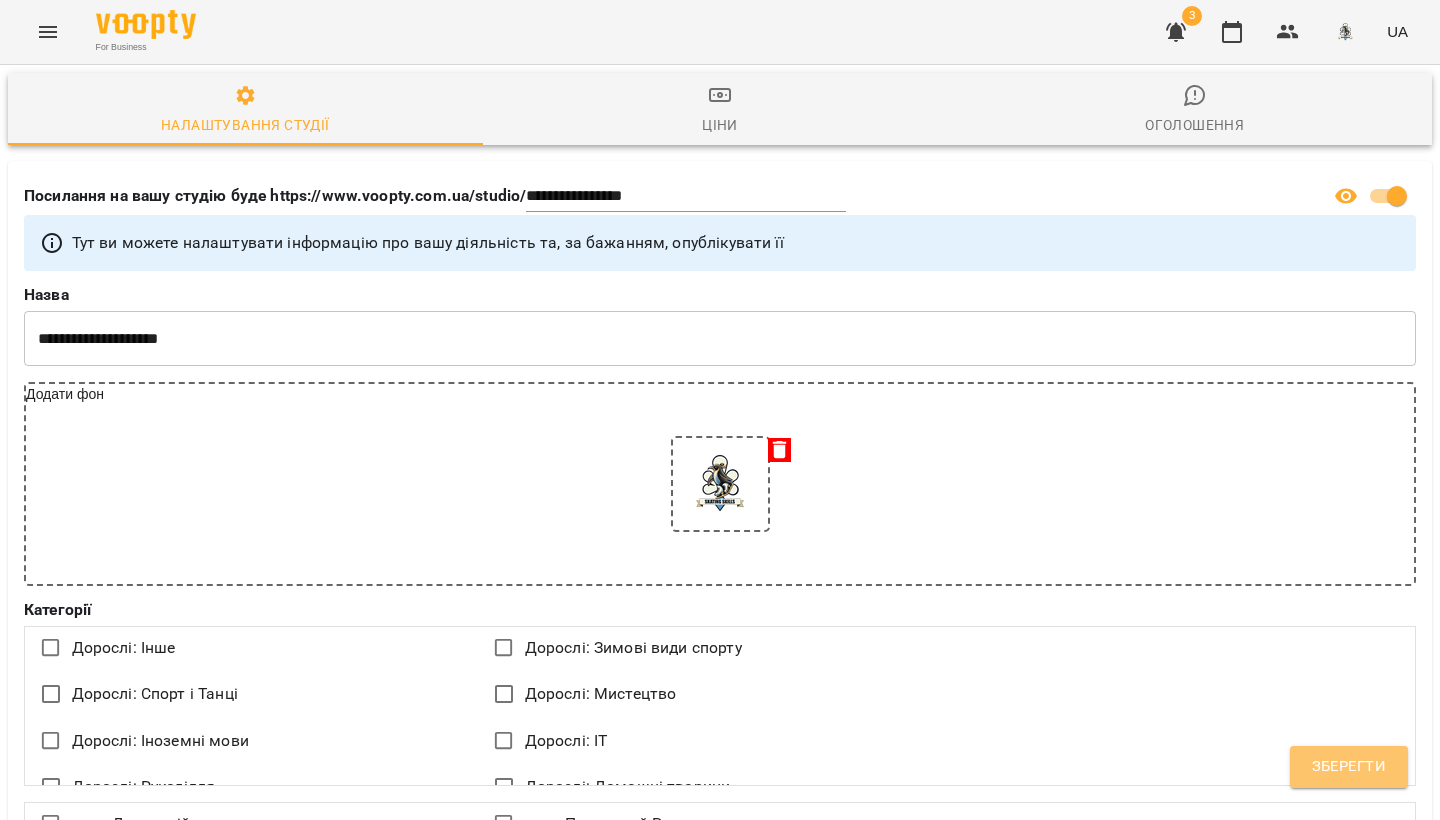 click on "Зберегти" at bounding box center (1349, 767) 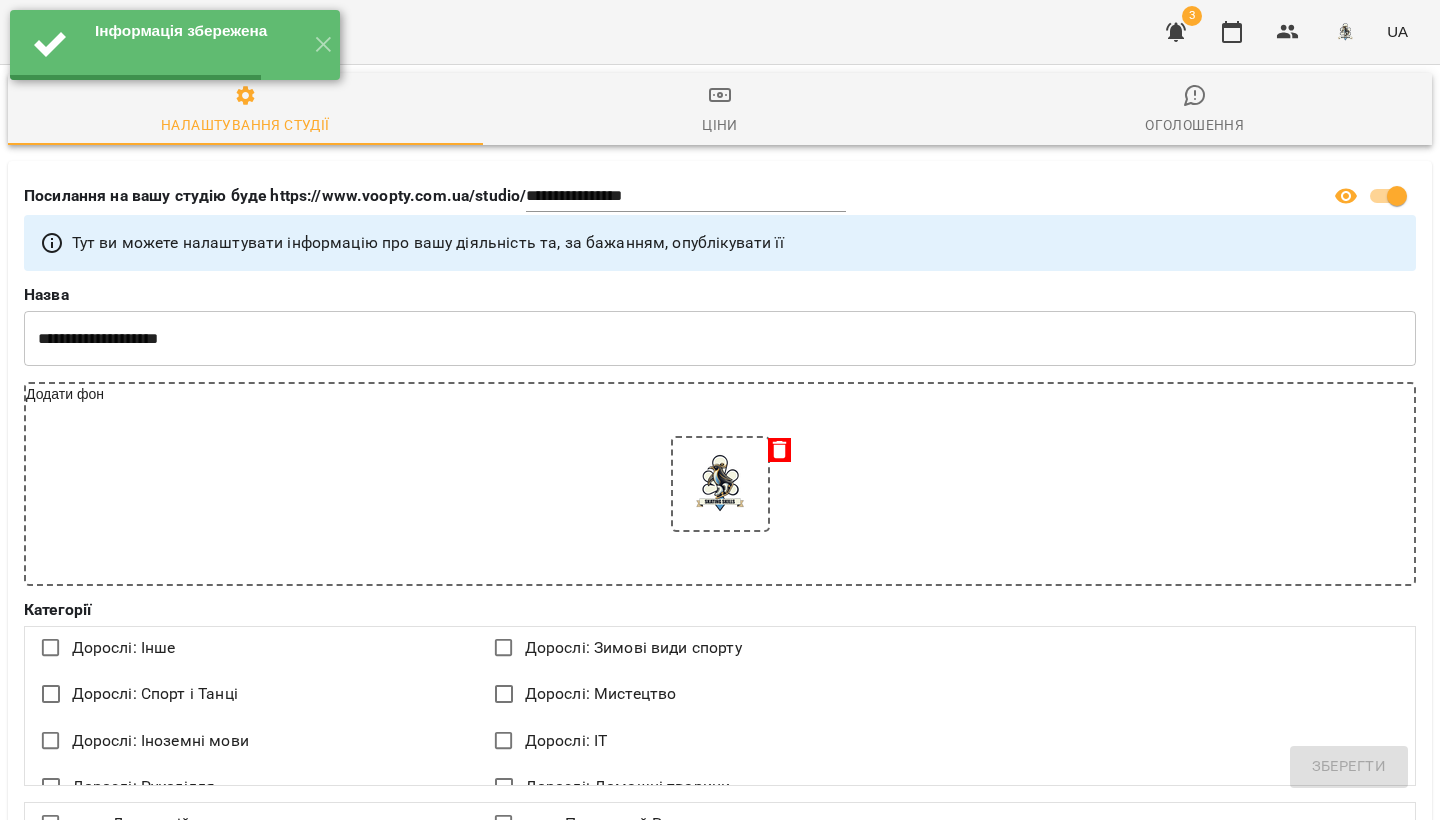 select on "**" 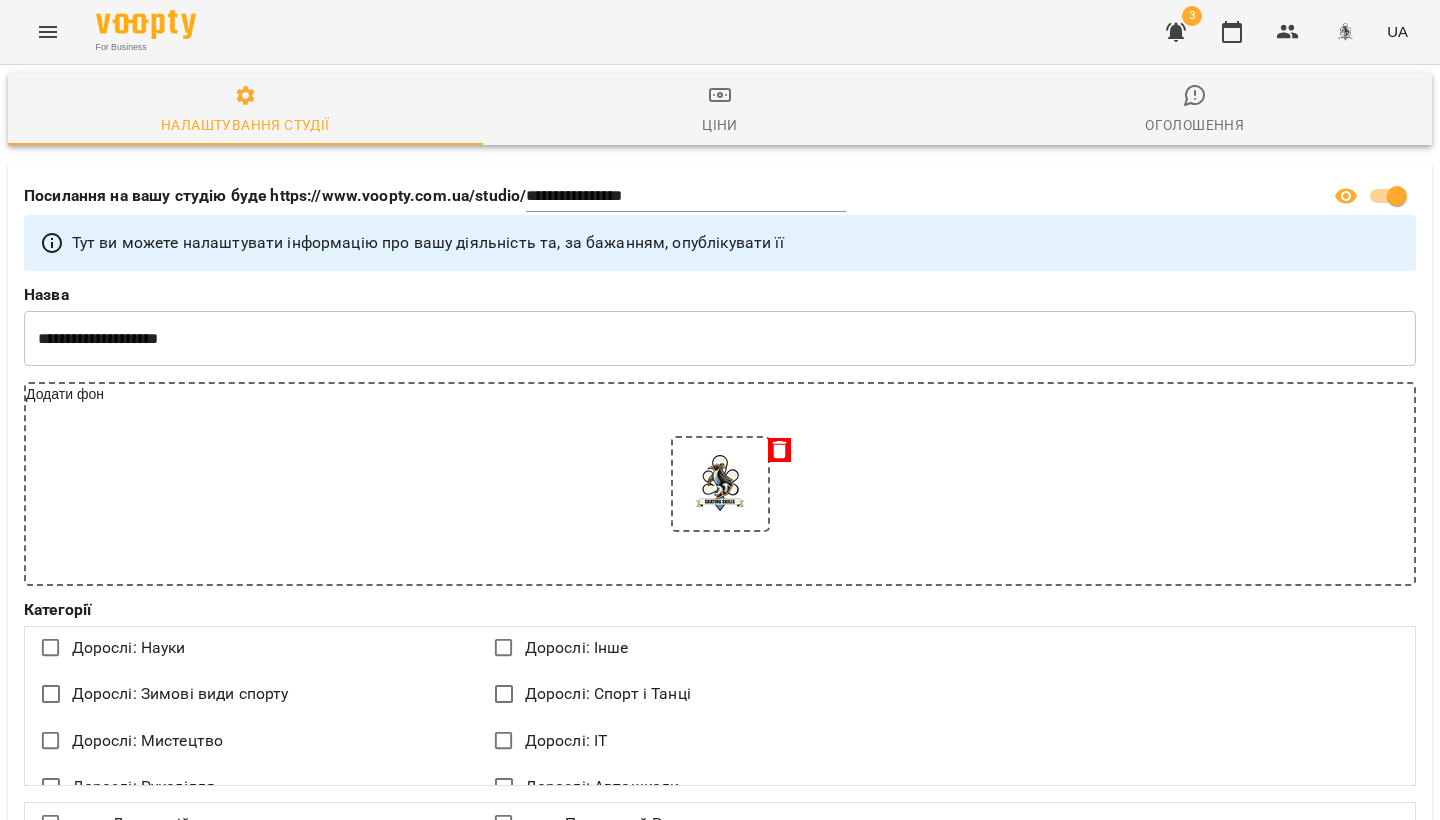 scroll, scrollTop: 0, scrollLeft: 0, axis: both 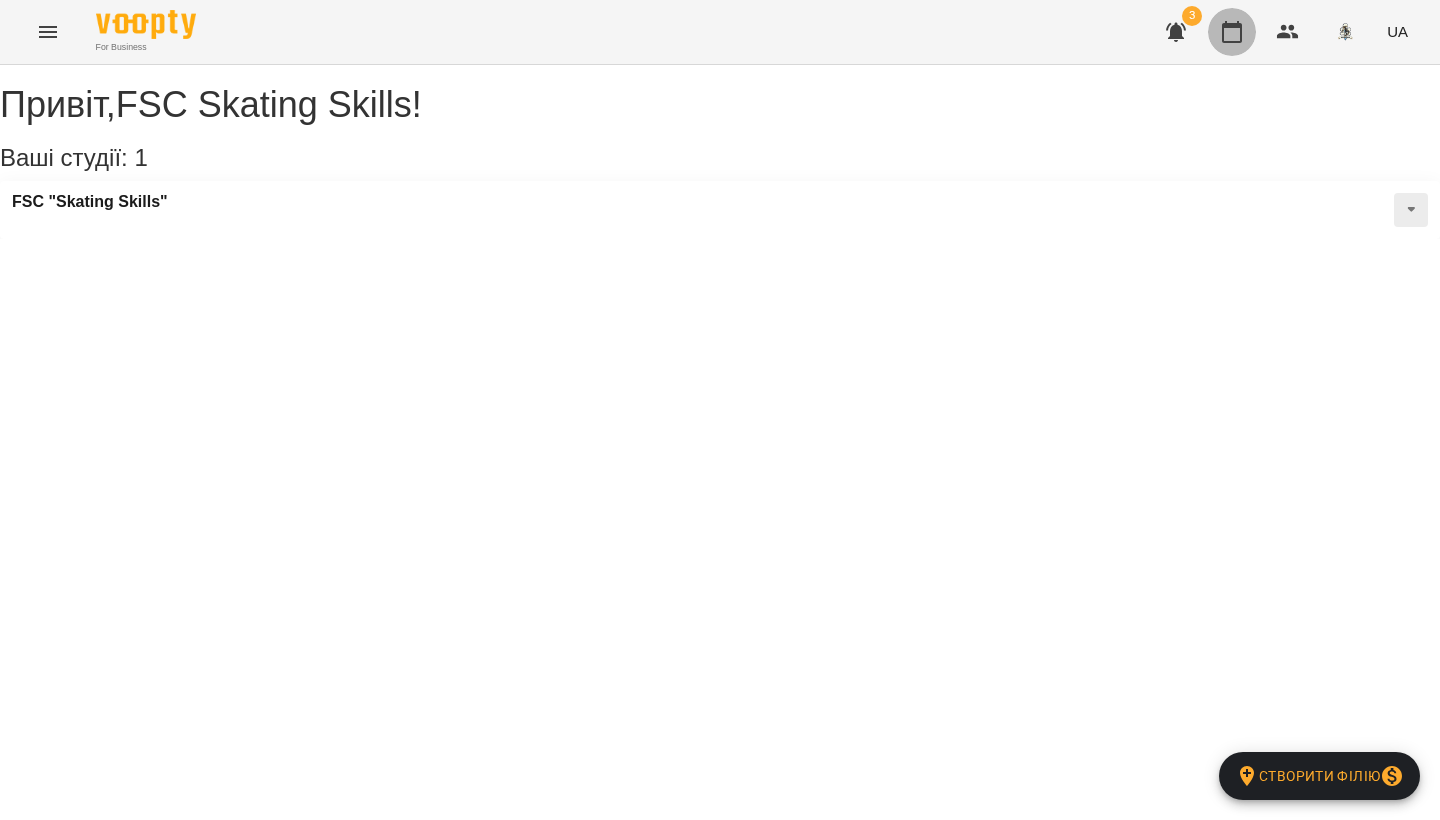 click 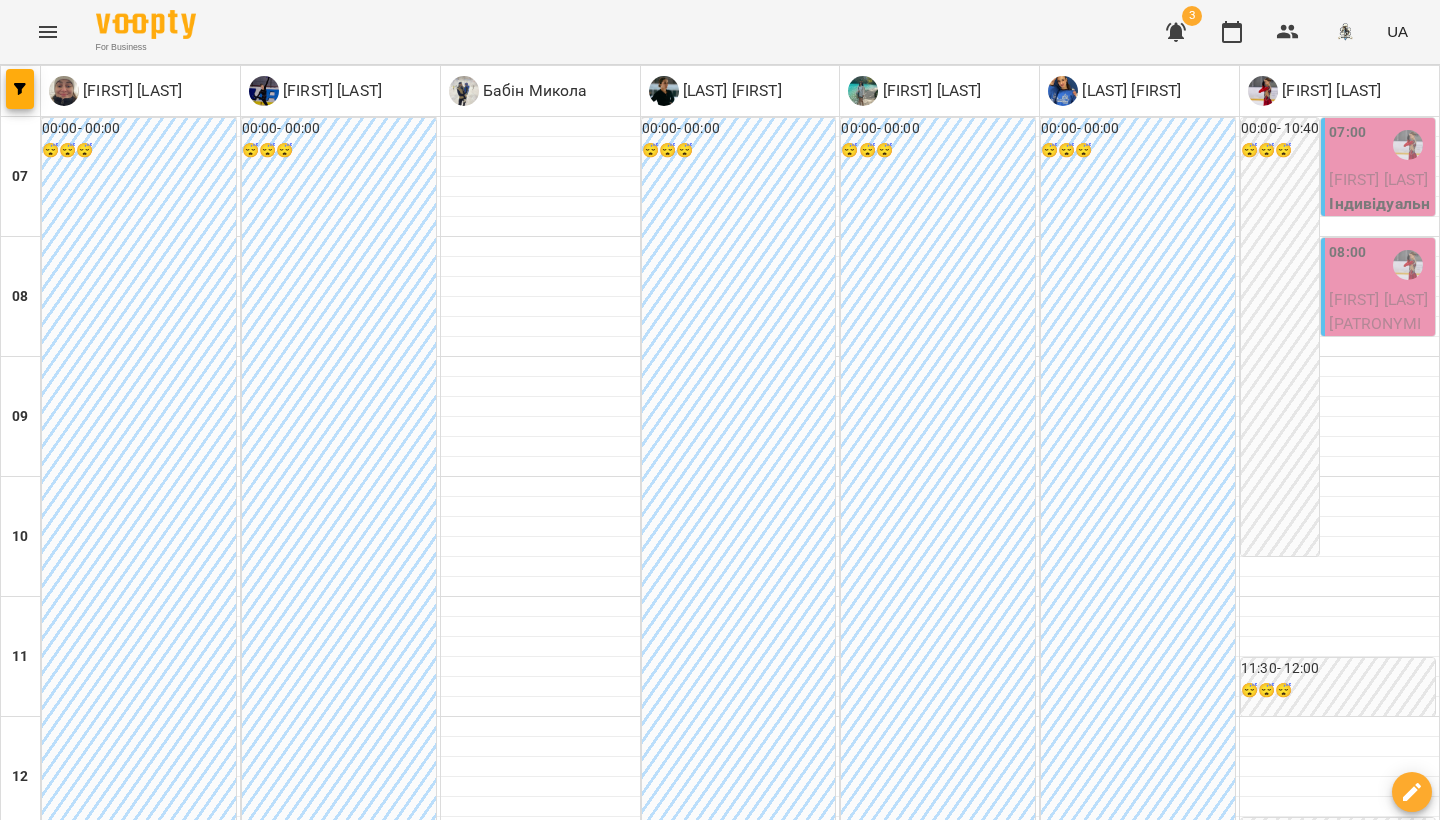 scroll, scrollTop: 690, scrollLeft: 0, axis: vertical 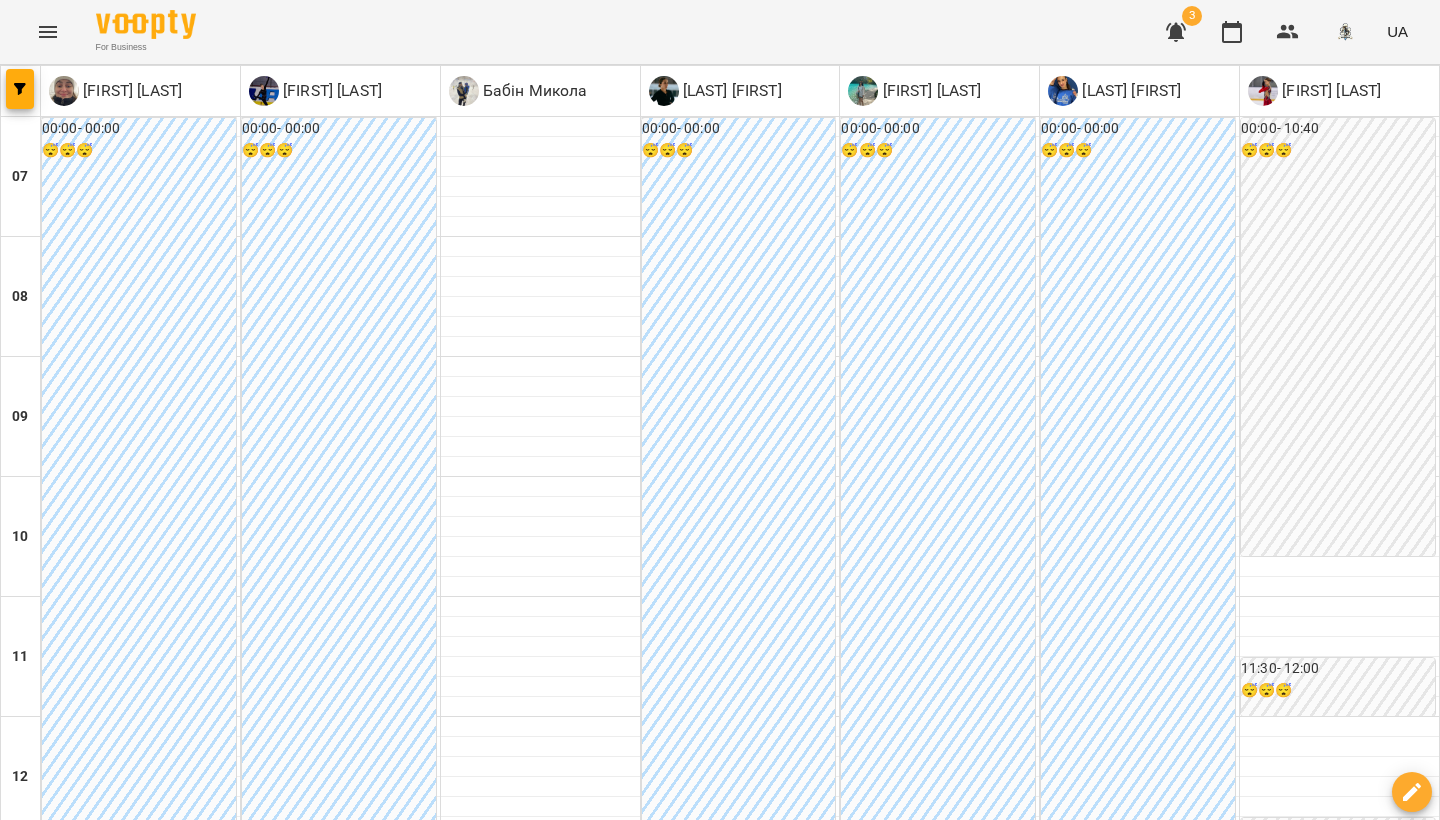 click on "чт" at bounding box center (809, 1943) 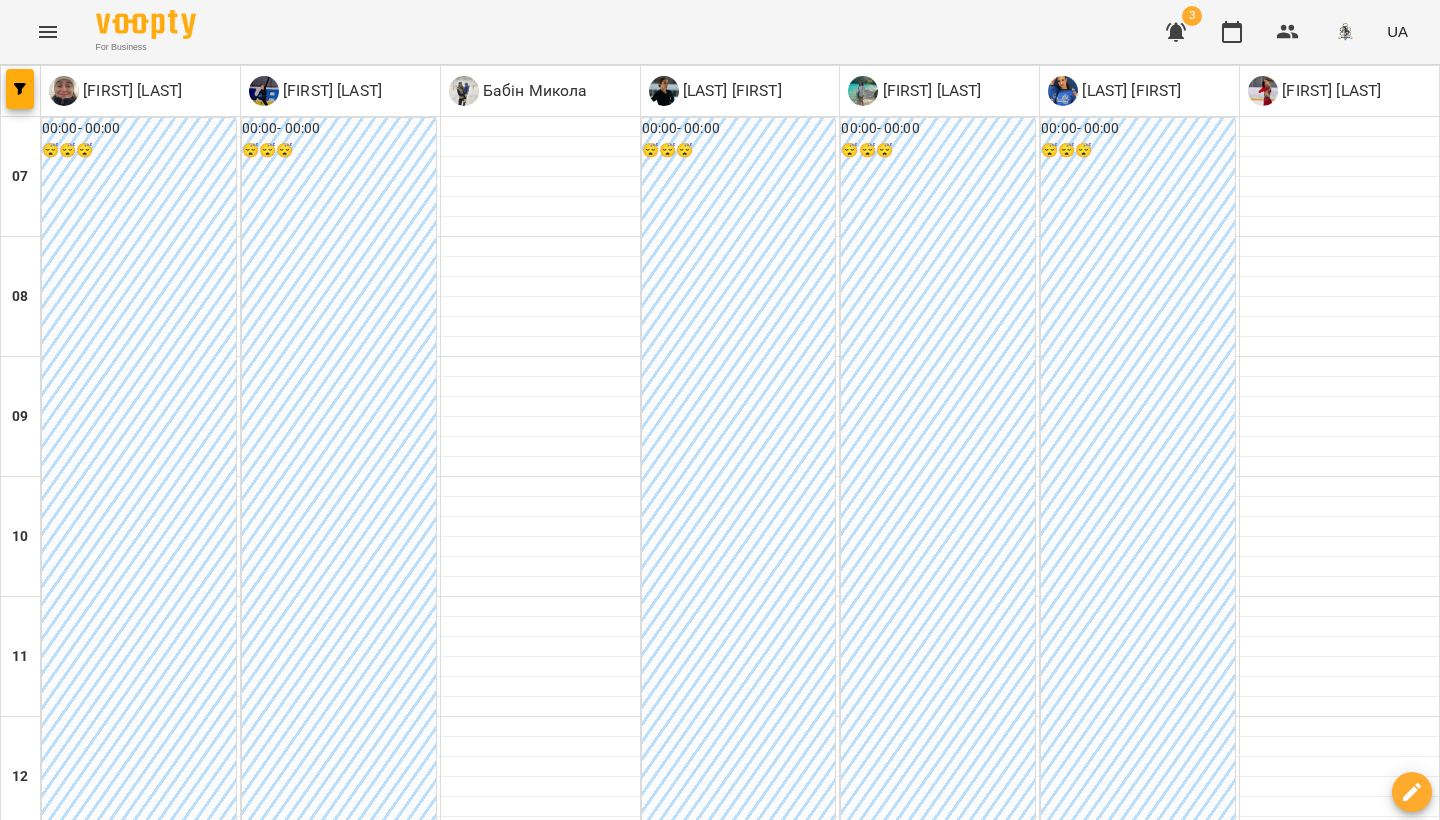 type on "**********" 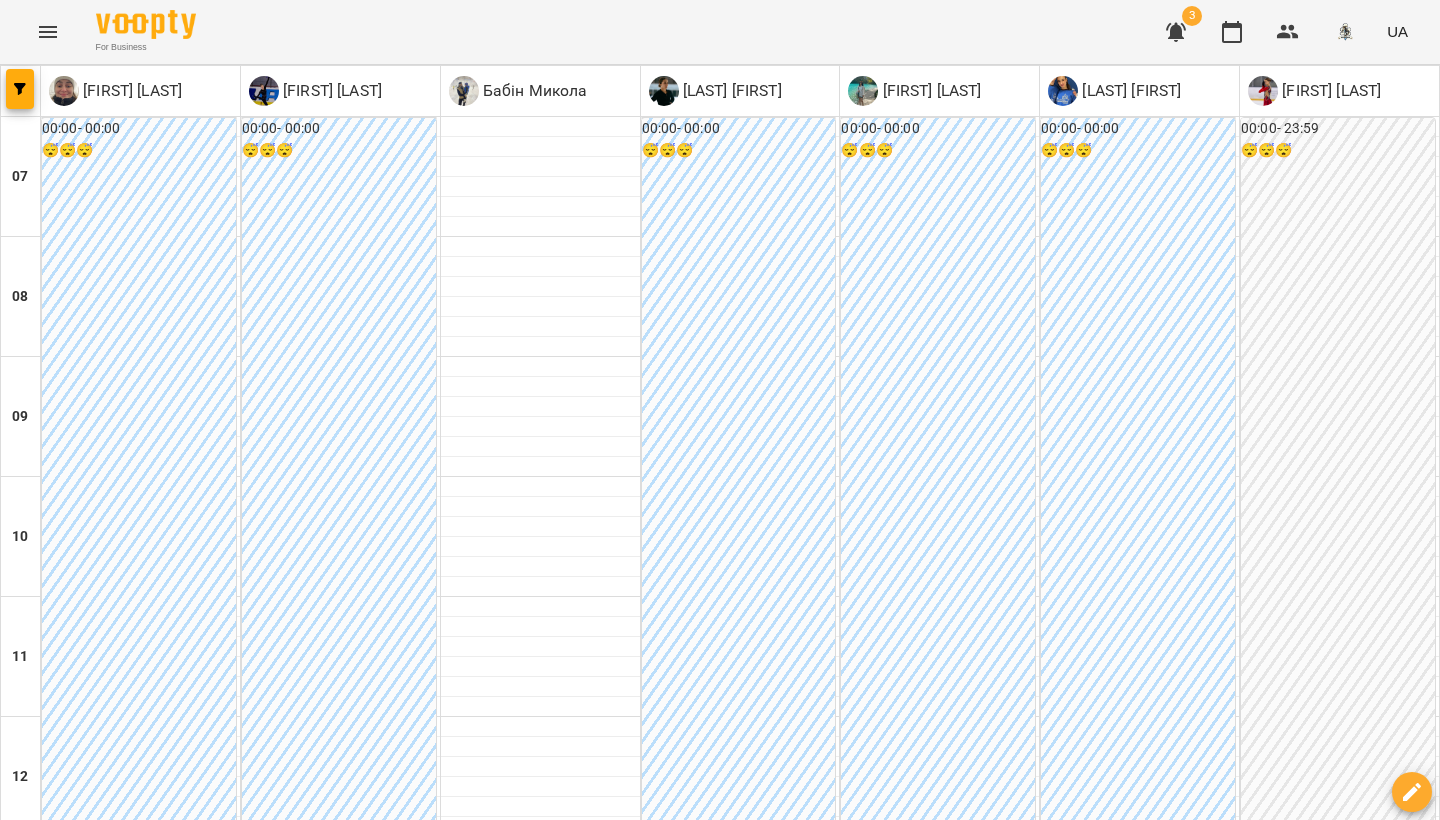 click on "чт" at bounding box center (631, 1943) 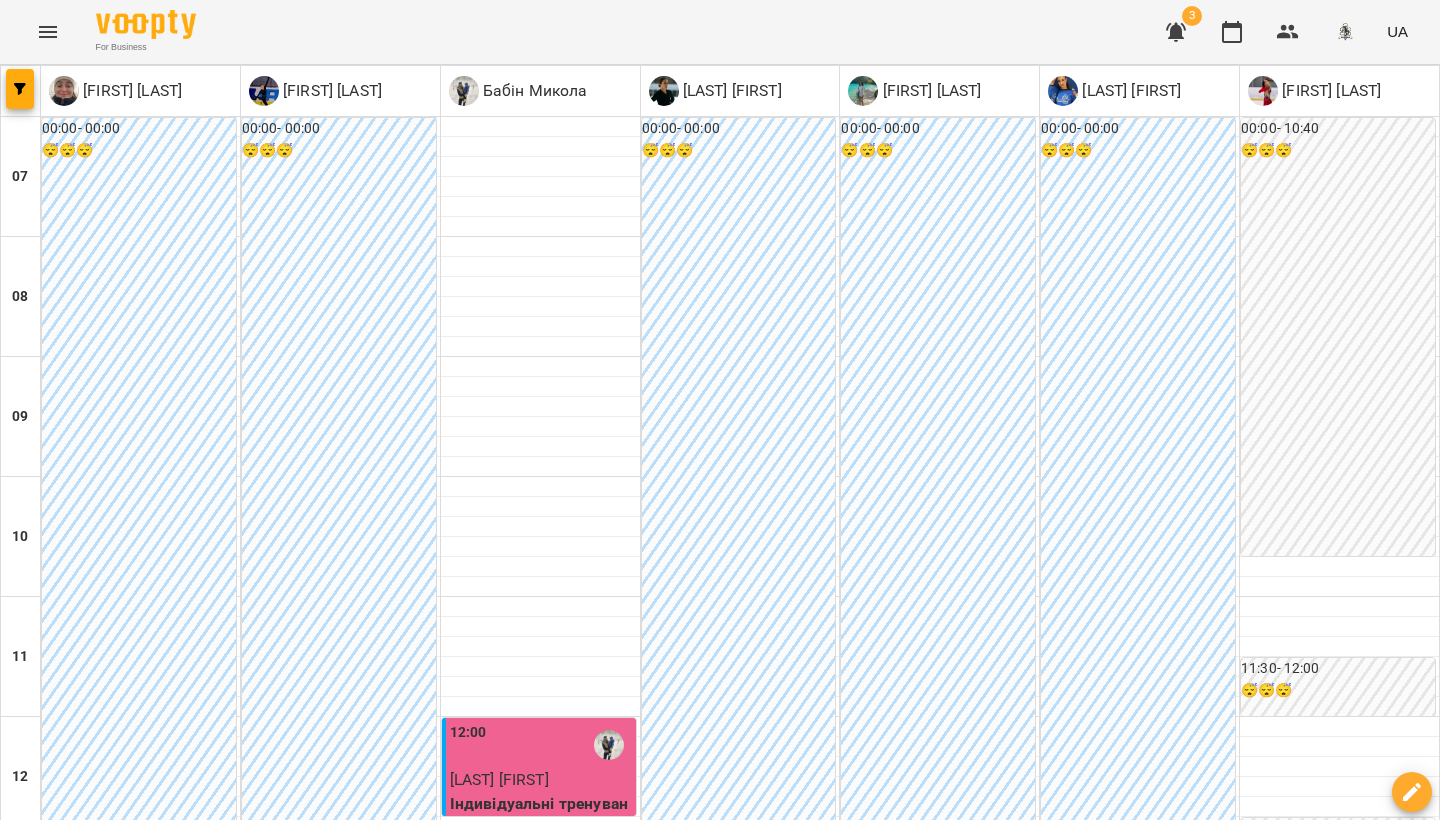 scroll, scrollTop: 1133, scrollLeft: 0, axis: vertical 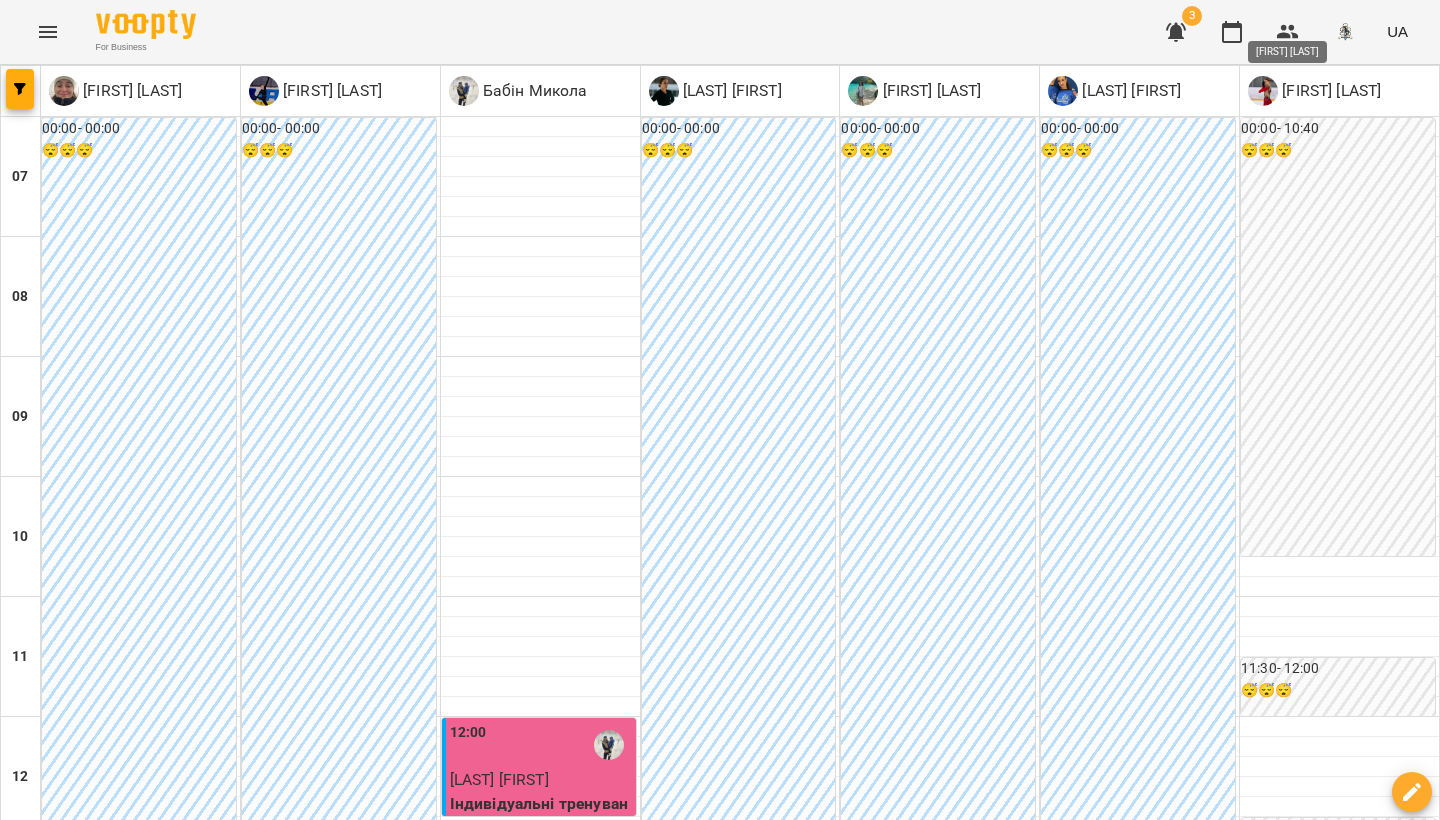 click on "[FIRST] [LAST]" at bounding box center [1329, 91] 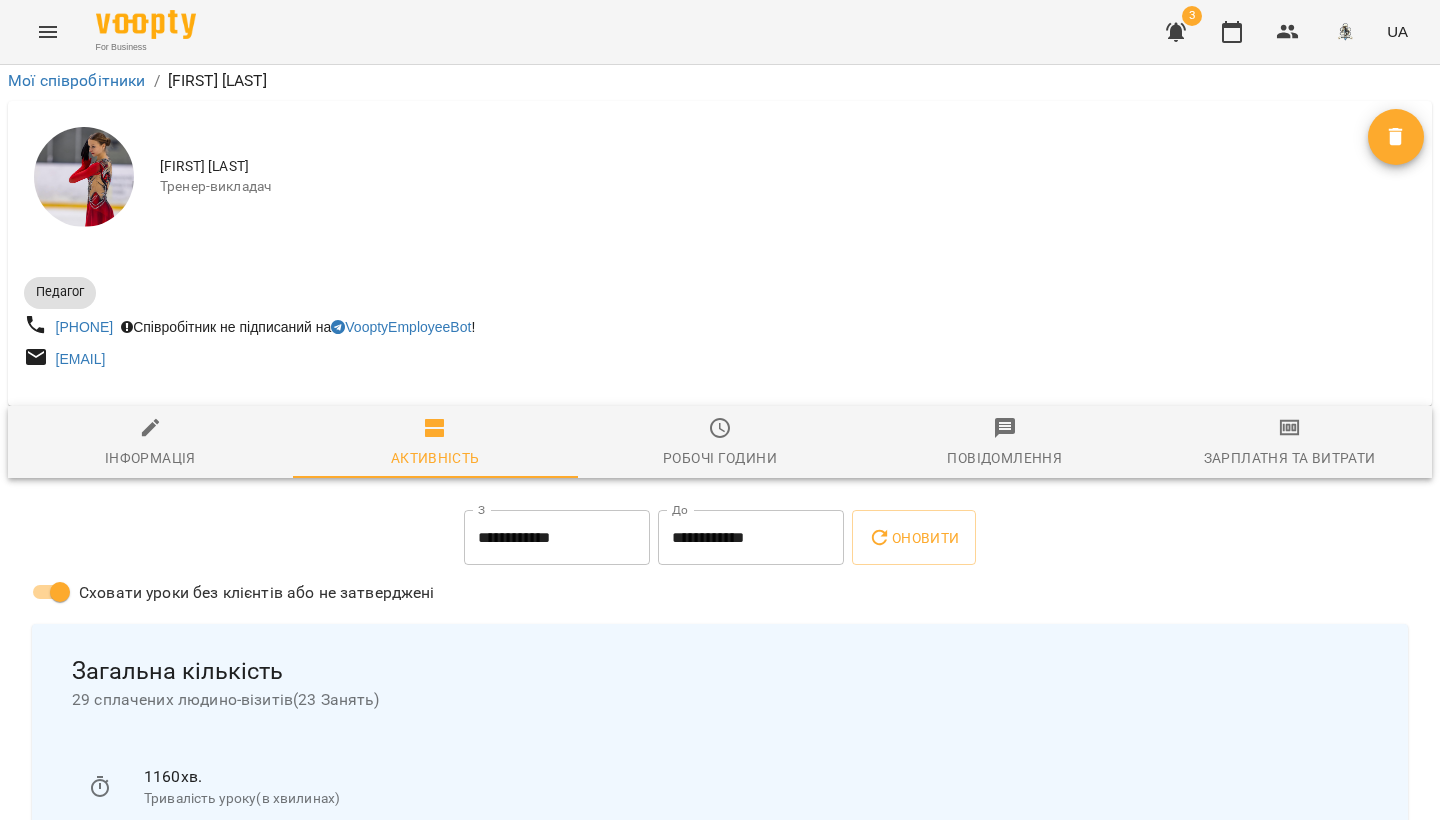 scroll, scrollTop: 87, scrollLeft: 0, axis: vertical 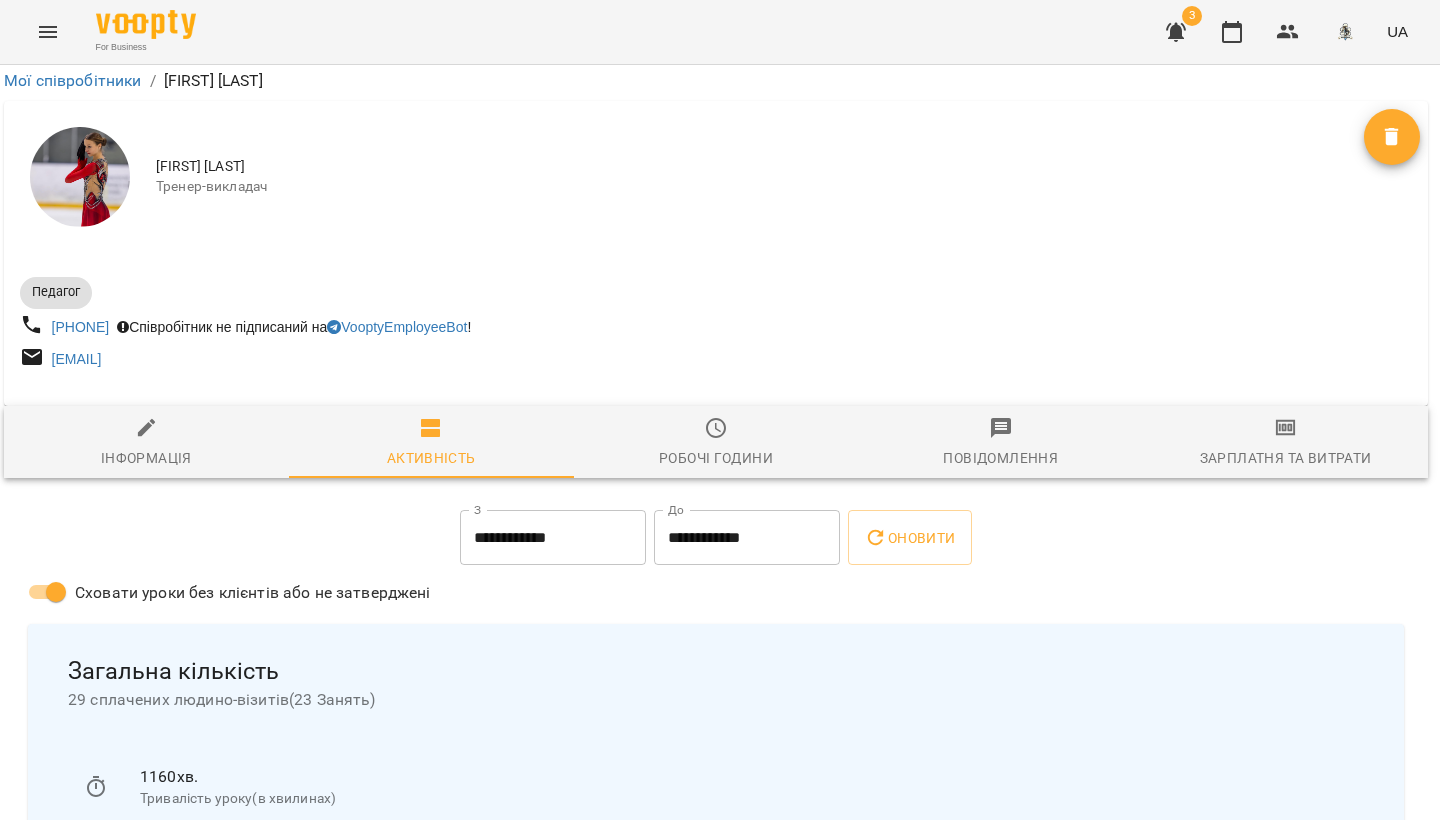 click on "Робочі години" at bounding box center (716, 458) 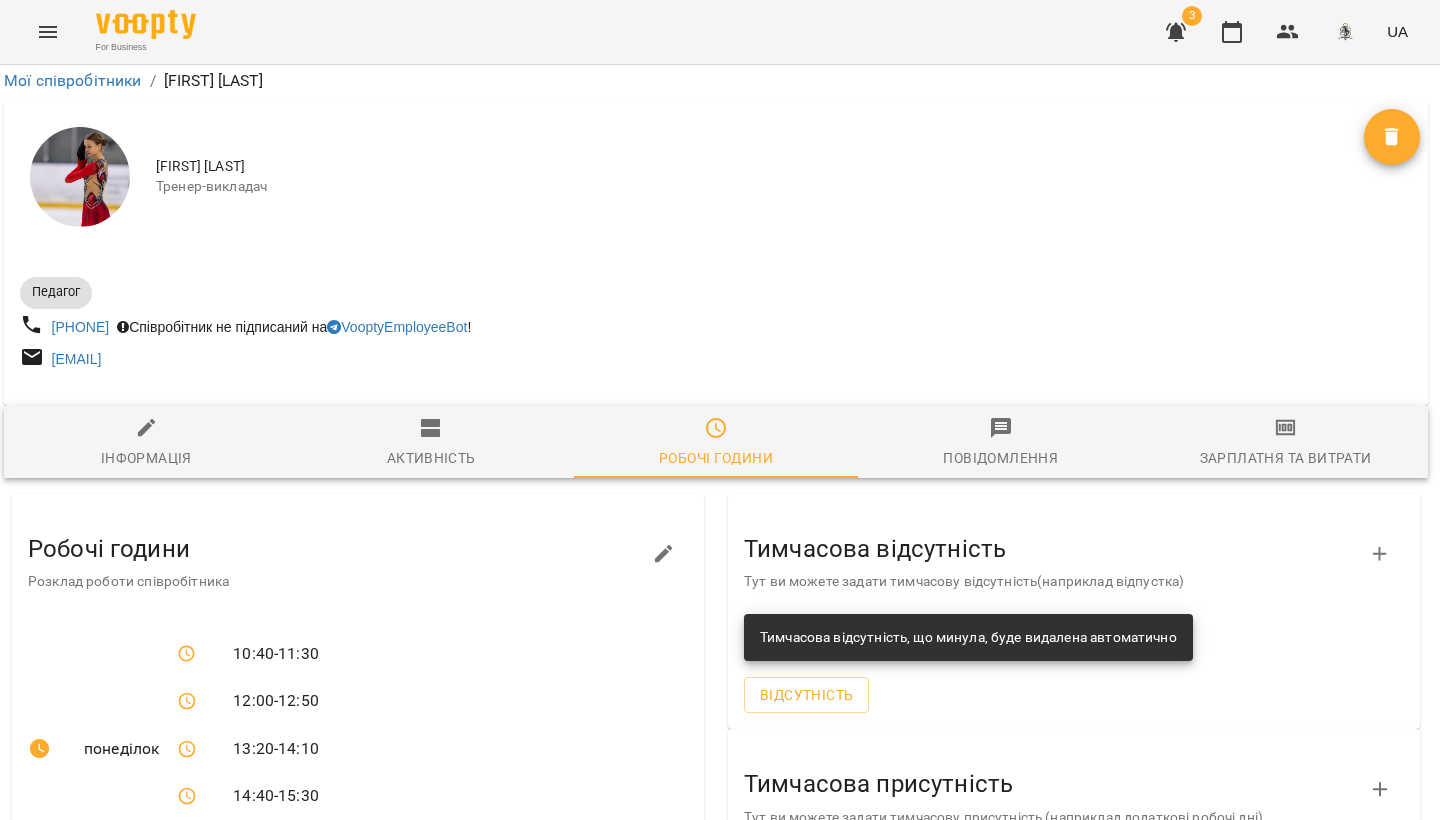 scroll, scrollTop: 278, scrollLeft: 4, axis: both 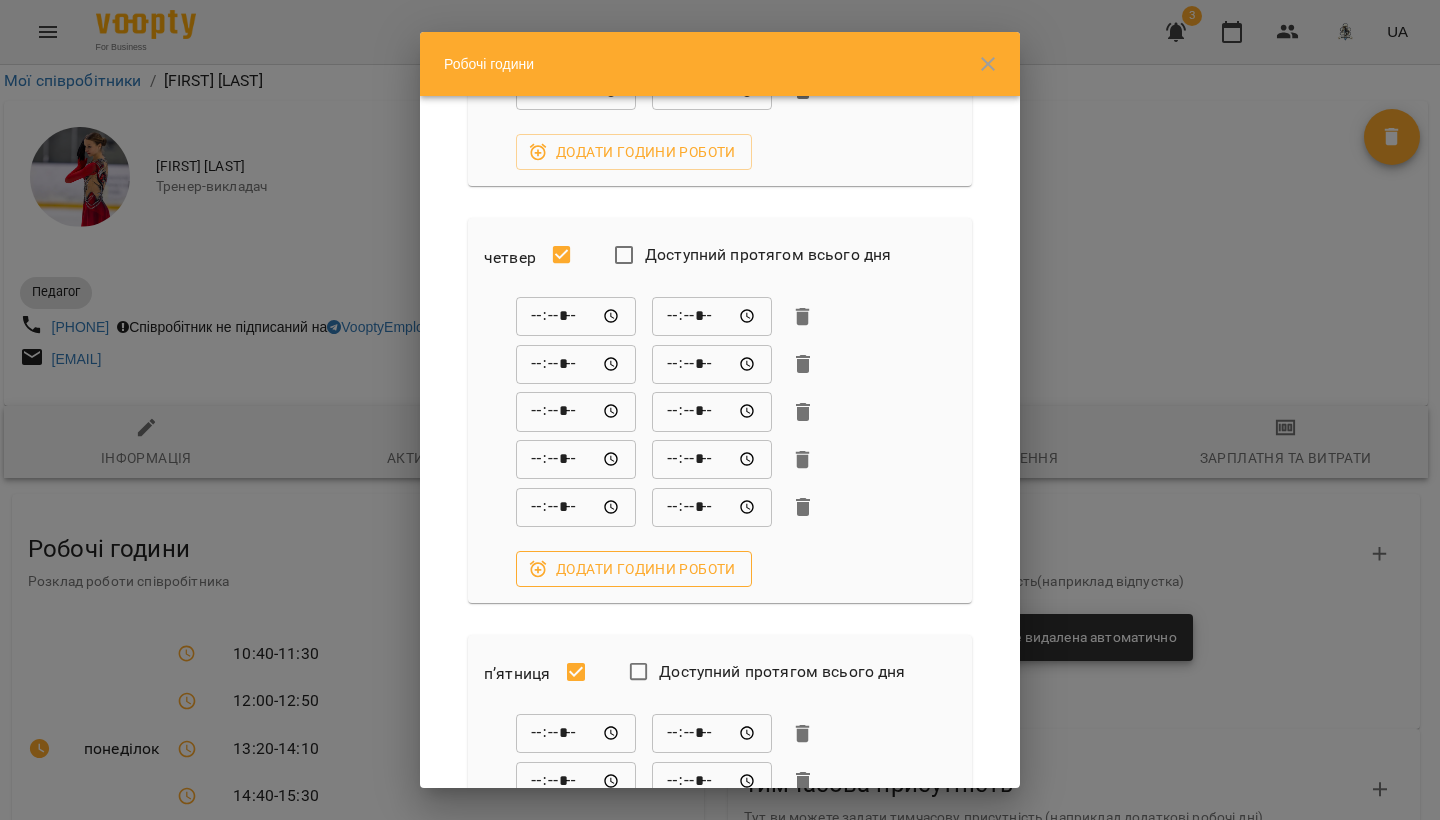 click on "четвер Доступний протягом всього дня ***** ​ ***** ​ ***** ​ ***** ​ ***** ​ ***** ​ ***** ​ ***** ​ ***** ​ ***** ​ Додати години роботи" at bounding box center (720, 410) 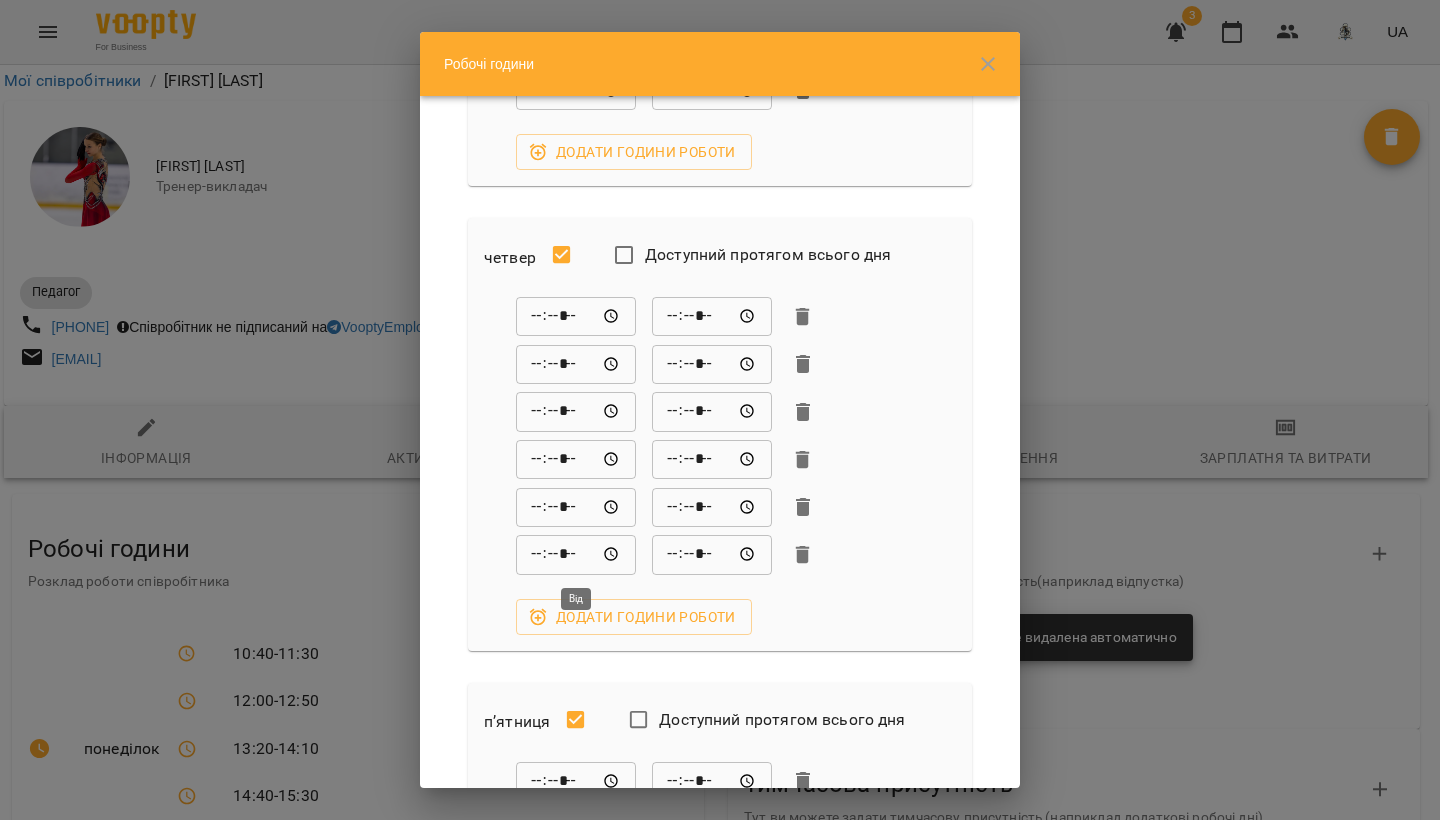 click on "*****" at bounding box center [576, 555] 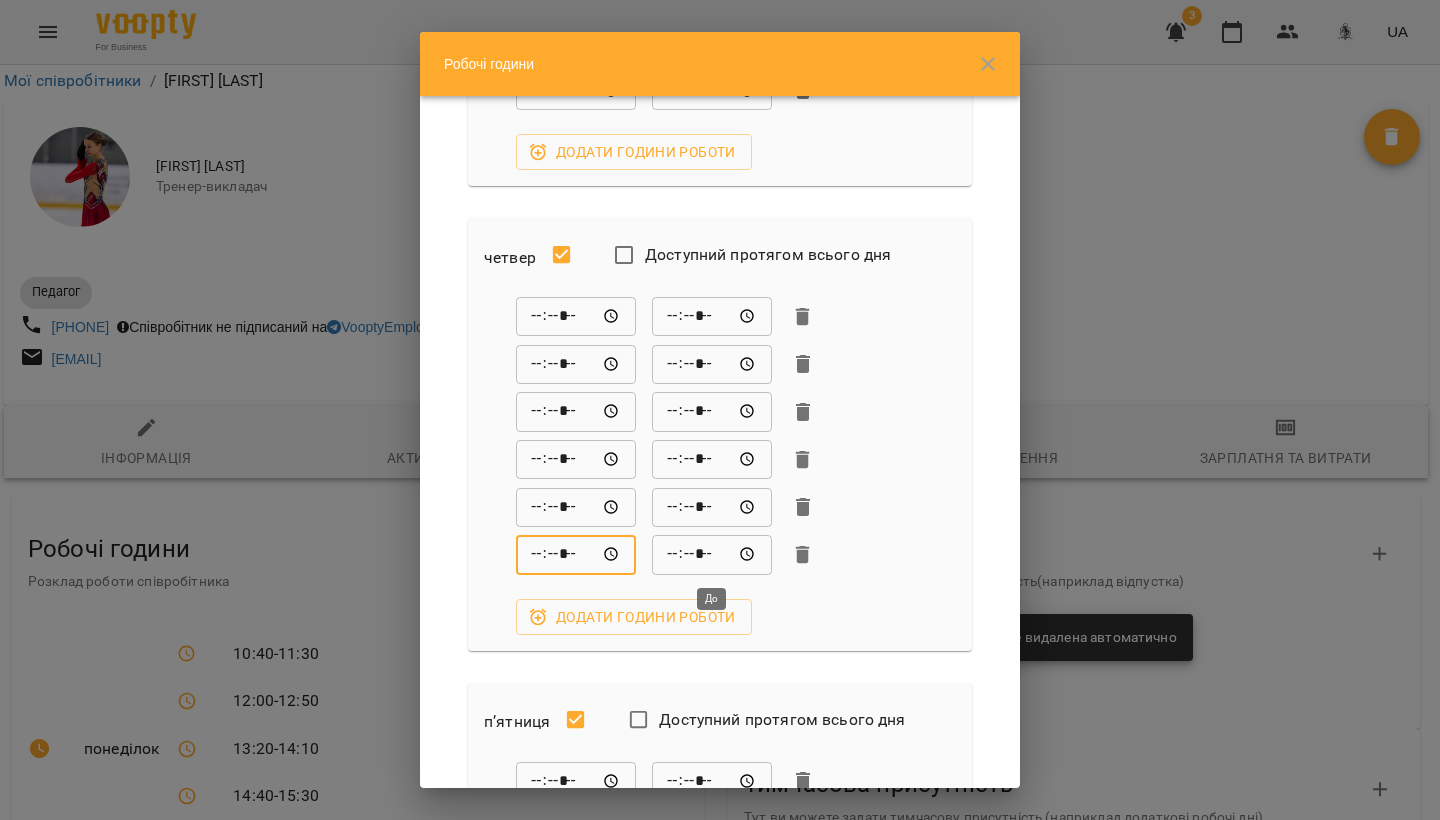 type on "*****" 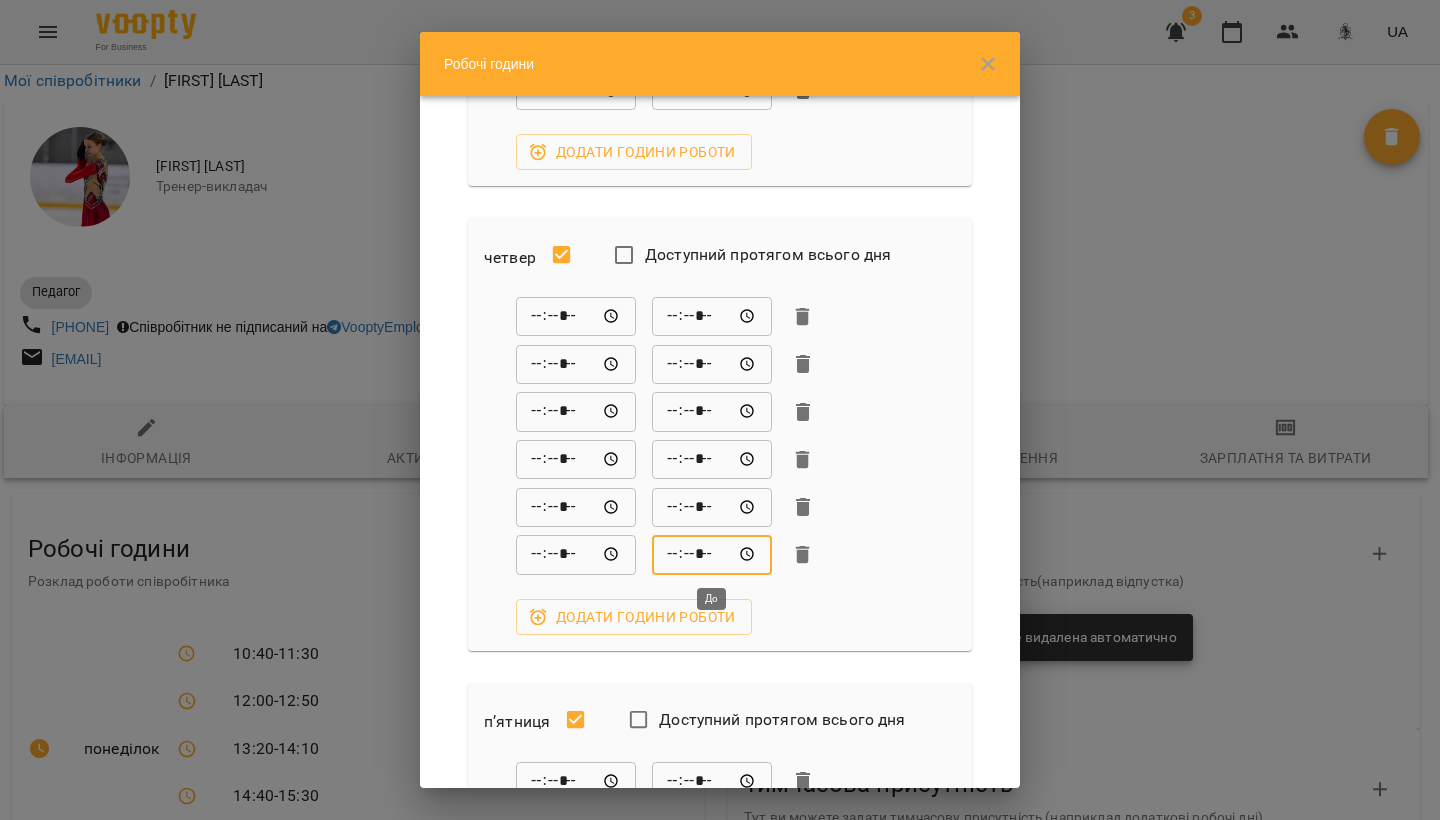 click on "*****" at bounding box center [712, 555] 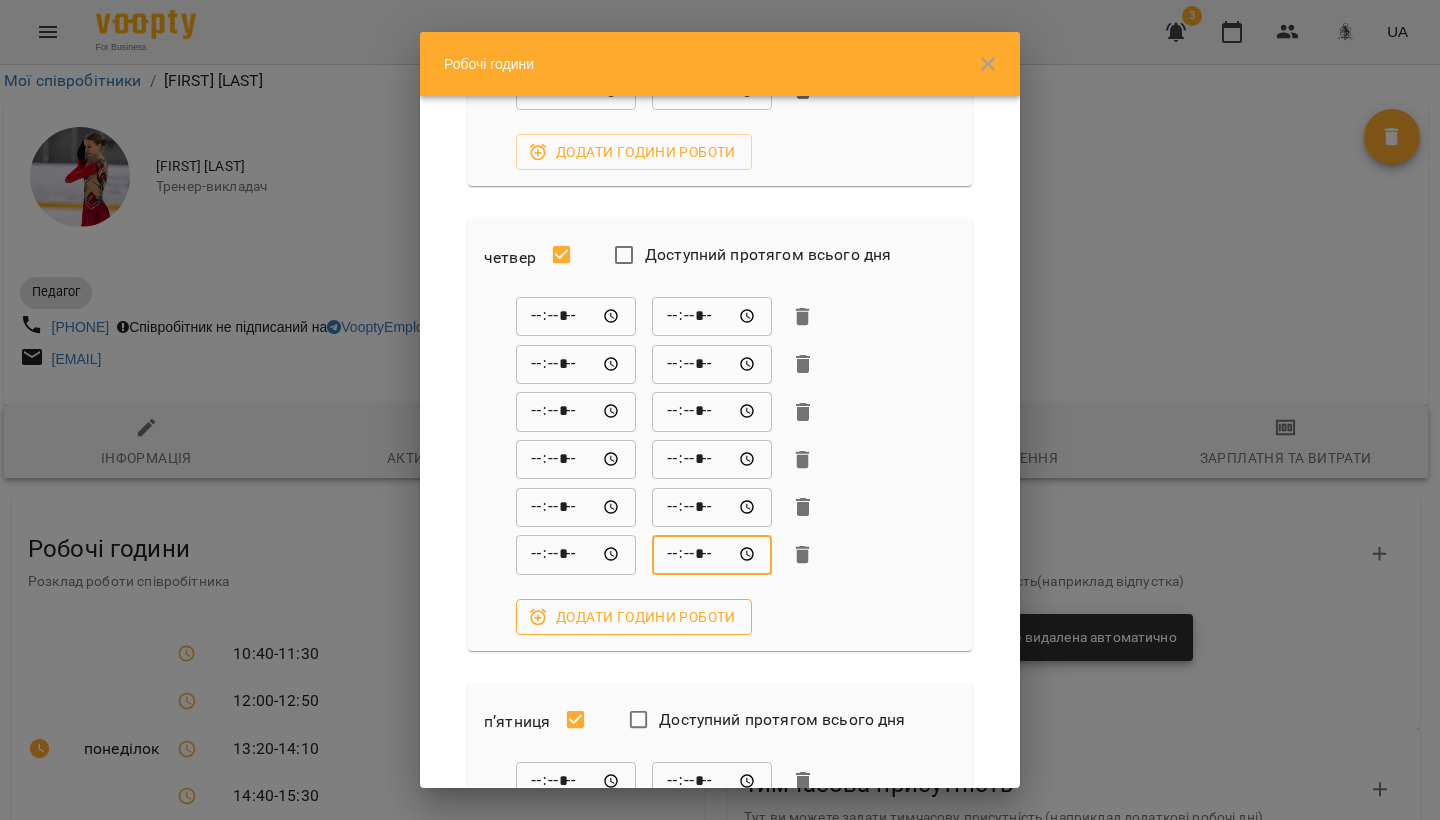 type on "*****" 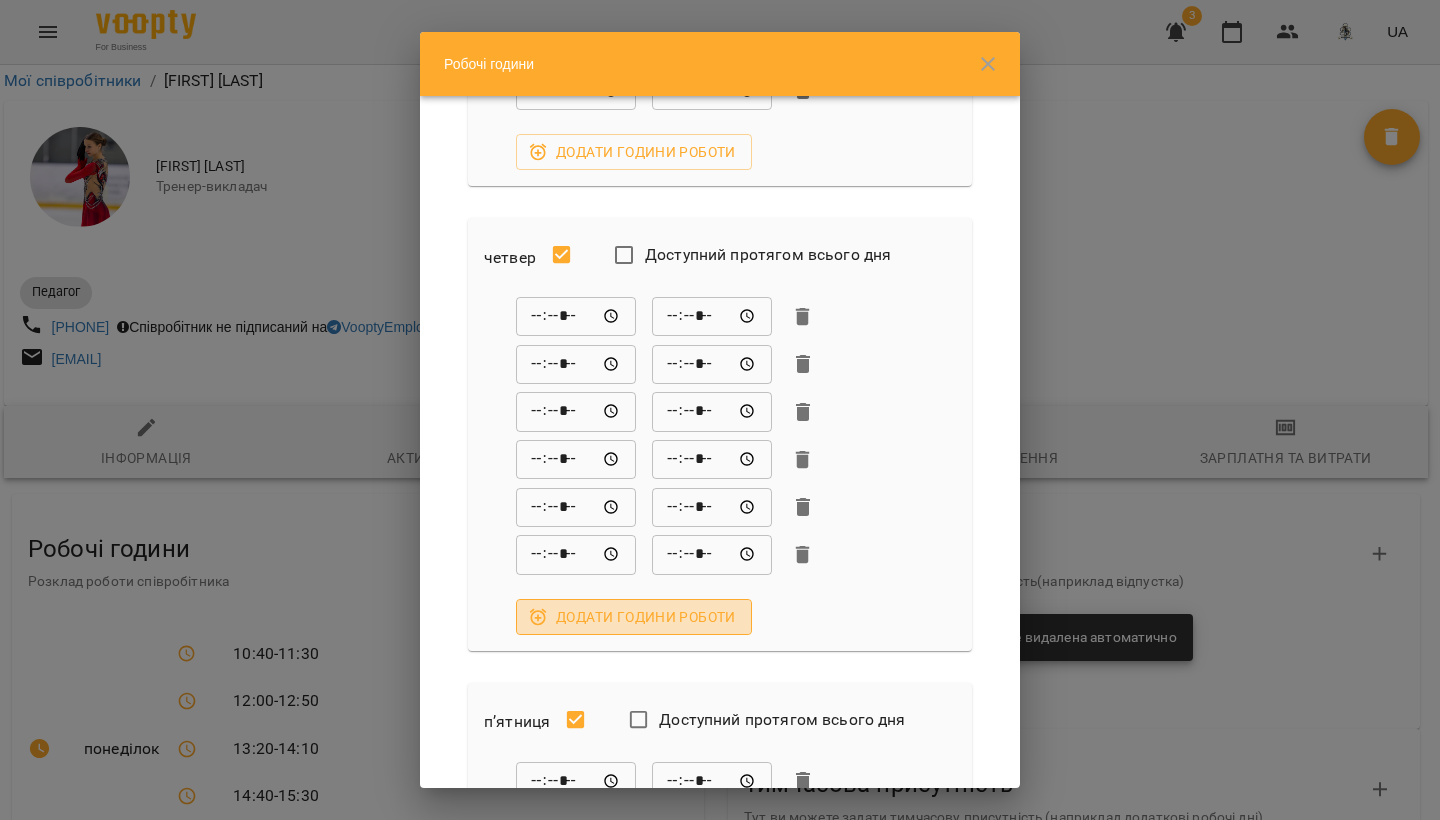 click on "Додати години роботи" at bounding box center (634, 617) 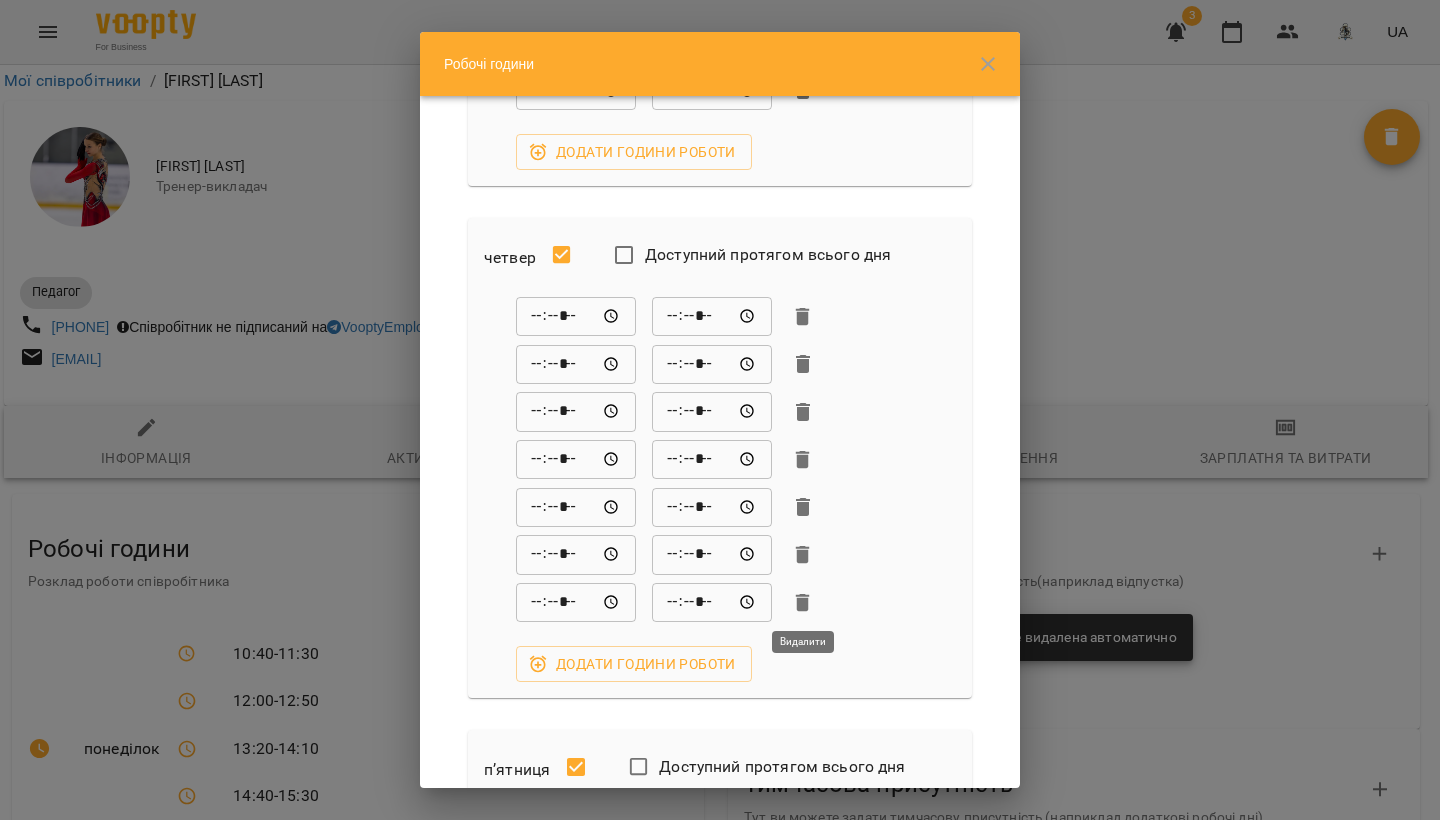 click 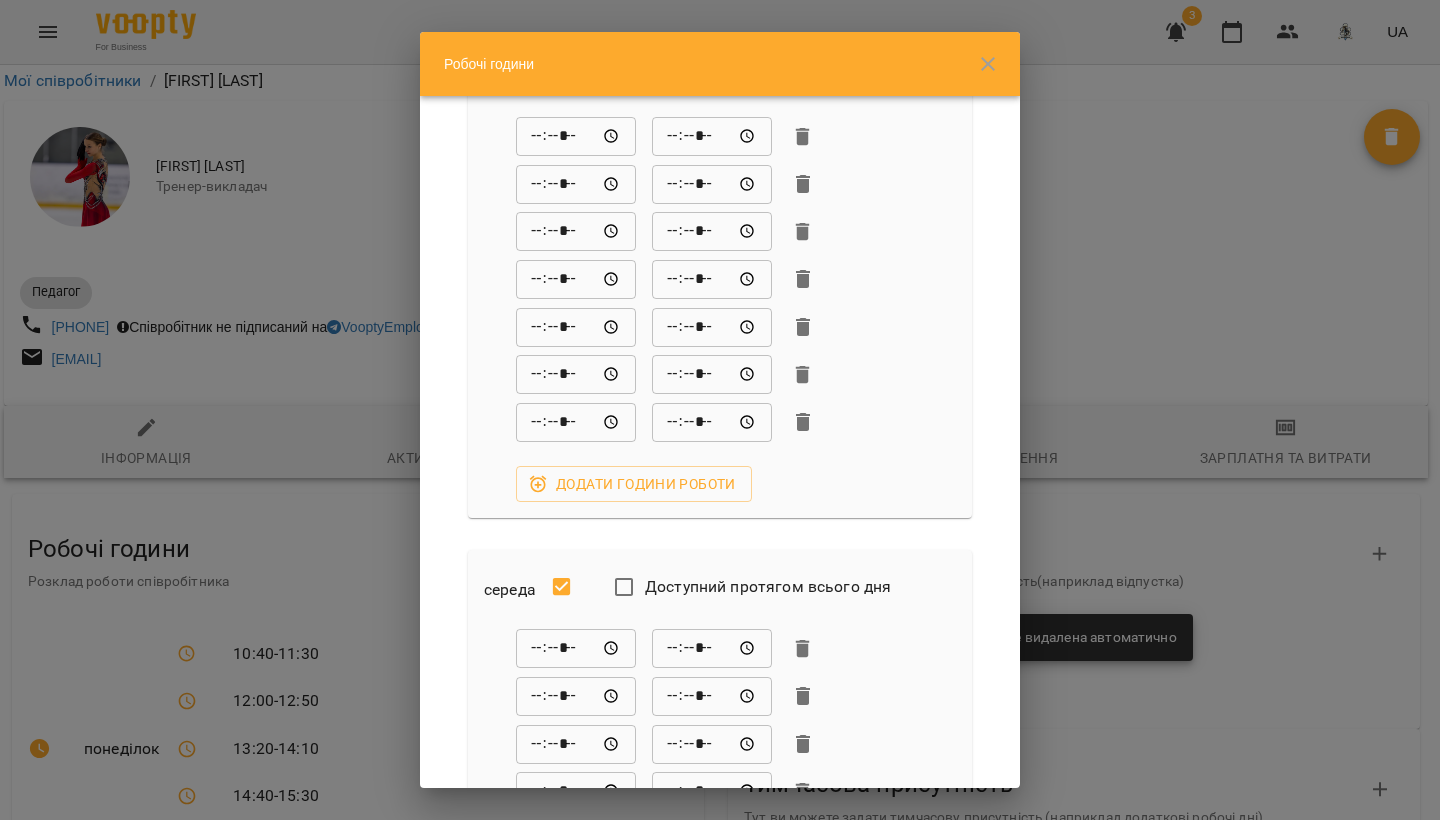 scroll, scrollTop: 505, scrollLeft: 0, axis: vertical 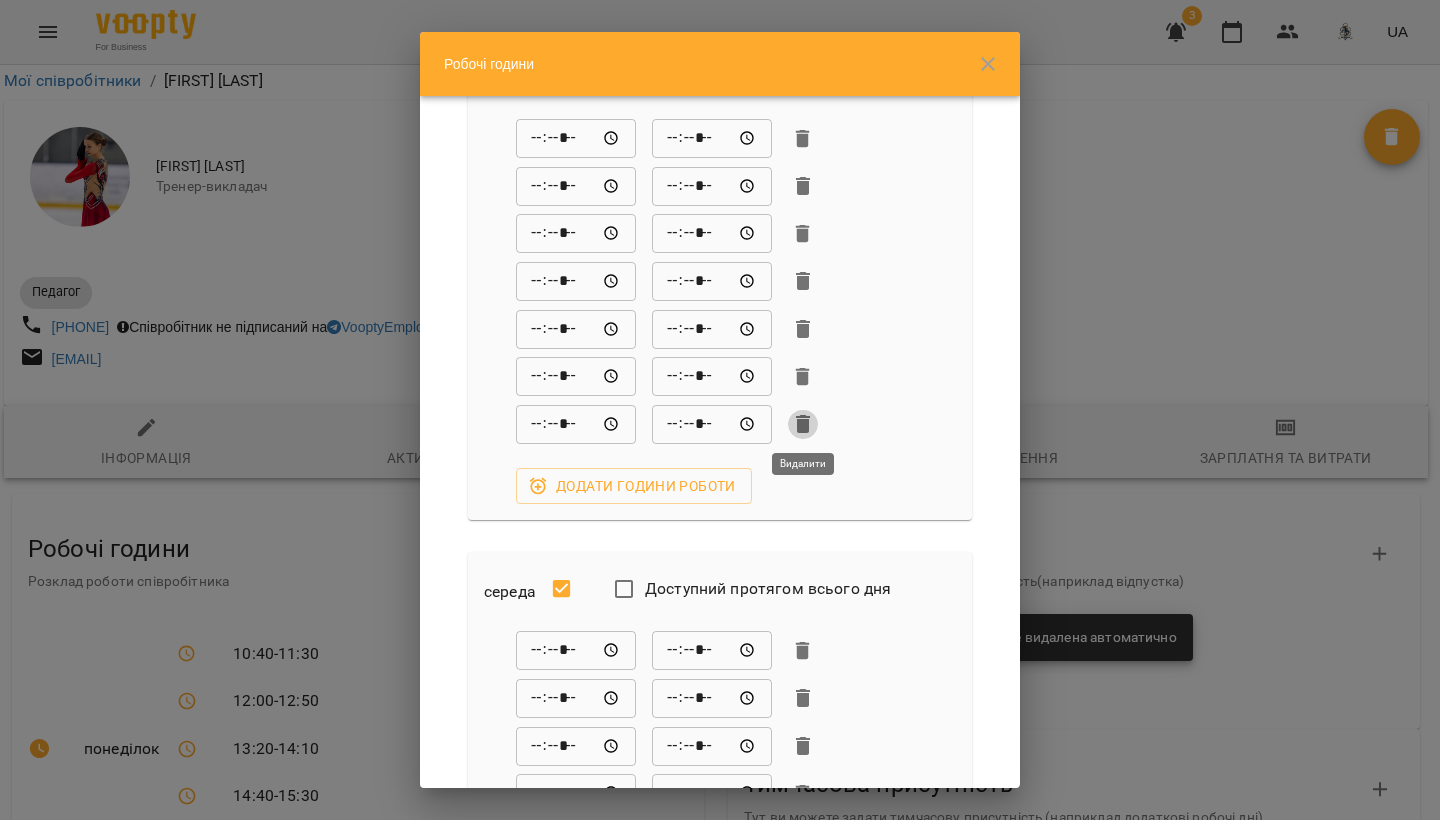 click 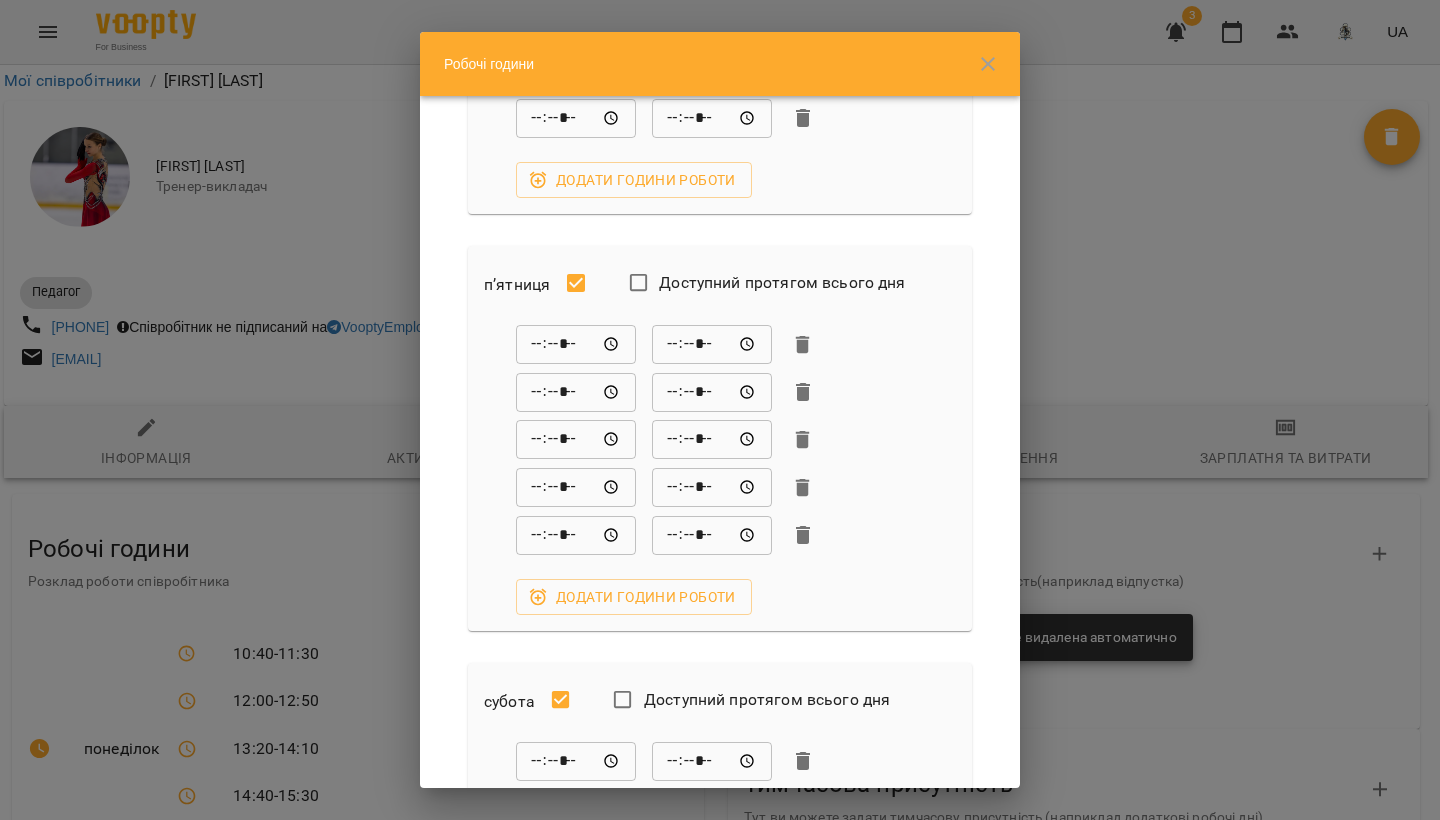 scroll, scrollTop: 1653, scrollLeft: 0, axis: vertical 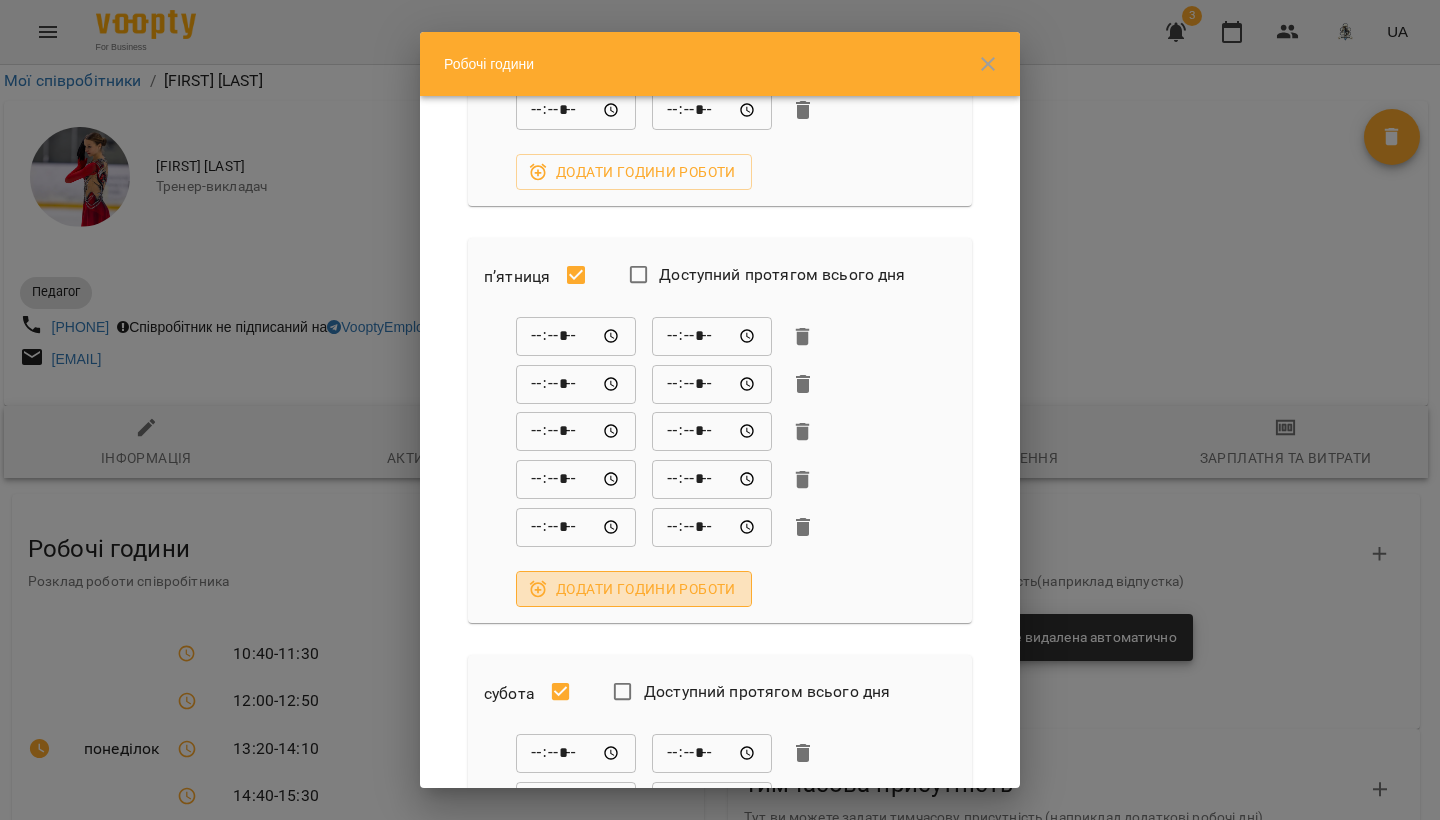 click on "Додати години роботи" at bounding box center (634, 589) 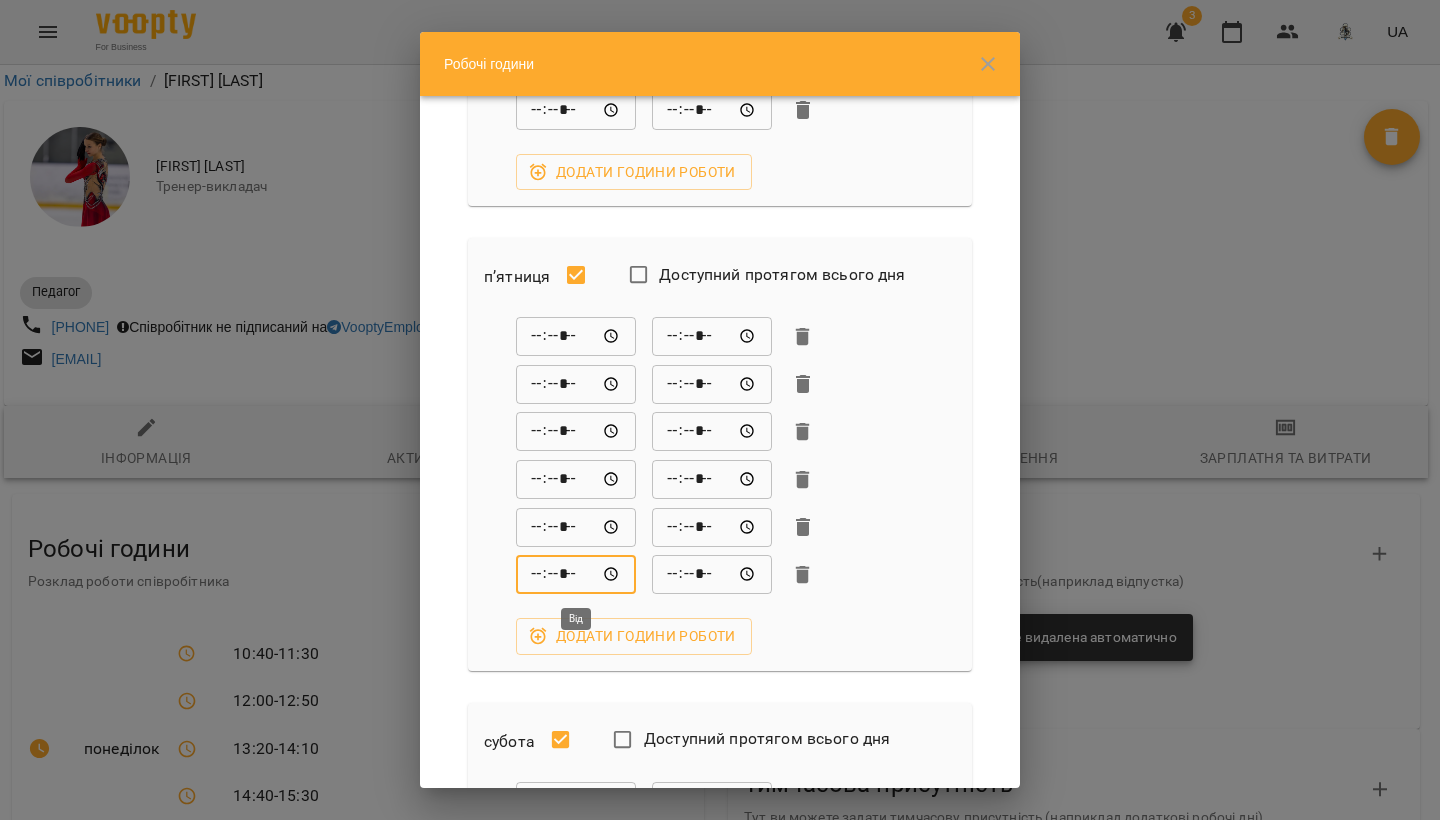 click on "*****" at bounding box center (576, 575) 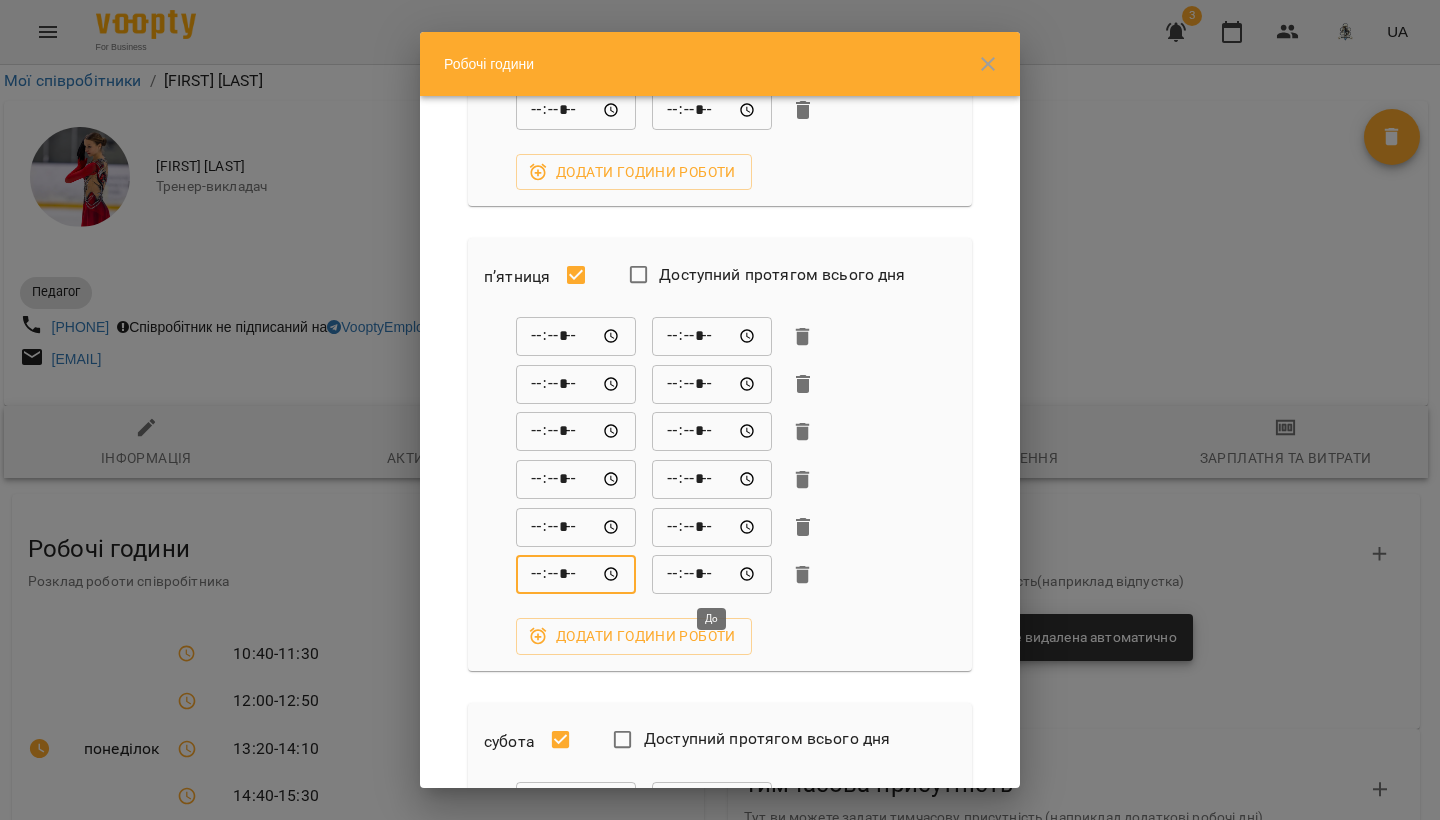 type on "*****" 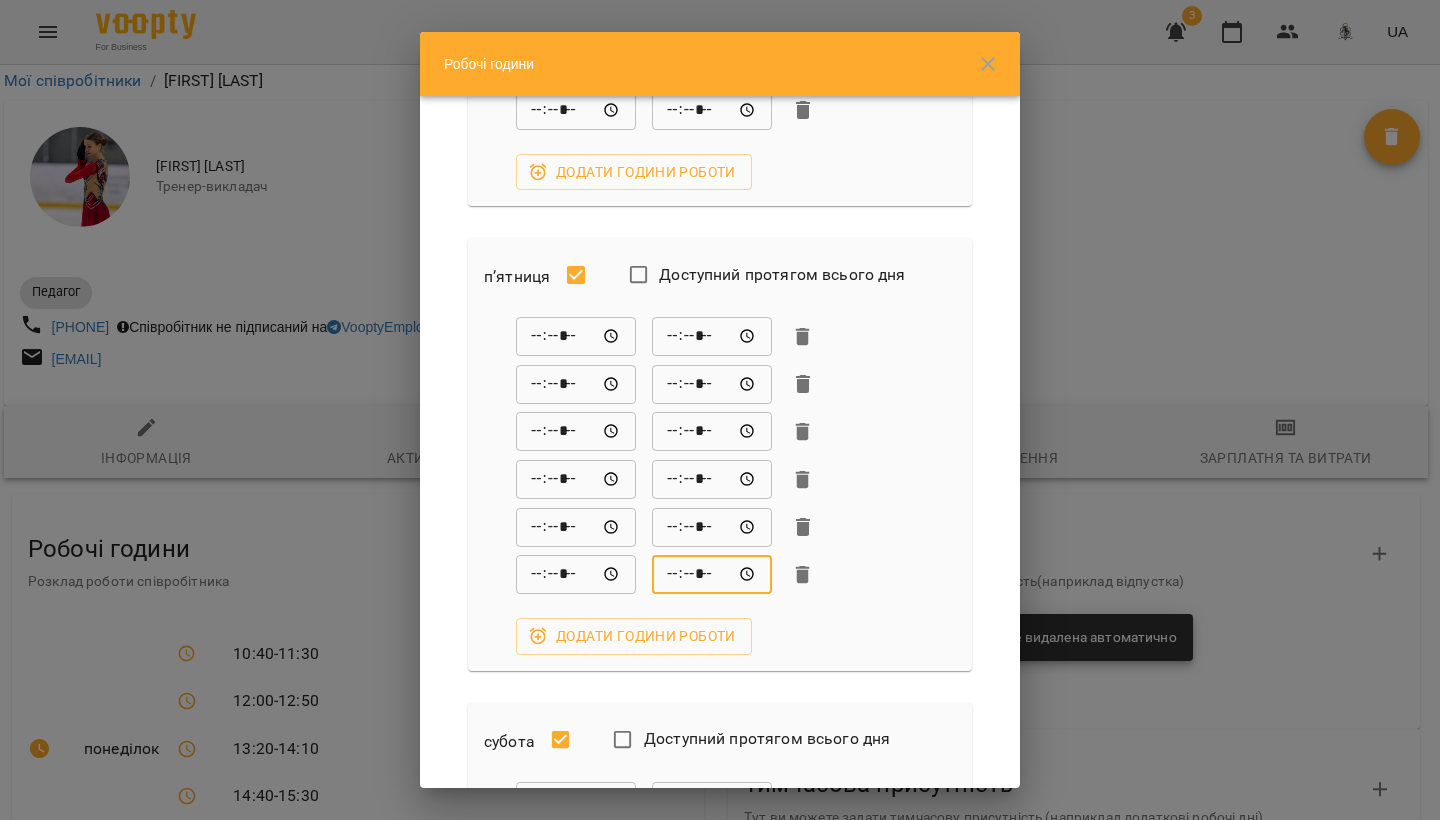 type on "*****" 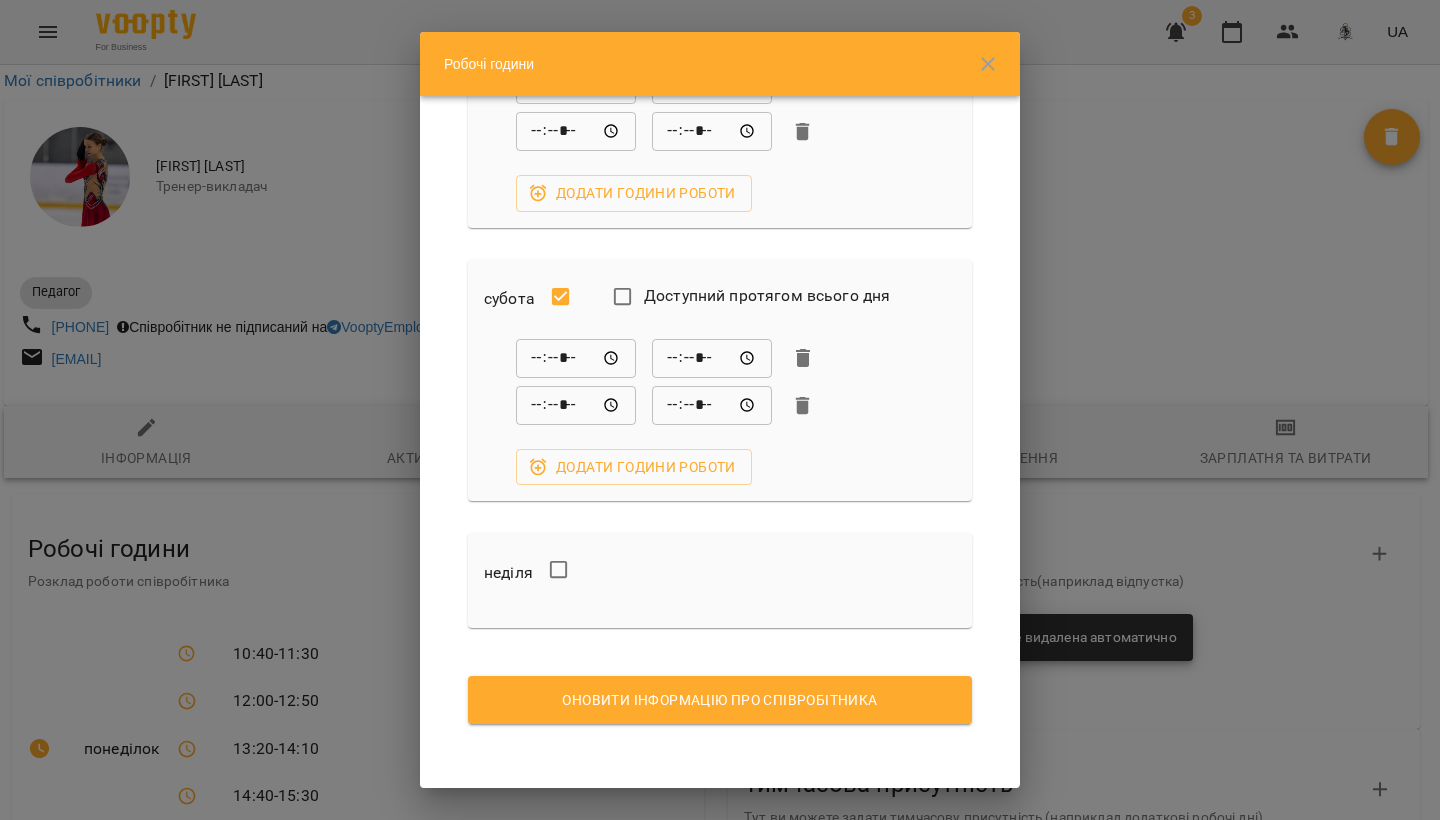 scroll, scrollTop: 2096, scrollLeft: 0, axis: vertical 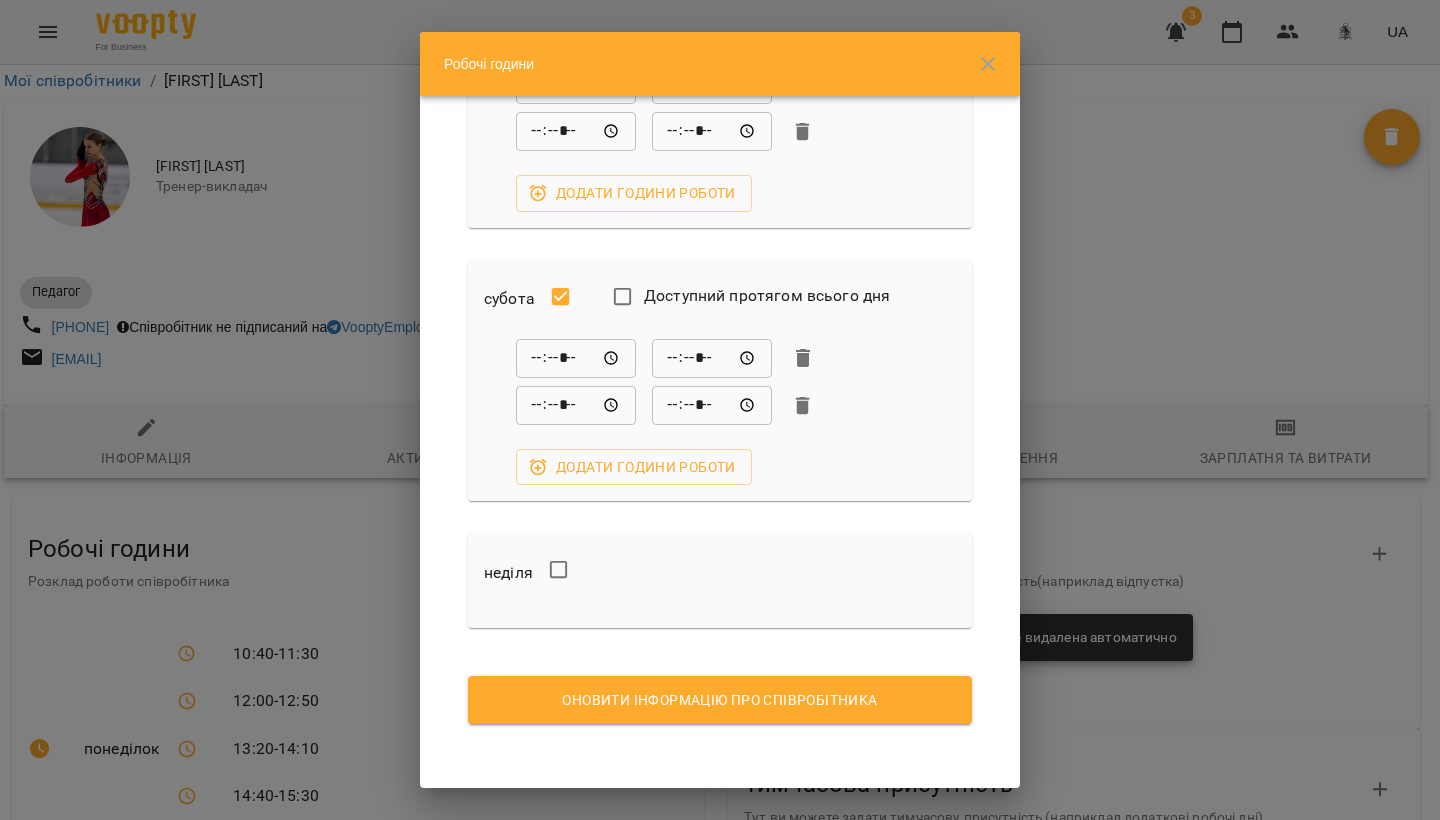 click on "Оновити інформацію про співробітника" at bounding box center [720, 700] 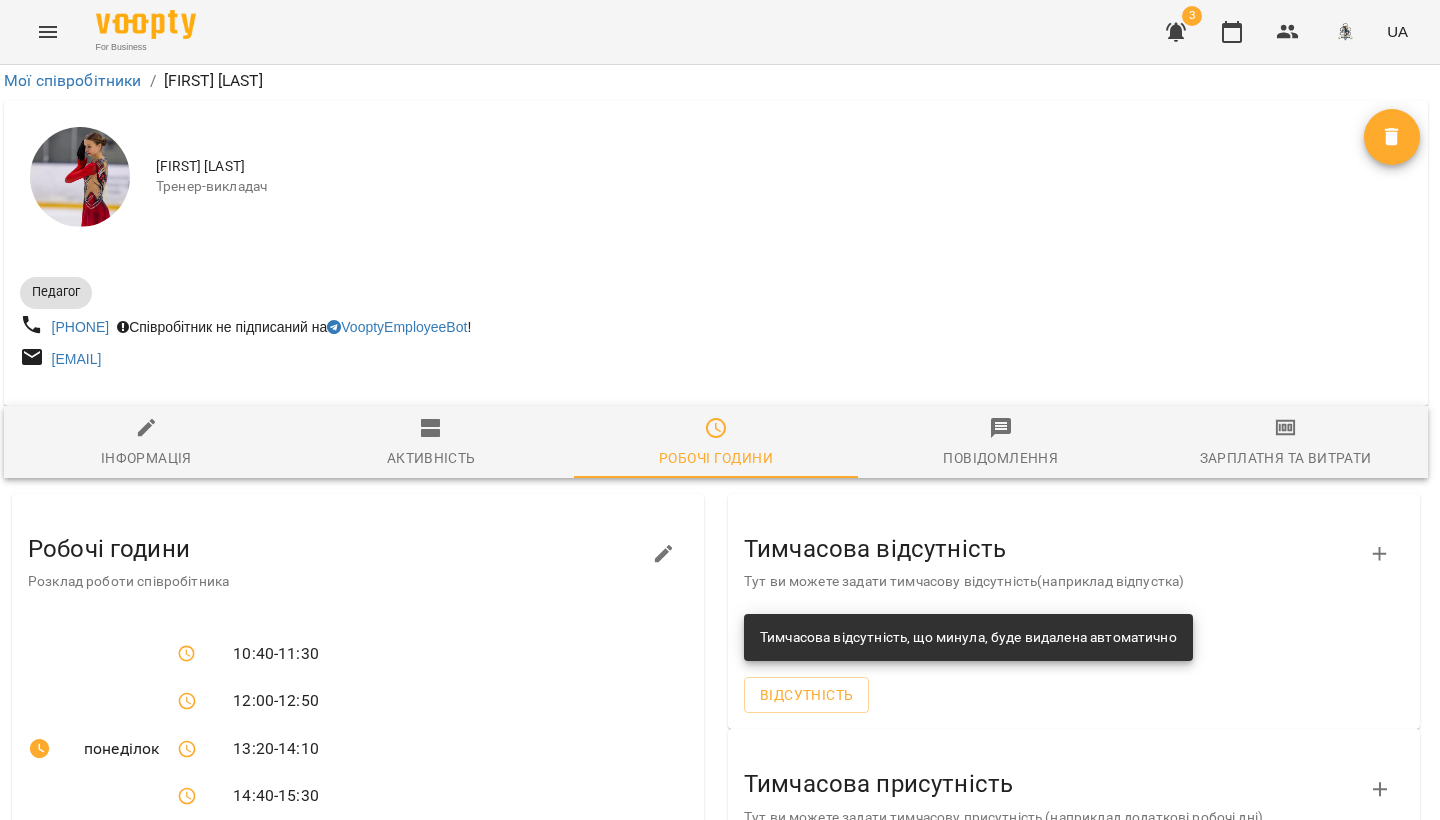 click 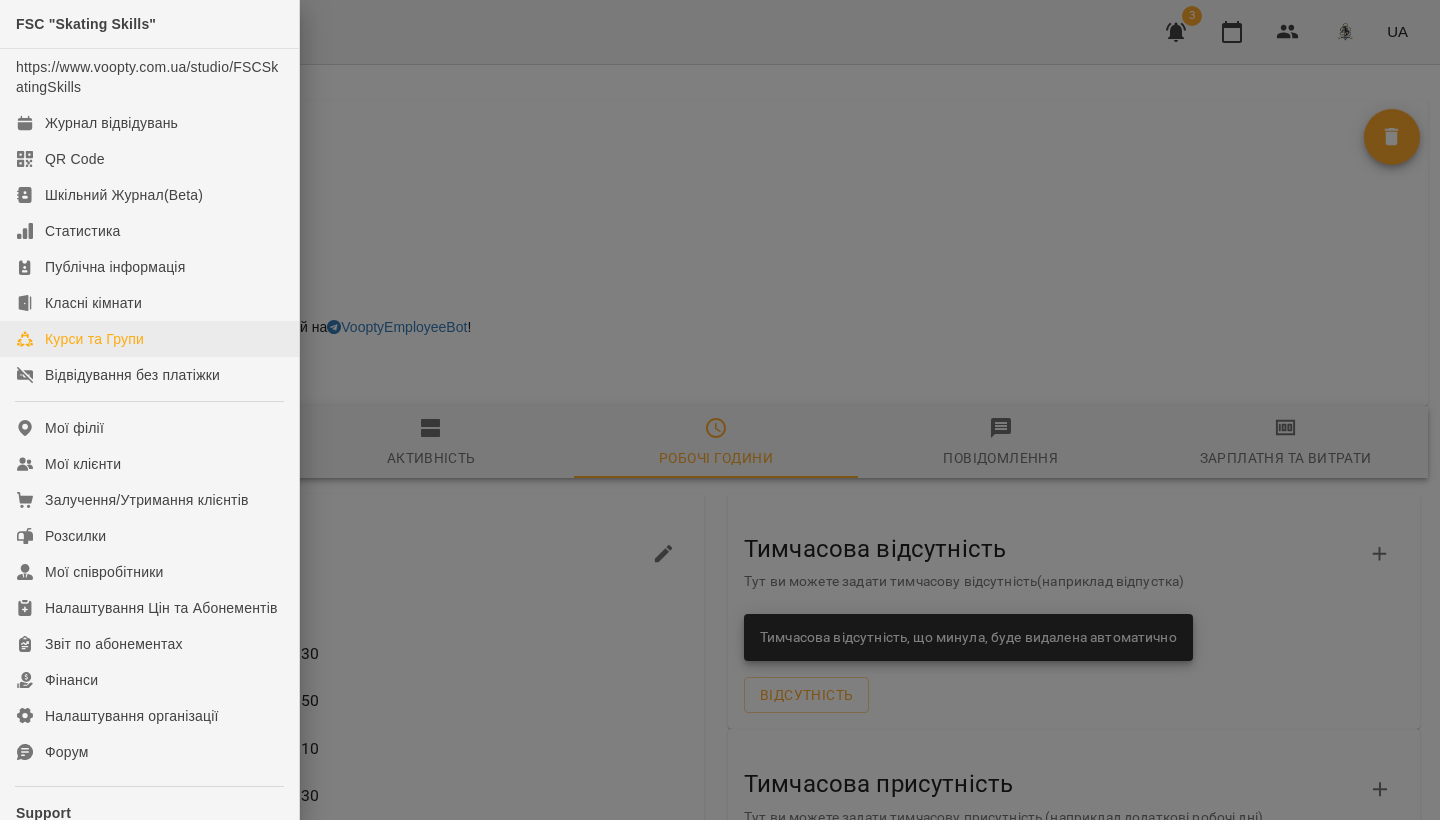 click on "Курси та Групи" at bounding box center (94, 339) 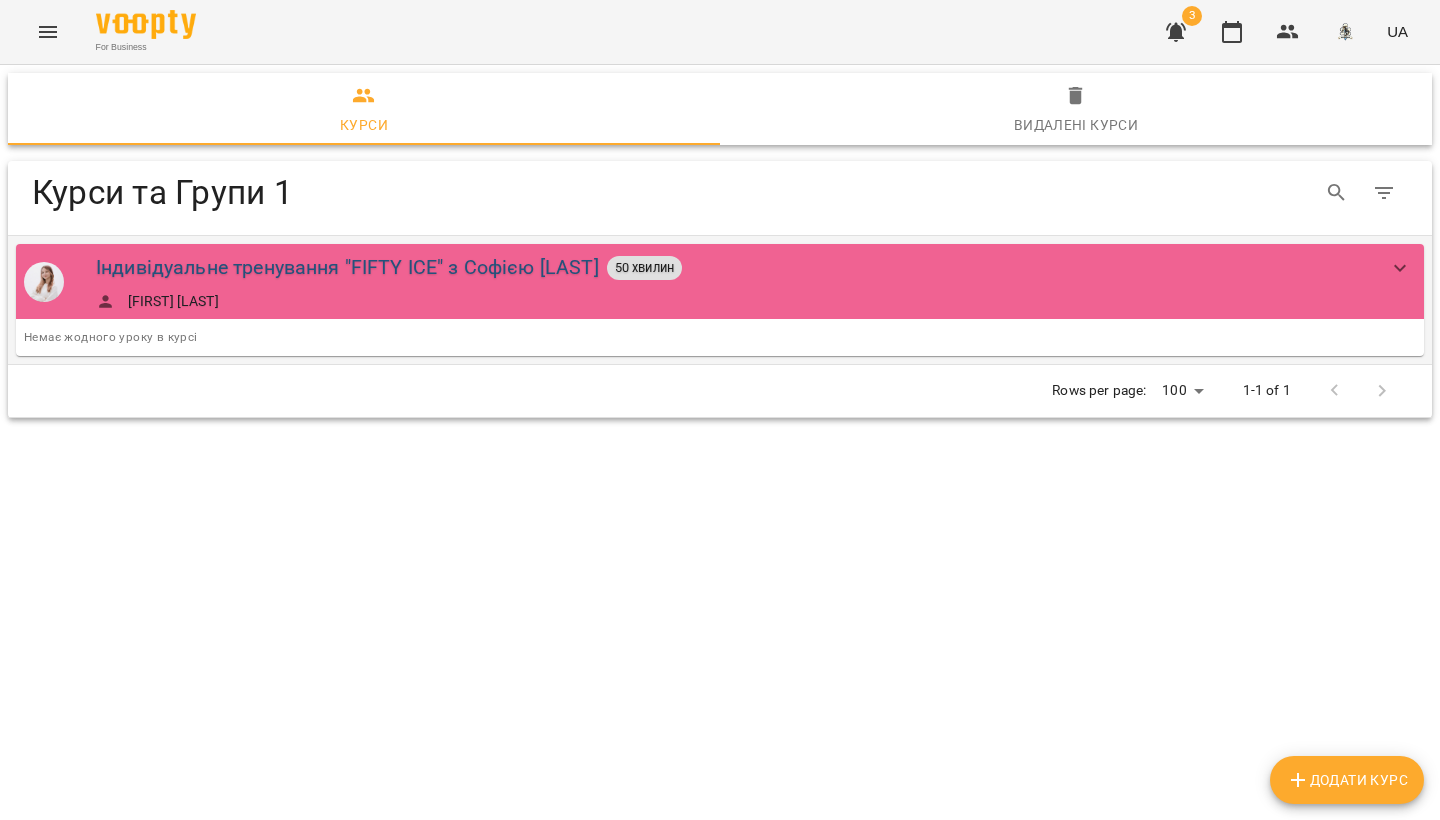 click on "Індивідуальне тренування "FIFTY ICE" з Софією [LAST]" at bounding box center (347, 267) 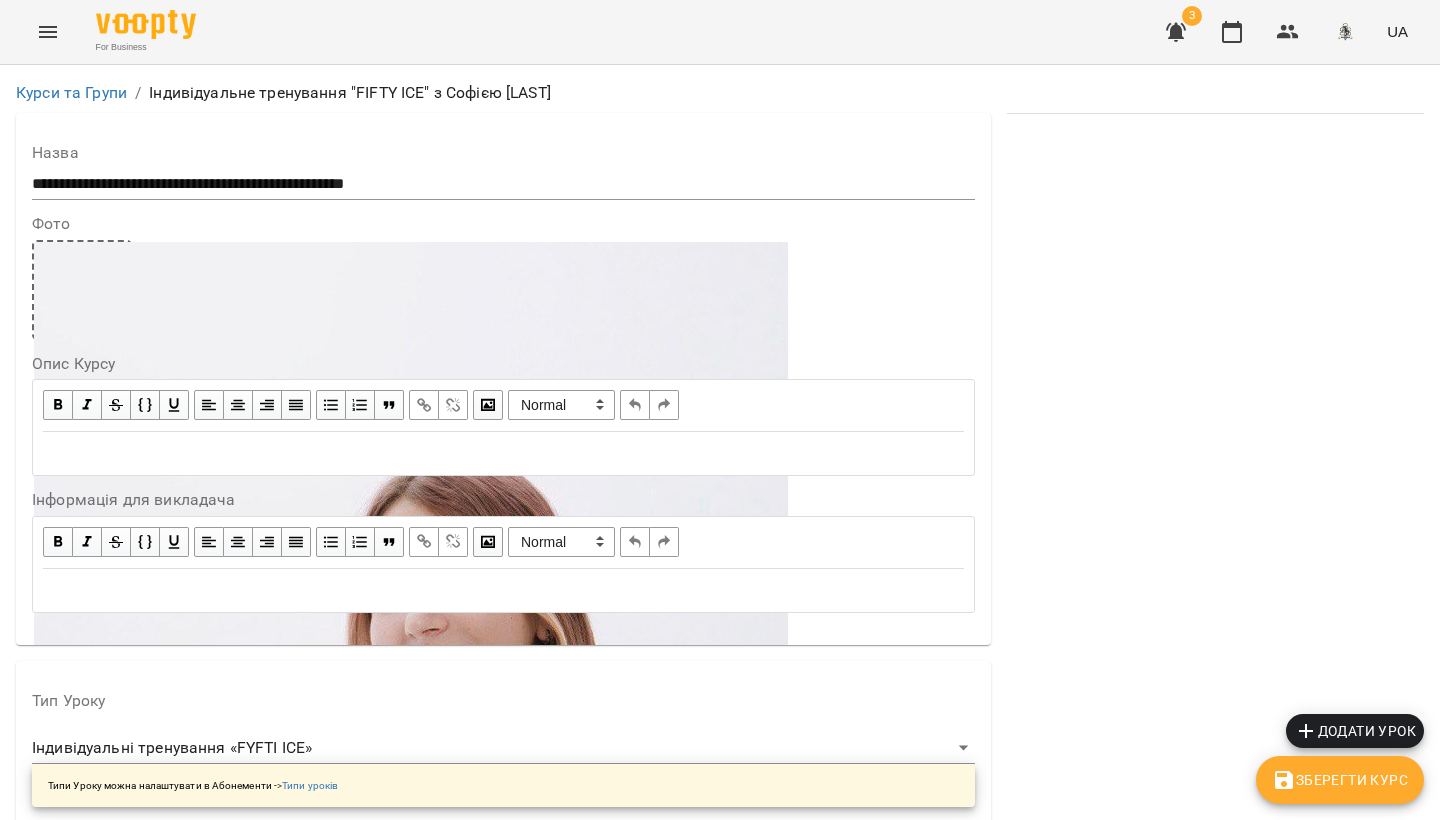 scroll, scrollTop: 802, scrollLeft: 0, axis: vertical 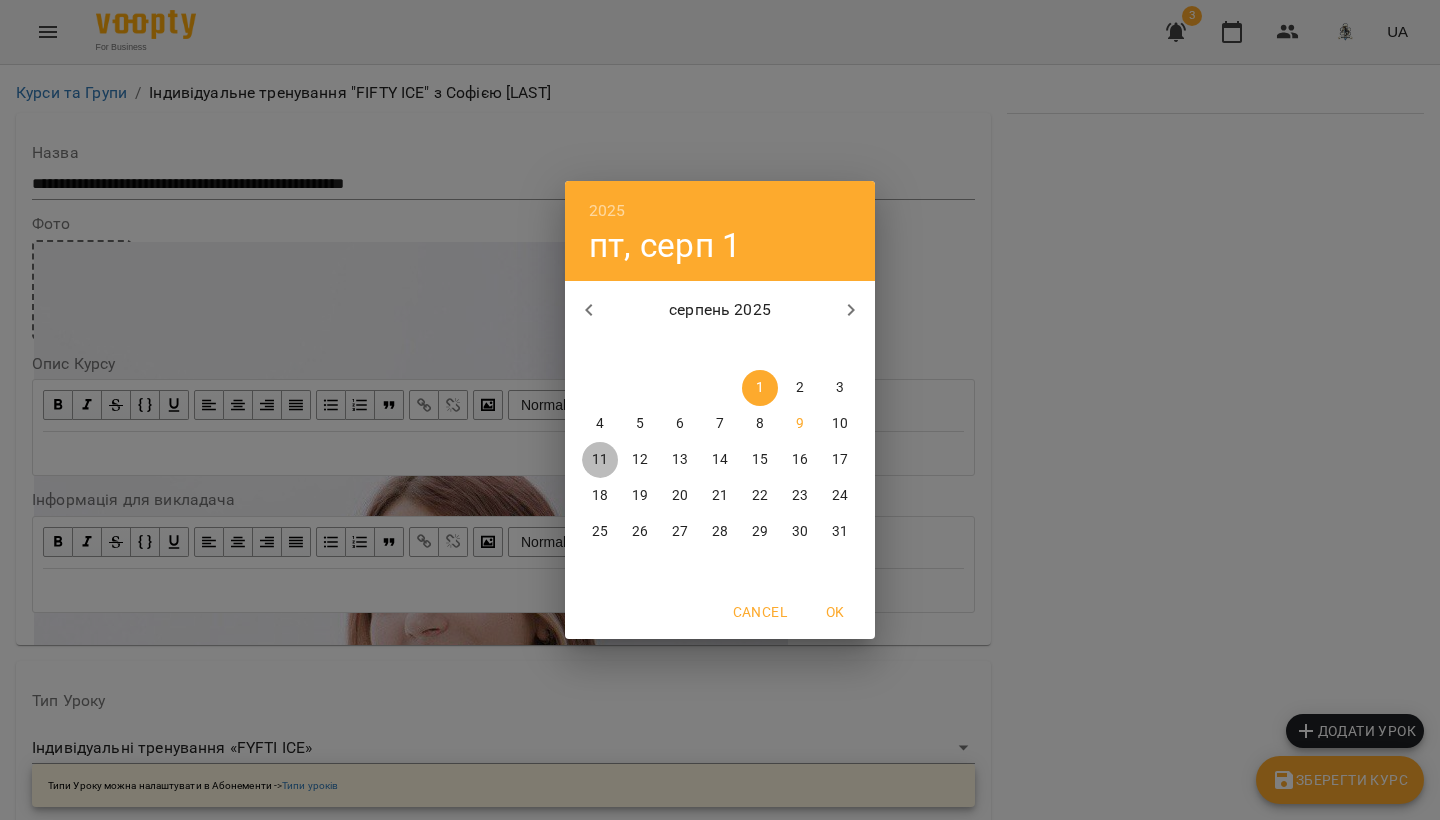 drag, startPoint x: 595, startPoint y: 461, endPoint x: 559, endPoint y: 460, distance: 36.013885 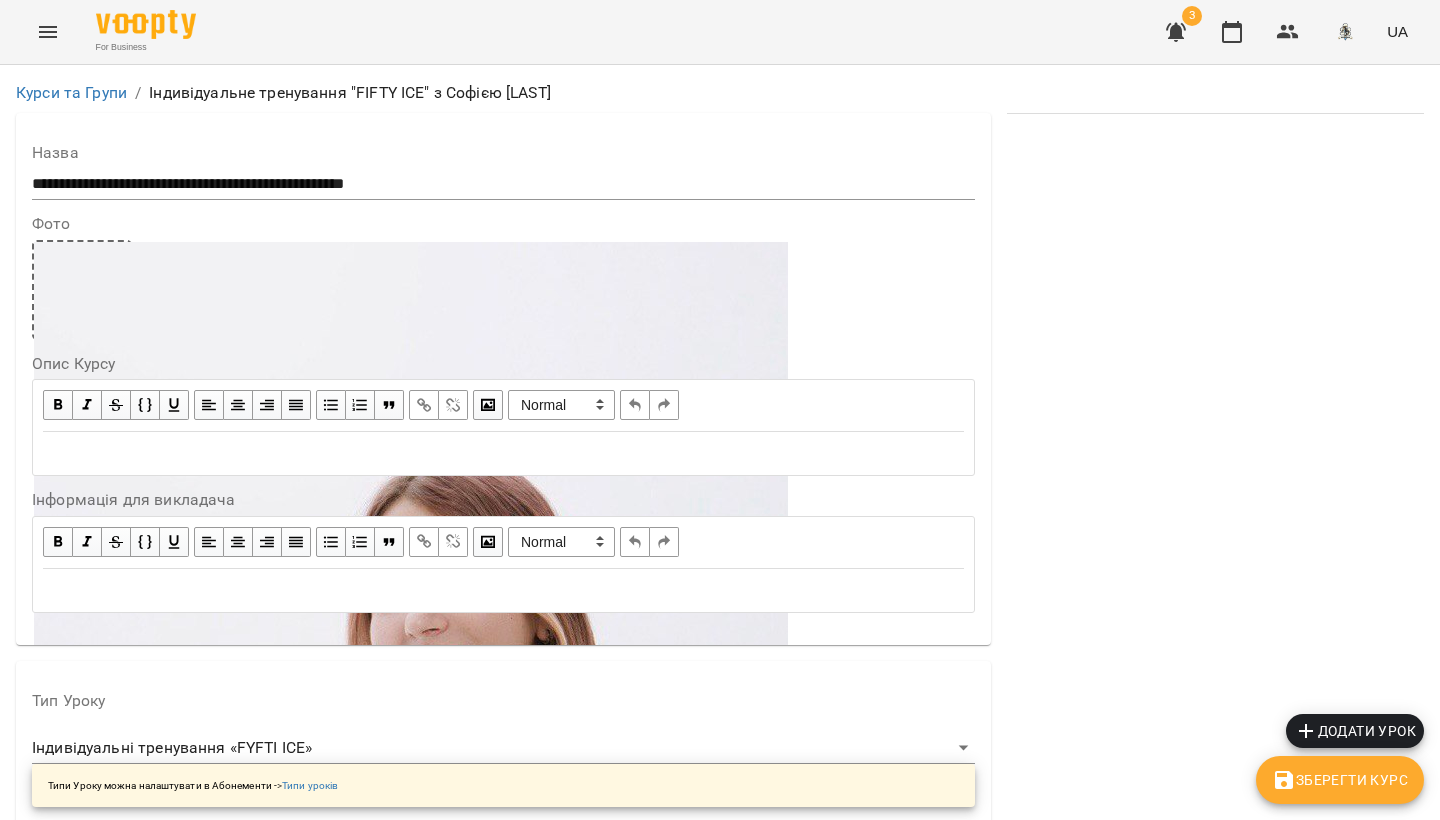 click on "**********" at bounding box center (315, 1825) 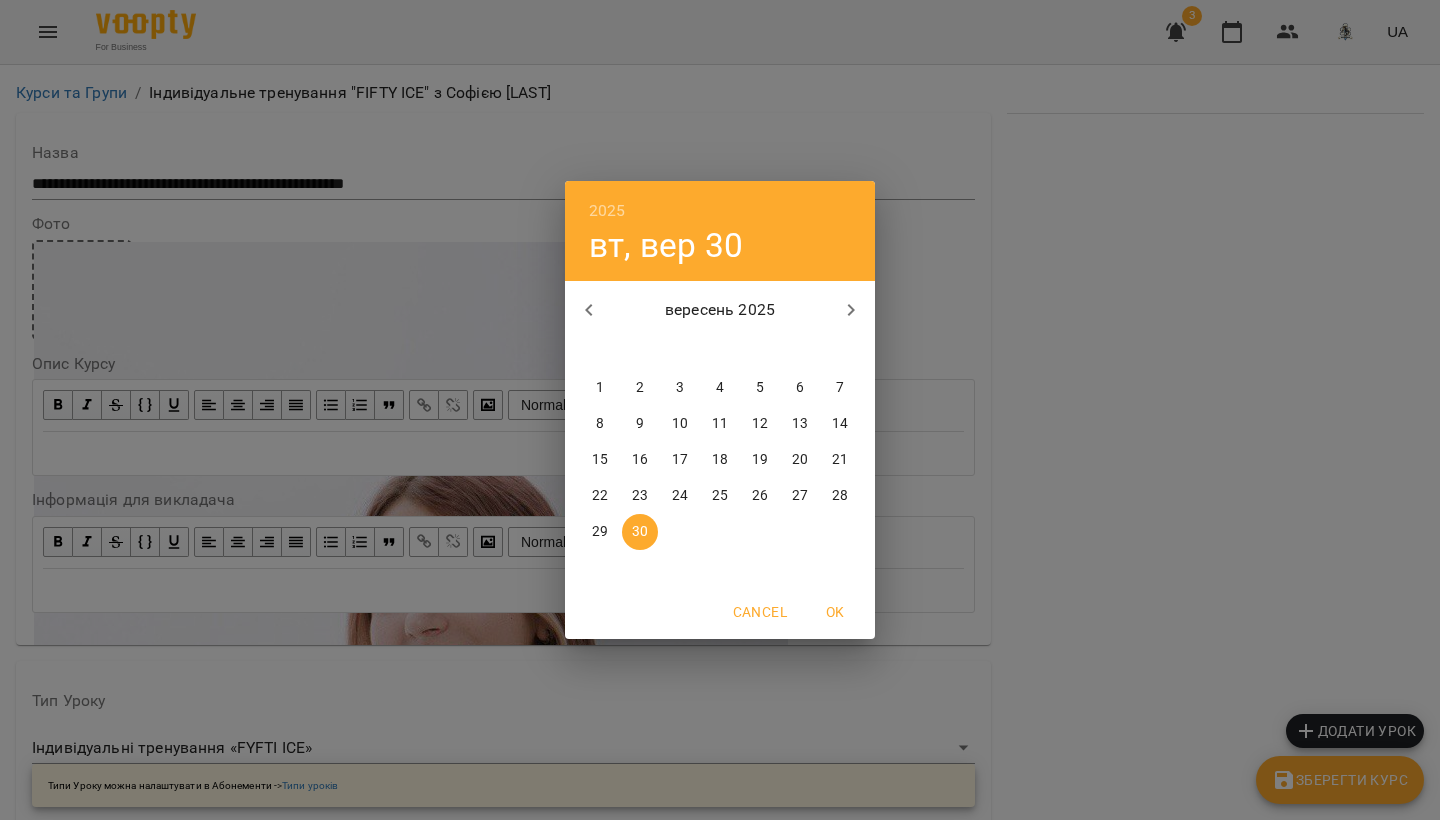 click 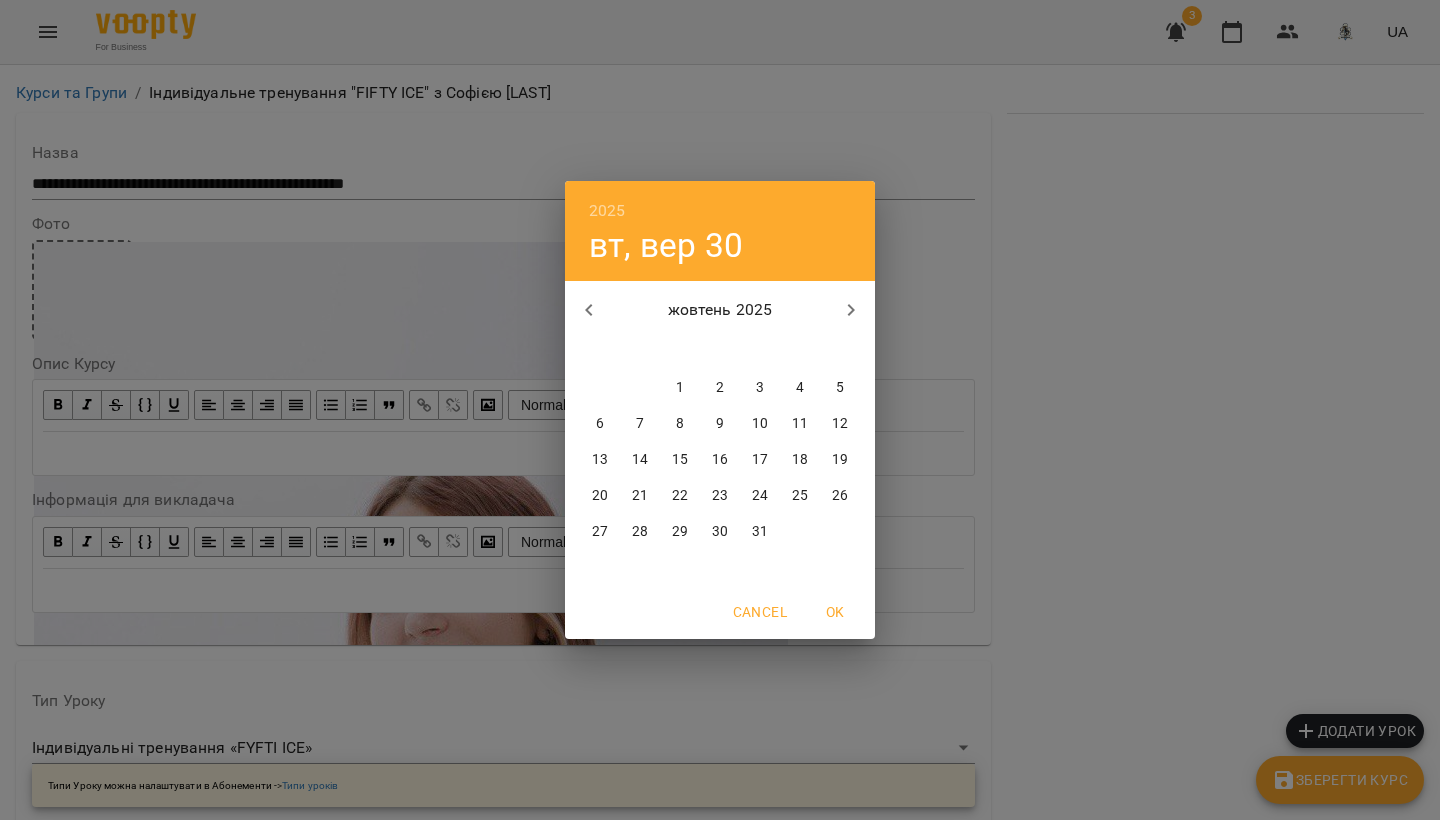click 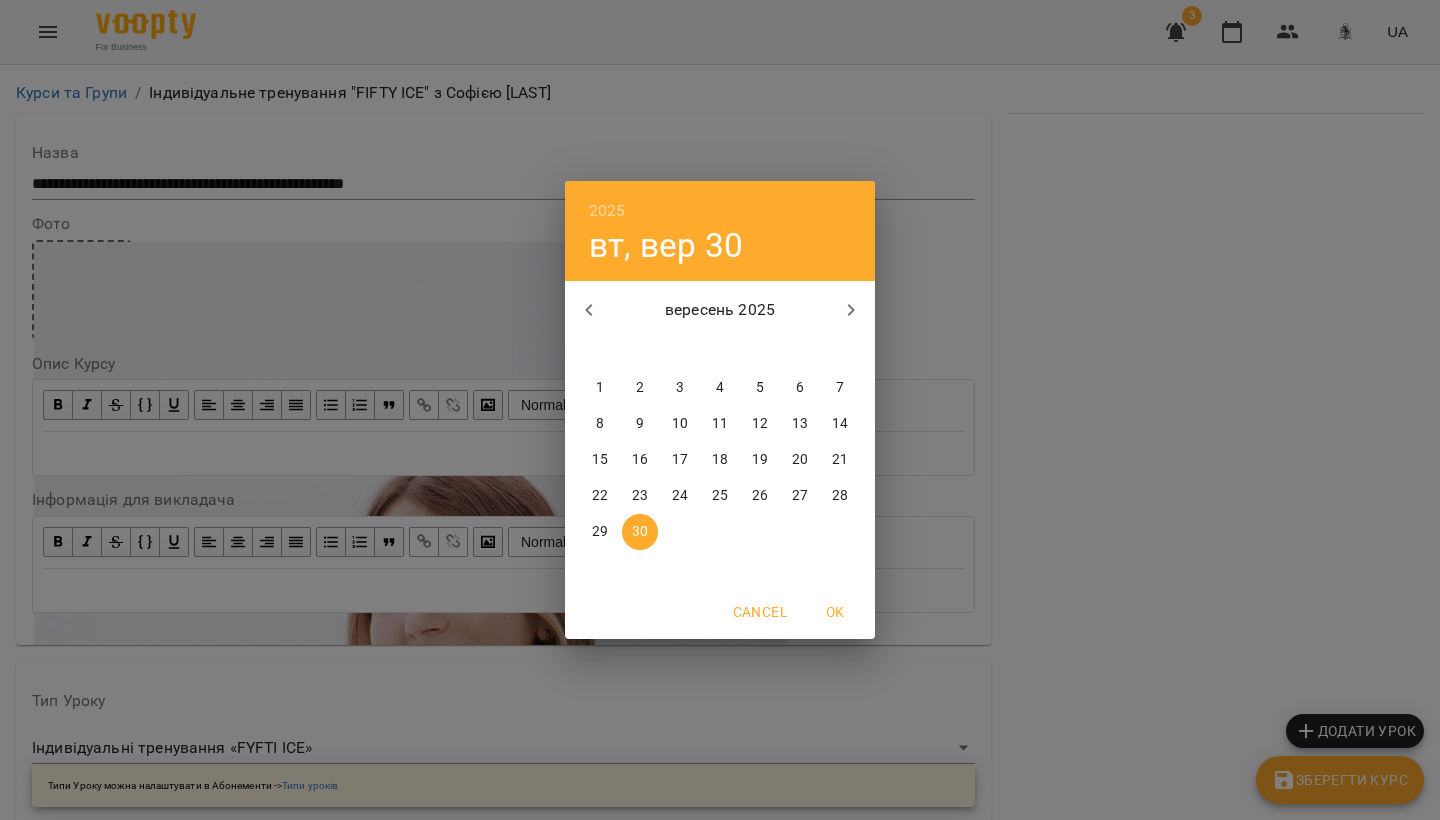 click 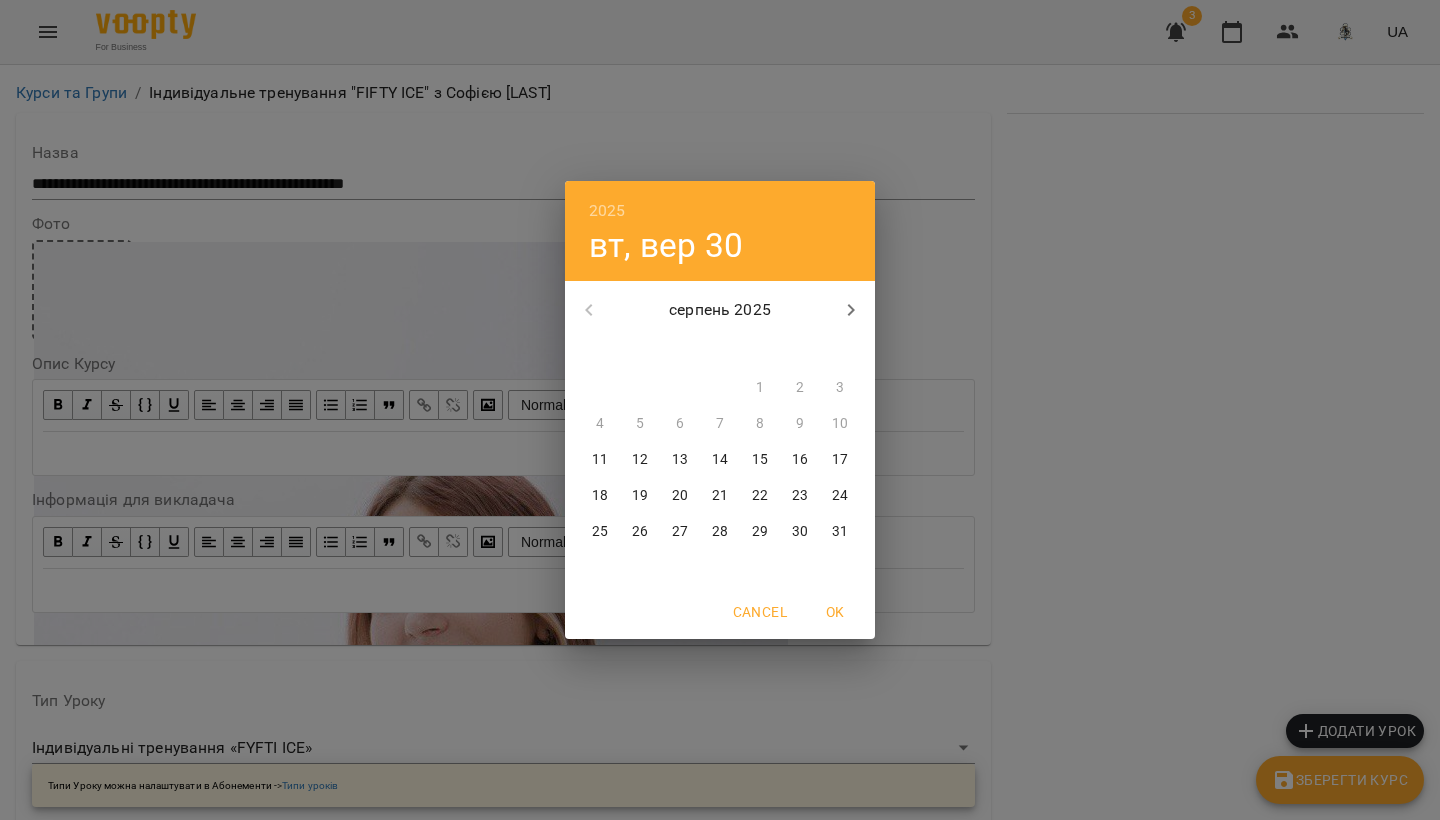 click on "17" at bounding box center [840, 460] 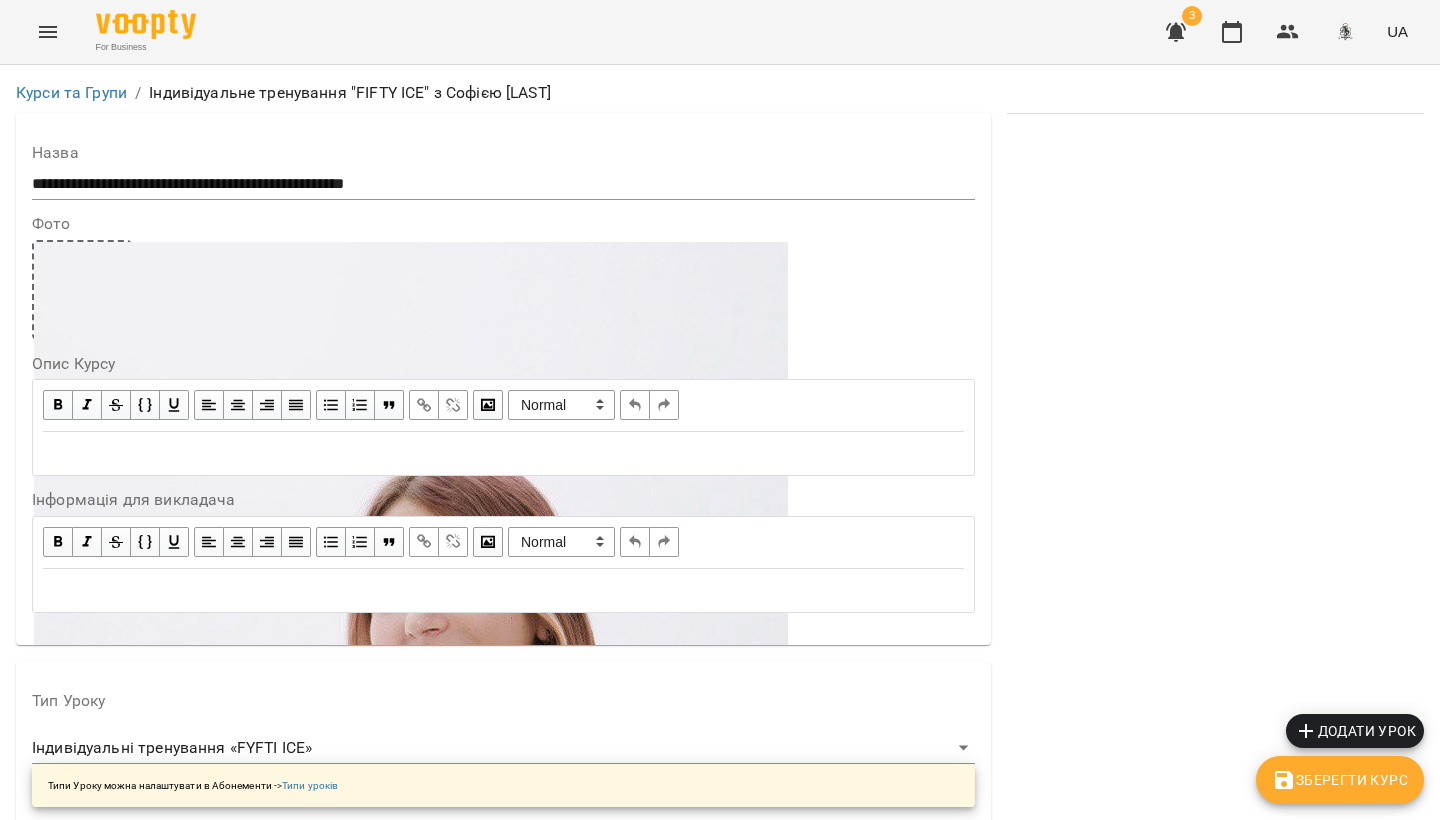 click on "**********" at bounding box center [503, 1825] 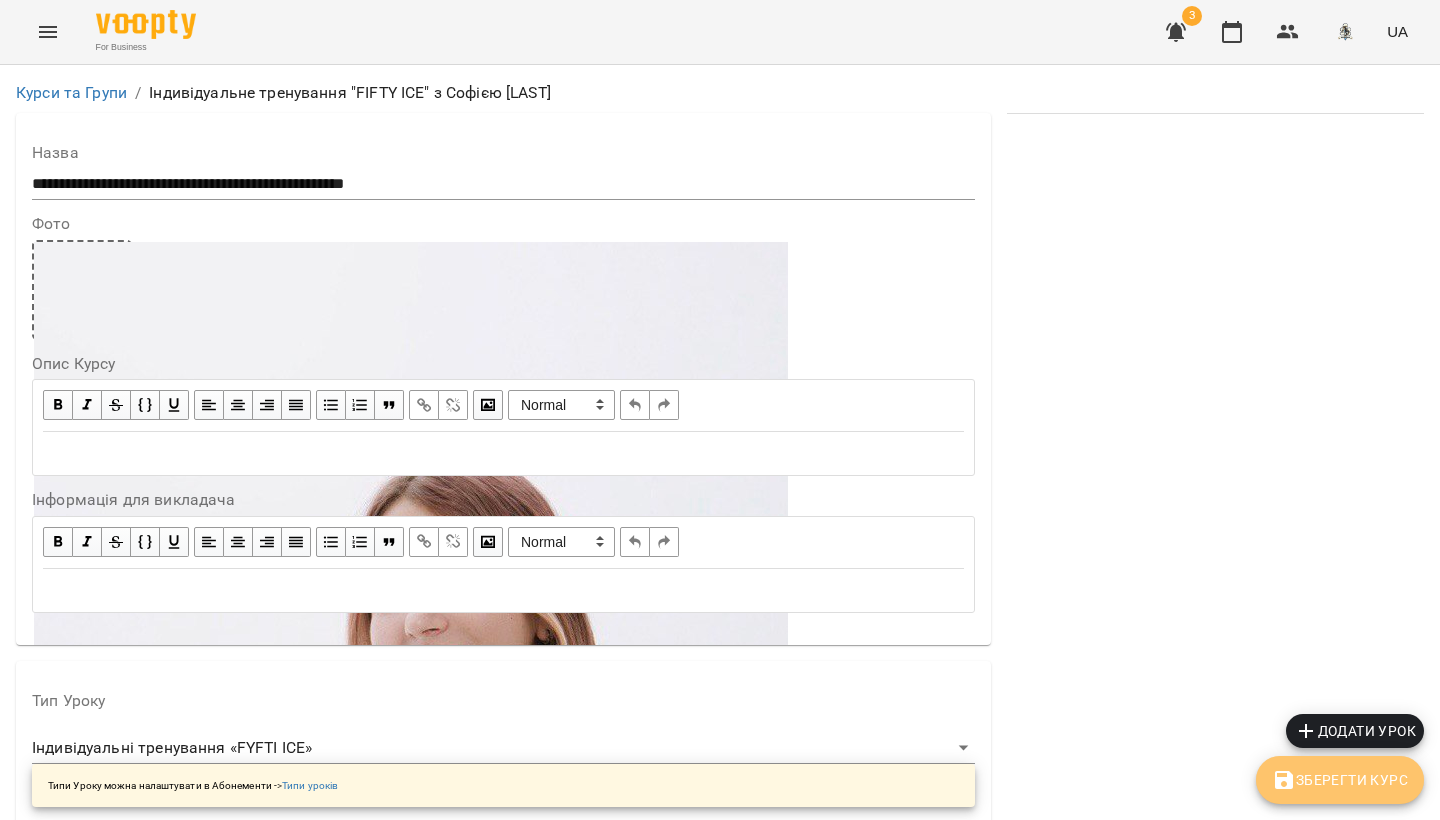 click on "Зберегти Курс" at bounding box center (1340, 780) 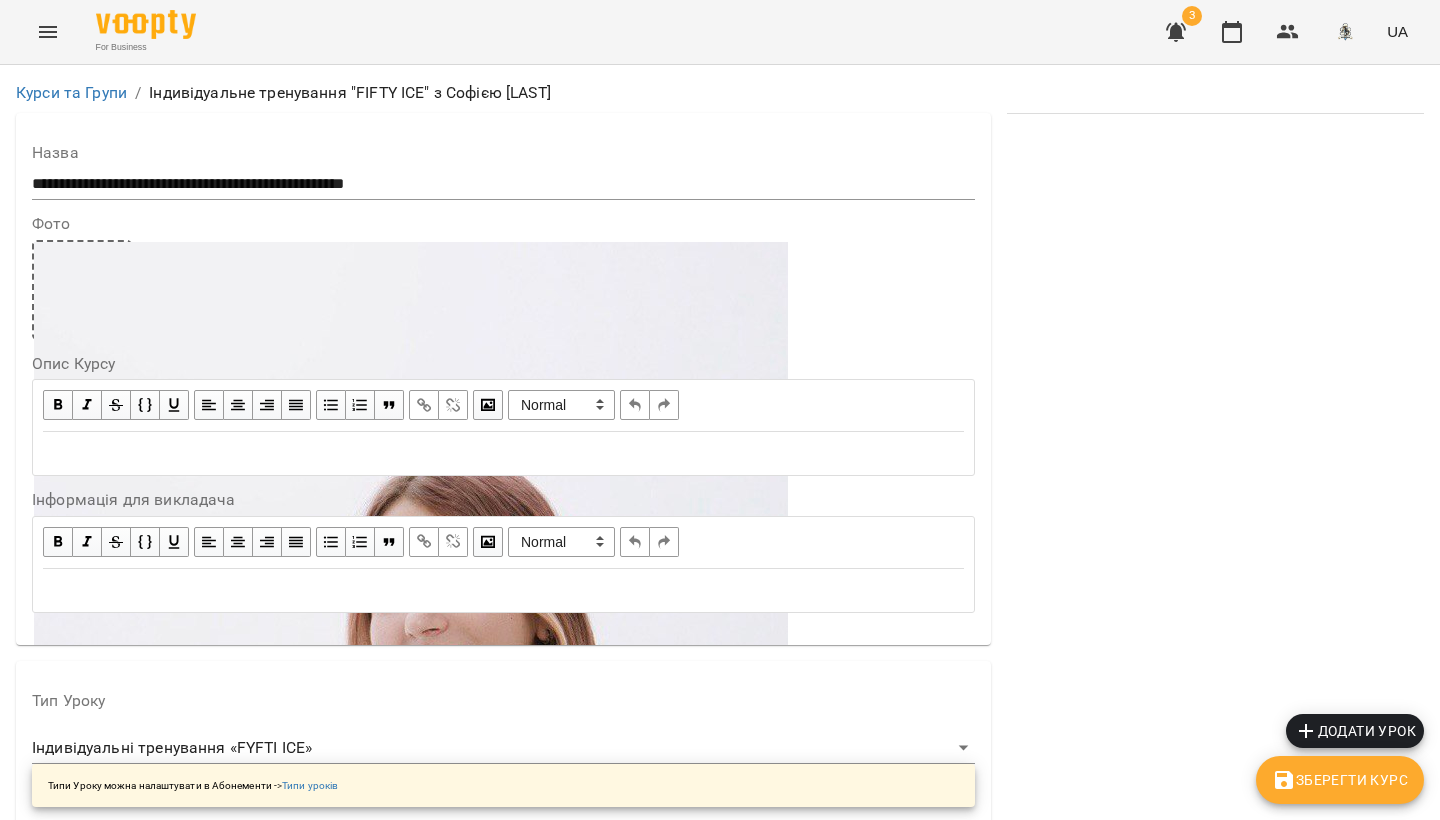 scroll, scrollTop: 0, scrollLeft: 0, axis: both 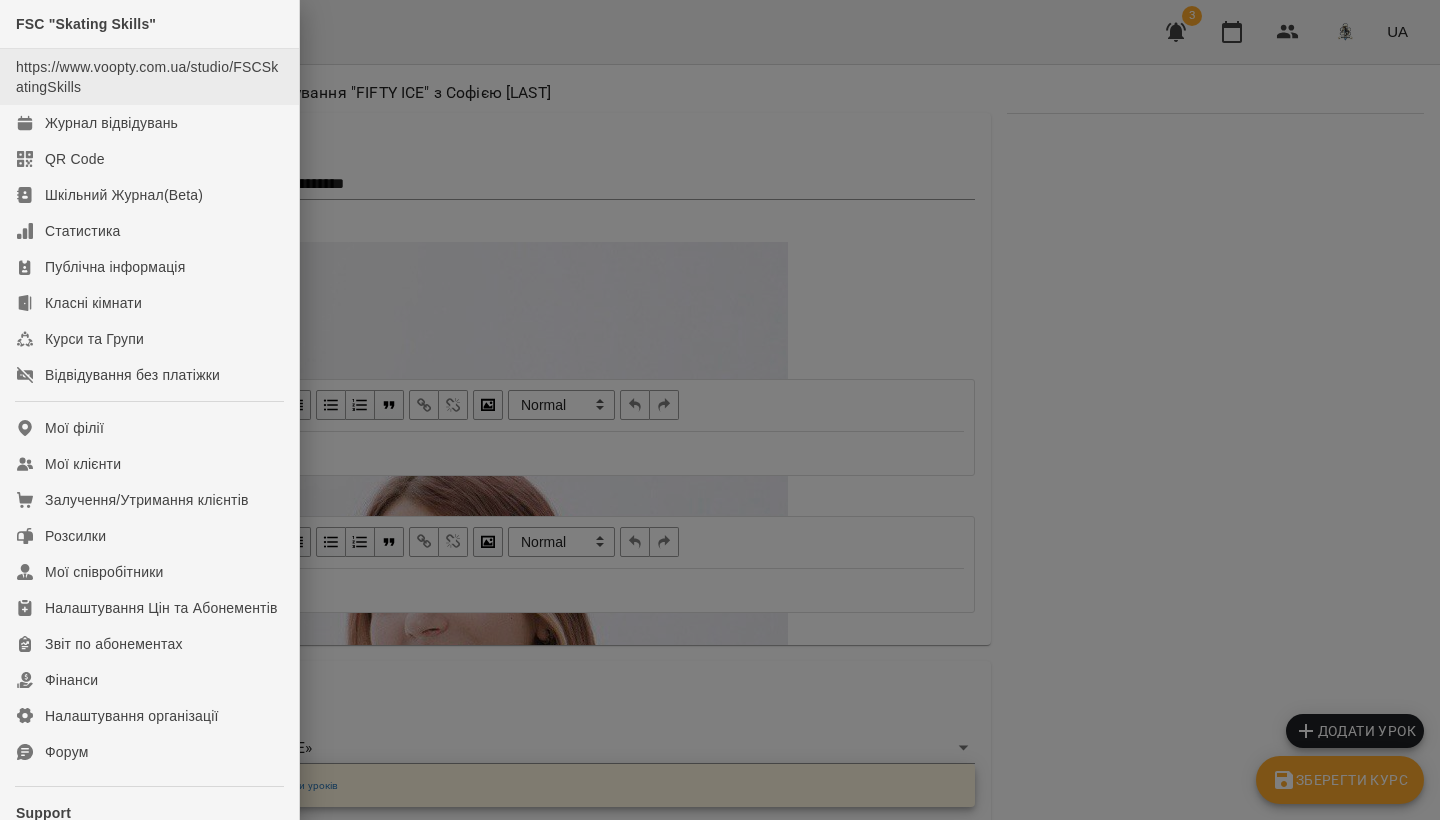 click on "https://www.voopty.com.ua/studio/FSCSkatingSkills" at bounding box center (149, 77) 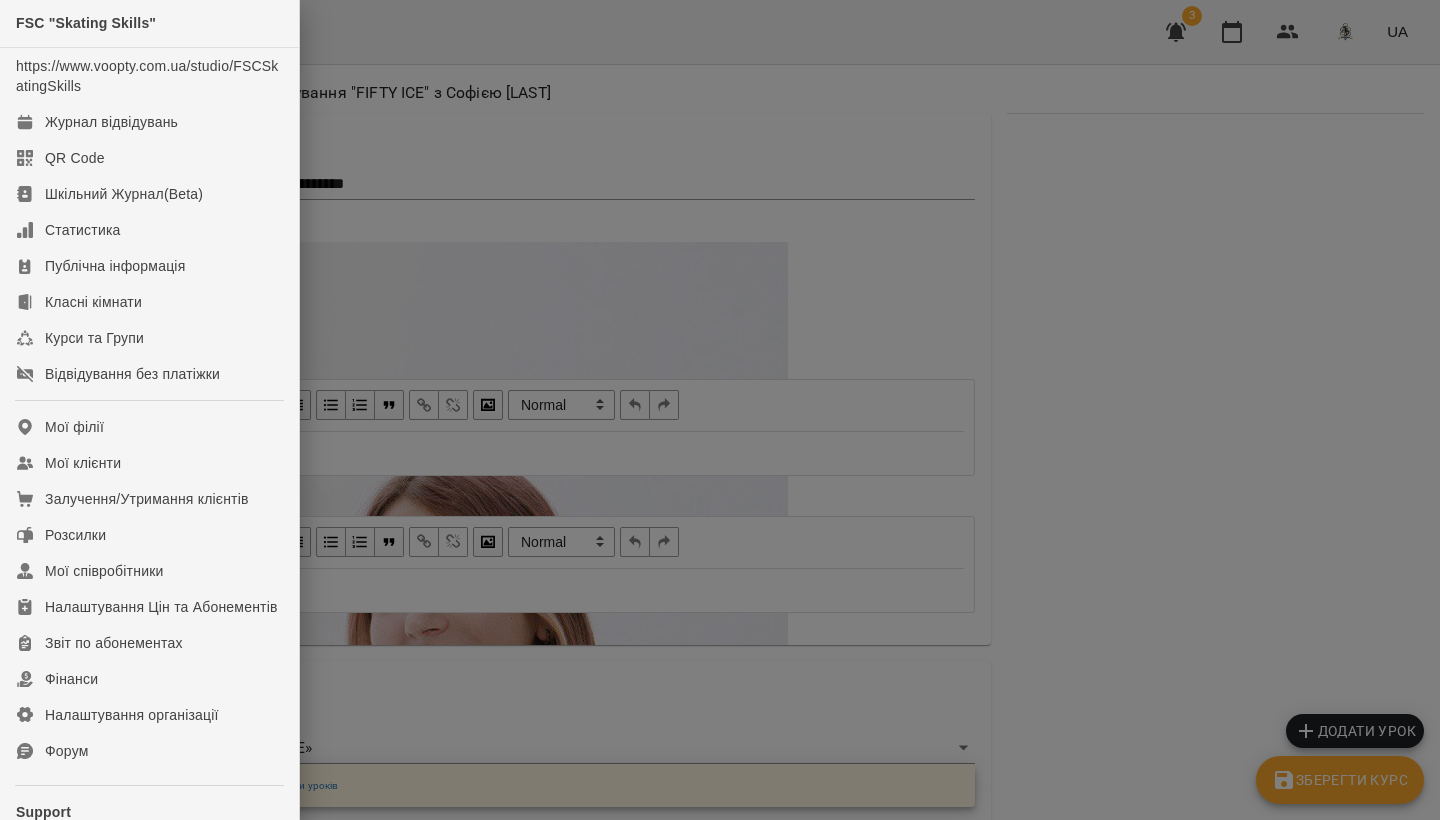 click at bounding box center (720, 410) 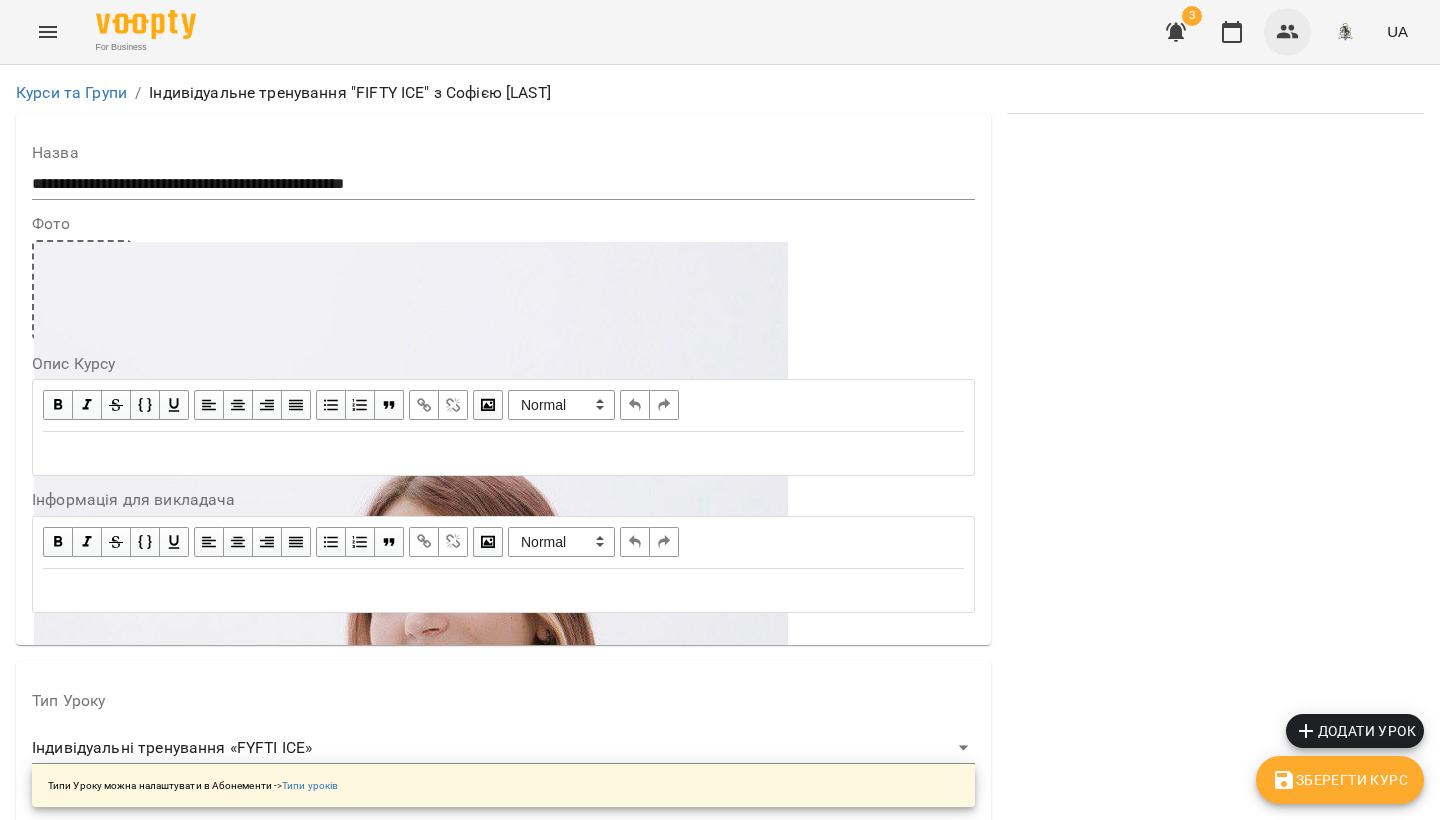 click 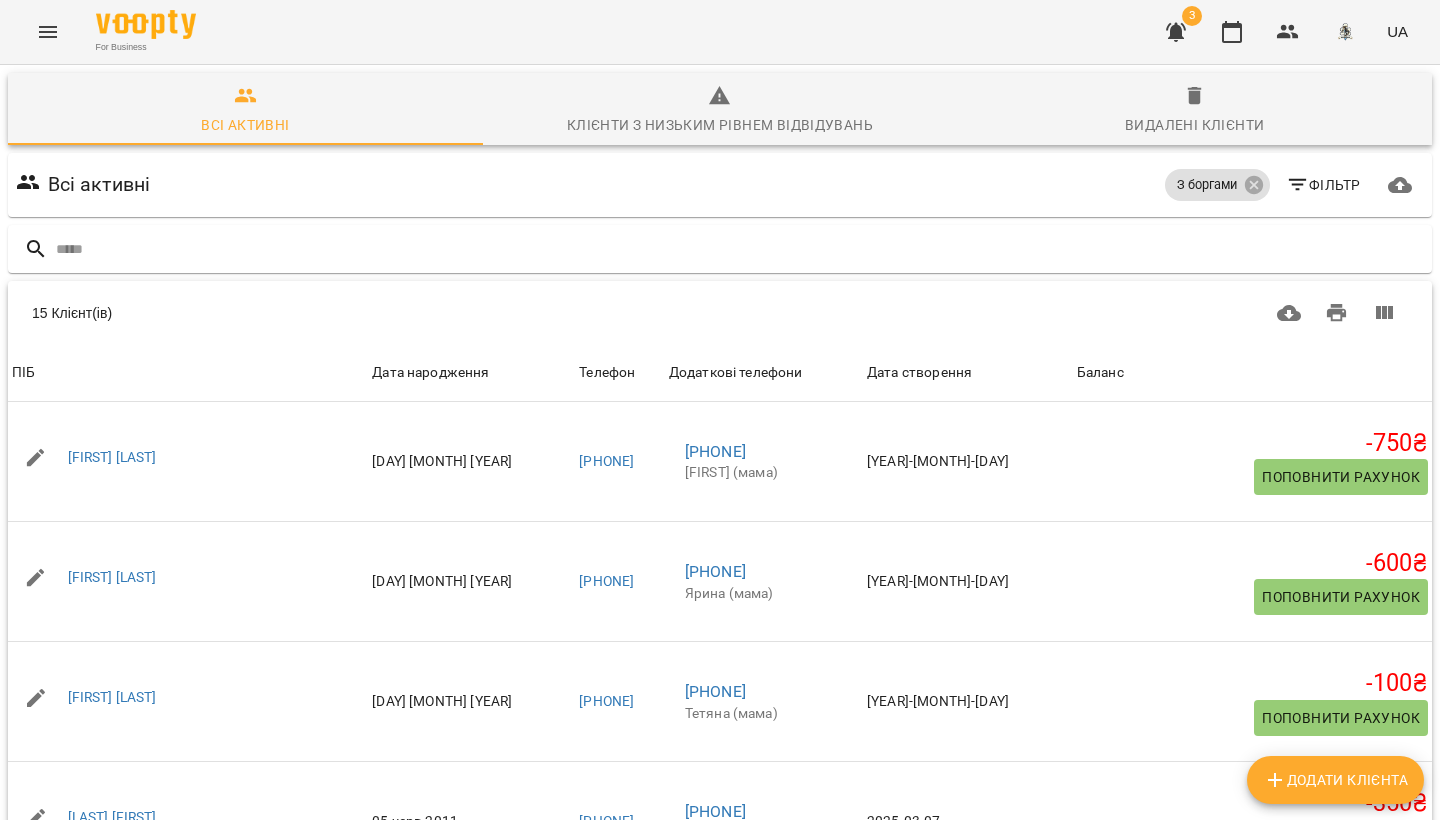 scroll, scrollTop: 6, scrollLeft: 0, axis: vertical 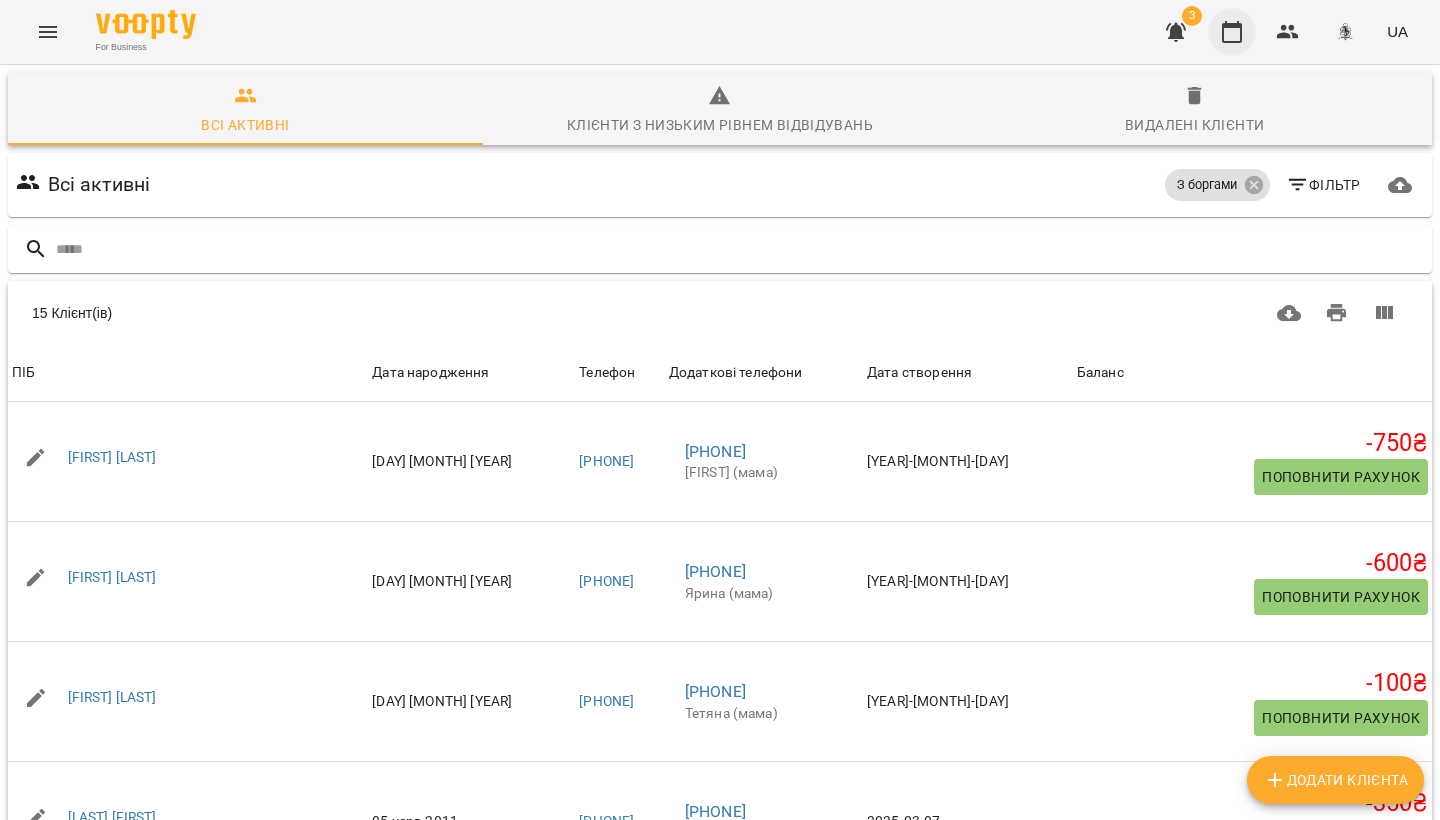 click 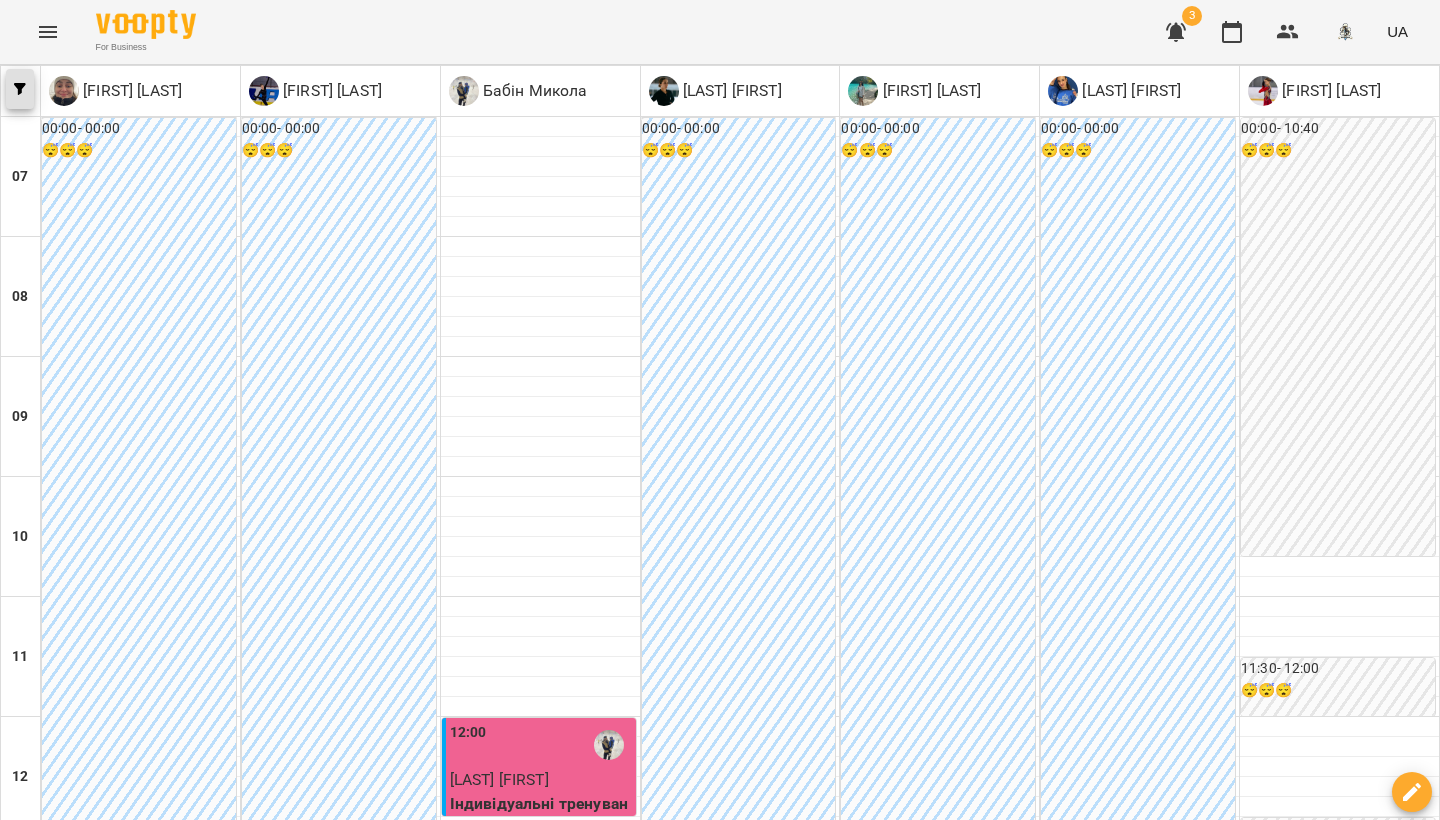 click at bounding box center [20, 89] 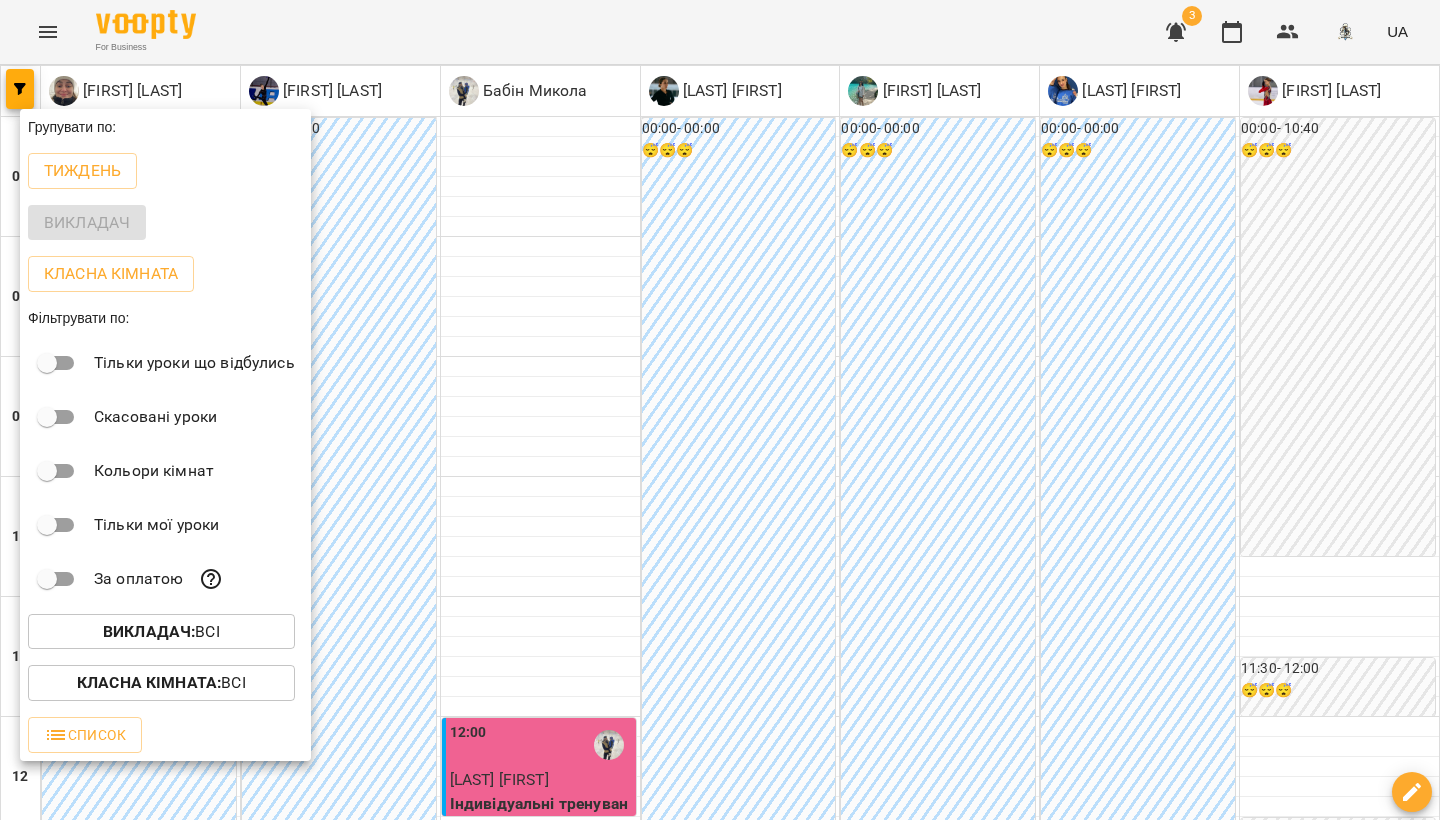 click on "Викладач :  Всі" at bounding box center [161, 632] 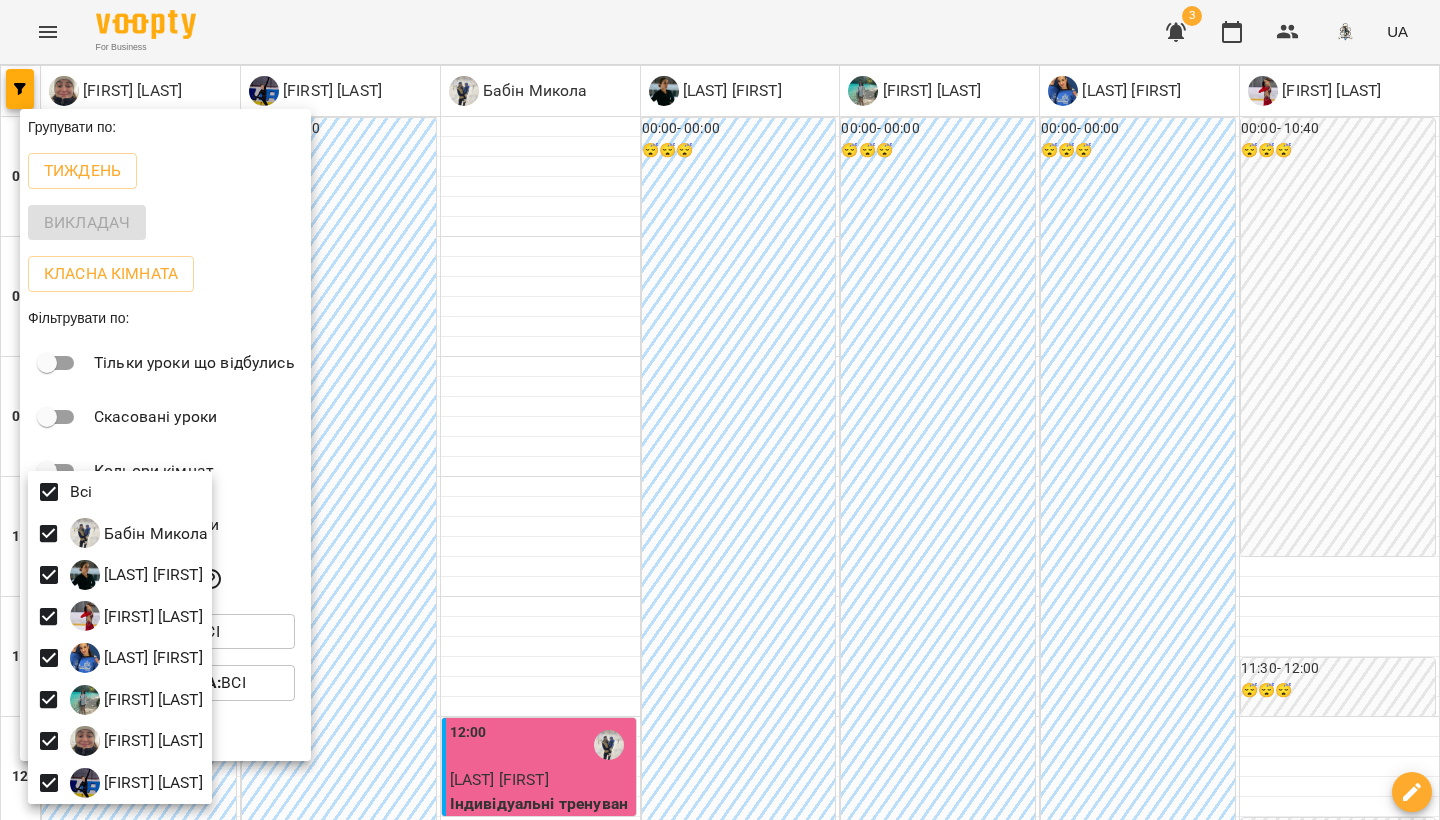 scroll, scrollTop: 2, scrollLeft: 0, axis: vertical 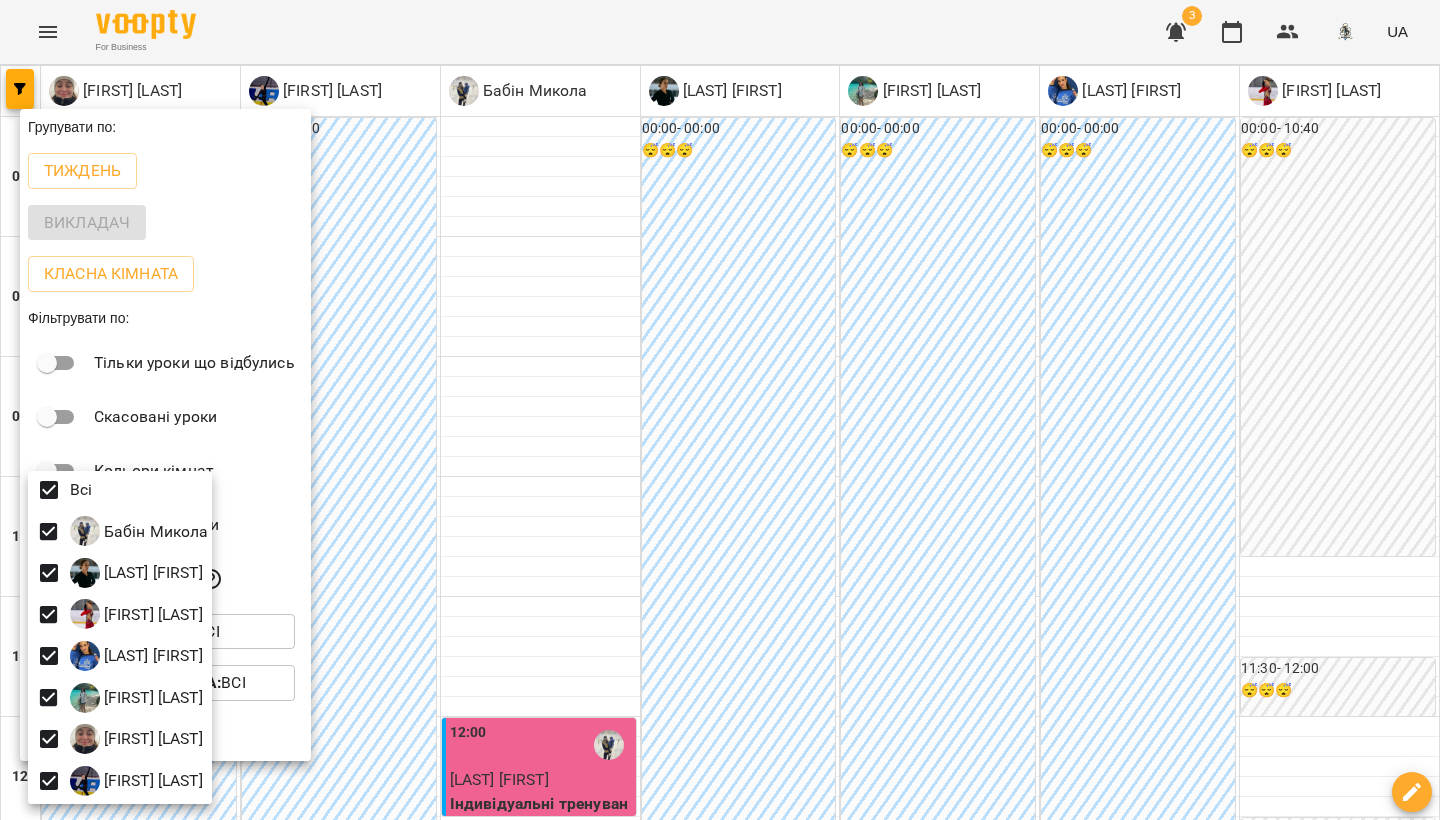 click at bounding box center (720, 410) 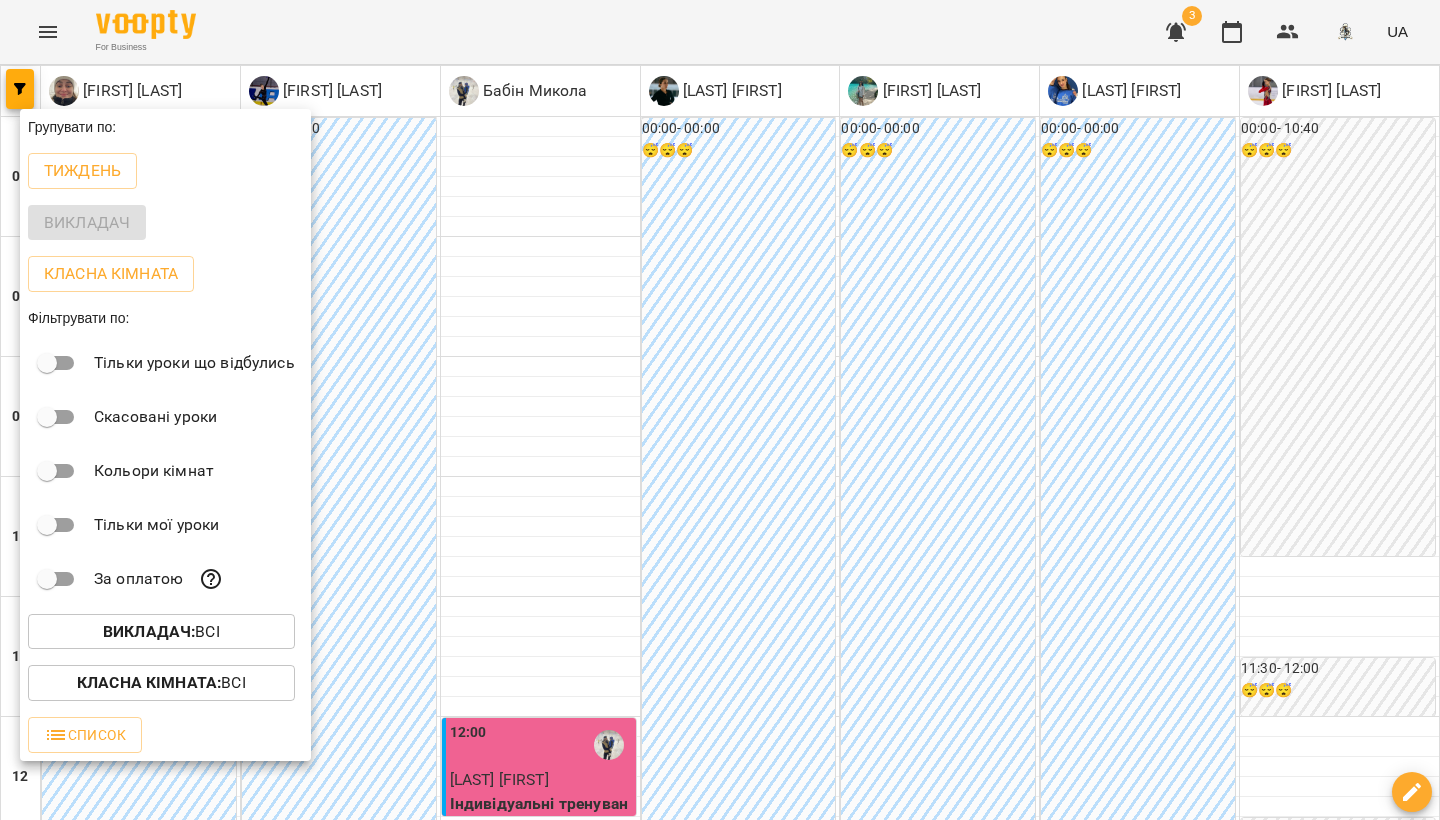 click at bounding box center (720, 410) 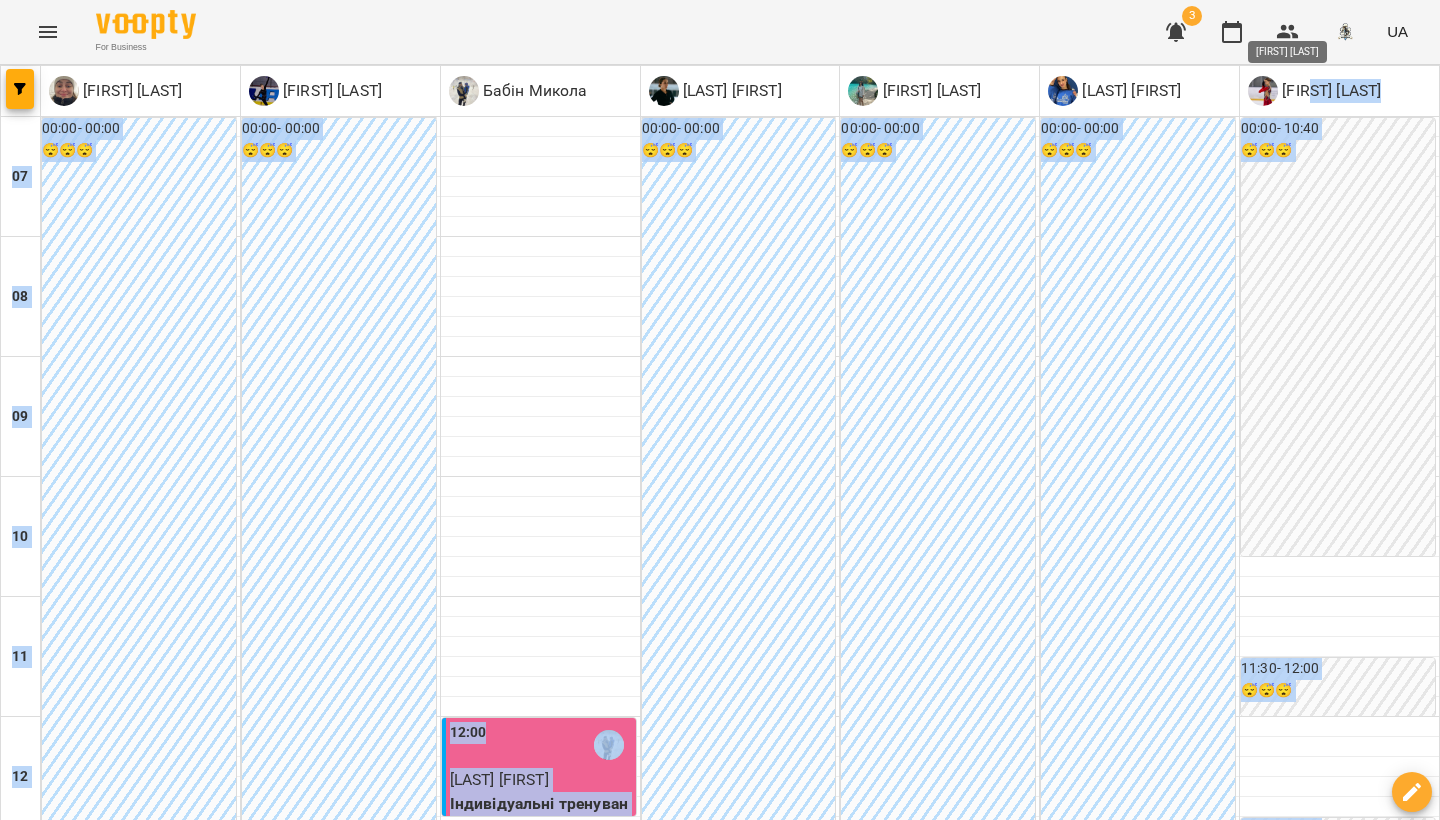 click on "[FIRST] [LAST]" at bounding box center [1329, 91] 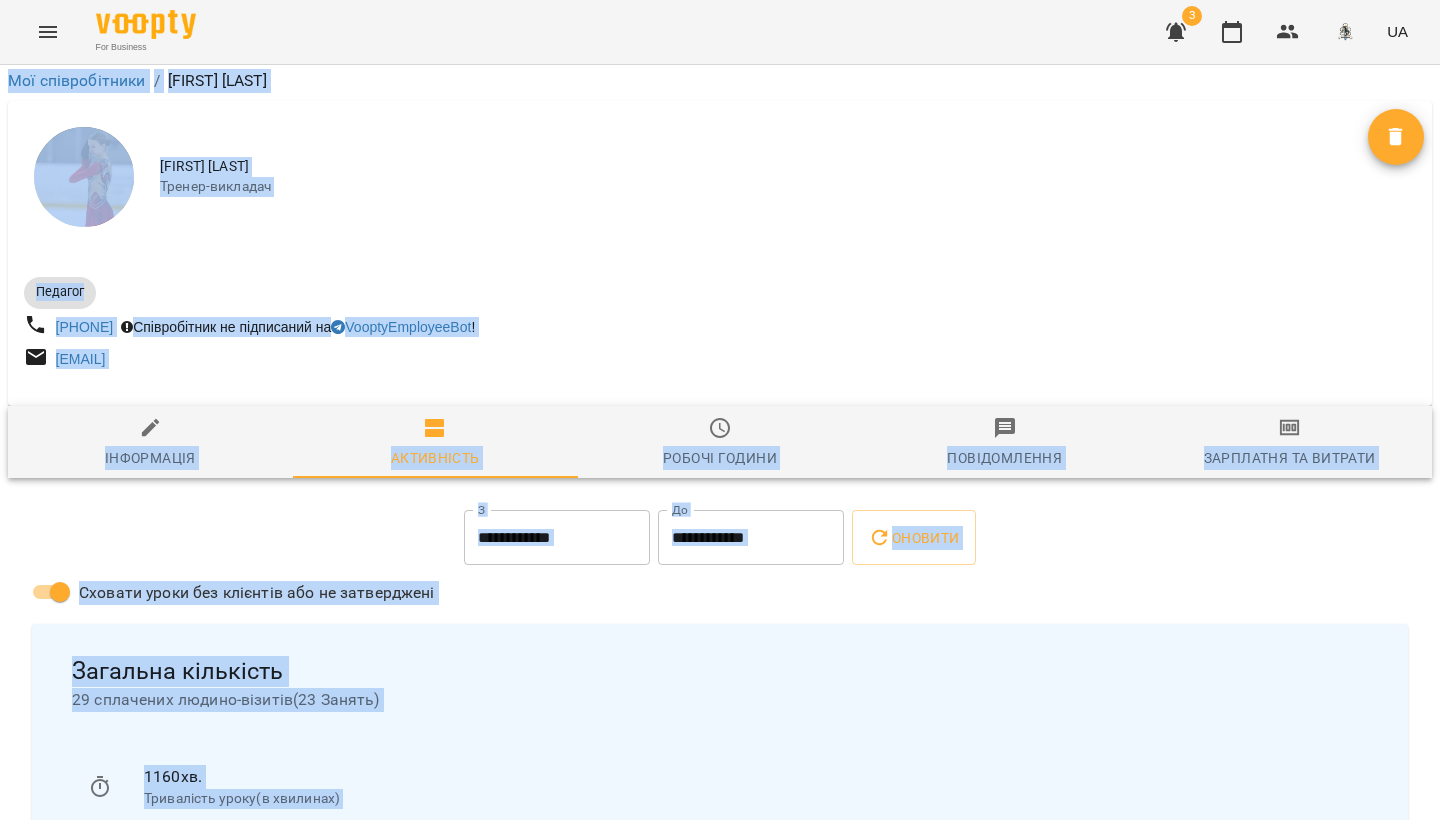 scroll, scrollTop: 342, scrollLeft: 0, axis: vertical 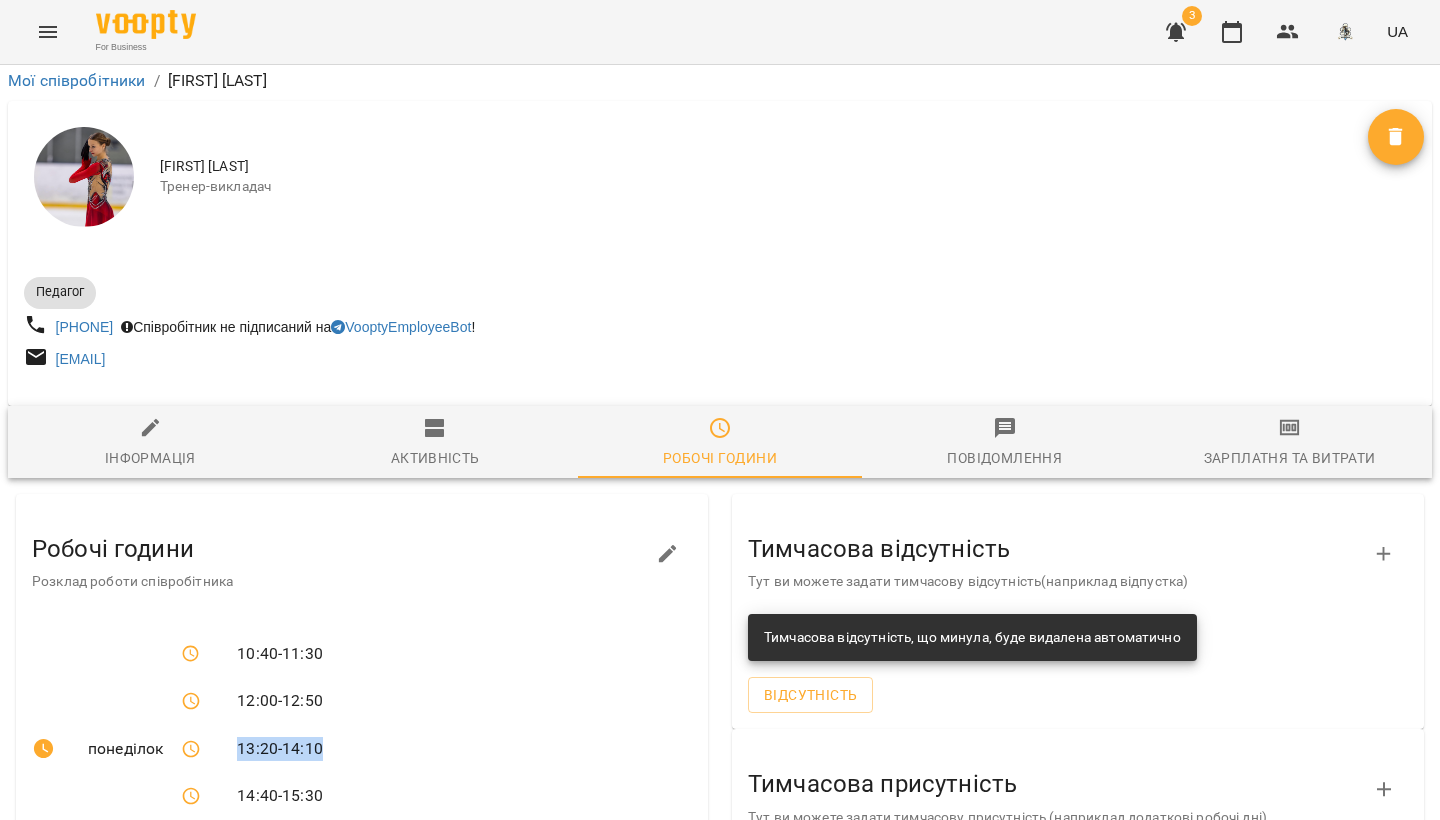 click on "10:40  -  11:30 12:00  -  12:50 13:20  -  14:10 14:40  -  15:30 16:00  -  16:50" at bounding box center [420, 749] 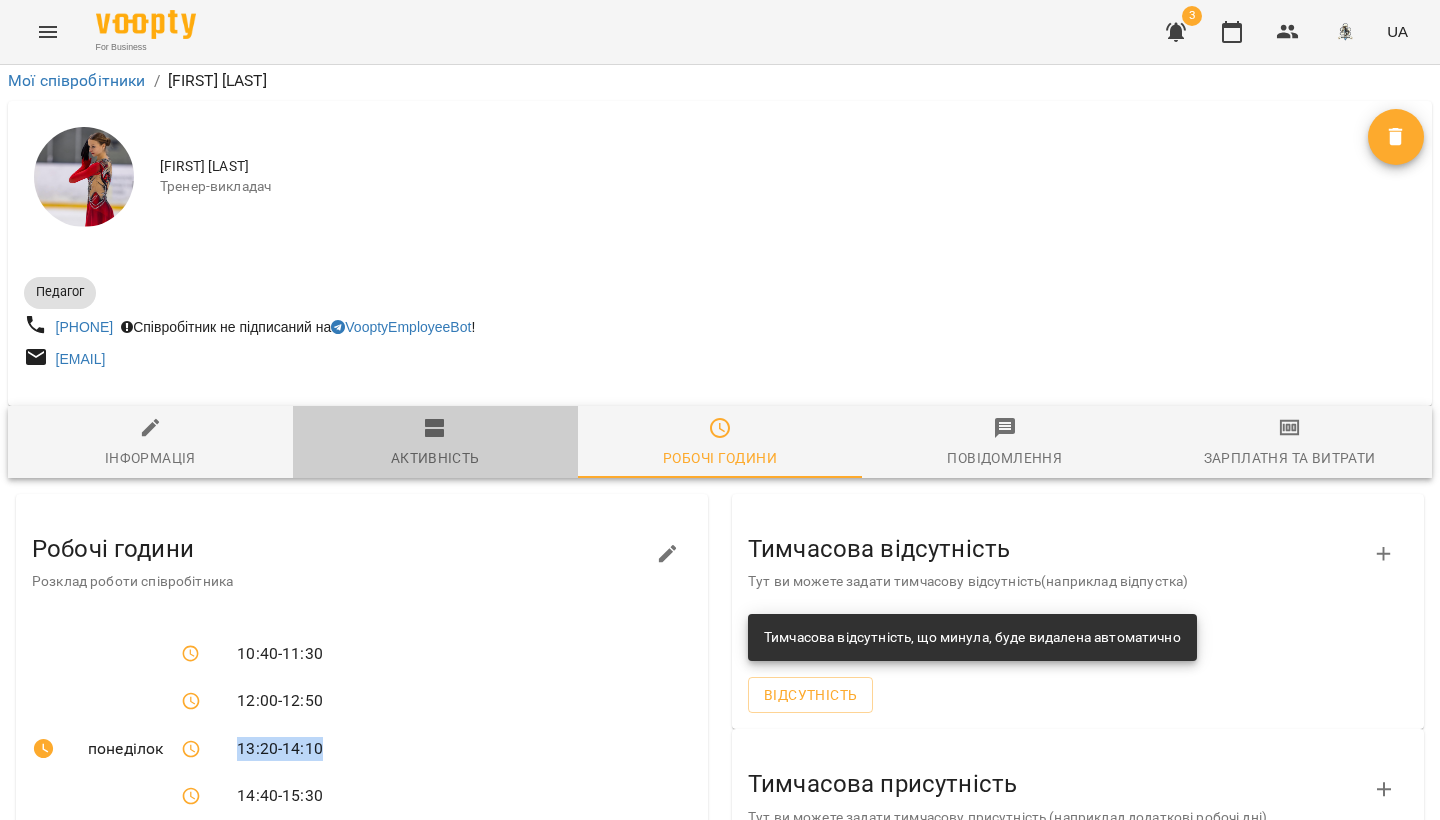 click 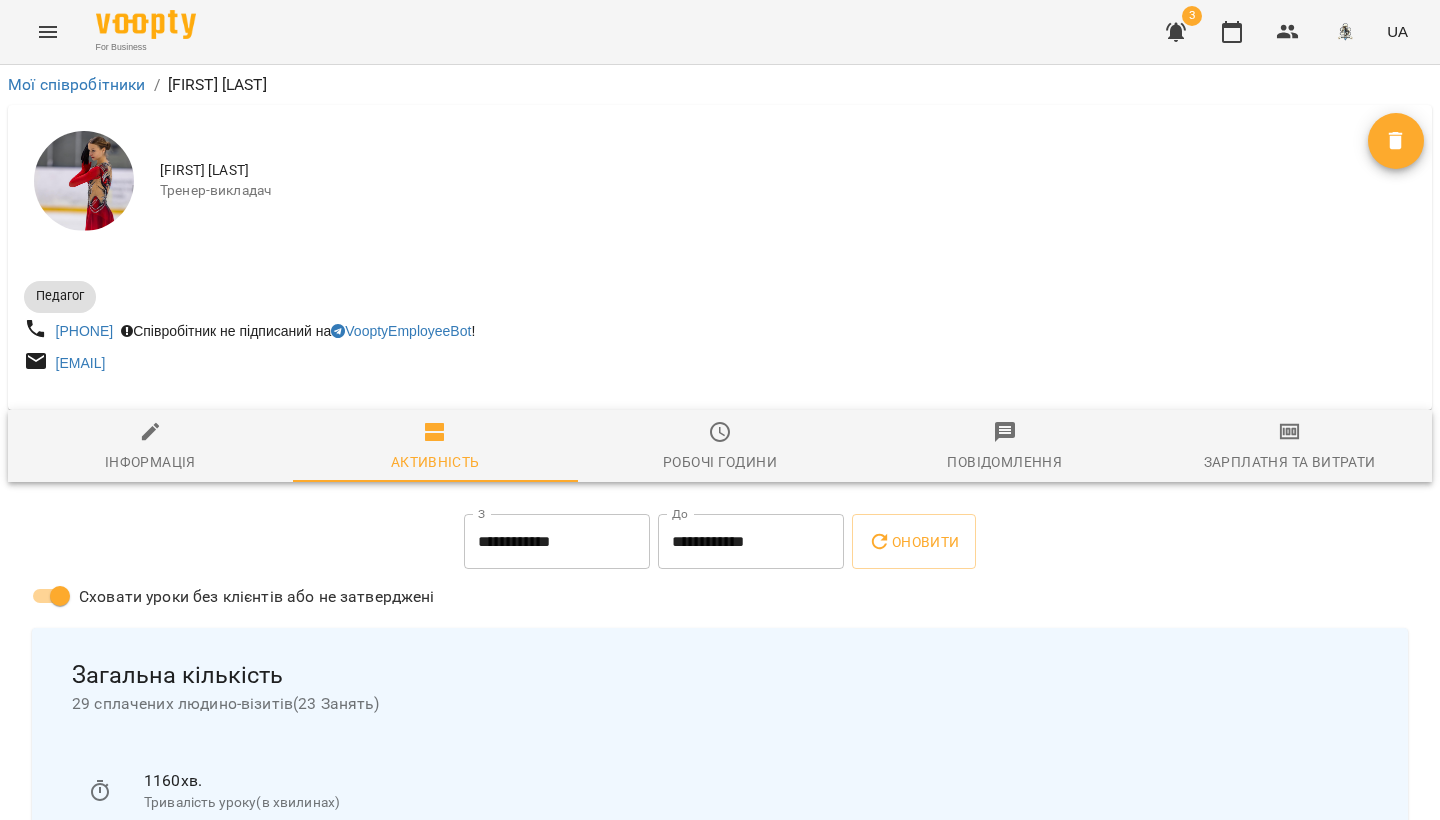 scroll, scrollTop: 0, scrollLeft: 0, axis: both 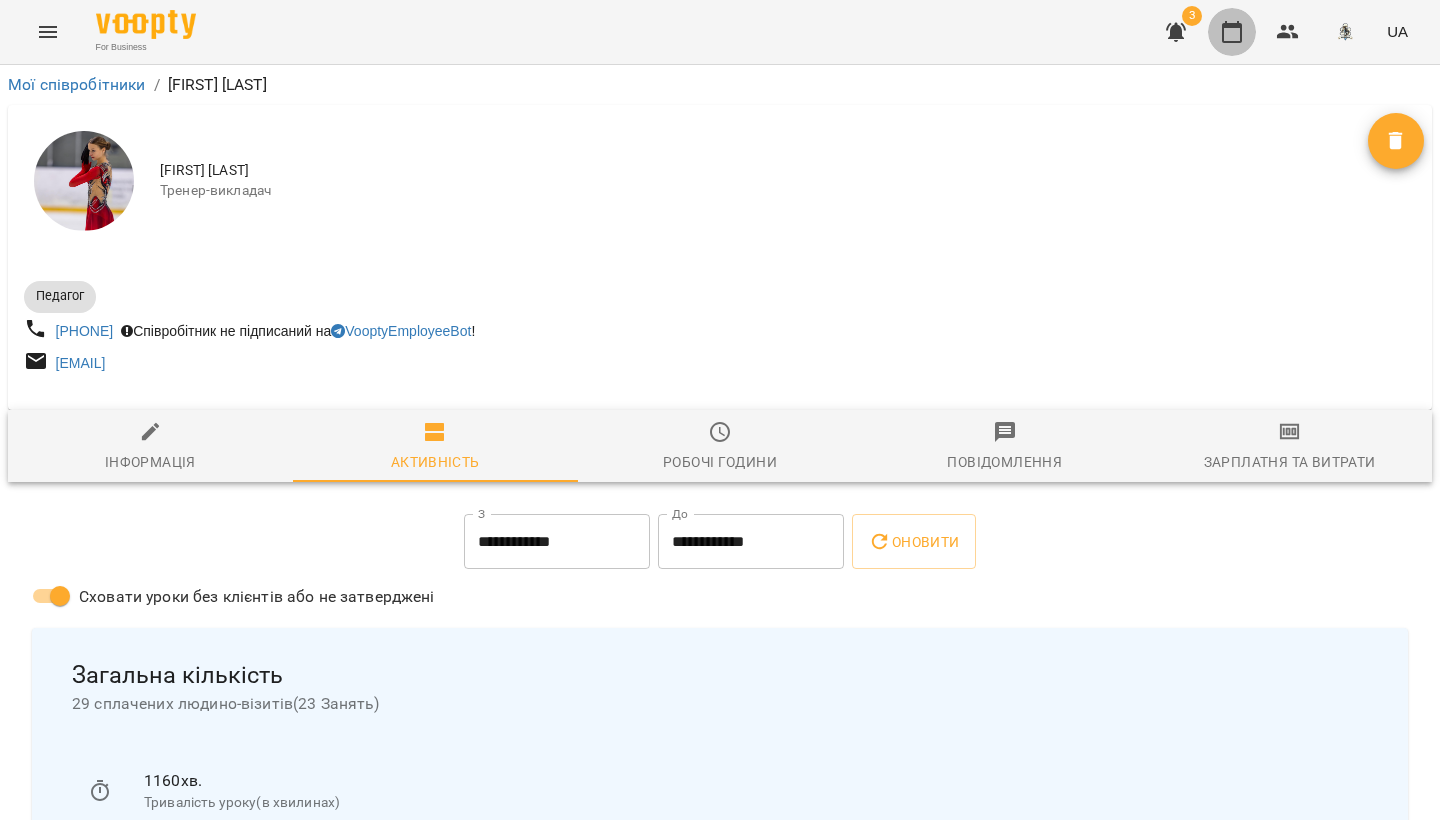 drag, startPoint x: 1232, startPoint y: 33, endPoint x: 1227, endPoint y: 94, distance: 61.204575 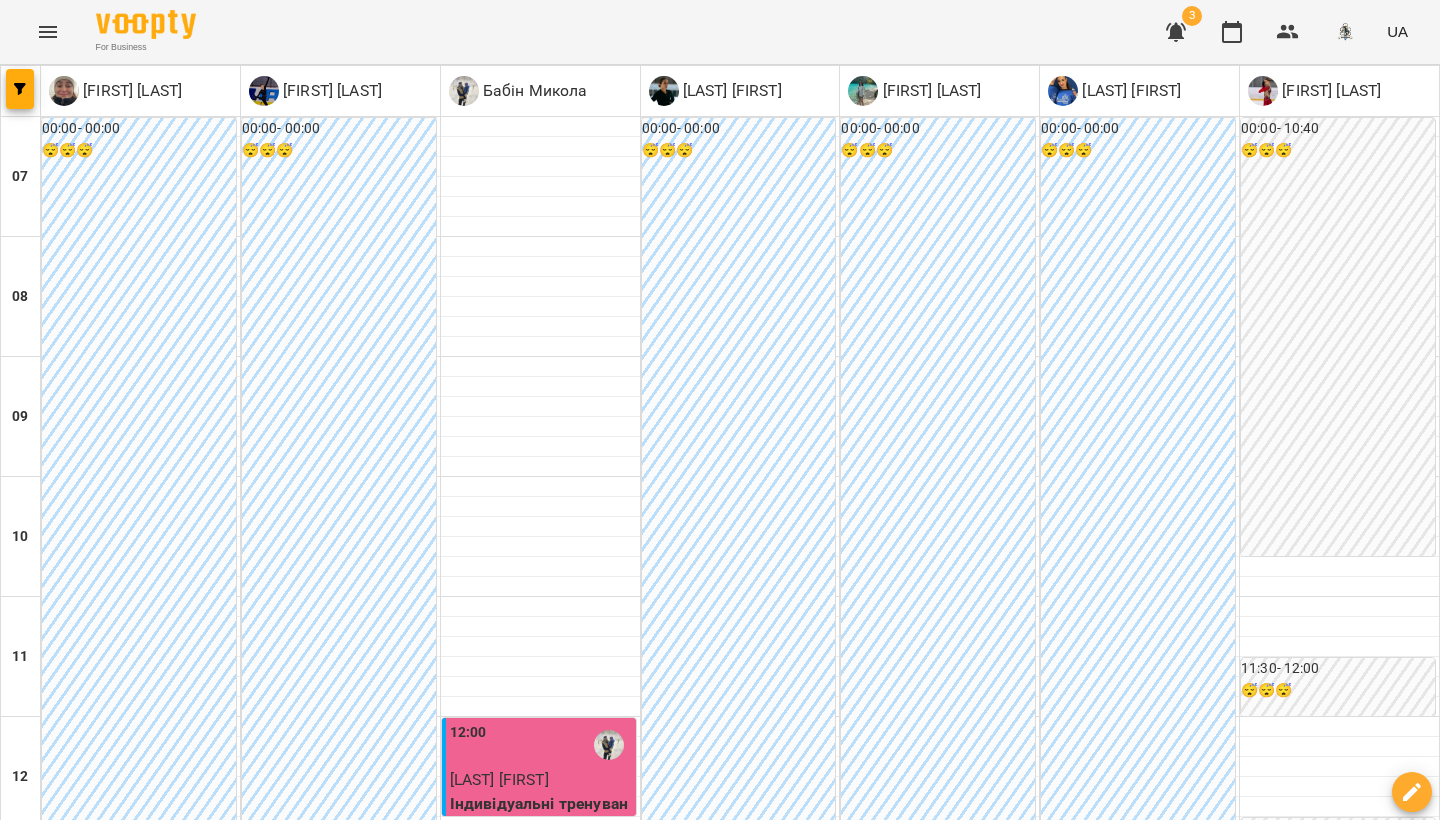 scroll, scrollTop: 712, scrollLeft: 0, axis: vertical 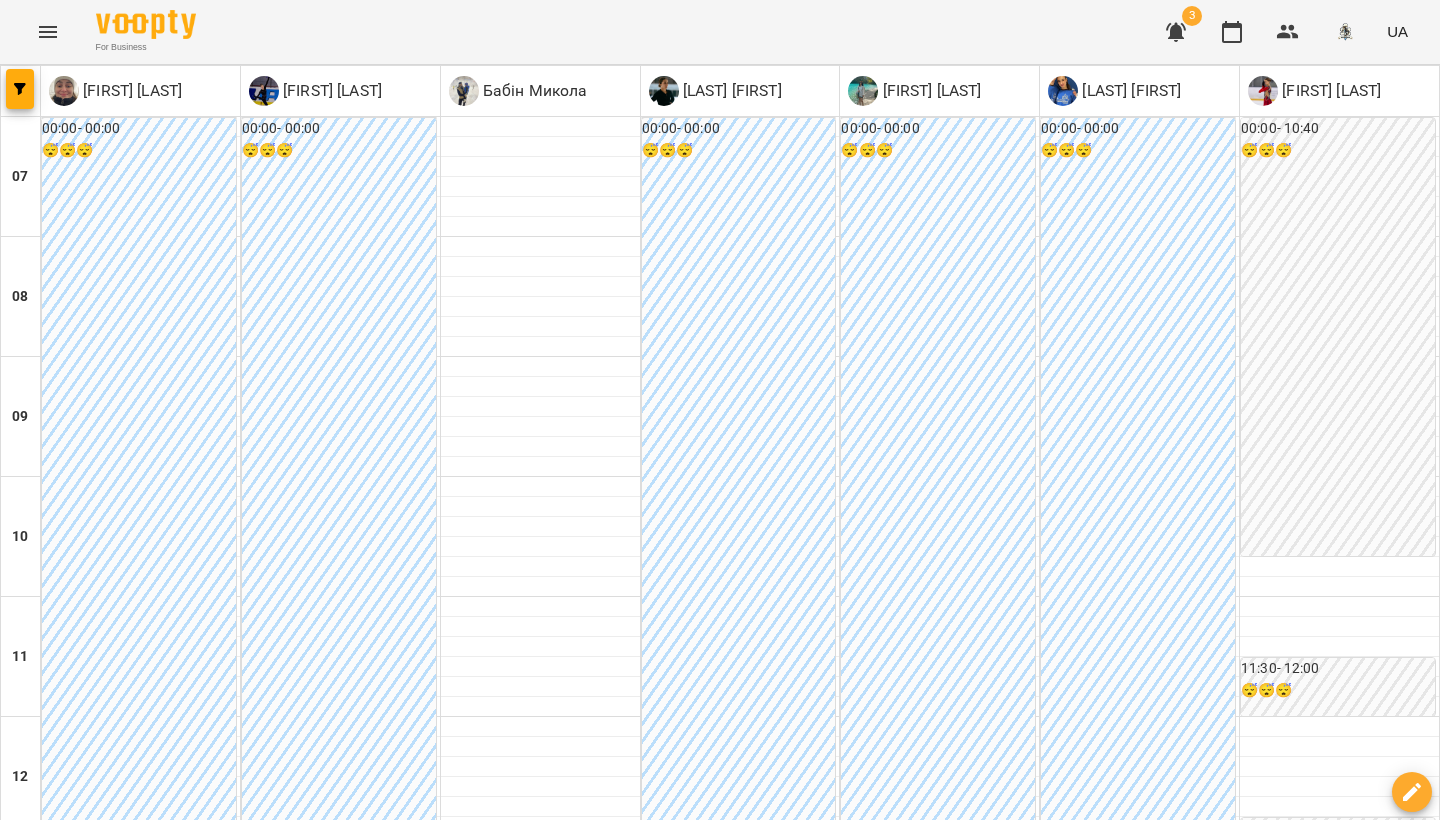 click on "2" at bounding box center (541, 1100) 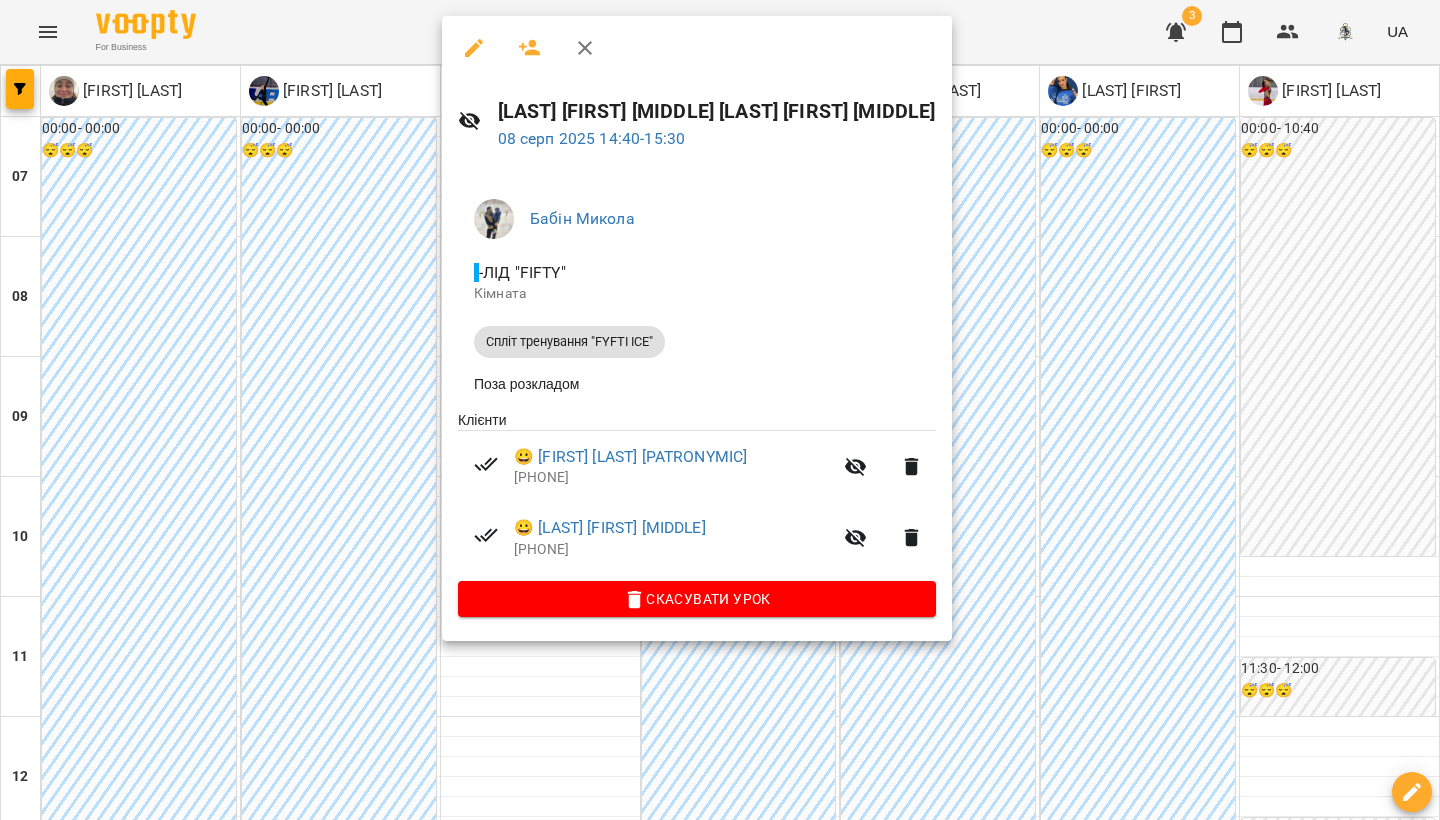 click 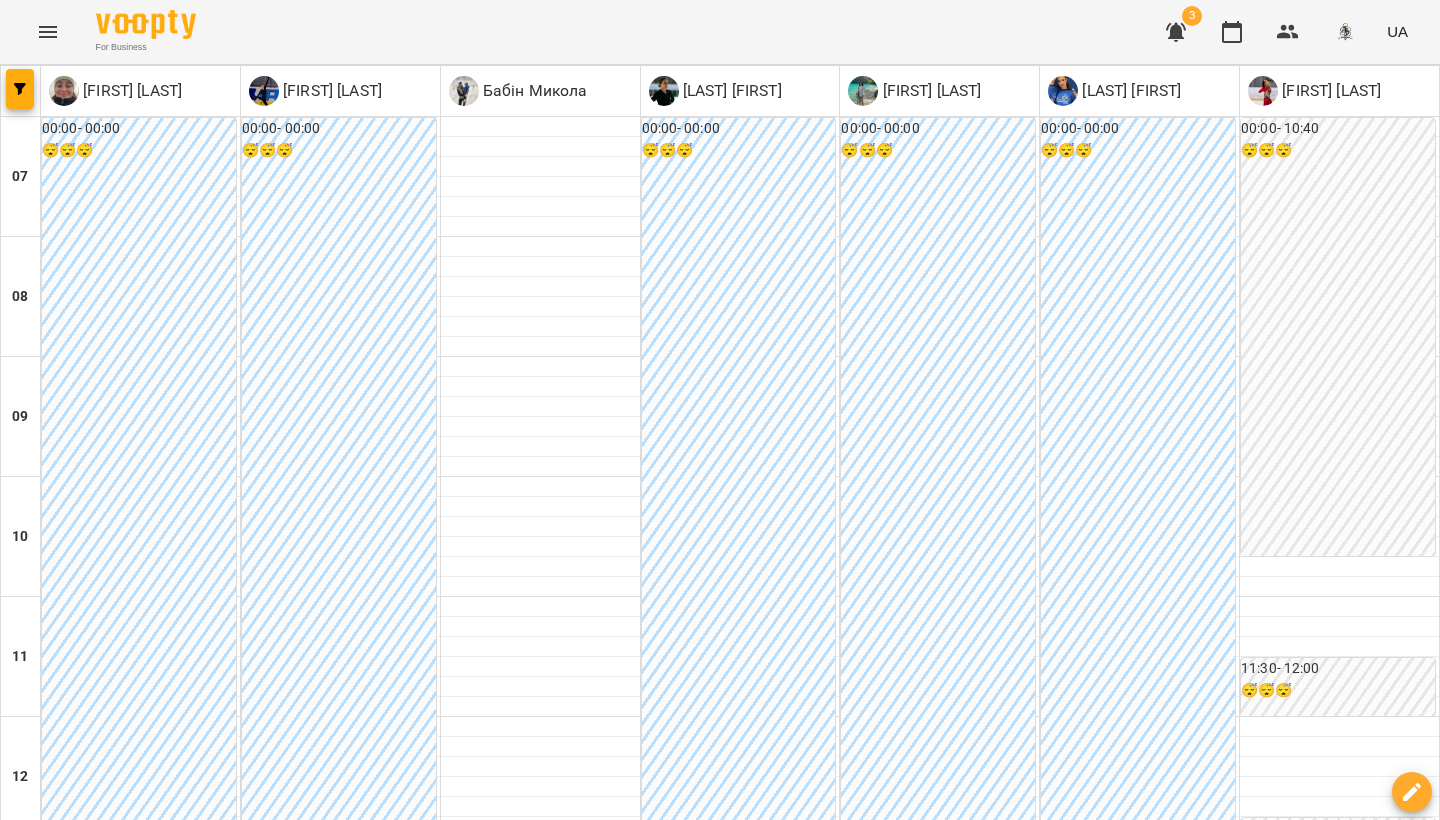 click at bounding box center [540, 887] 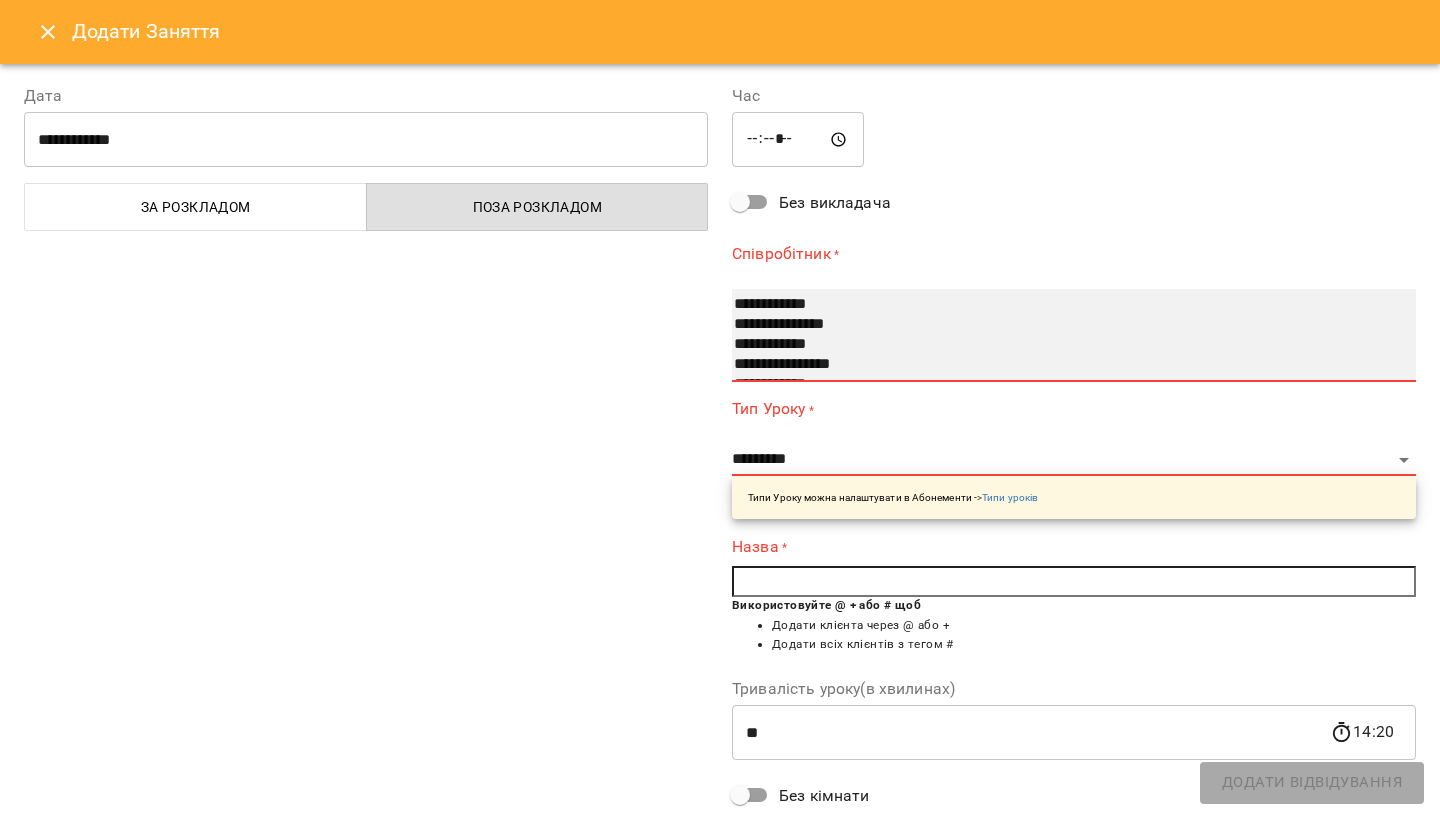 click on "**********" at bounding box center (1062, 305) 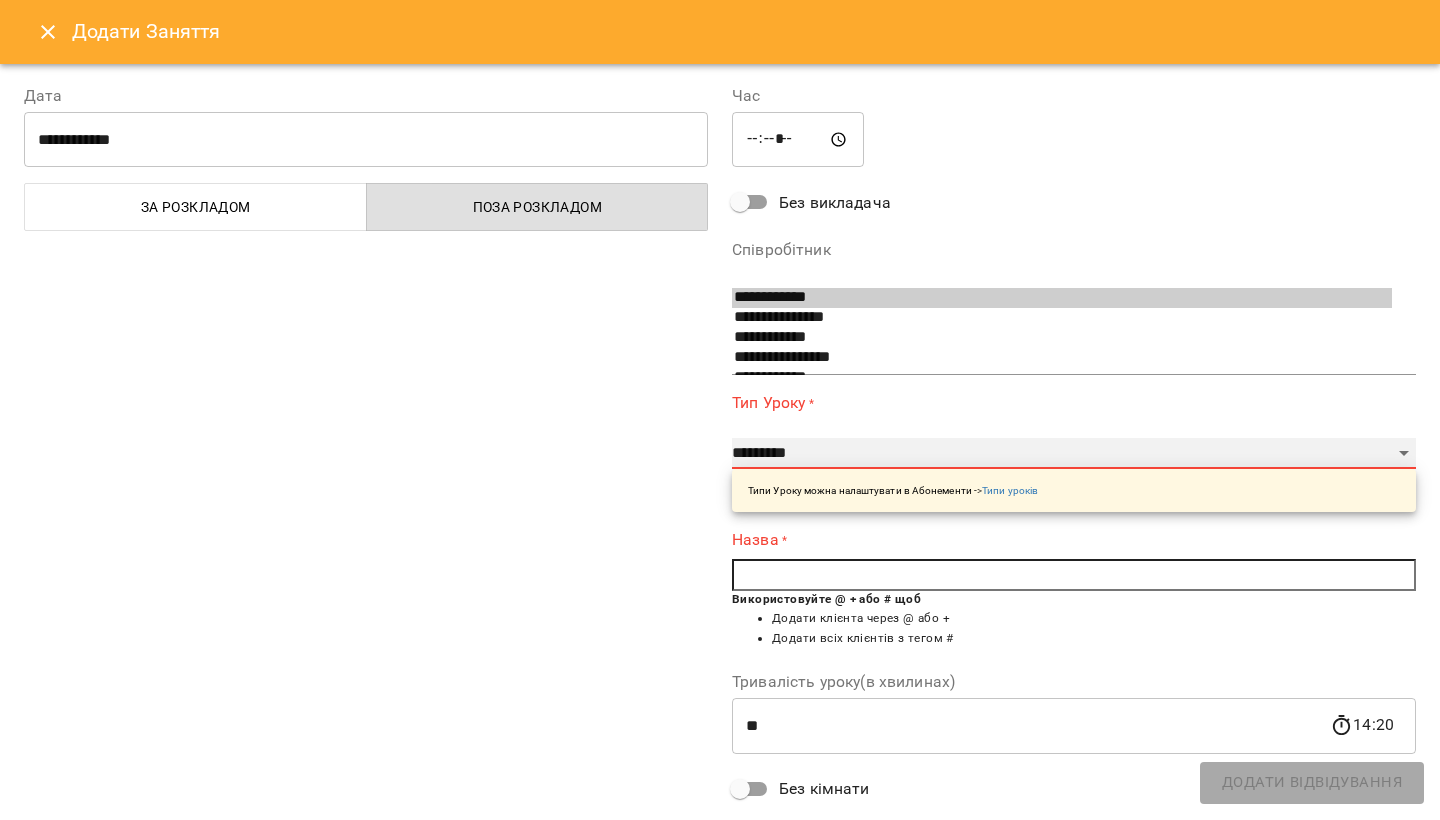 select on "**********" 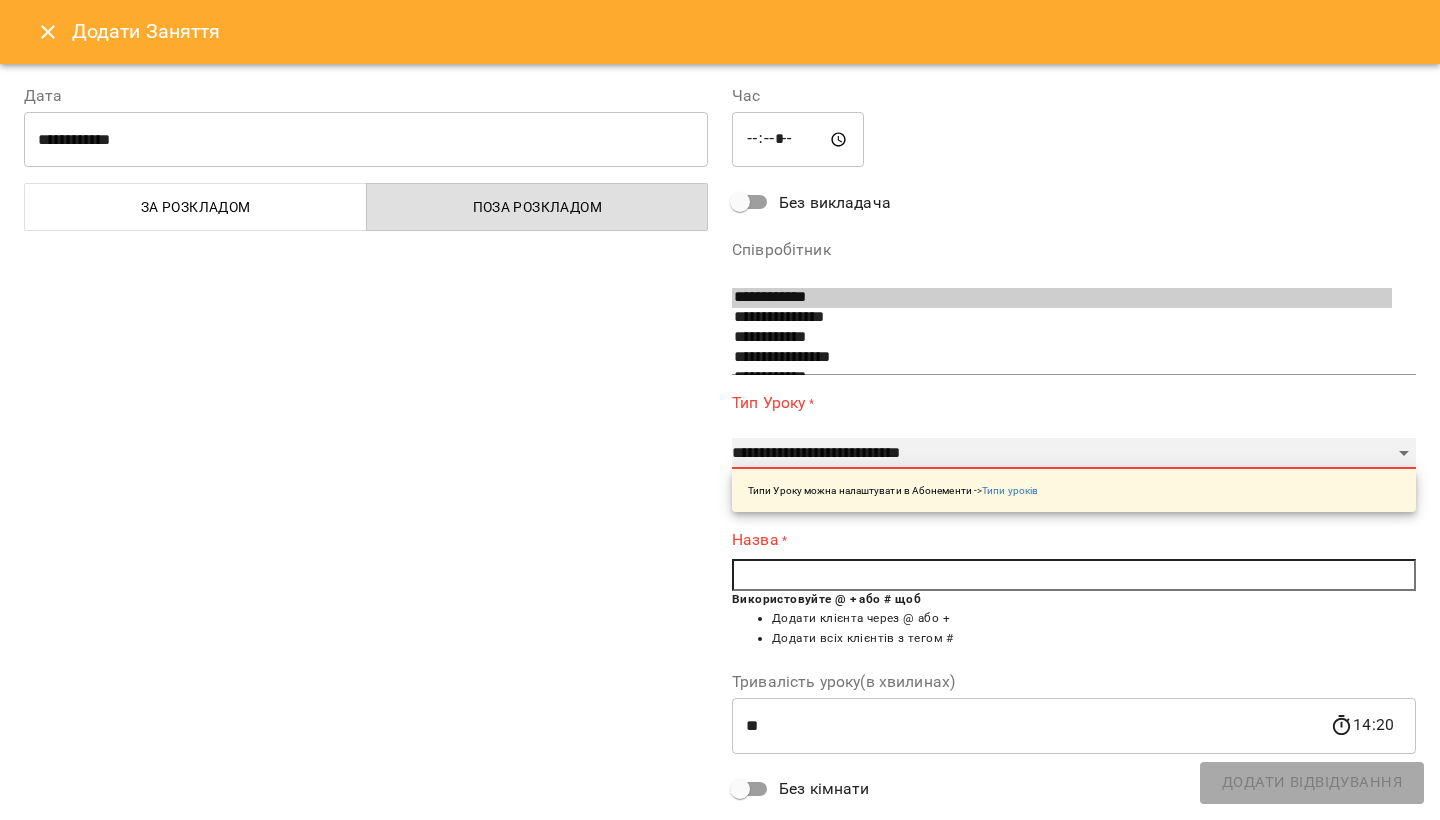 type on "**" 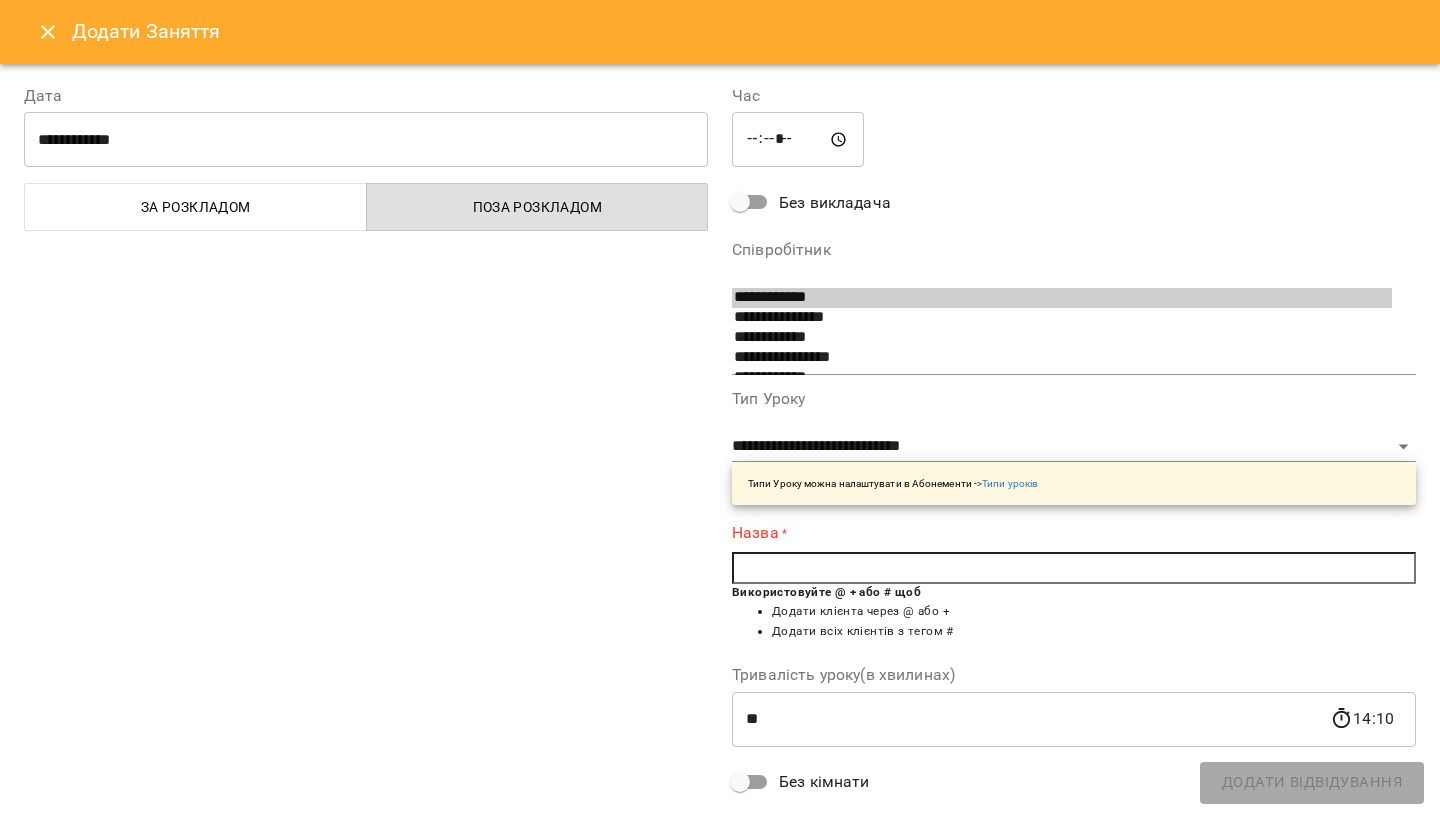 click at bounding box center [1074, 568] 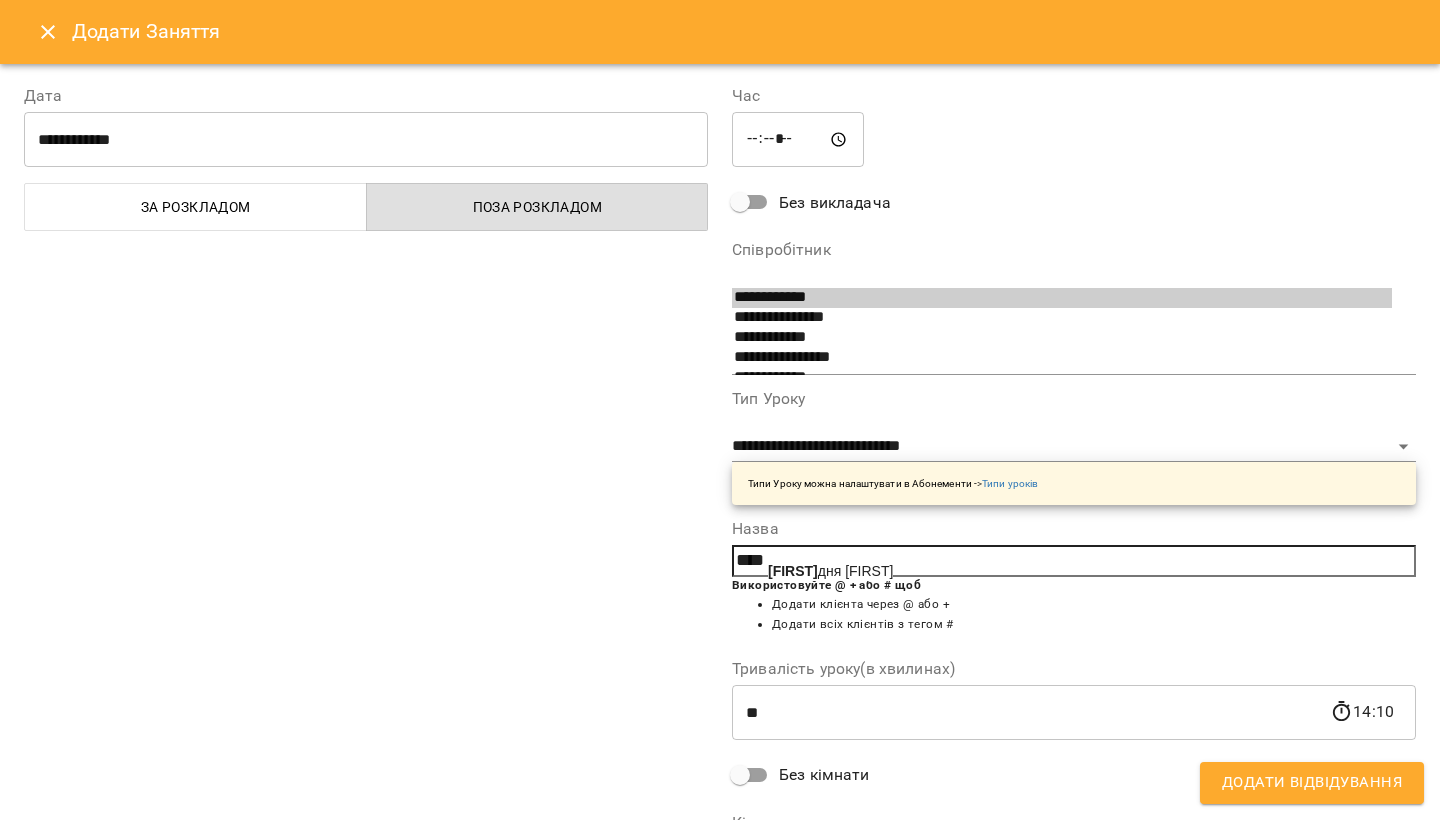 click on "Брі дня [FIRST]" at bounding box center [830, 571] 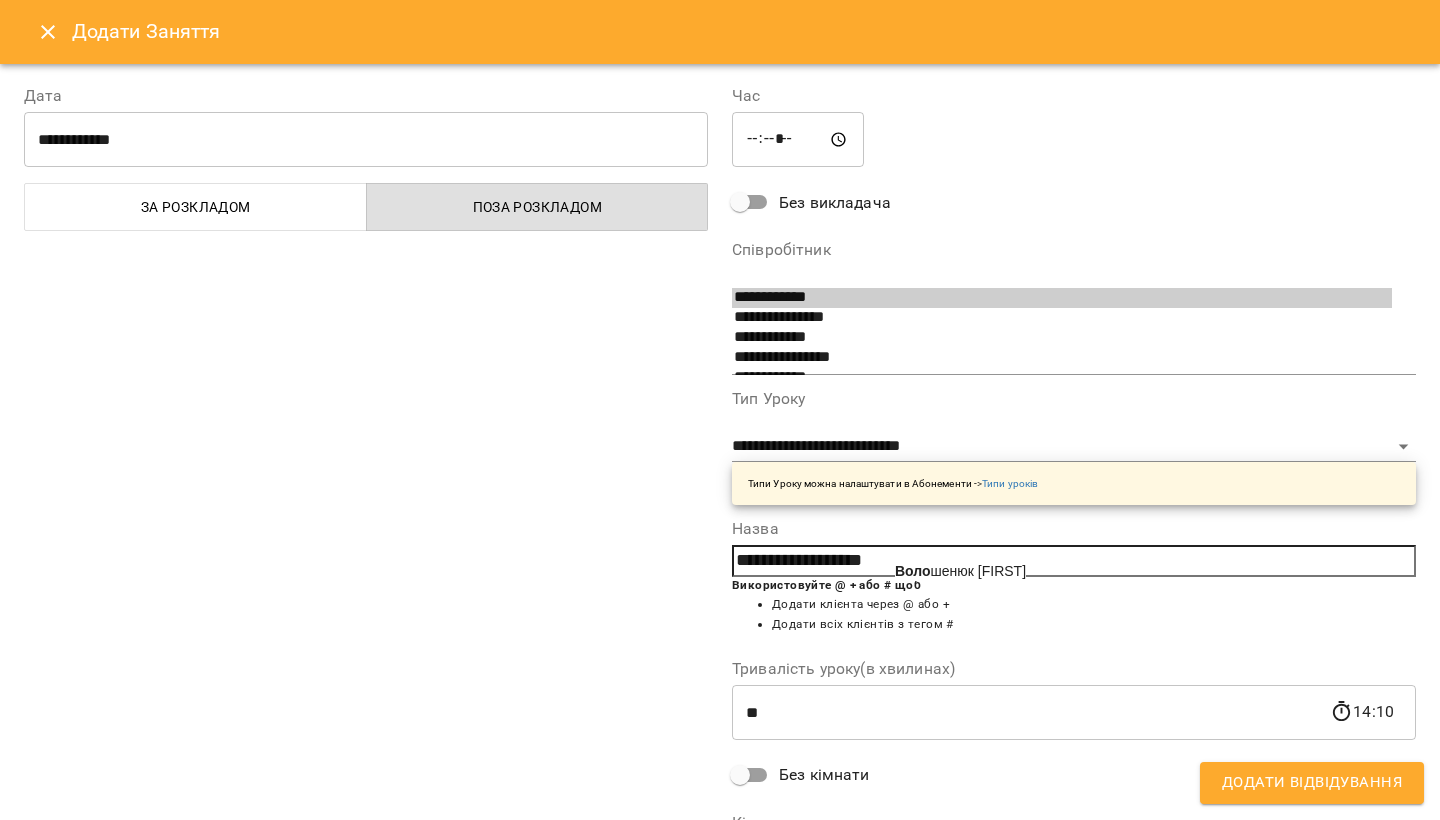click on "Воло" 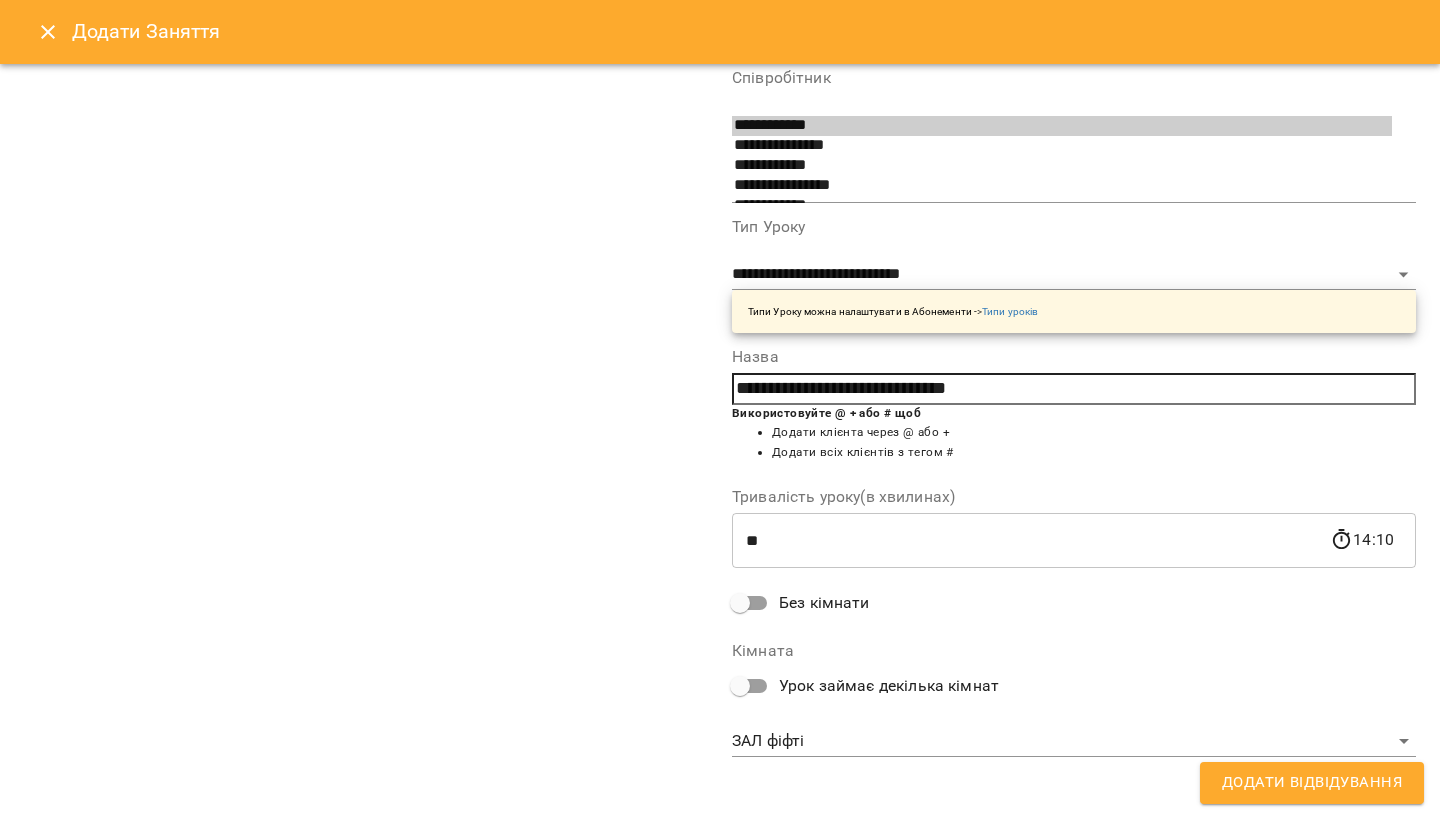 scroll, scrollTop: 171, scrollLeft: 0, axis: vertical 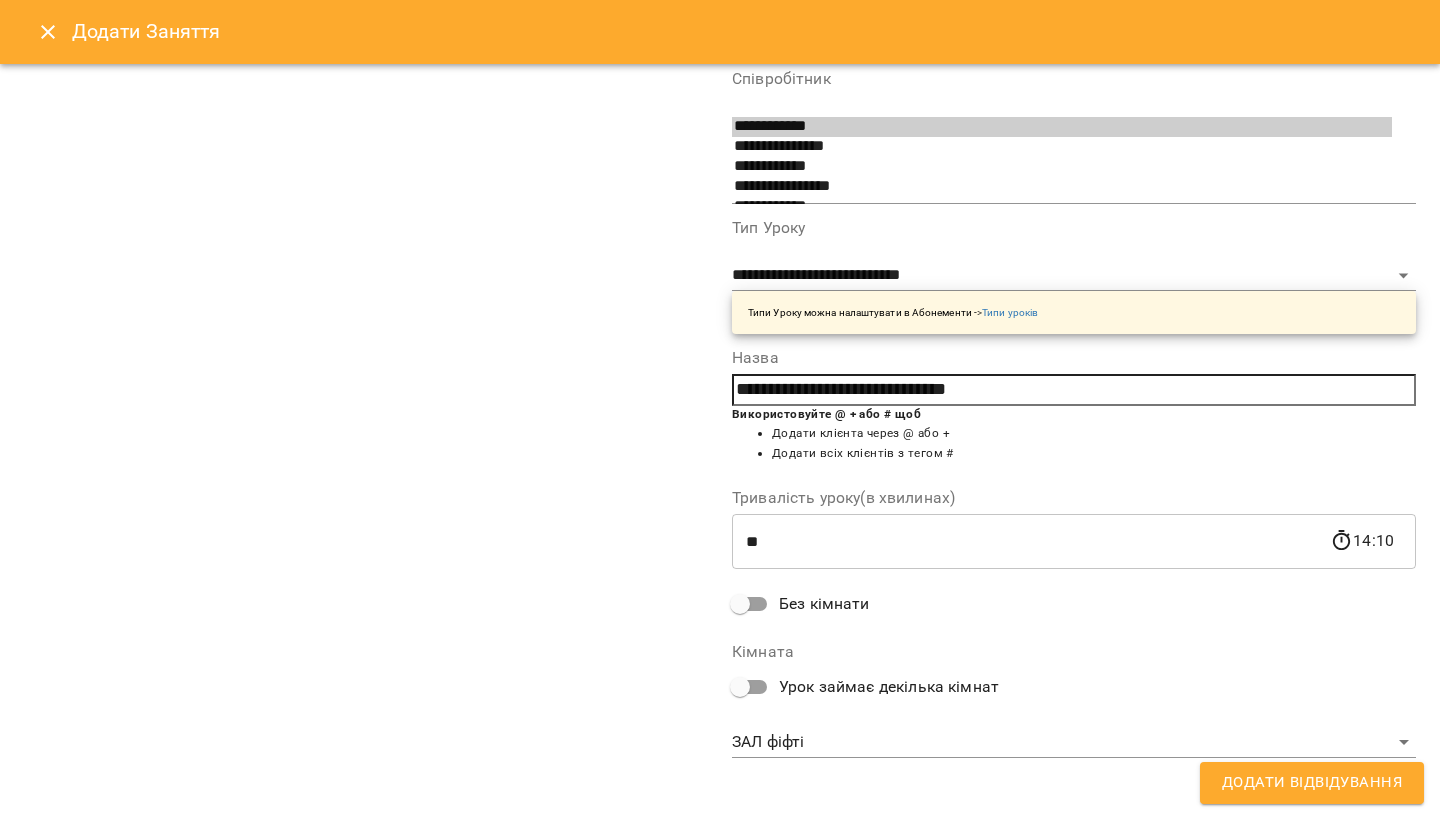 click on "For Business 3 UA   Чайкіна [FIRST]   Шашунькіна [FIRST]   Бабін [FIRST]   Гожва [FIRST]   Павлова [FIRST]   Носовицька [FIRST]    Наумко [FIRST] 07 08 09 10 11 12 13 14 15 16 17 18 19 20 21 00:00 -   00:00 😴😴😴 00:00 -   00:00 😴😴😴 00:00 -   00:00 😴😴😴 00:00 -   00:00 😴😴😴 14:40 2 Спліт тренування "FYFTI ICE" 00:00 -   00:00 😴😴😴 00:00 -   00:00 😴😴😴 00:00 -   00:00 😴😴😴 00:00 -   00:00 😴😴😴 00:00 -   00:00 😴😴😴 00:00 -   00:00 😴😴😴 00:00 -   10:40 😴😴😴 11:30 -   12:00 😴😴😴 12:50 -   13:20 😴😴😴 13:20 3 Тріо-тренування "FYFTI ICE" 14:10 -   14:40 😴😴😴 14:40 Коваль [FIRST] [PATRONYMIC] Індивідуальні тренування «FYFTI ICE» 15:30 -   16:00 😴😴😴 16:00 16:50 -   17:20 😴😴😴 -" at bounding box center [720, 1025] 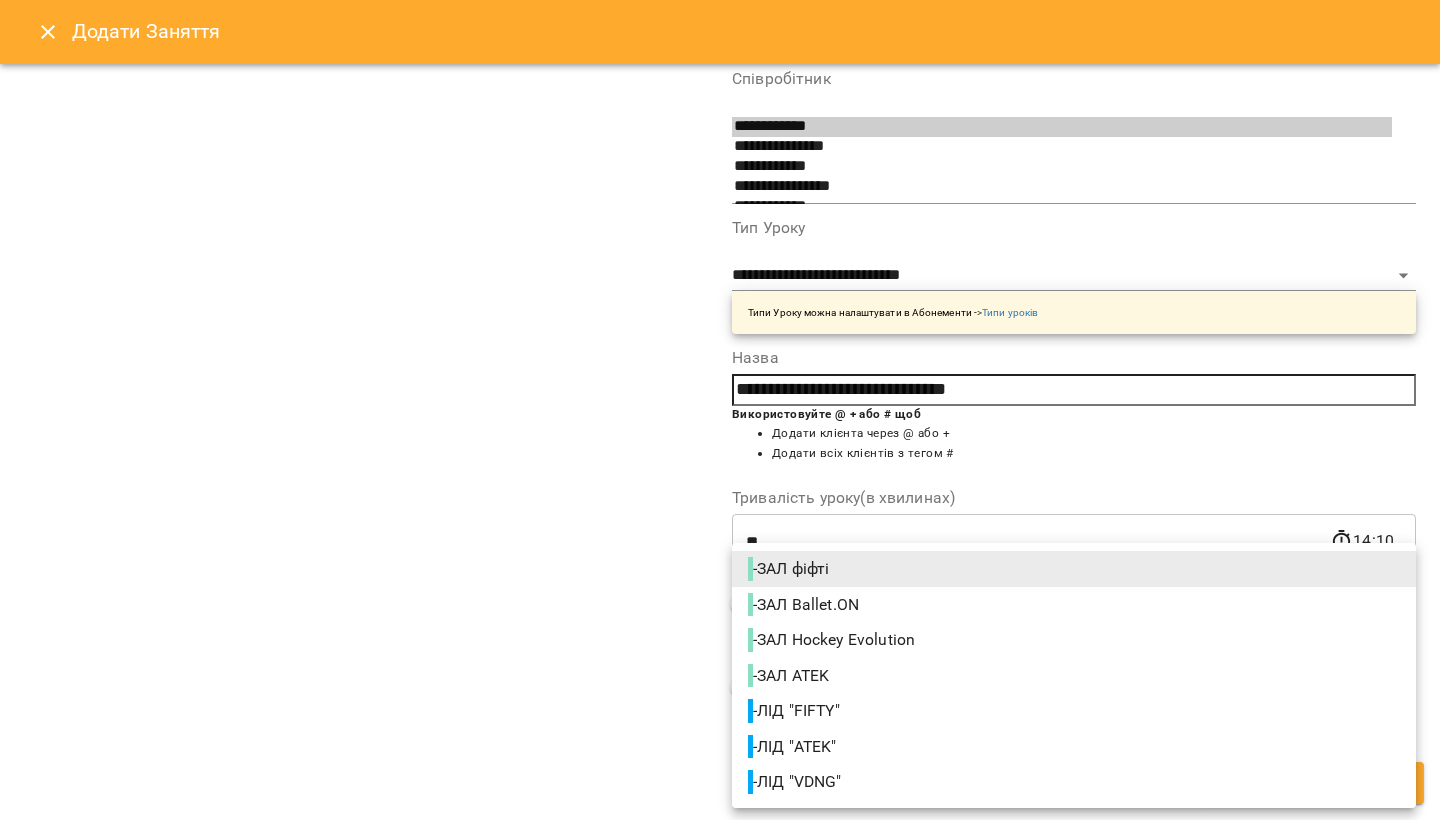 click on "-  ЛІД "FIFTY"" at bounding box center (796, 711) 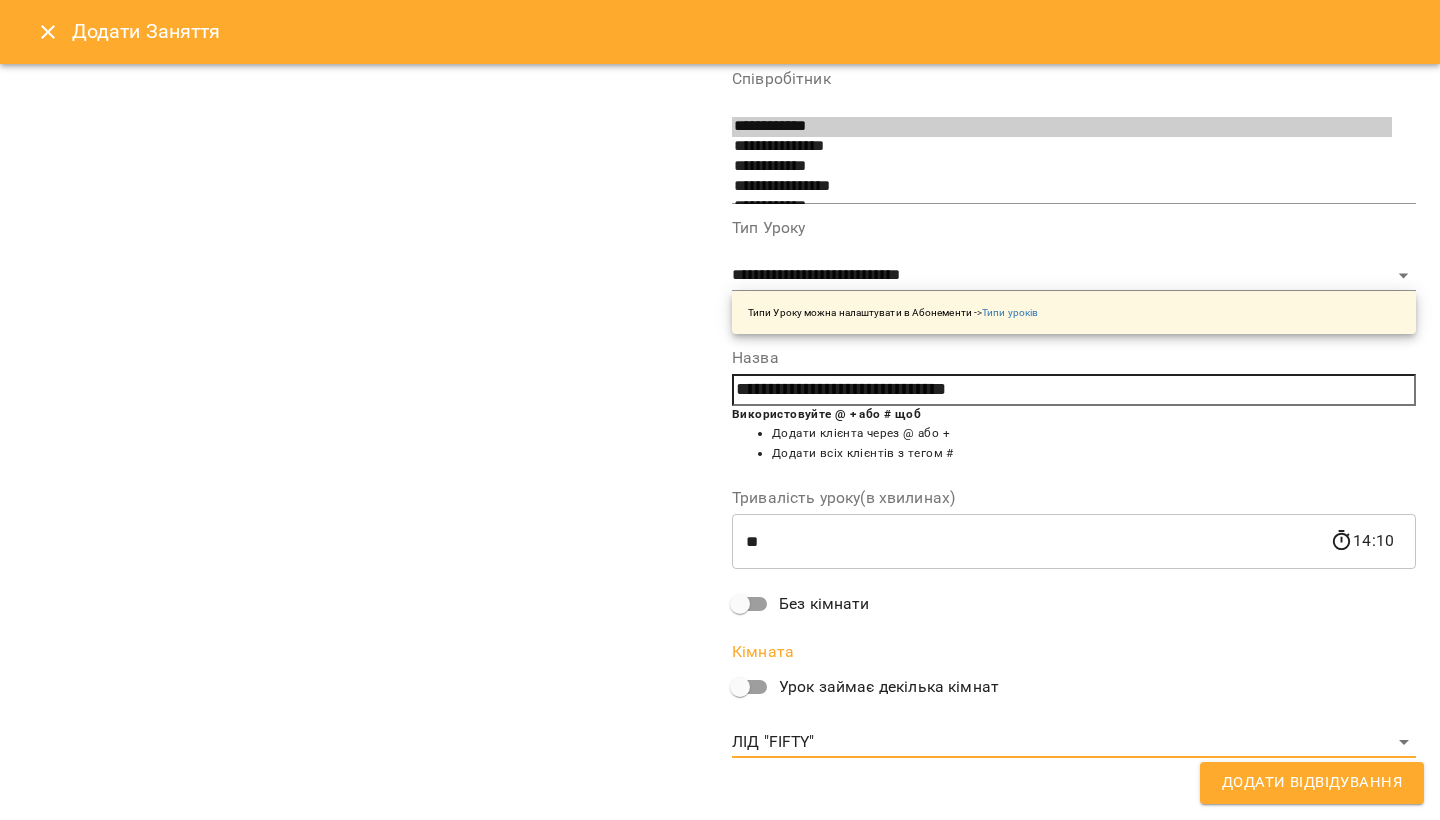 click on "Додати Відвідування" at bounding box center [1312, 783] 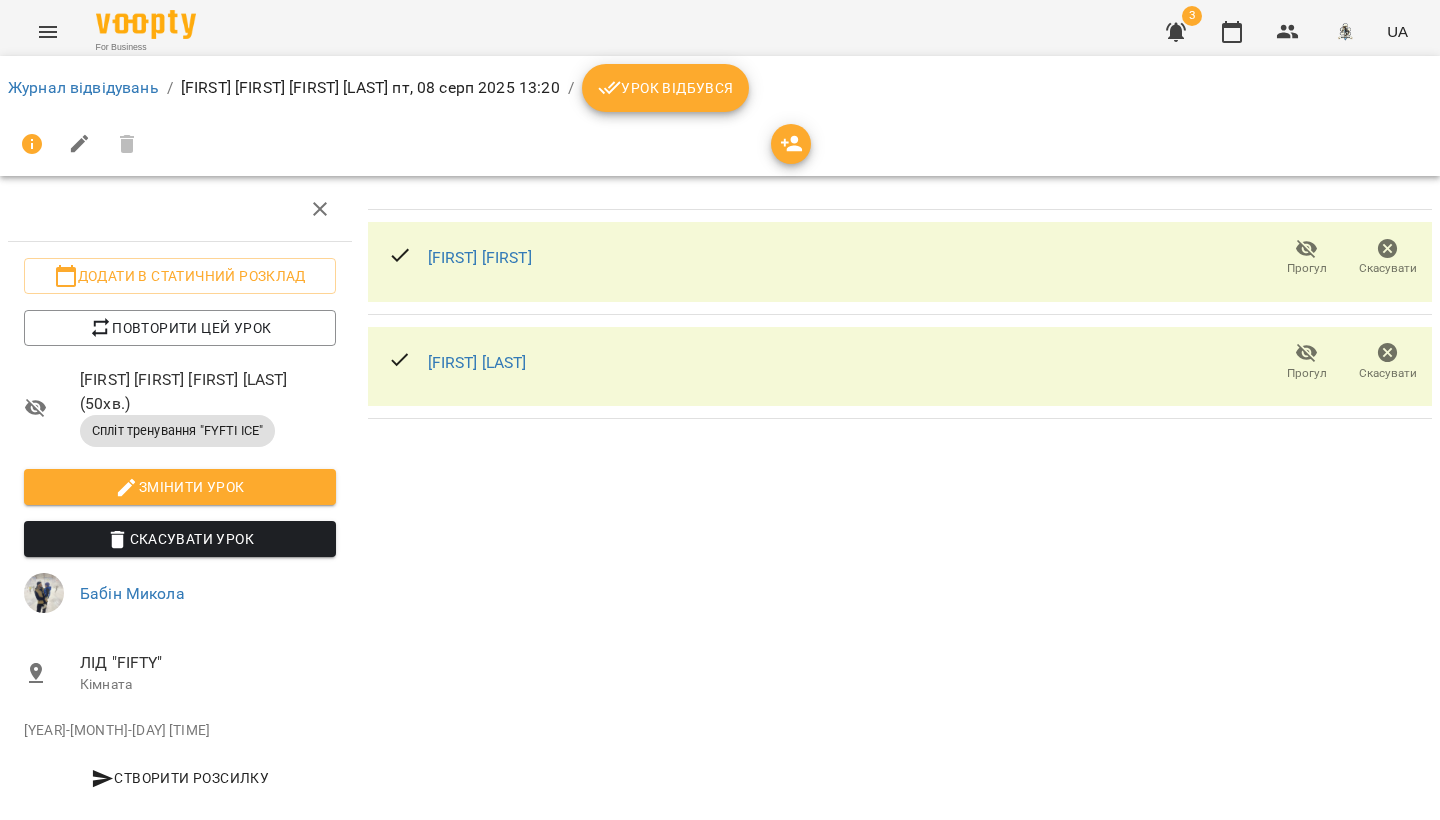 click on "Урок відбувся" at bounding box center (666, 88) 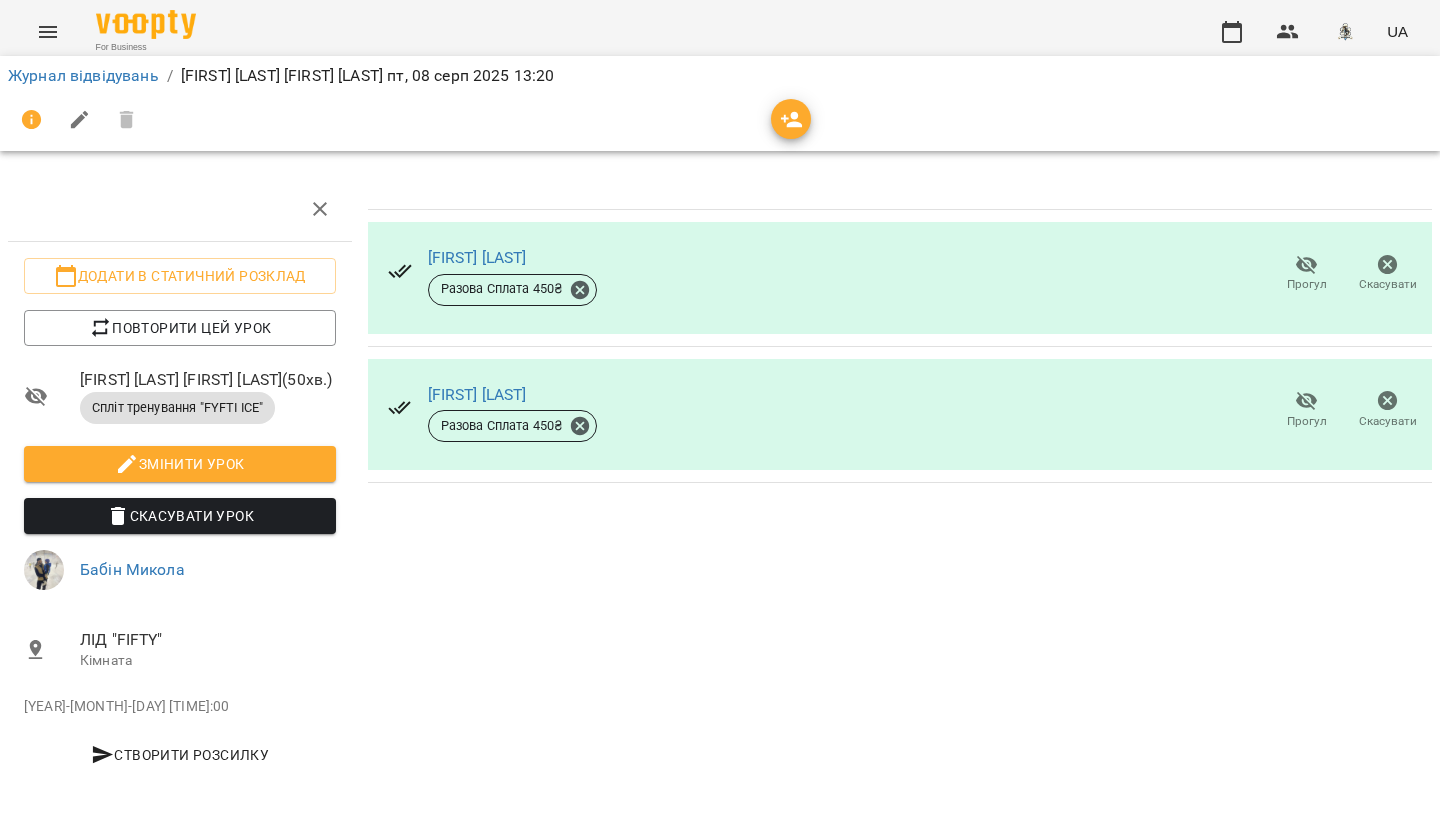 scroll, scrollTop: 0, scrollLeft: 0, axis: both 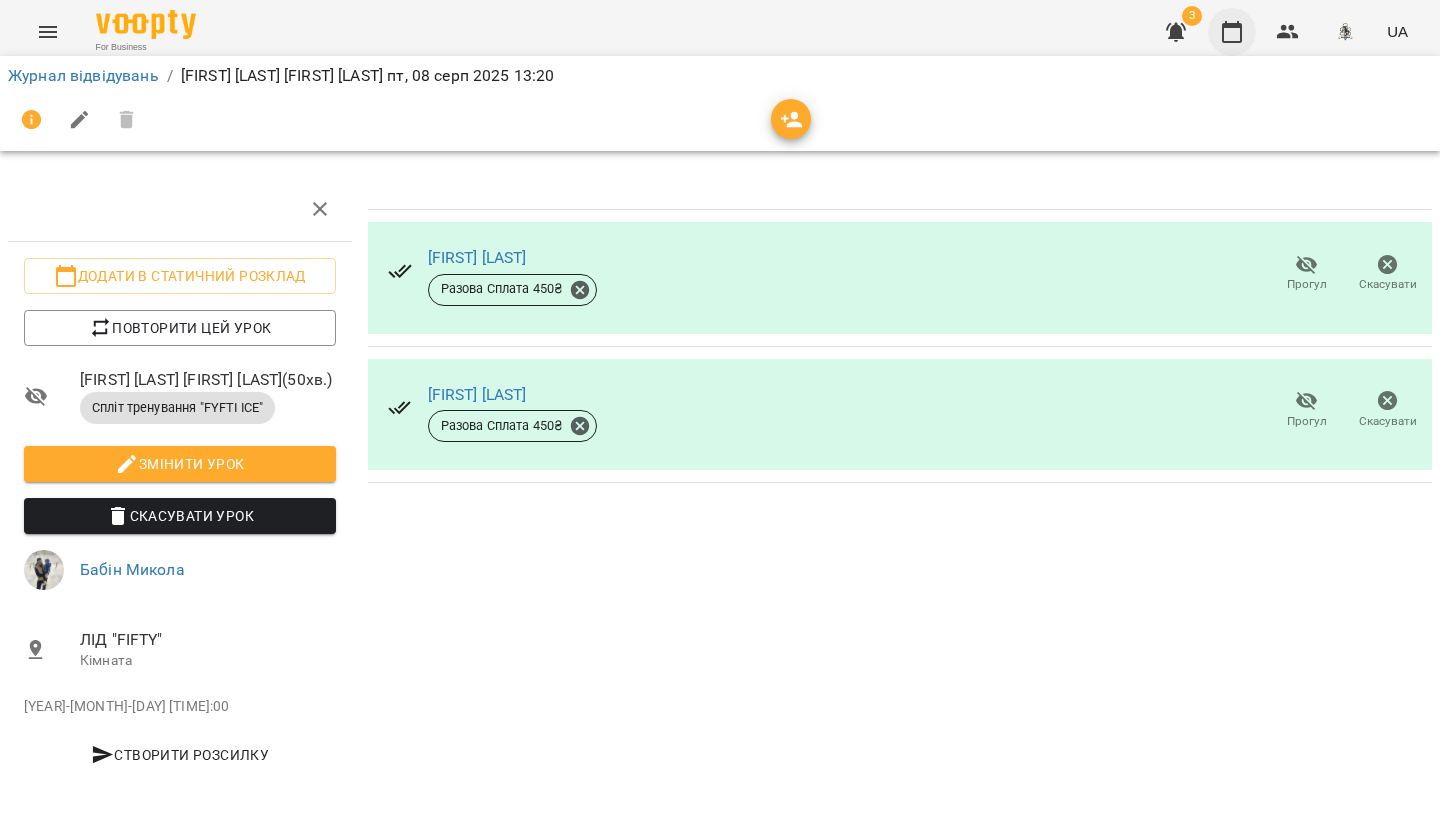 click 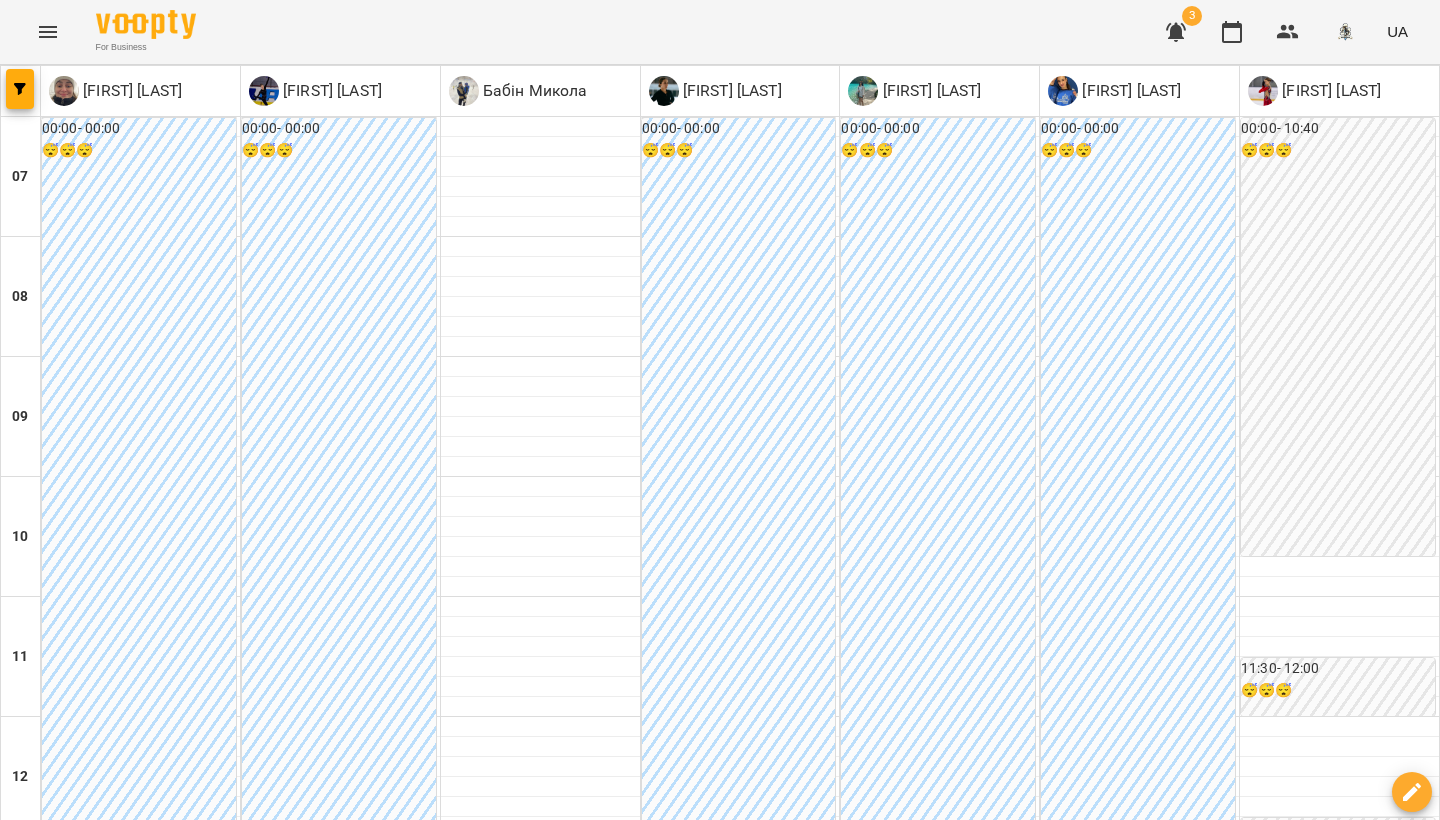 scroll, scrollTop: 722, scrollLeft: 0, axis: vertical 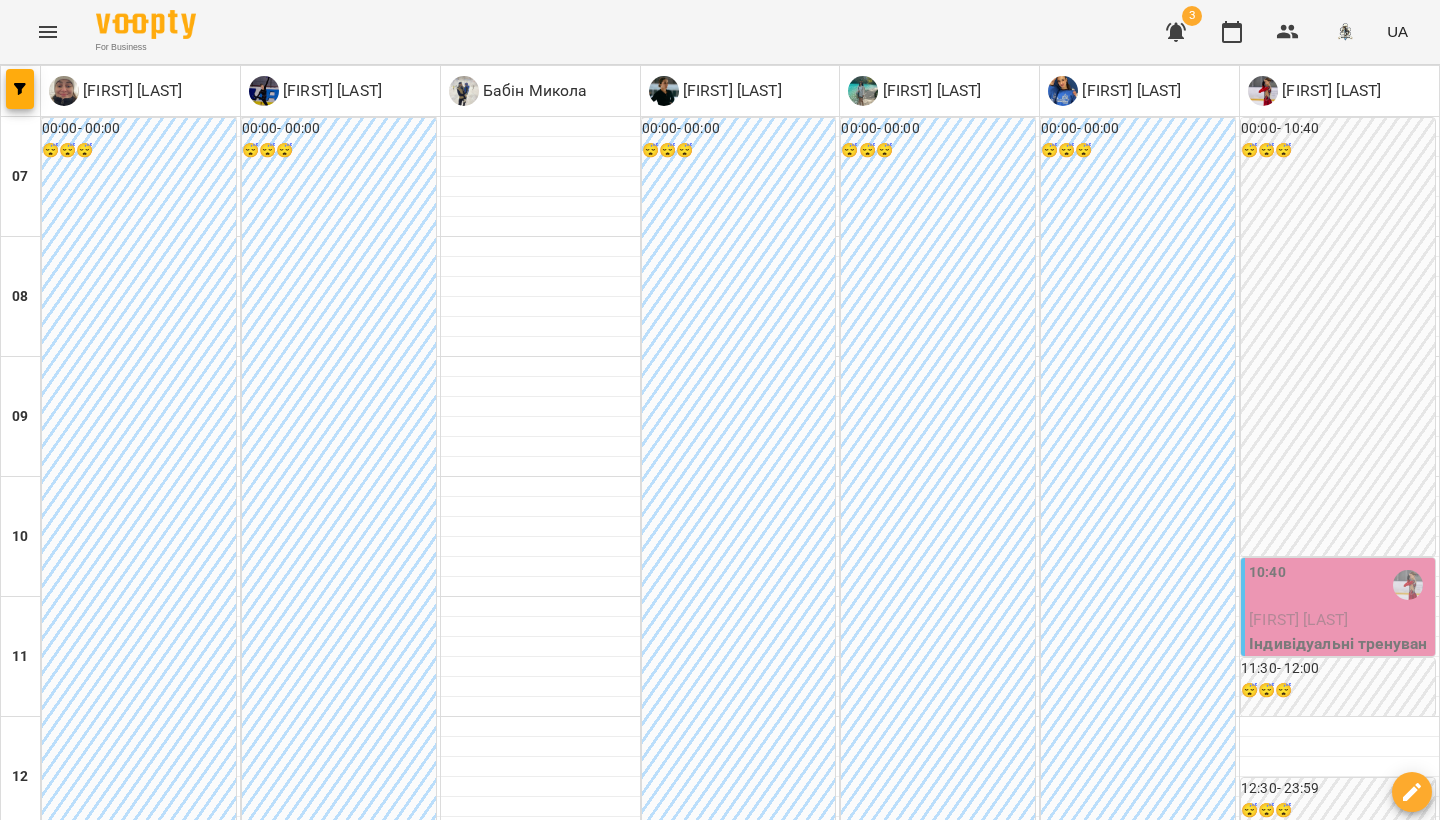 click on "[FIRST] [LAST]" at bounding box center (1298, 619) 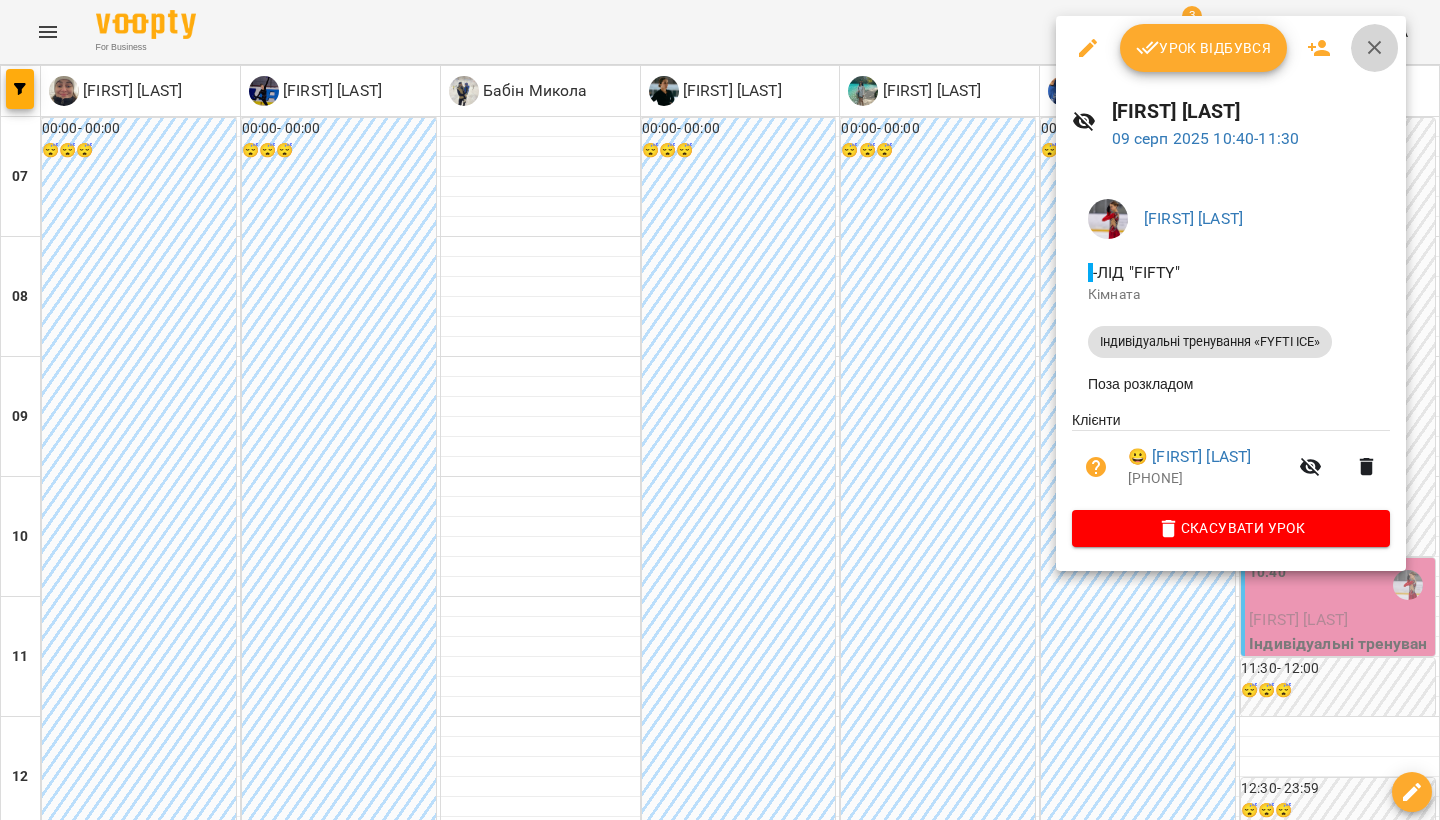 click 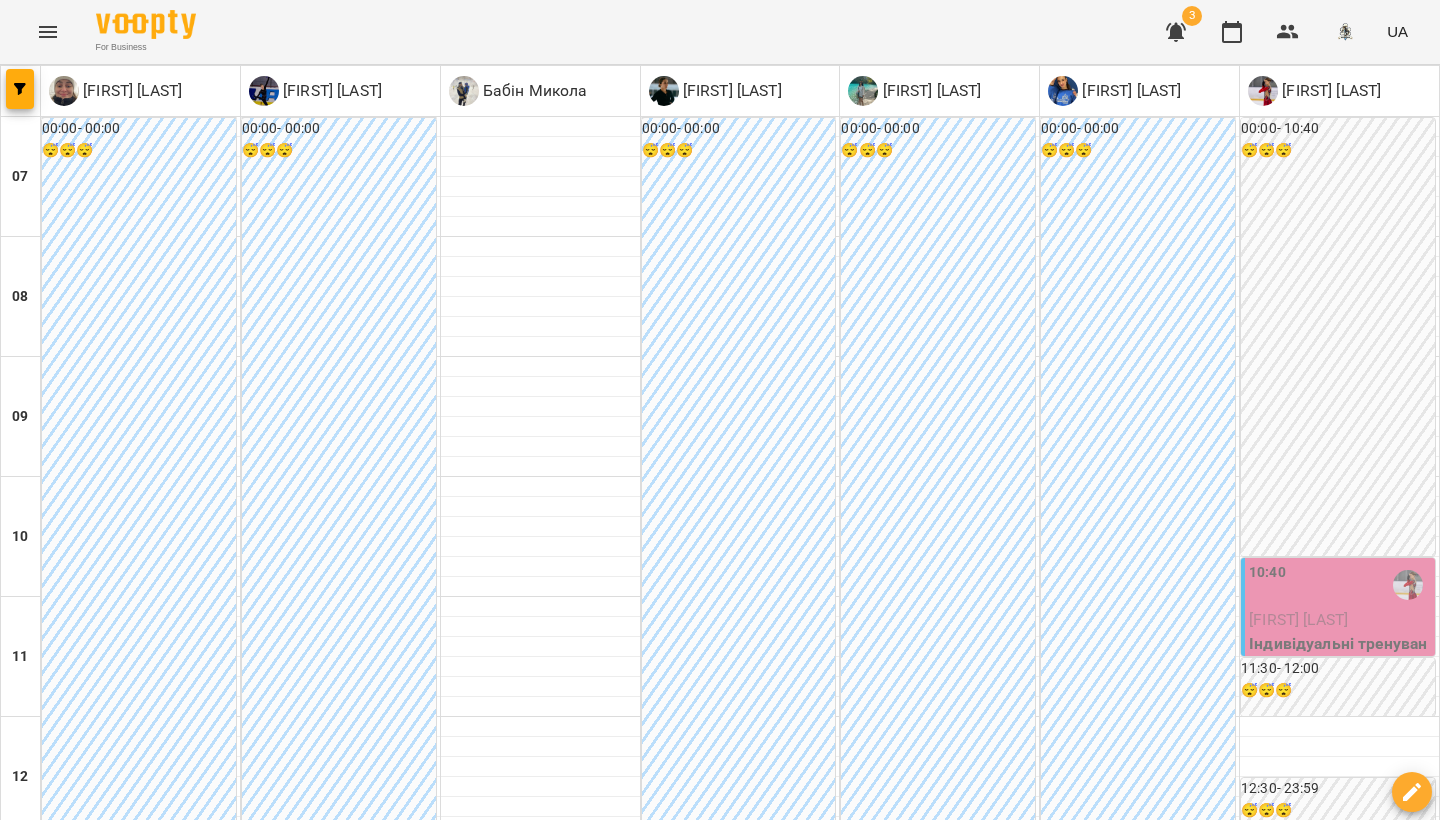 scroll, scrollTop: 370, scrollLeft: 0, axis: vertical 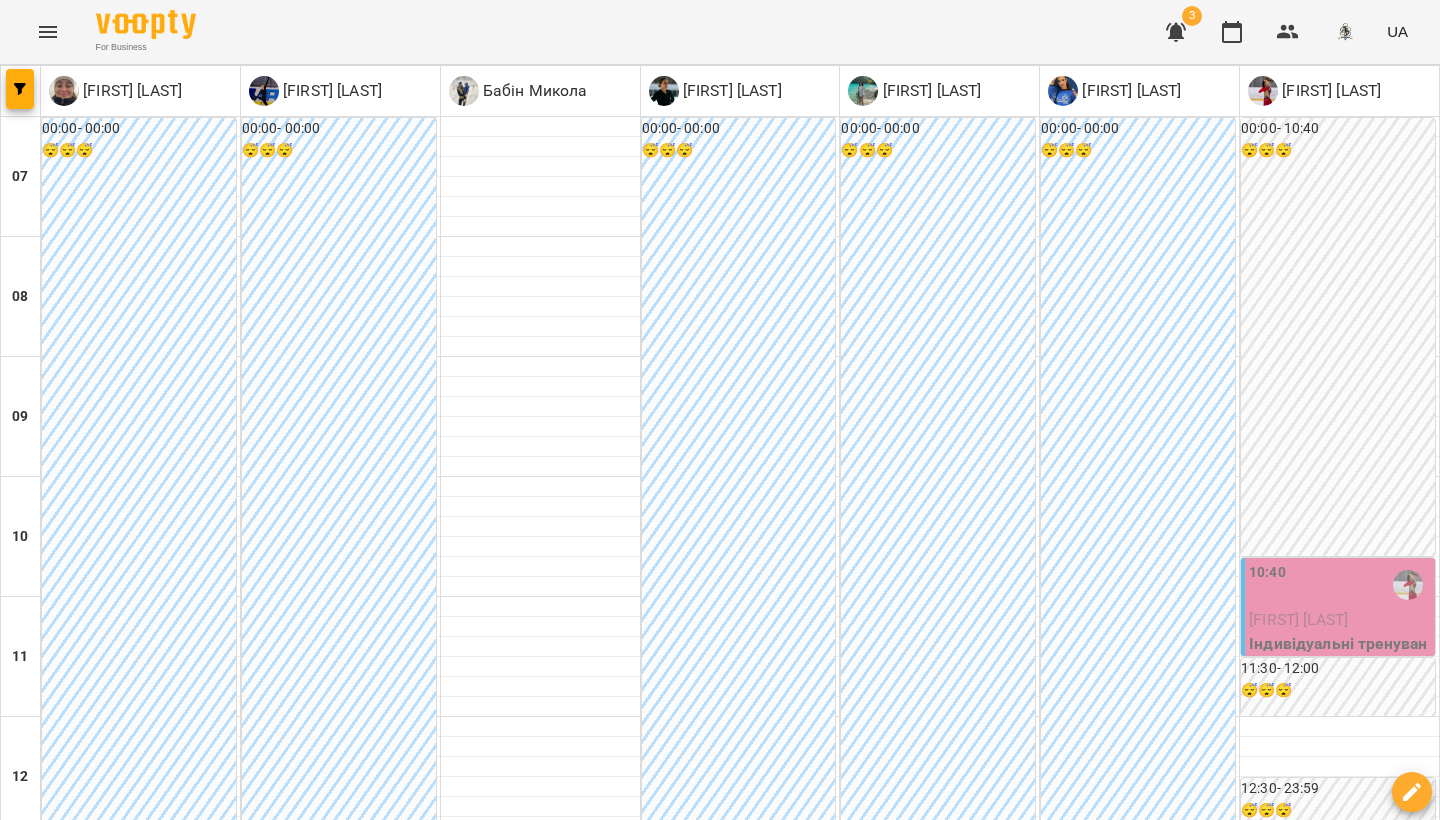 click on "нд" at bounding box center [1398, 1943] 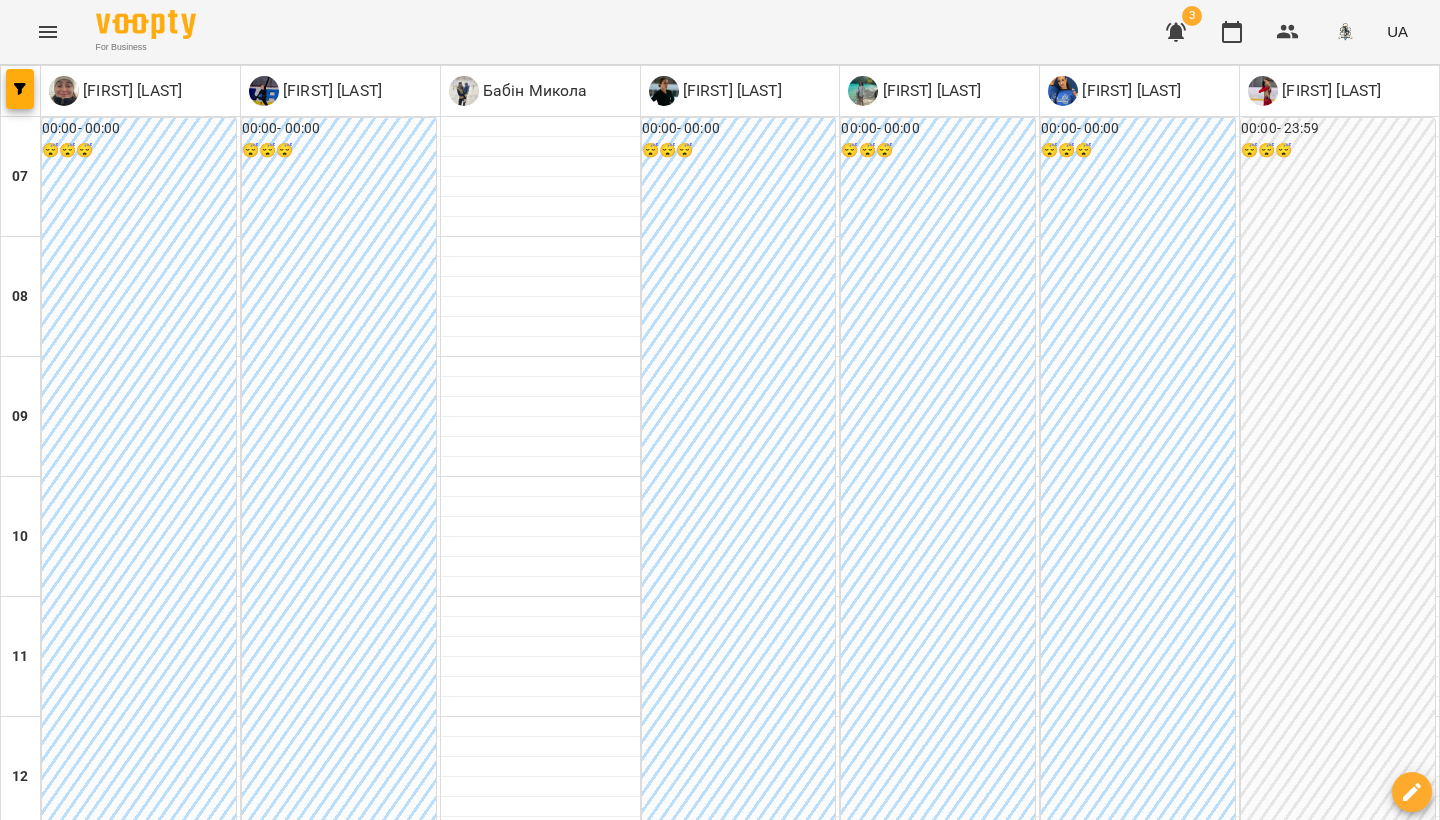 click at bounding box center (839, 2008) 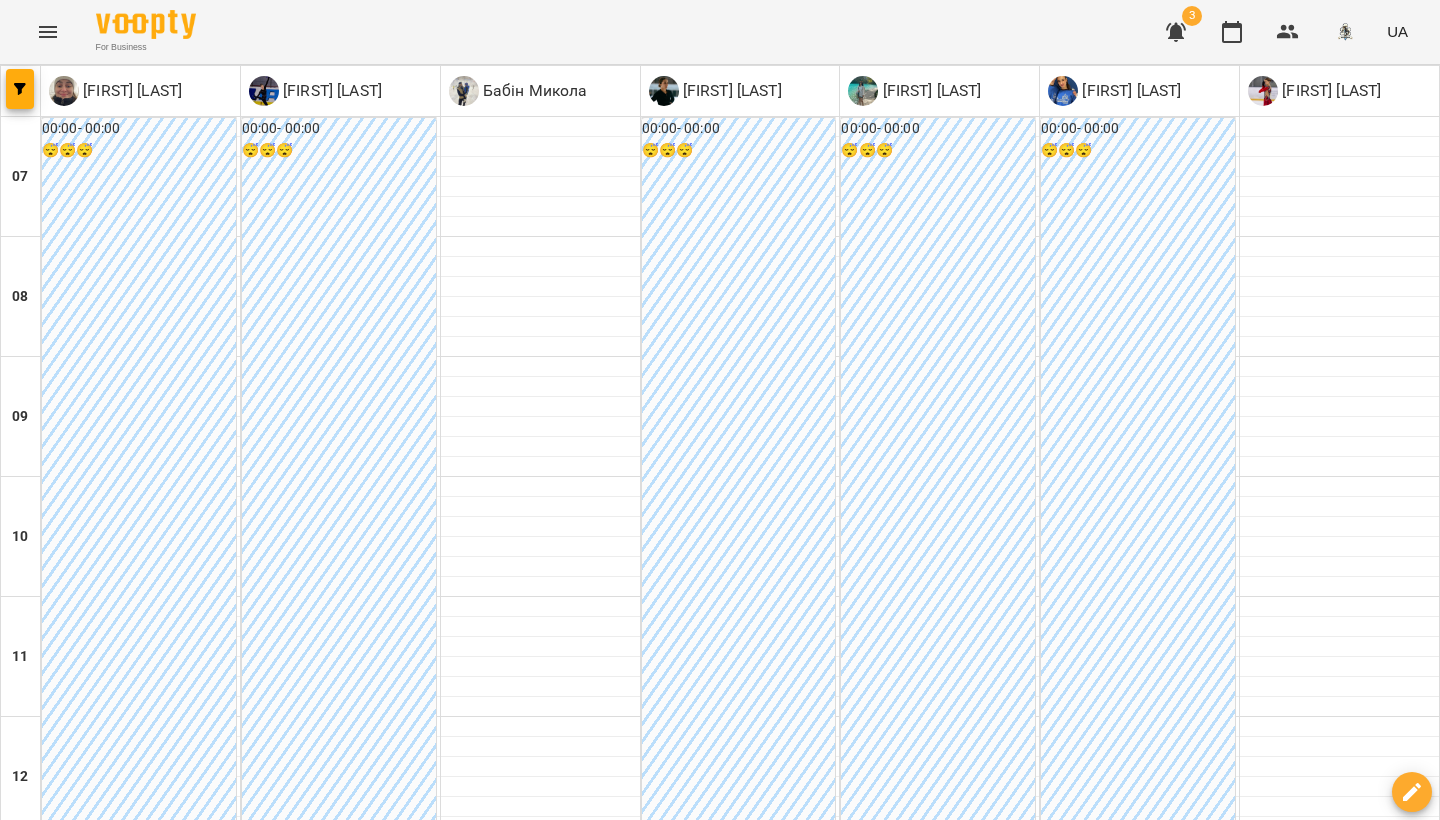type on "**********" 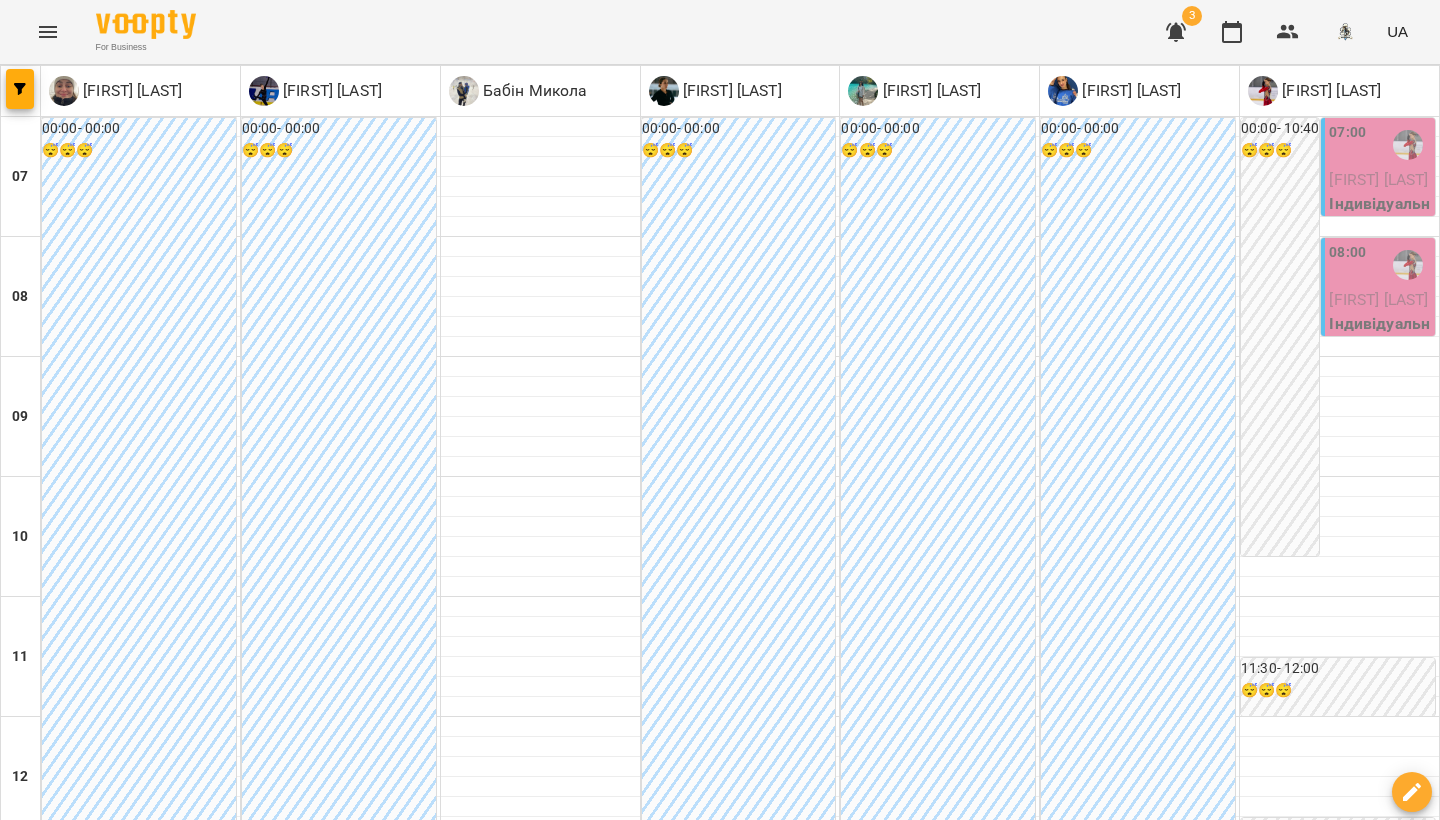 scroll, scrollTop: 580, scrollLeft: 0, axis: vertical 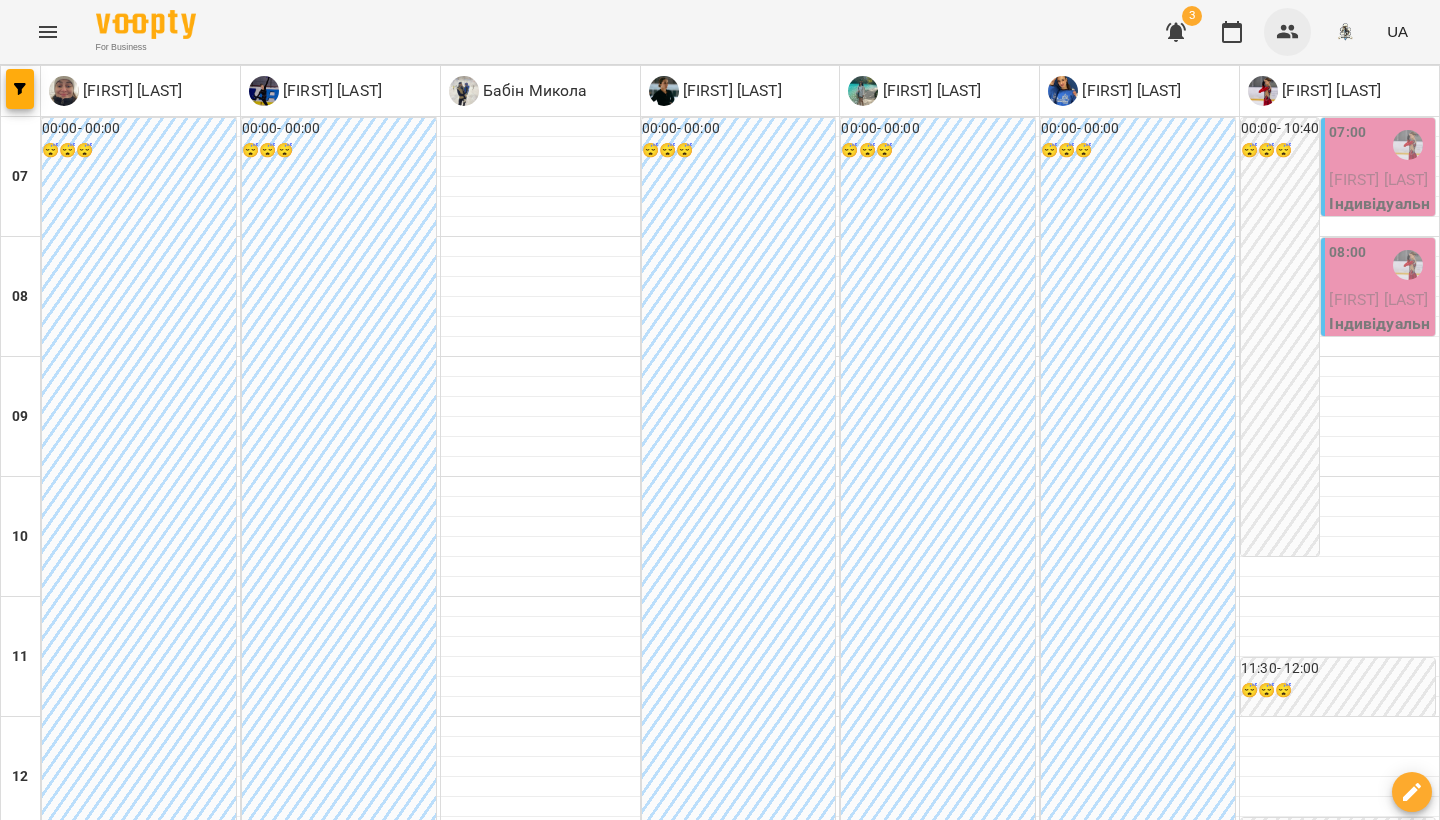 click 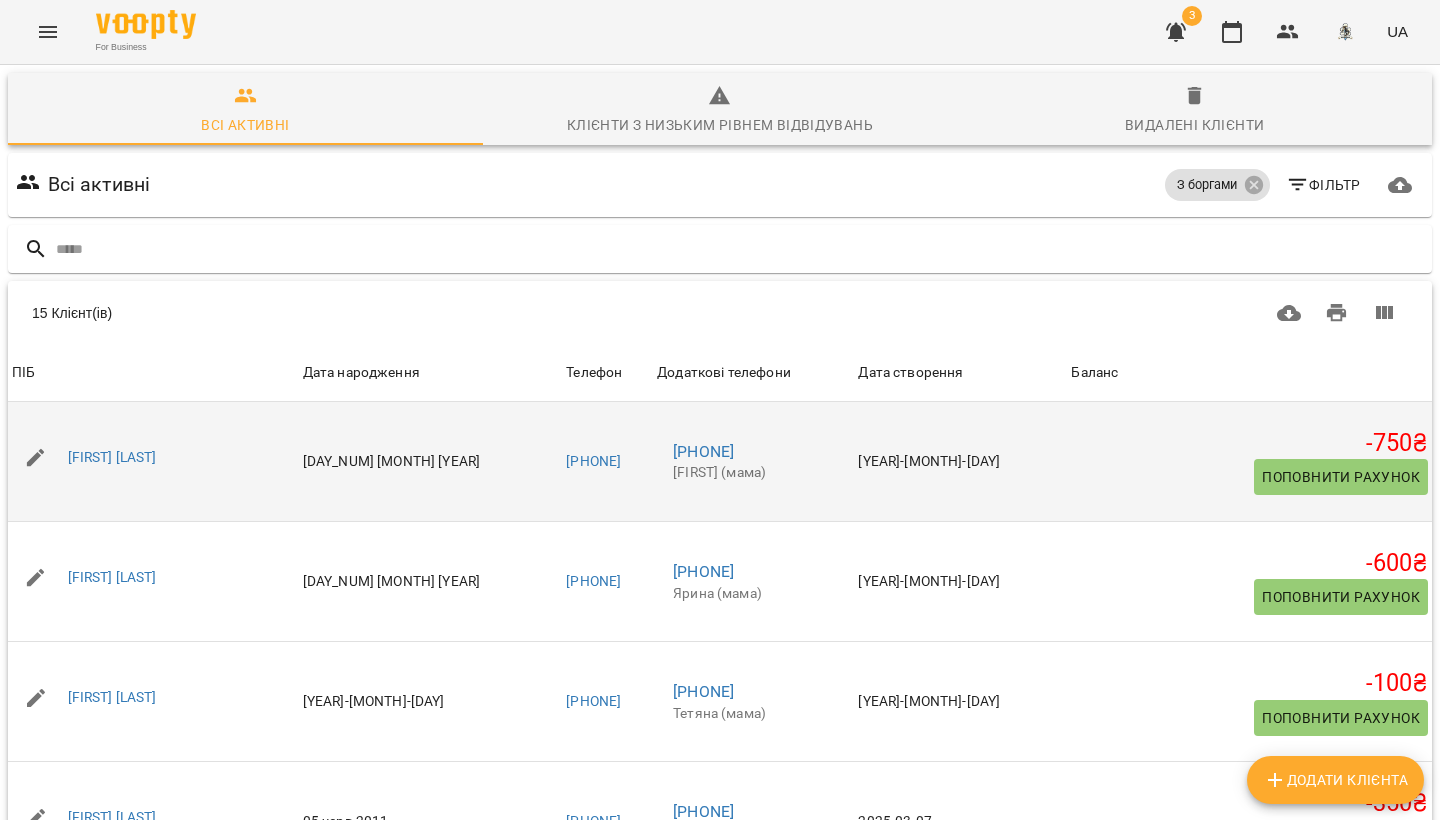 scroll, scrollTop: 149, scrollLeft: 0, axis: vertical 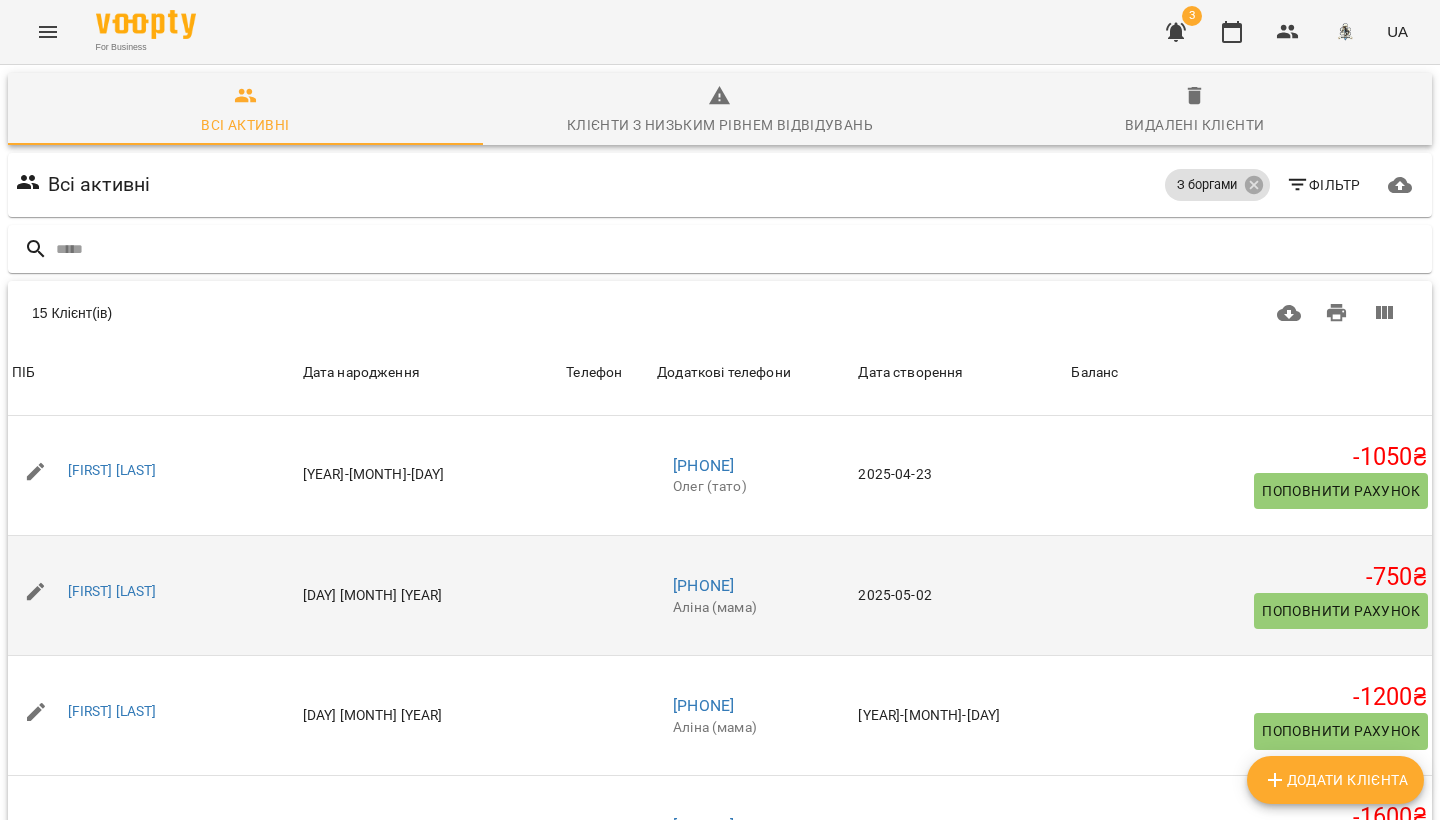 click on "Поповнити рахунок" at bounding box center [1341, 611] 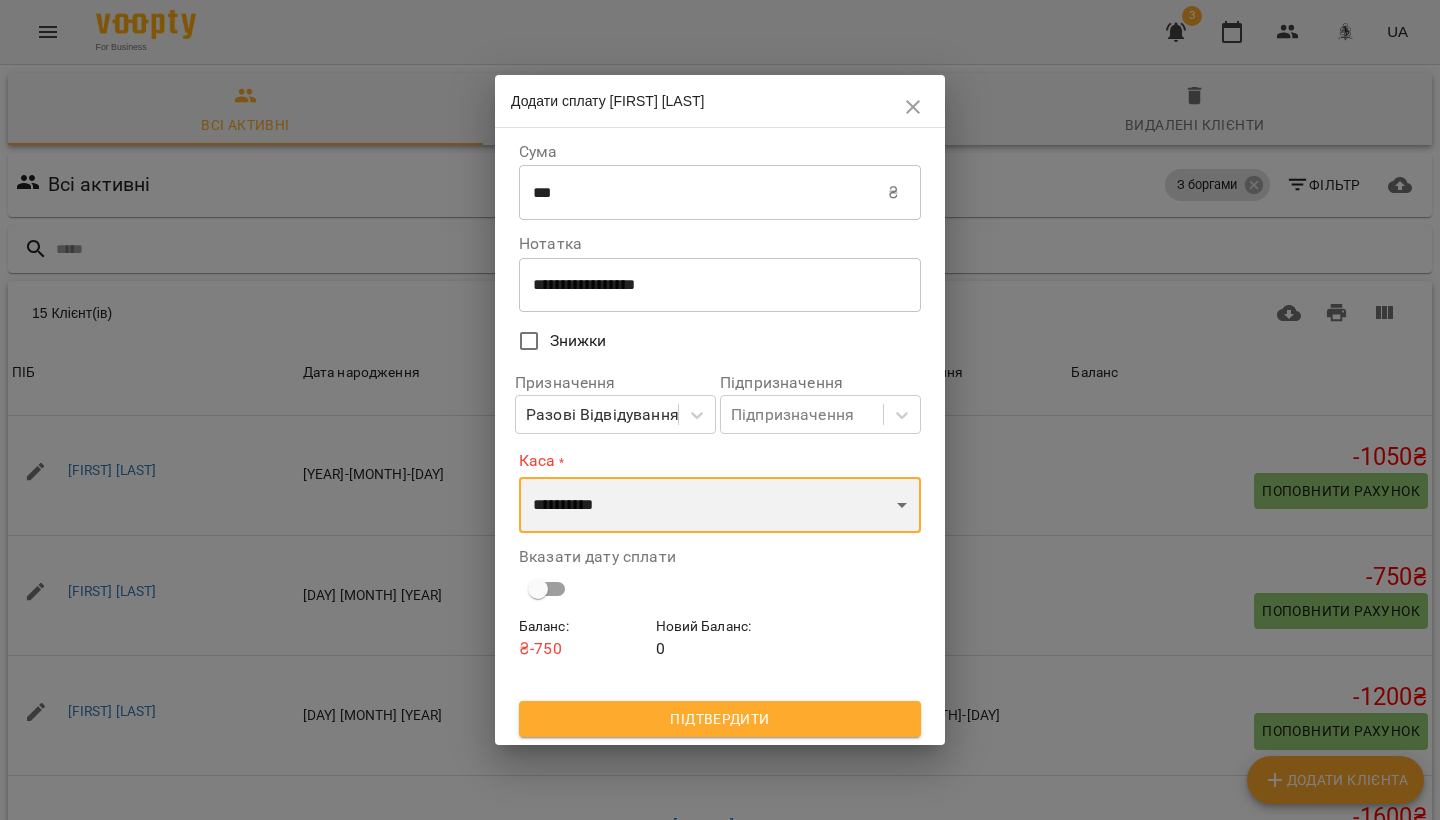 select on "****" 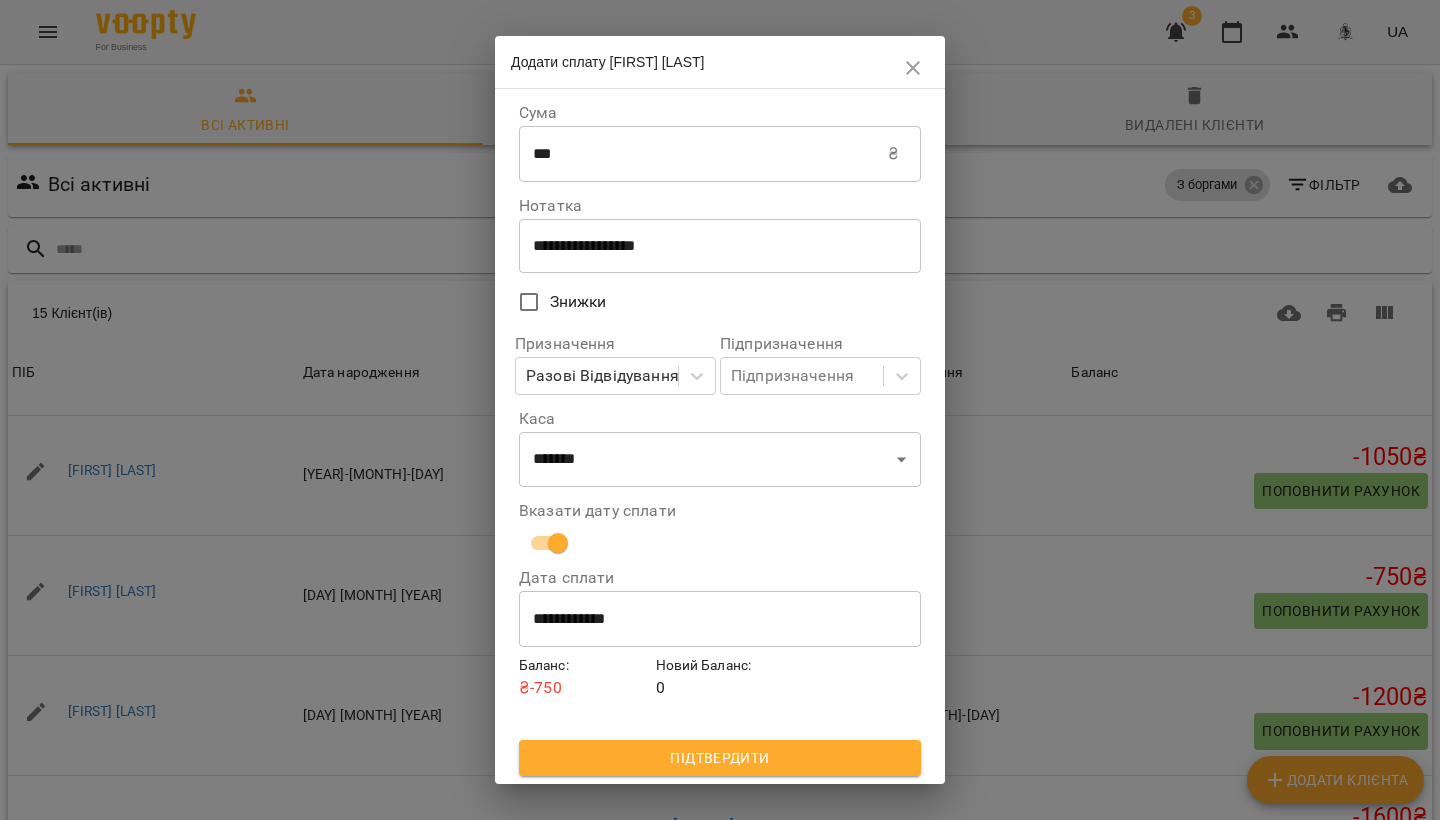 click on "**********" at bounding box center (720, 619) 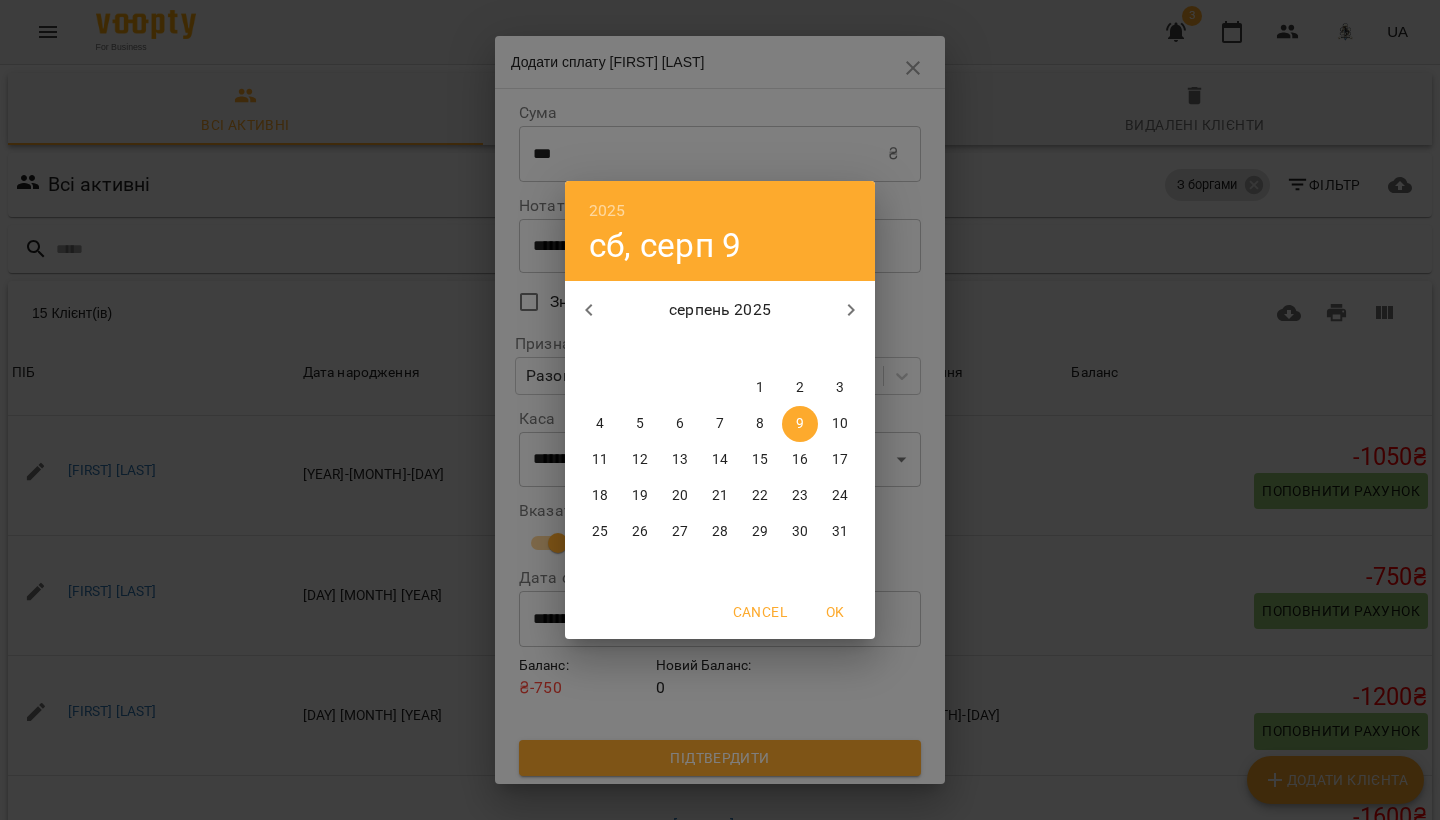 click on "8" at bounding box center [760, 424] 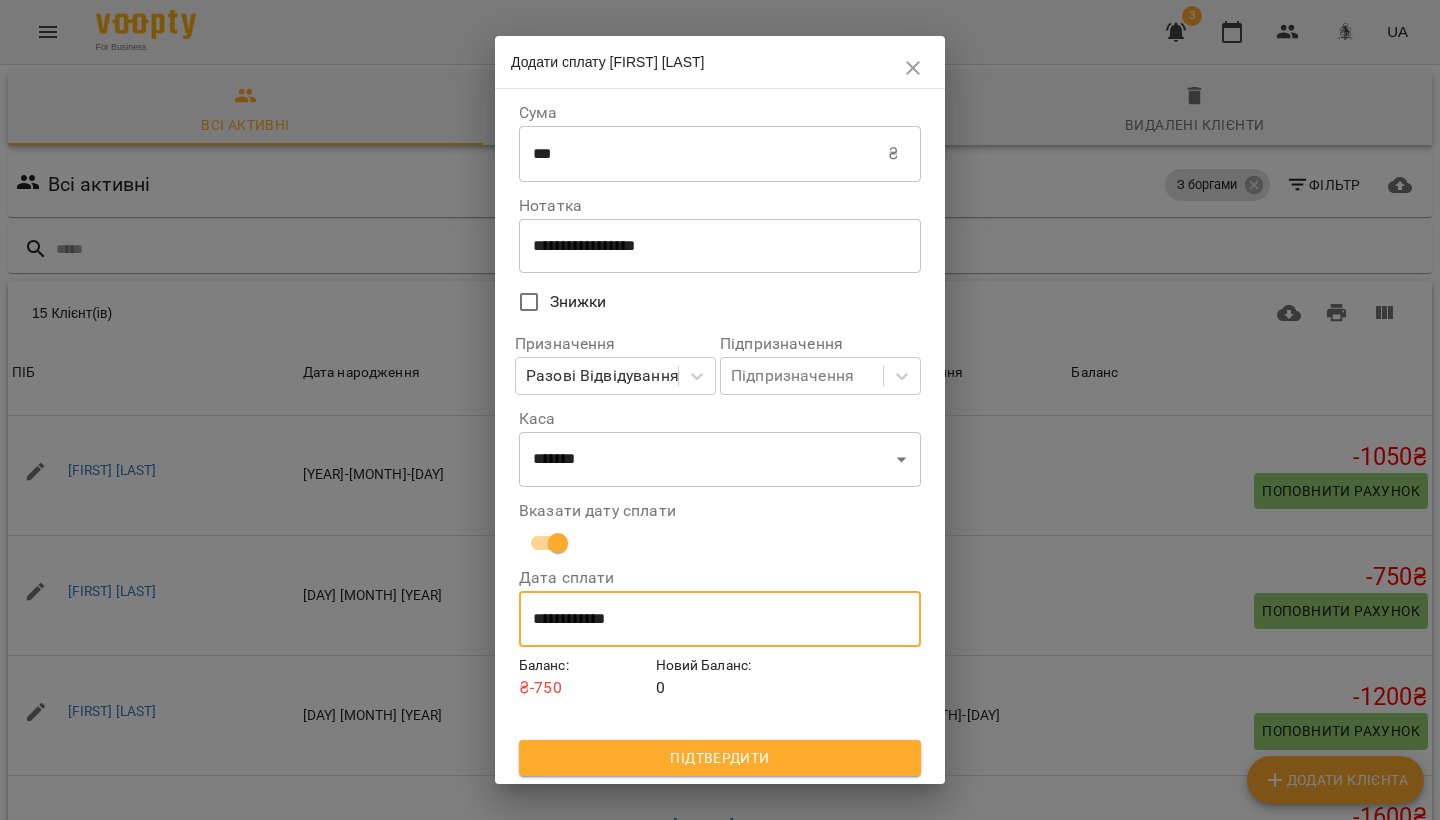 click on "Підтвердити" at bounding box center (720, 758) 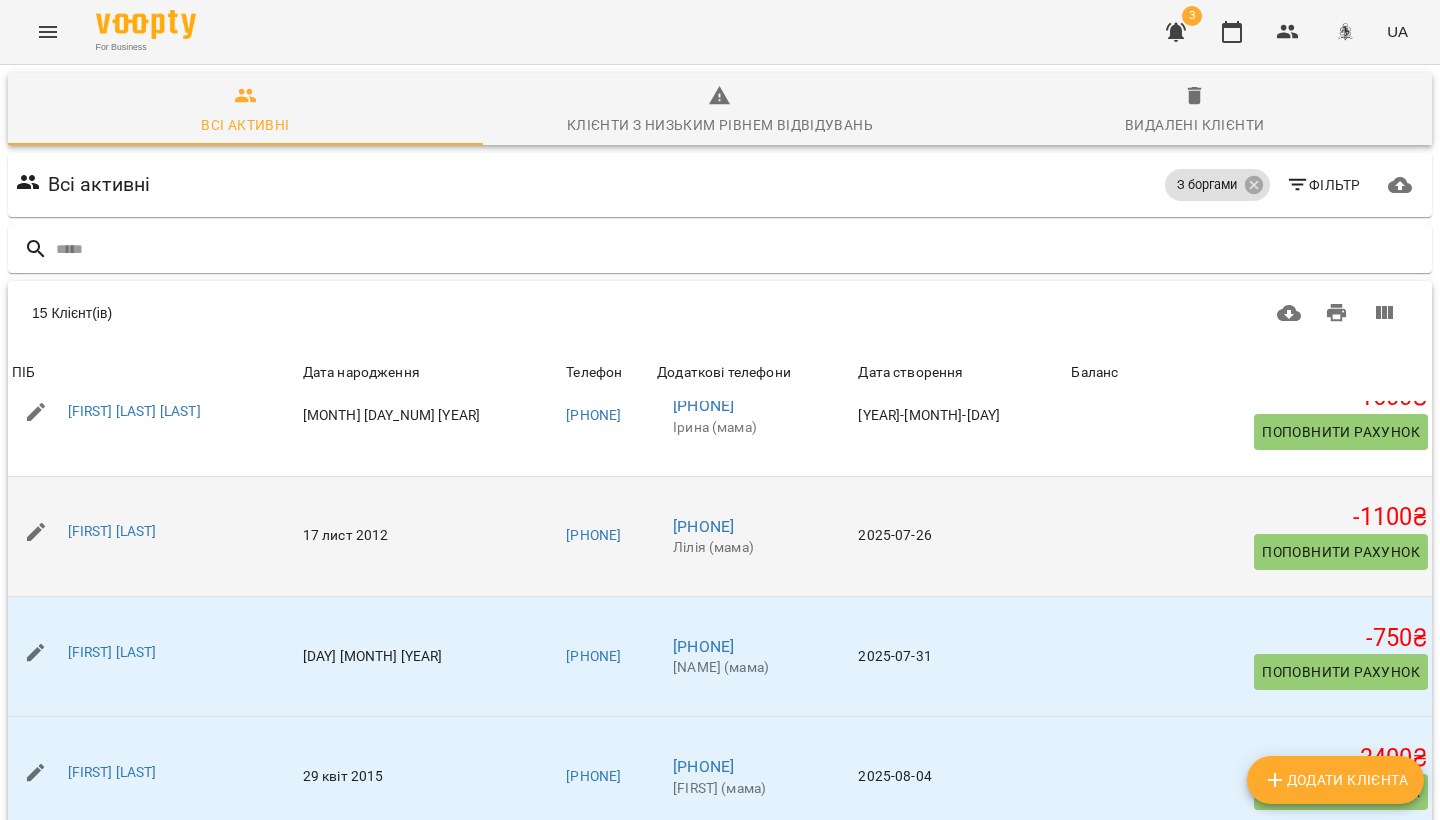 scroll, scrollTop: 1256, scrollLeft: 0, axis: vertical 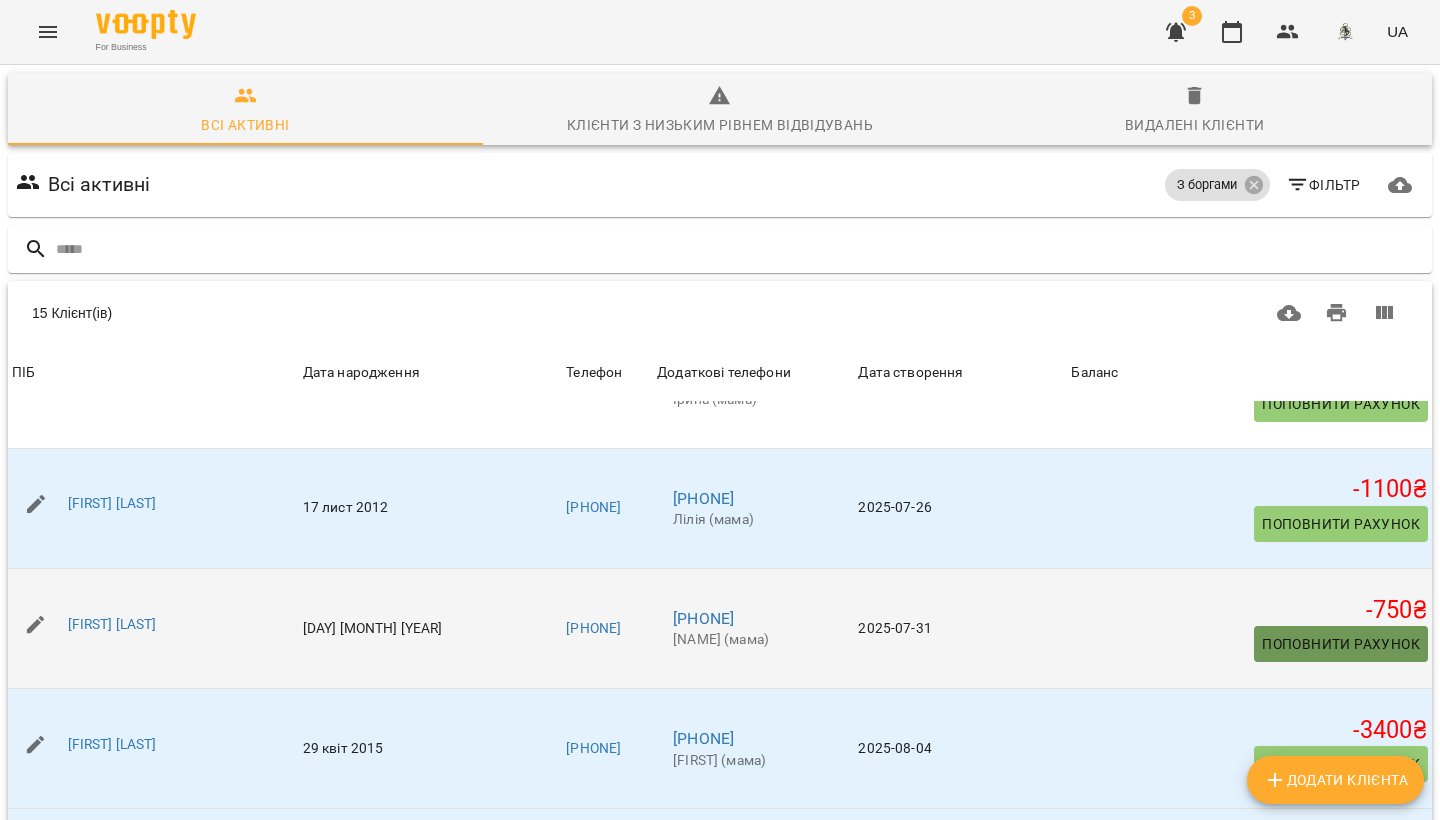 click on "Поповнити рахунок" at bounding box center [1341, 644] 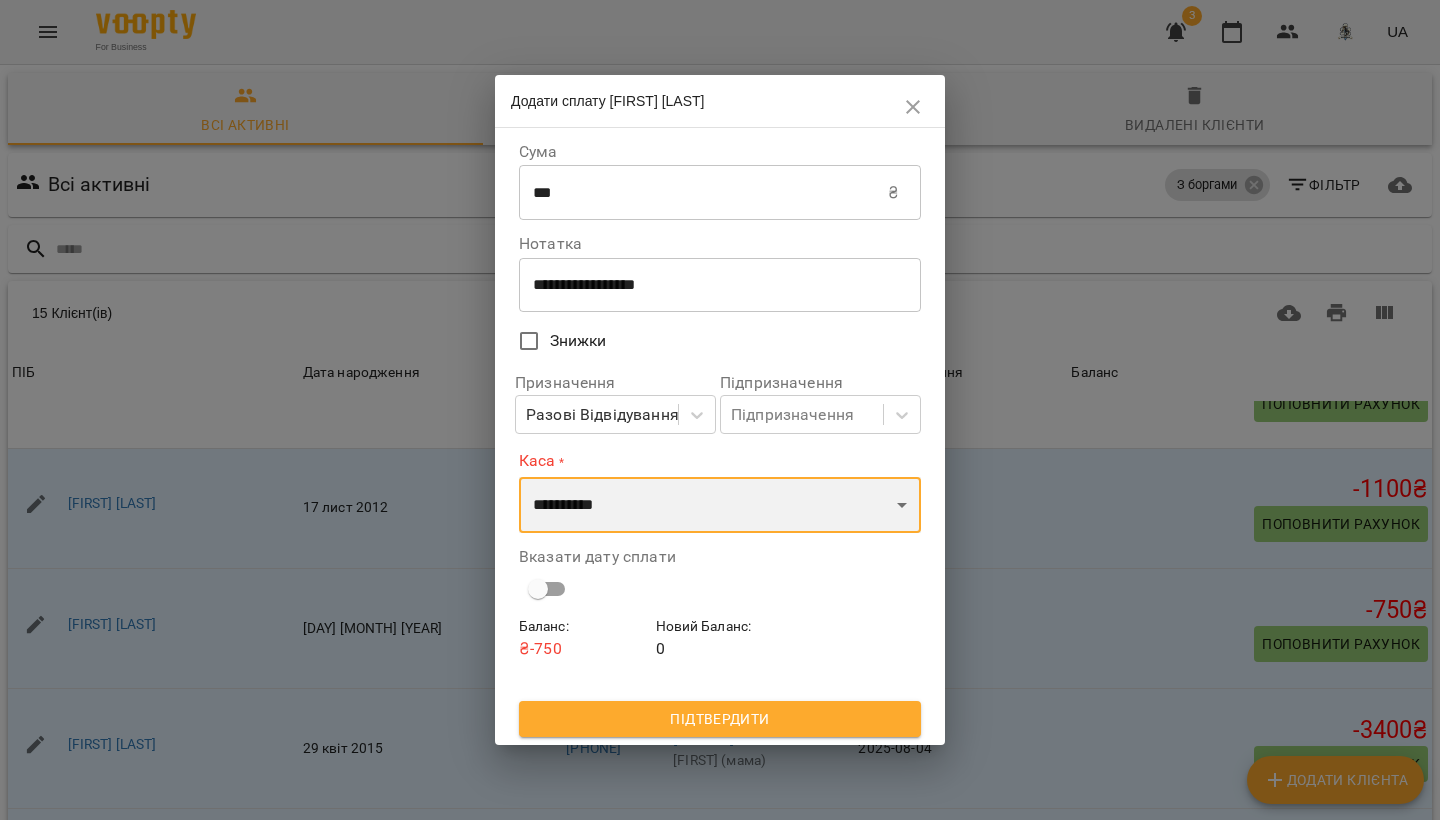 select on "****" 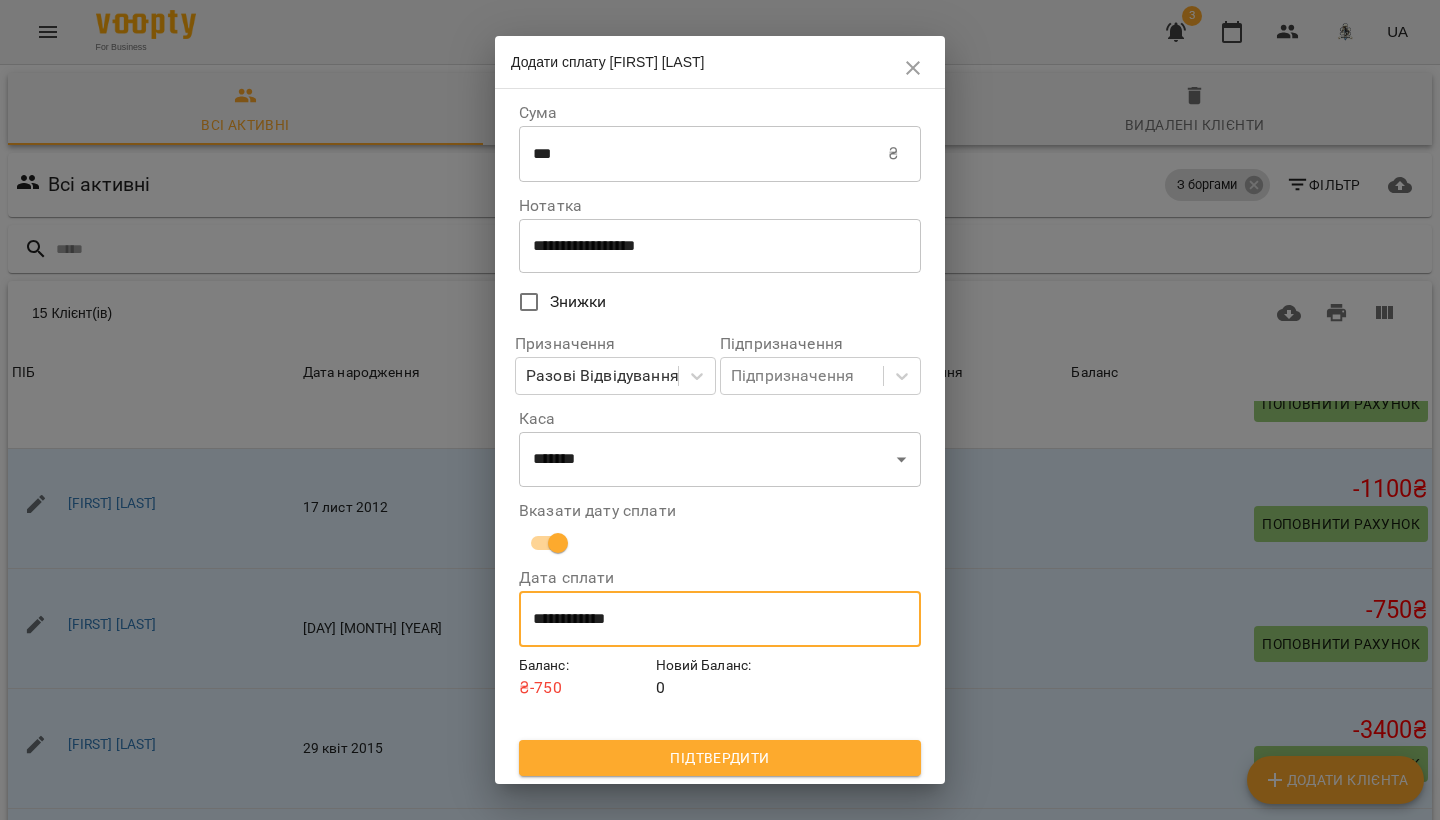 click on "**********" at bounding box center [720, 619] 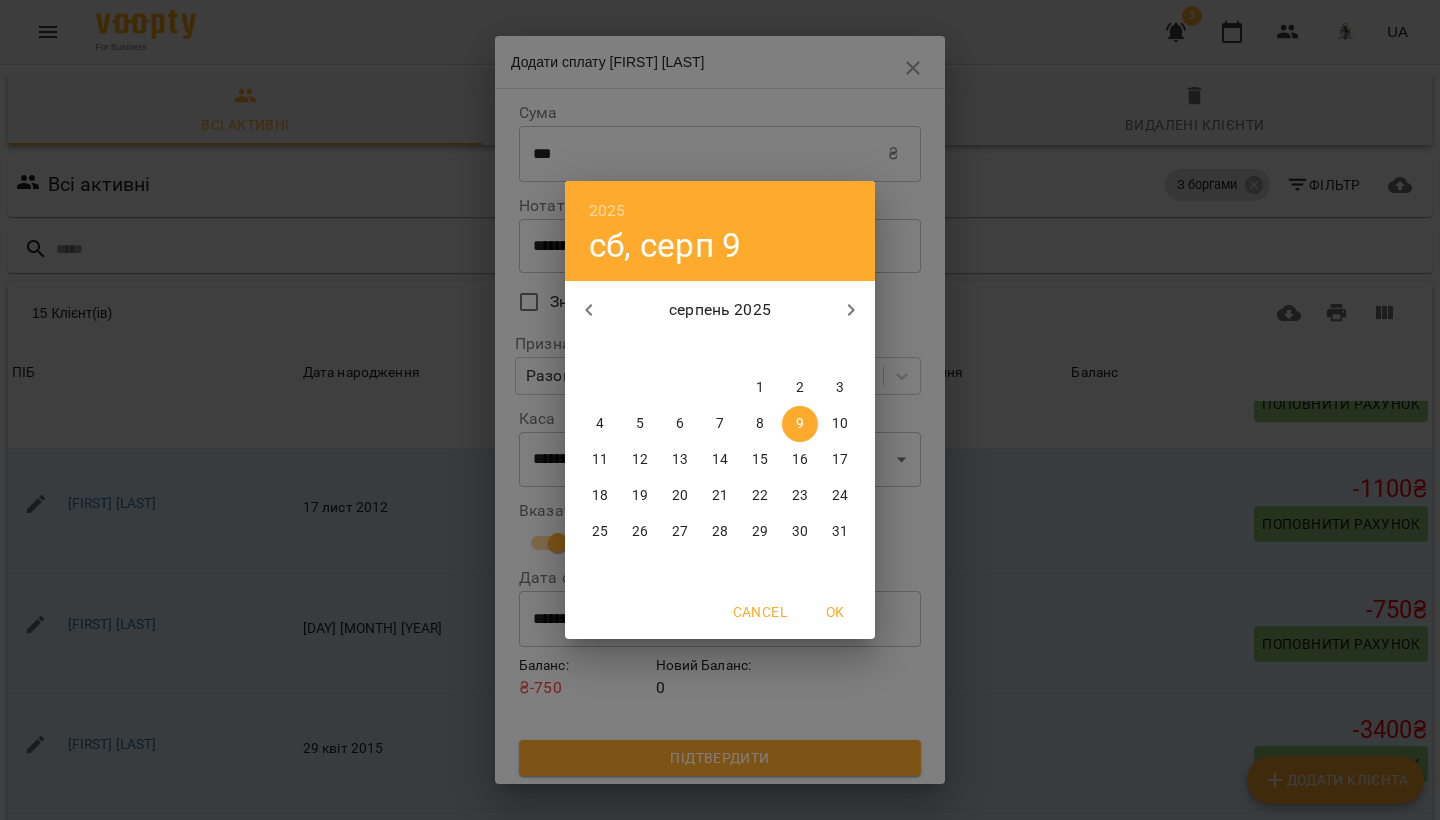click on "7" at bounding box center (720, 424) 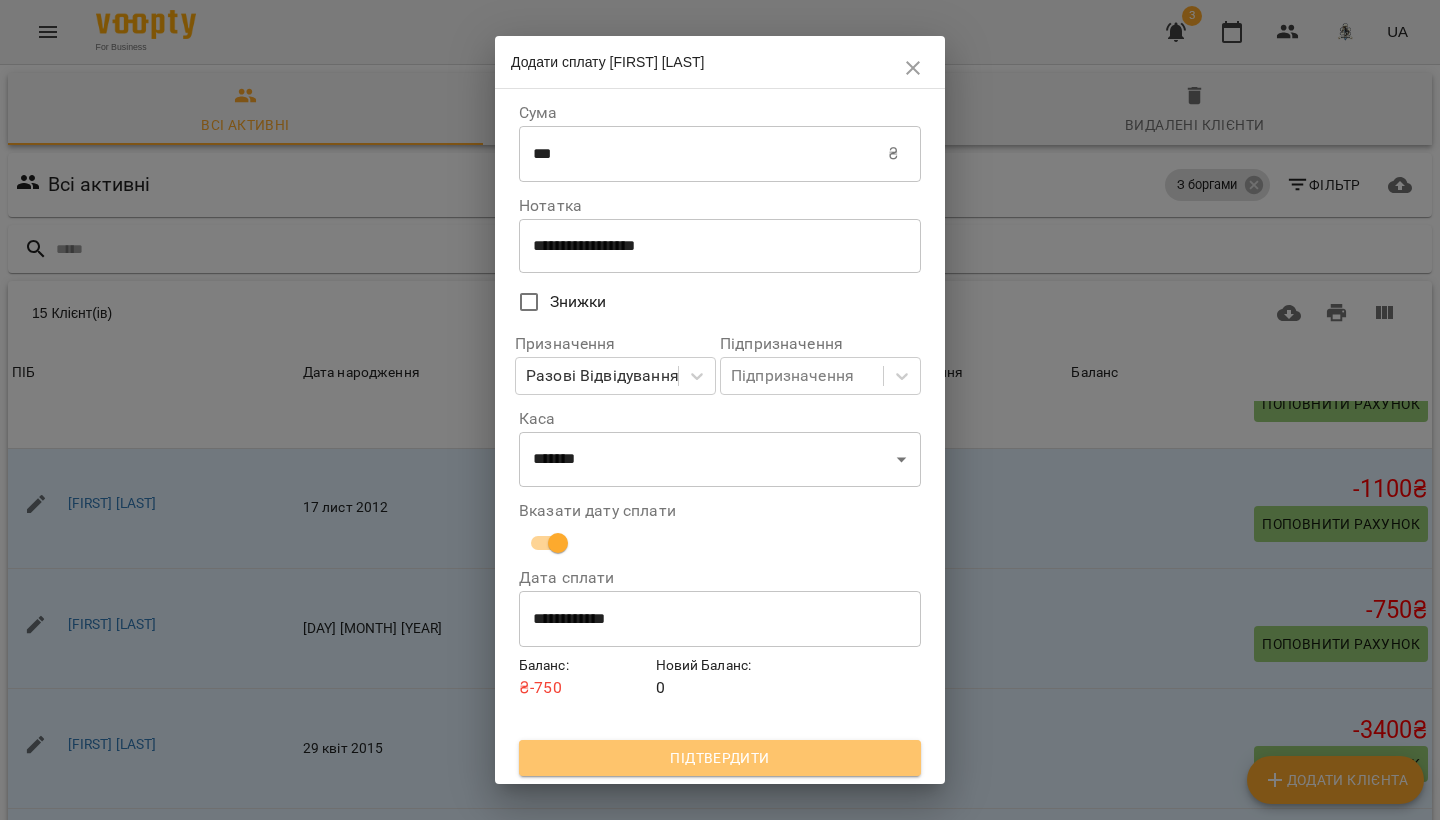 click on "Підтвердити" at bounding box center (720, 758) 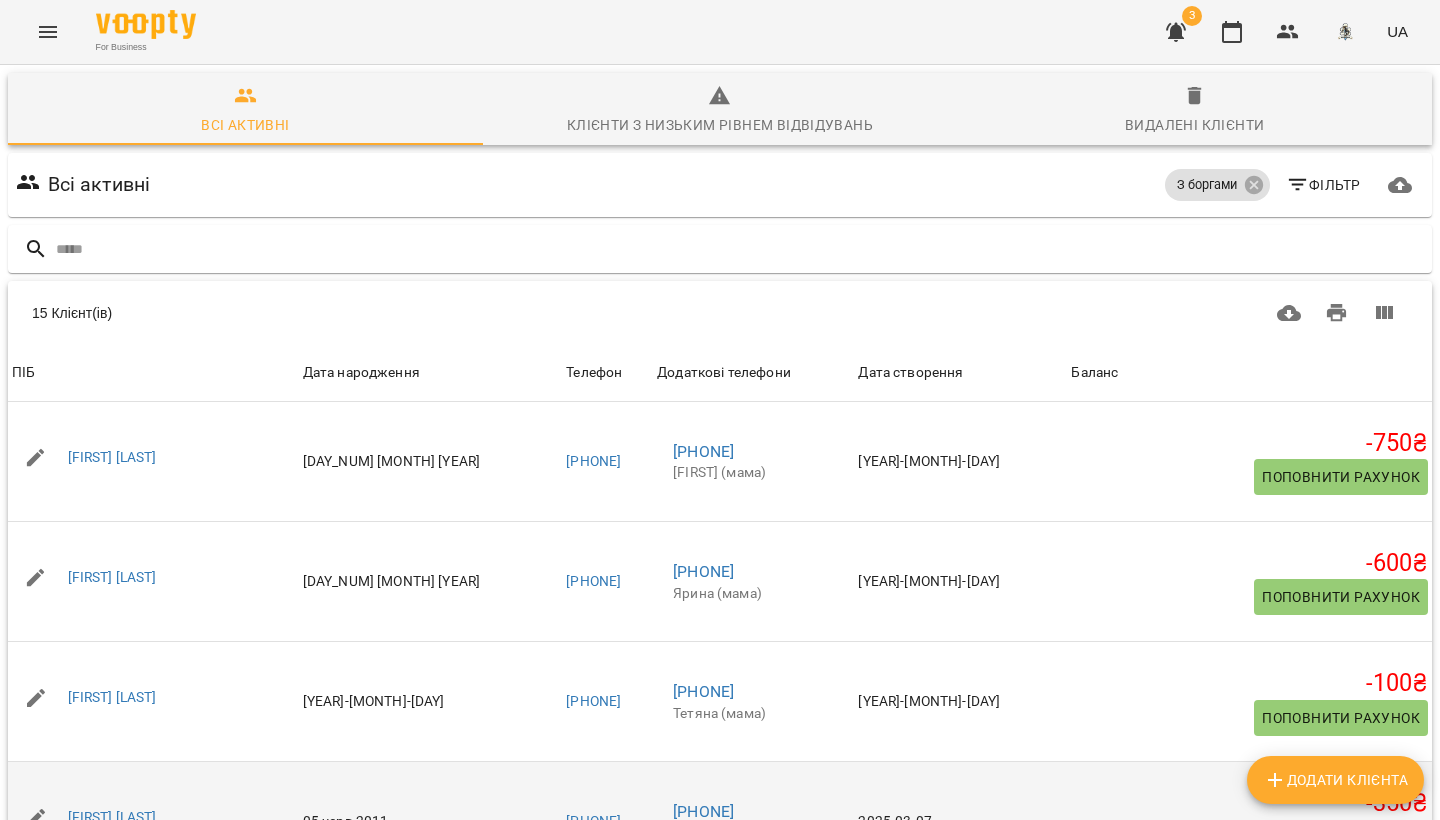 scroll, scrollTop: 0, scrollLeft: 0, axis: both 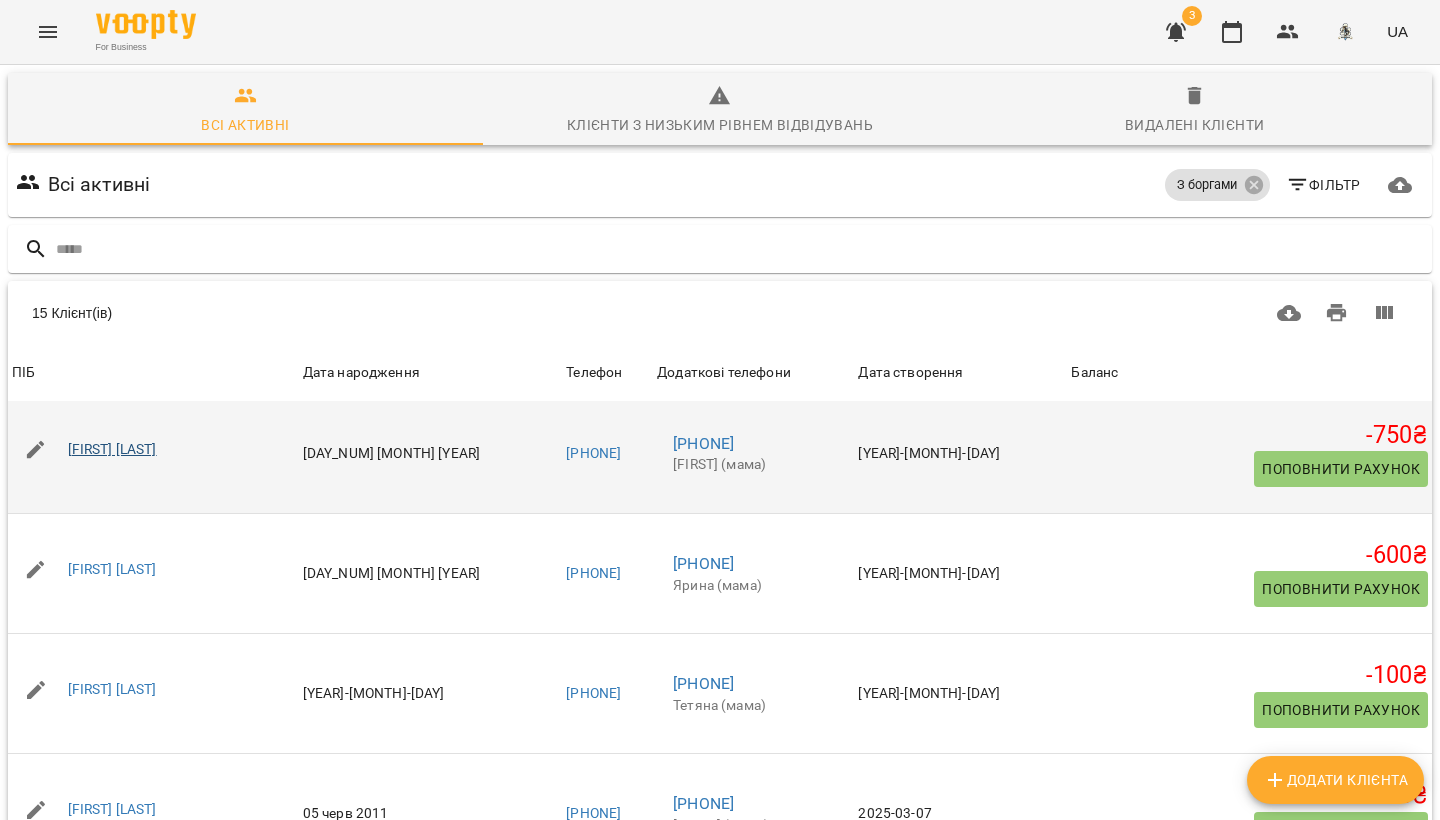 click on "[FIRST] [LAST]" at bounding box center [112, 449] 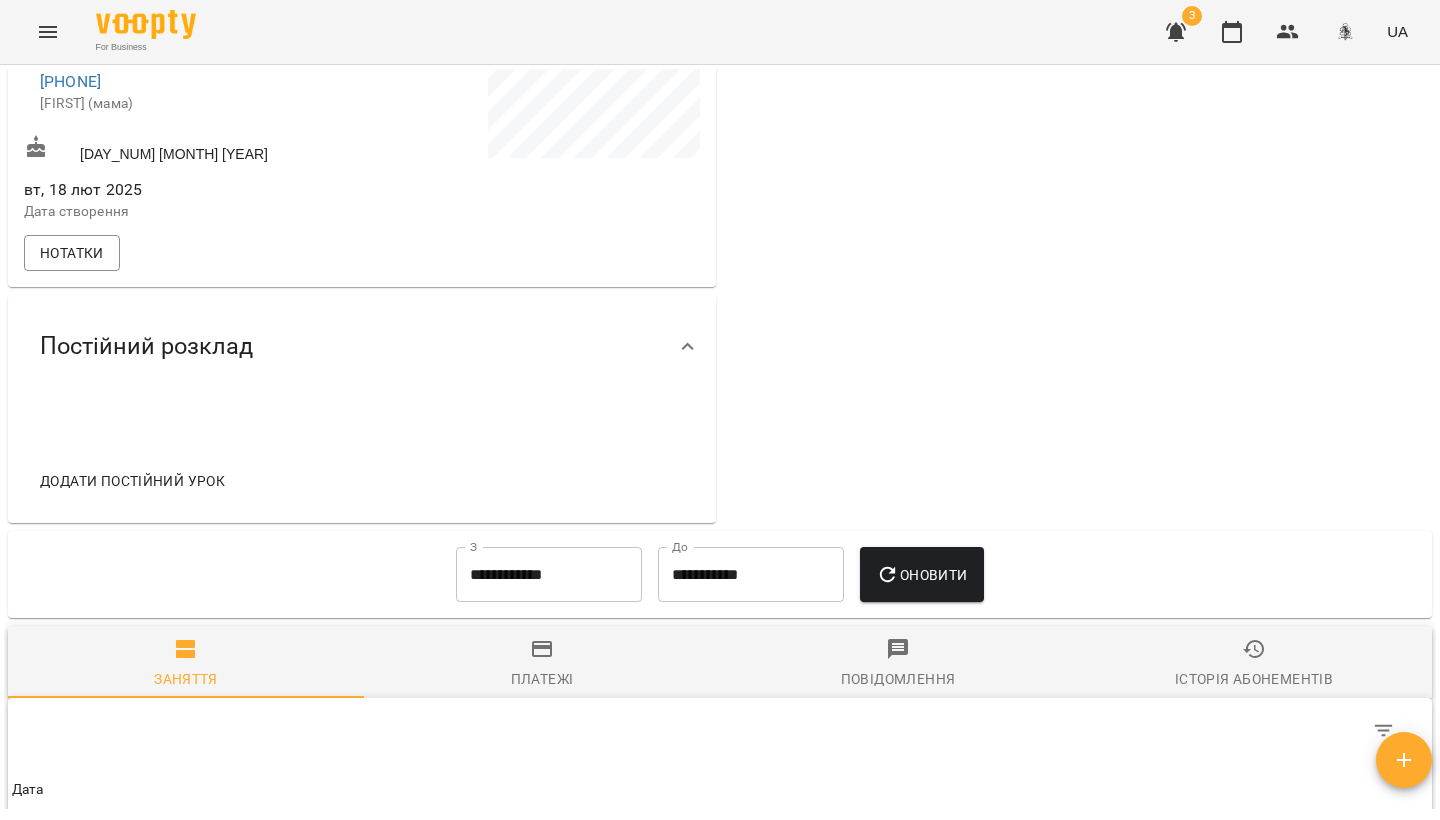 scroll, scrollTop: 567, scrollLeft: 0, axis: vertical 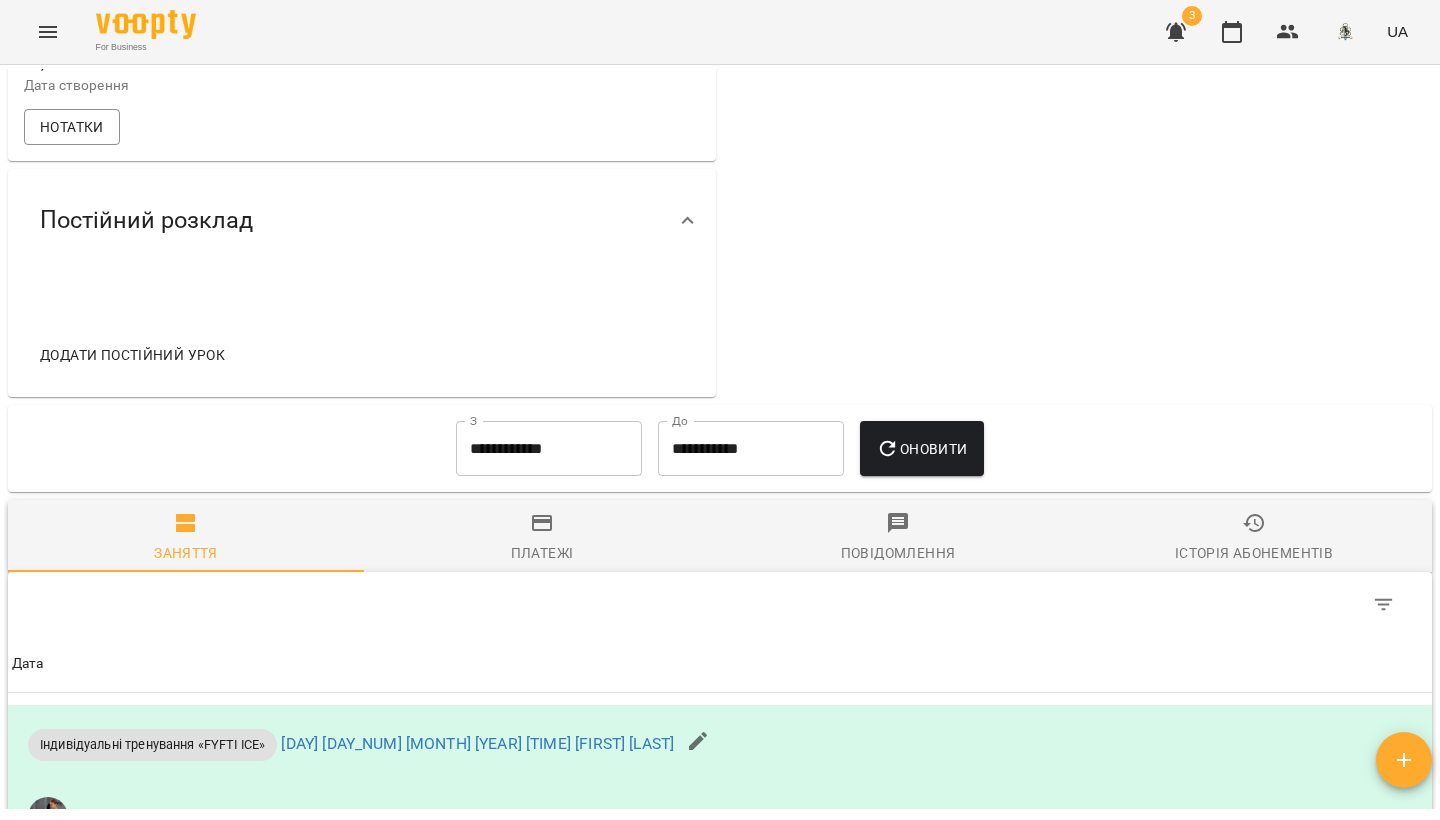 click 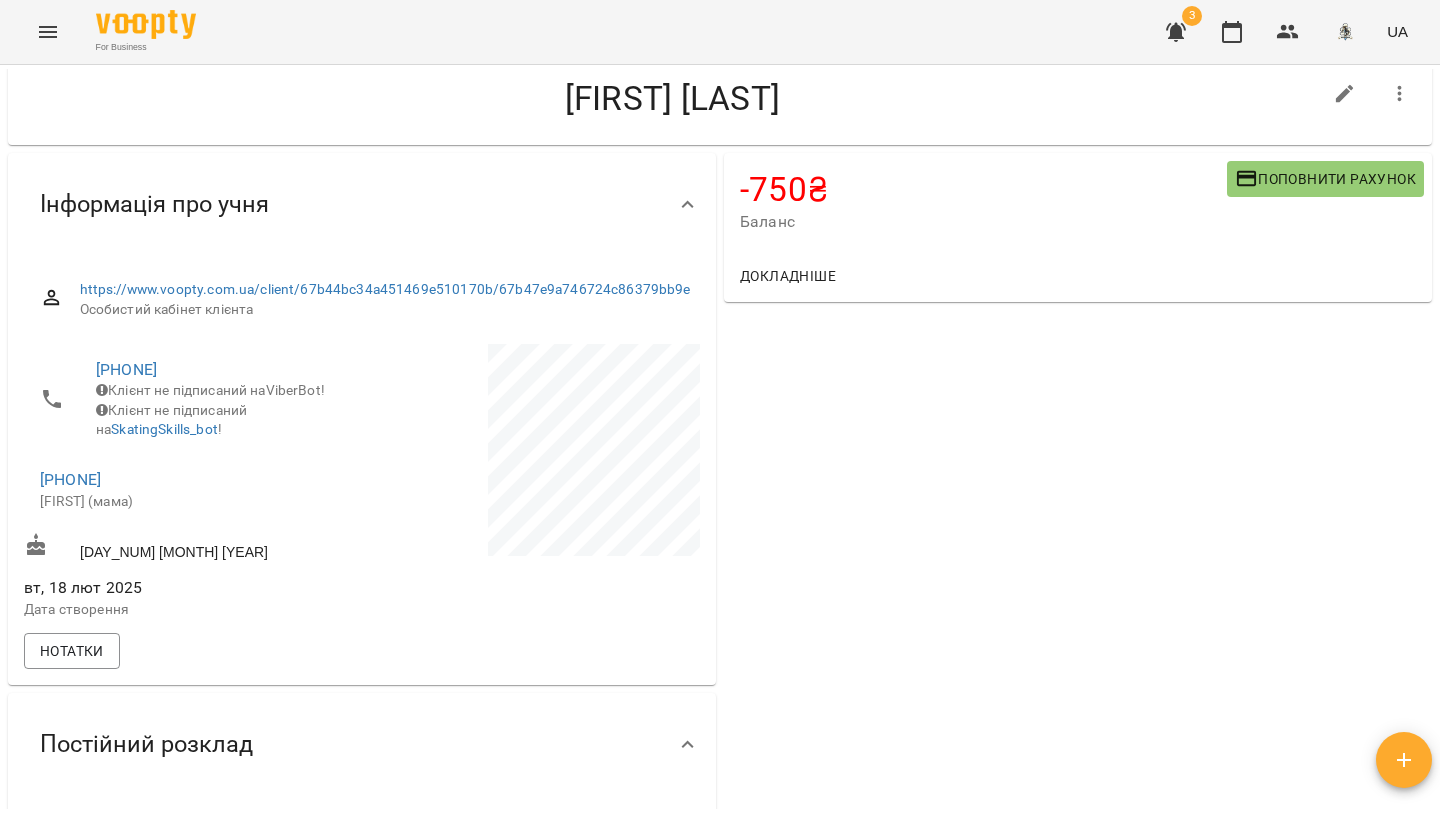 scroll, scrollTop: 0, scrollLeft: 0, axis: both 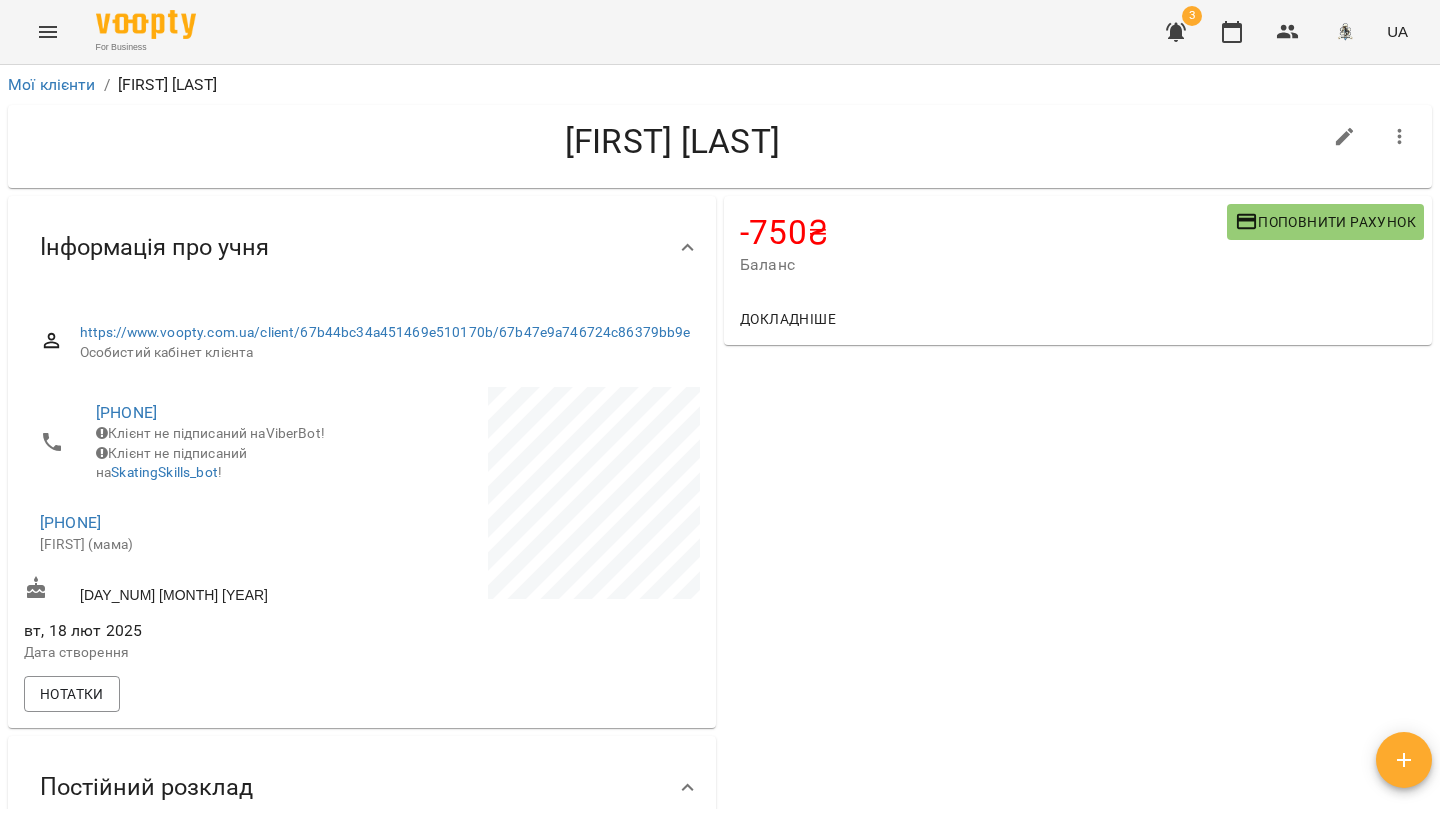 click on "Поповнити рахунок" at bounding box center [1325, 222] 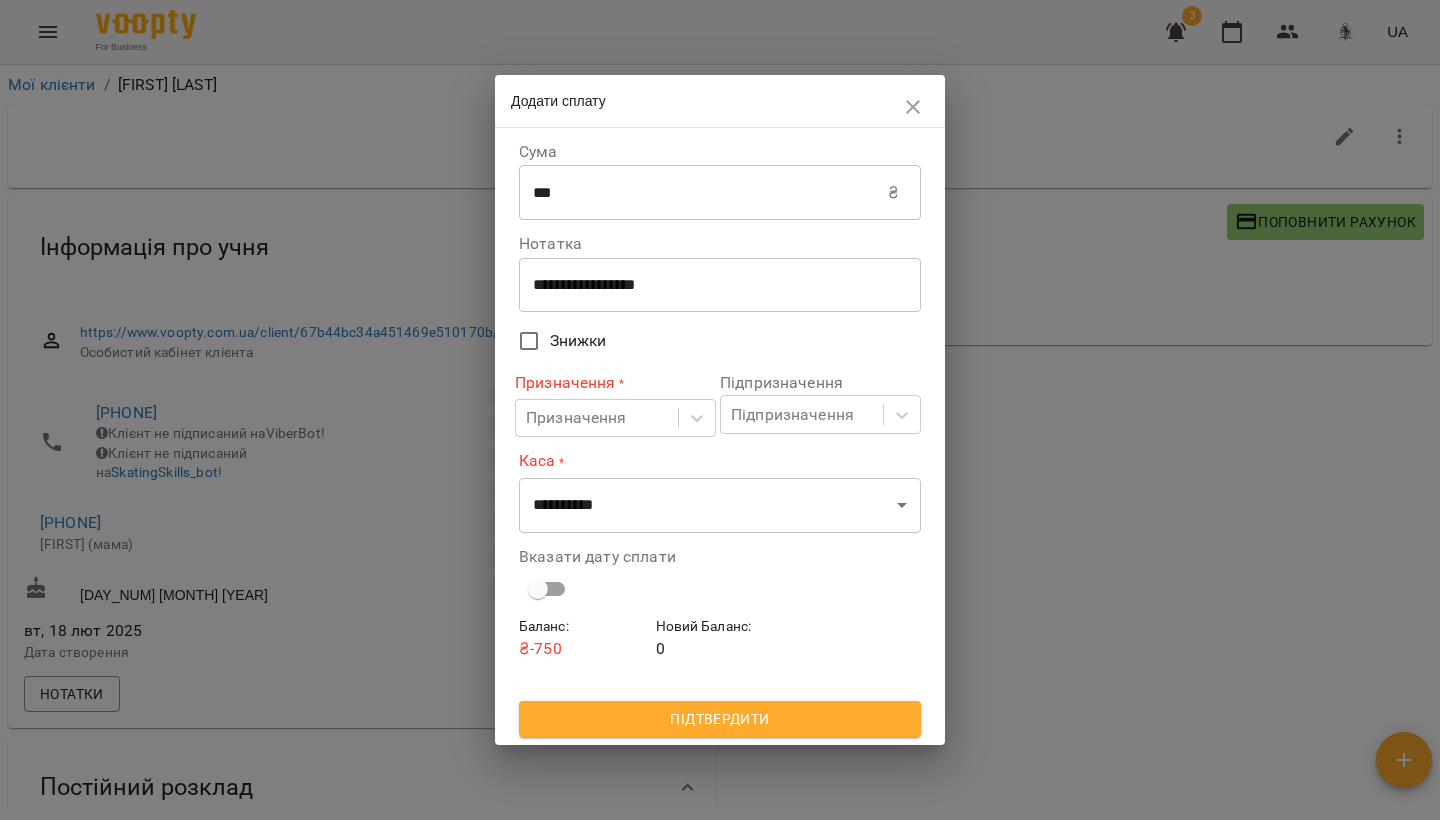 click on "**********" at bounding box center [720, 376] 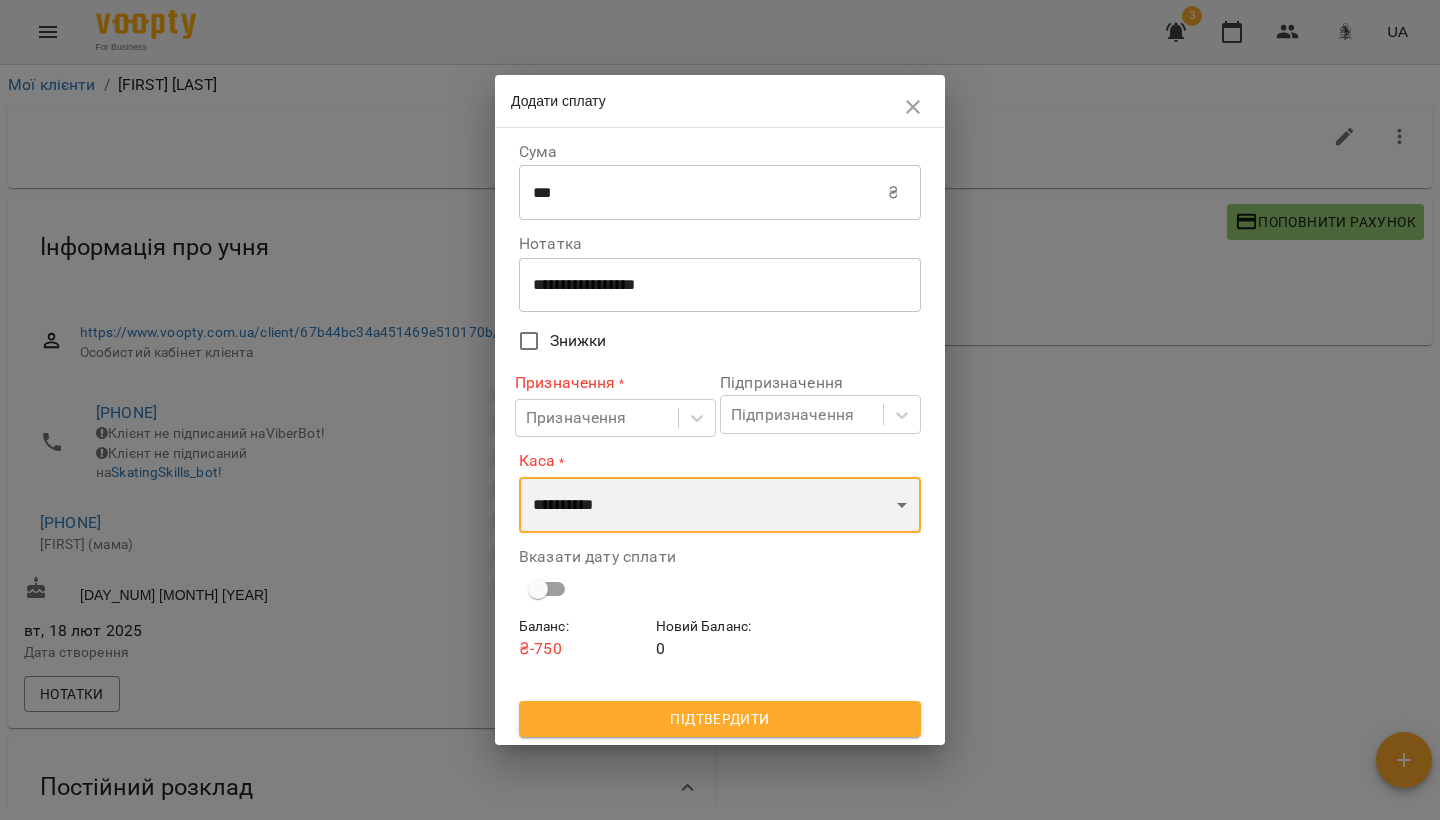 select on "****" 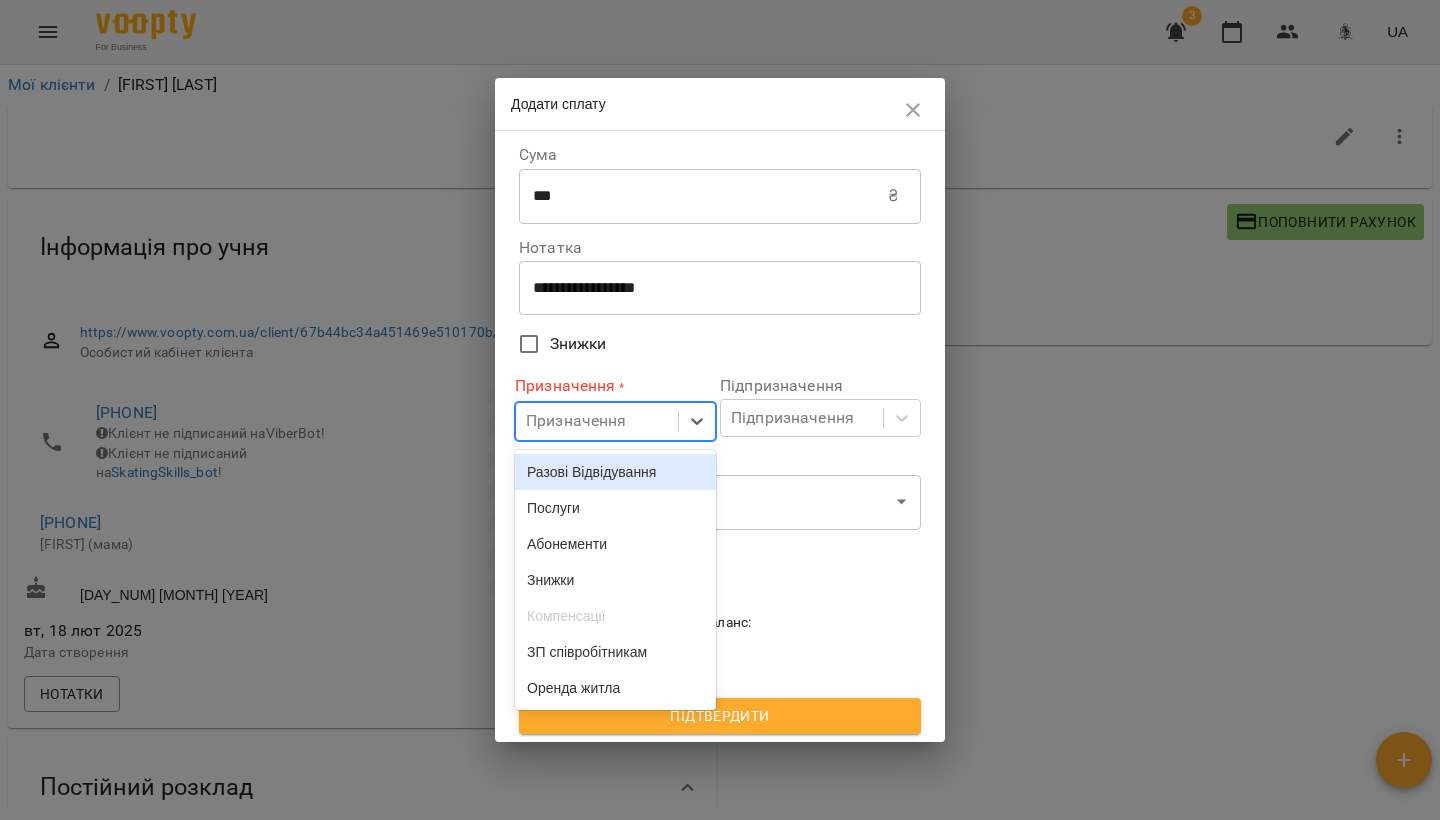 click on "Призначення" at bounding box center (576, 422) 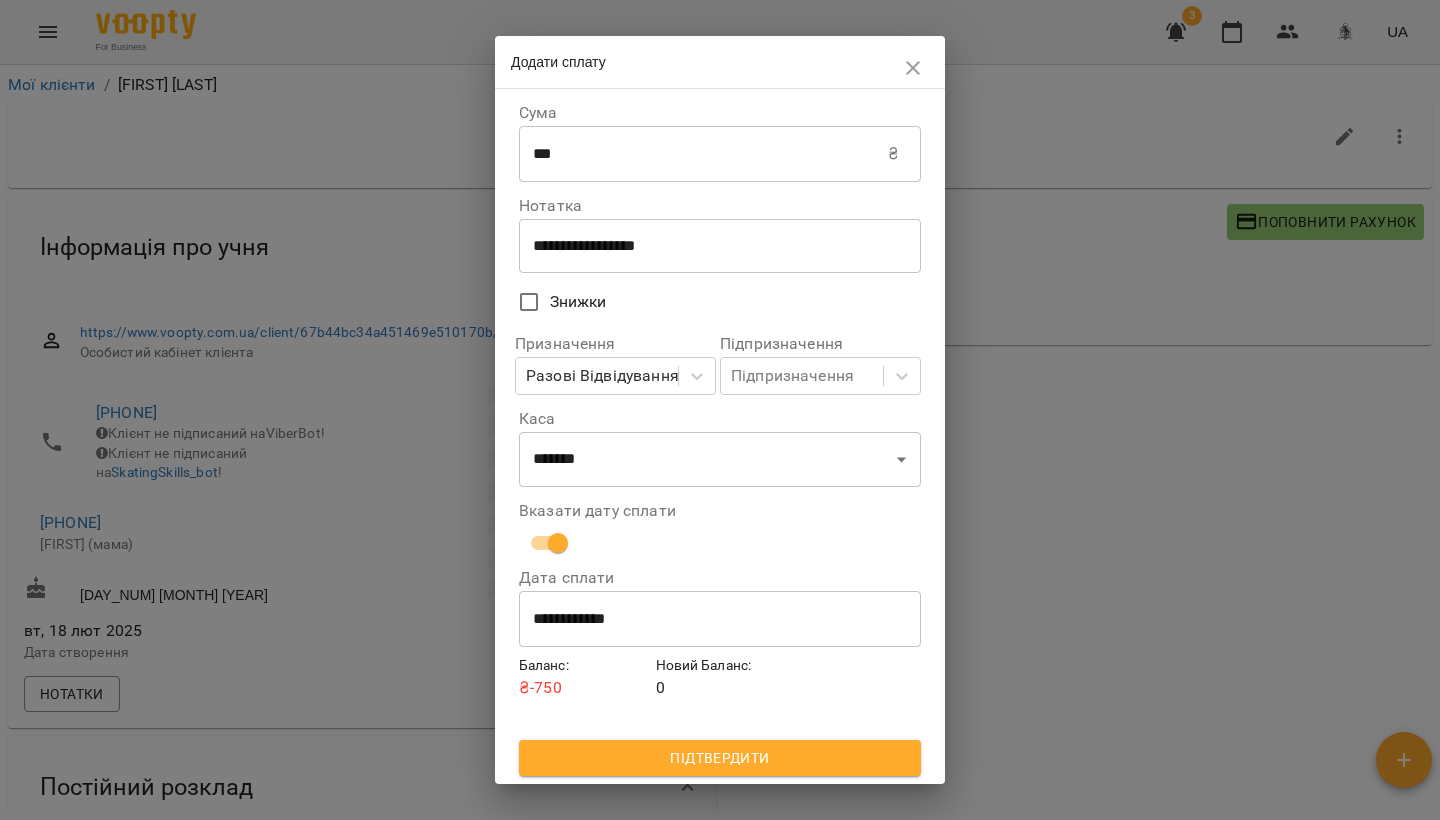 click on "**********" at bounding box center [720, 619] 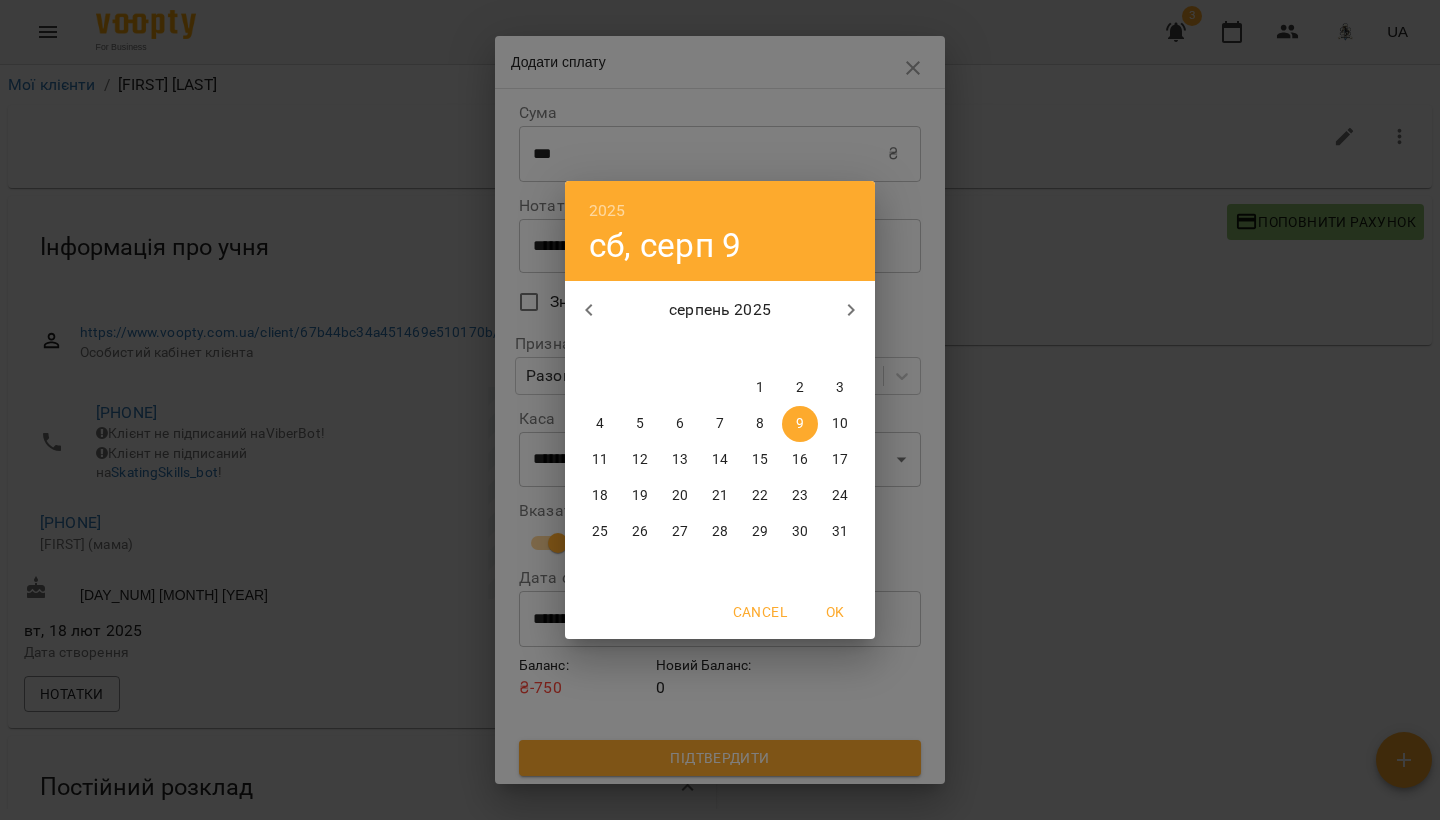click on "6" at bounding box center (680, 424) 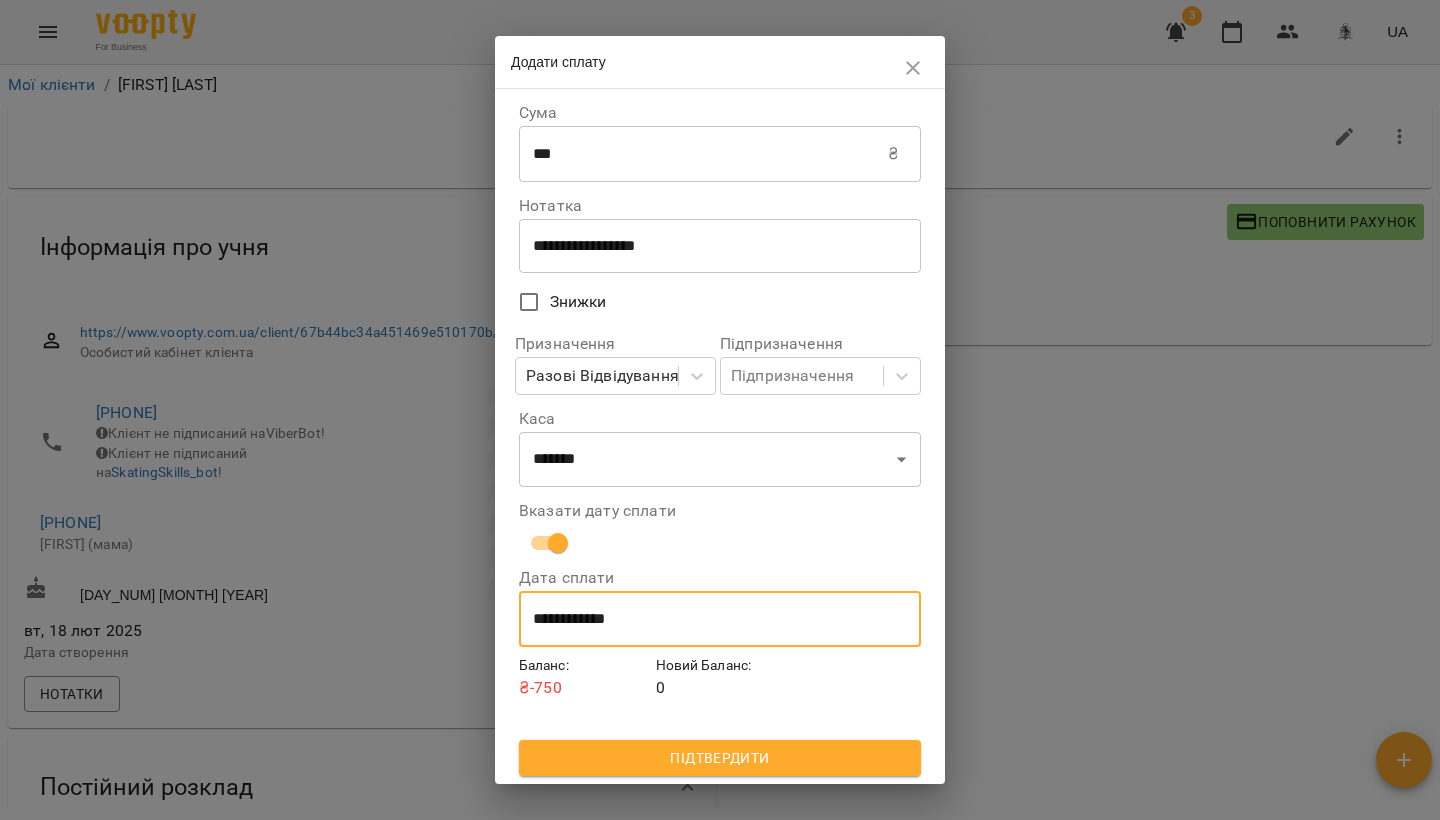 click on "Підтвердити" at bounding box center [720, 758] 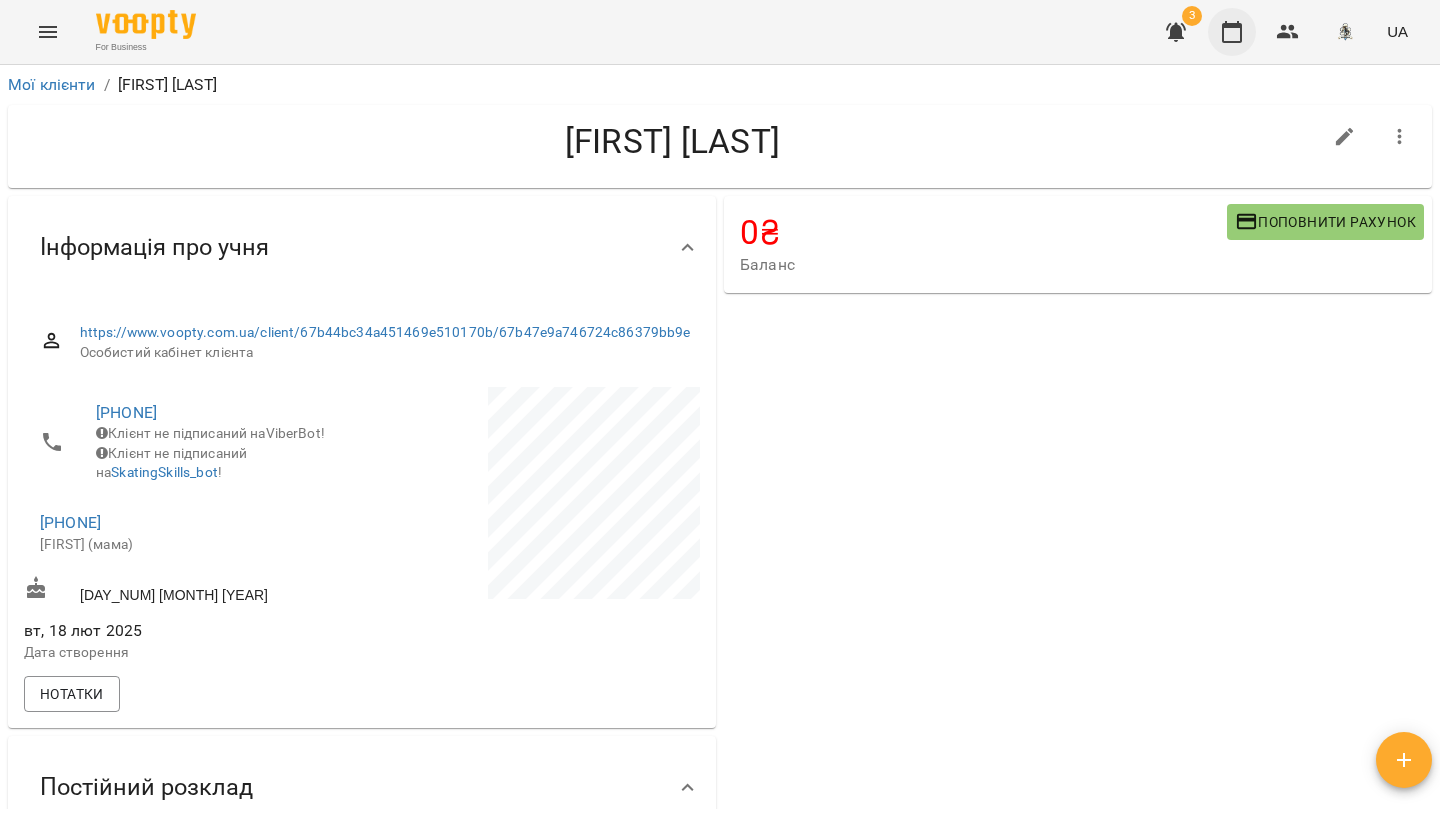 click 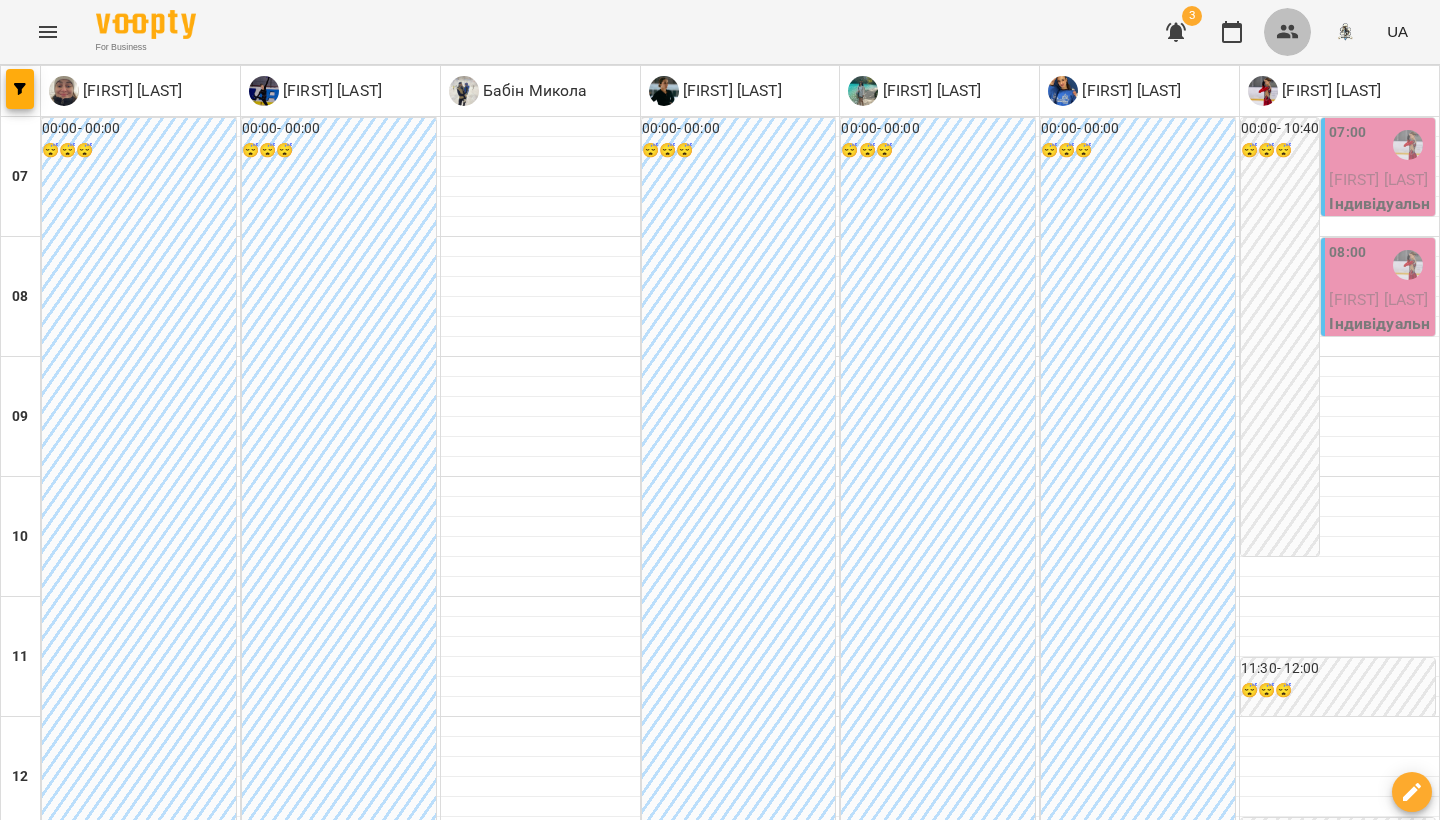 drag, startPoint x: 1292, startPoint y: 37, endPoint x: 1278, endPoint y: 58, distance: 25.23886 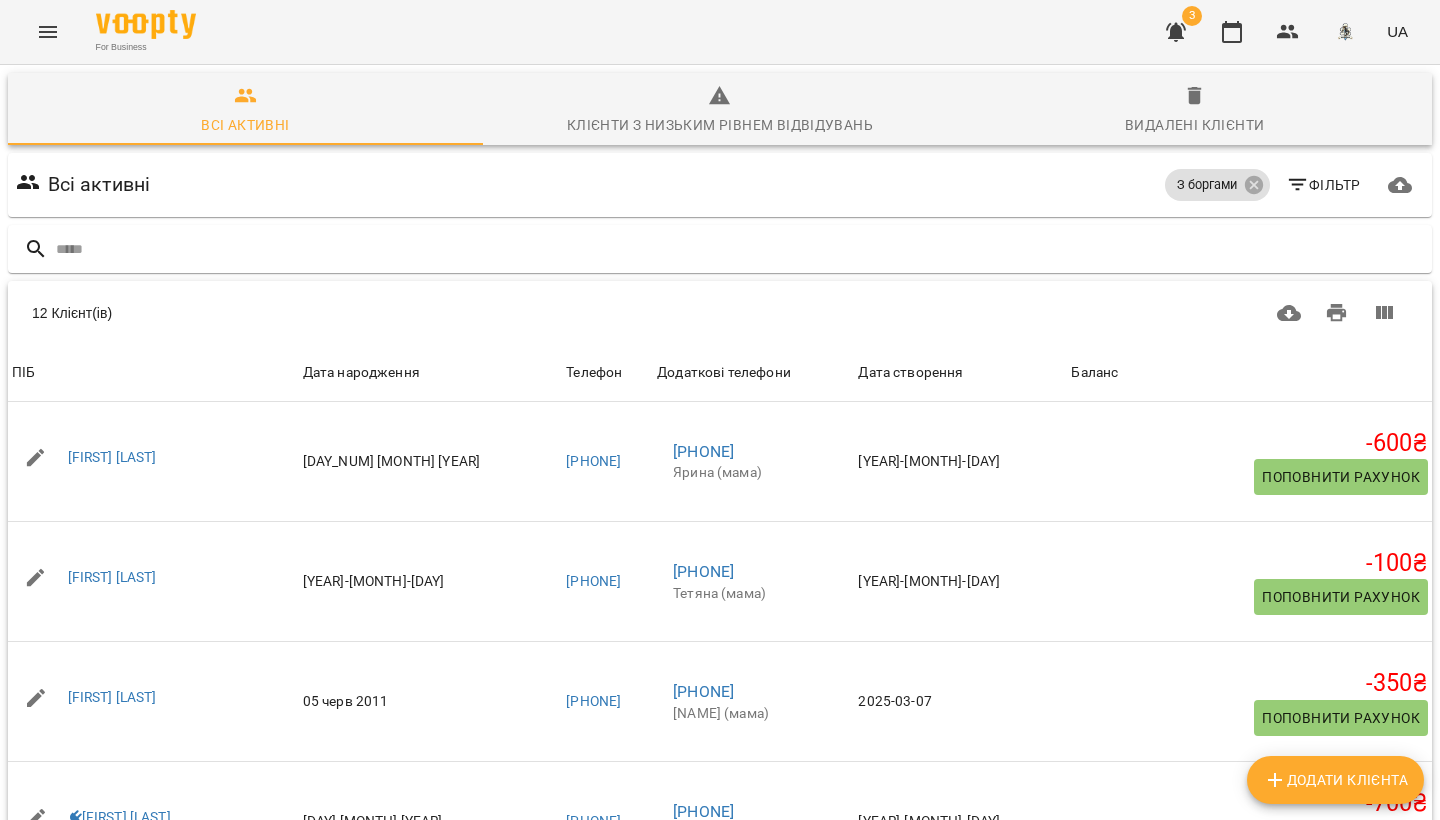 scroll, scrollTop: 91, scrollLeft: 0, axis: vertical 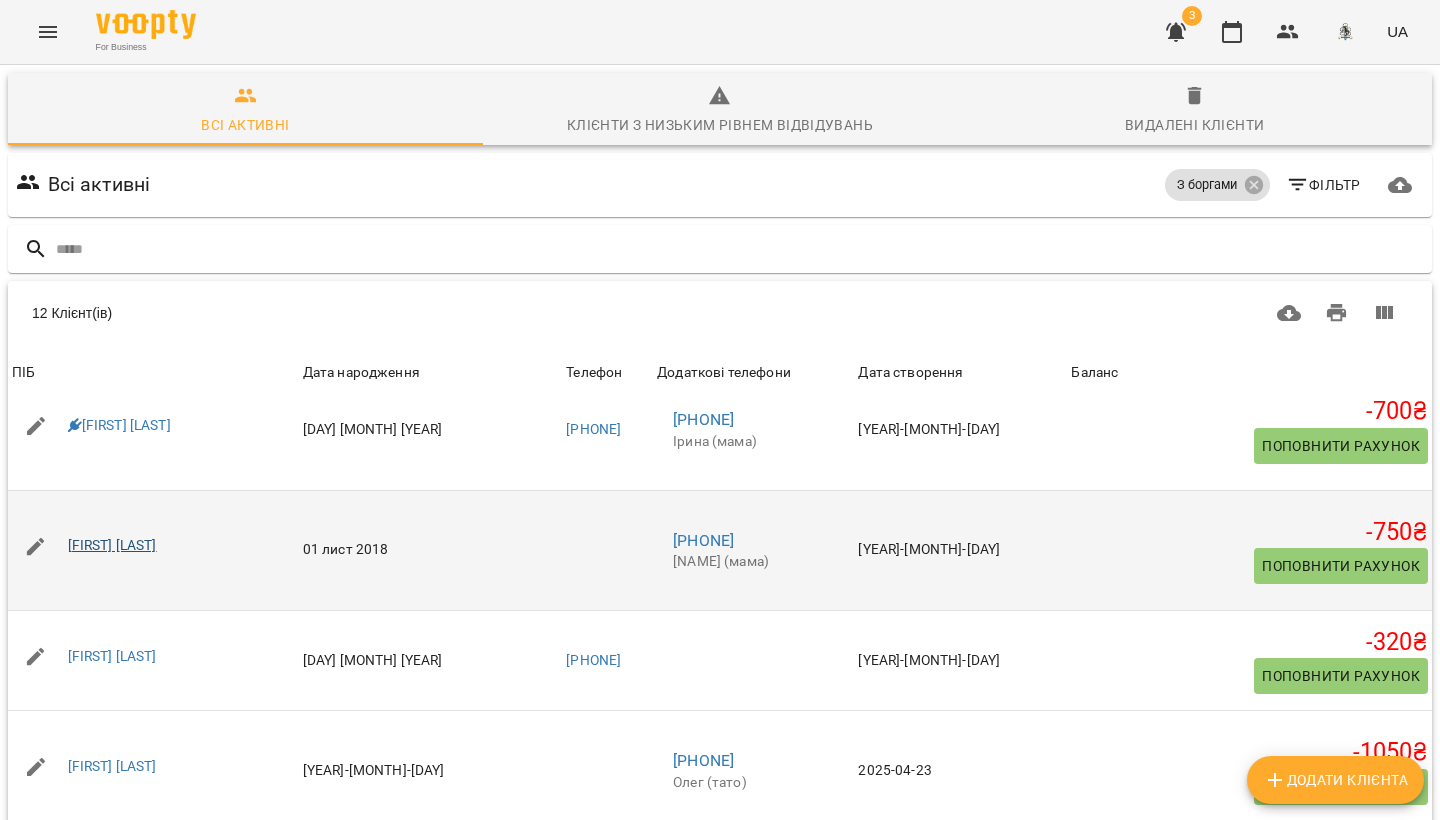 click on "[FIRST] [LAST]" at bounding box center (112, 545) 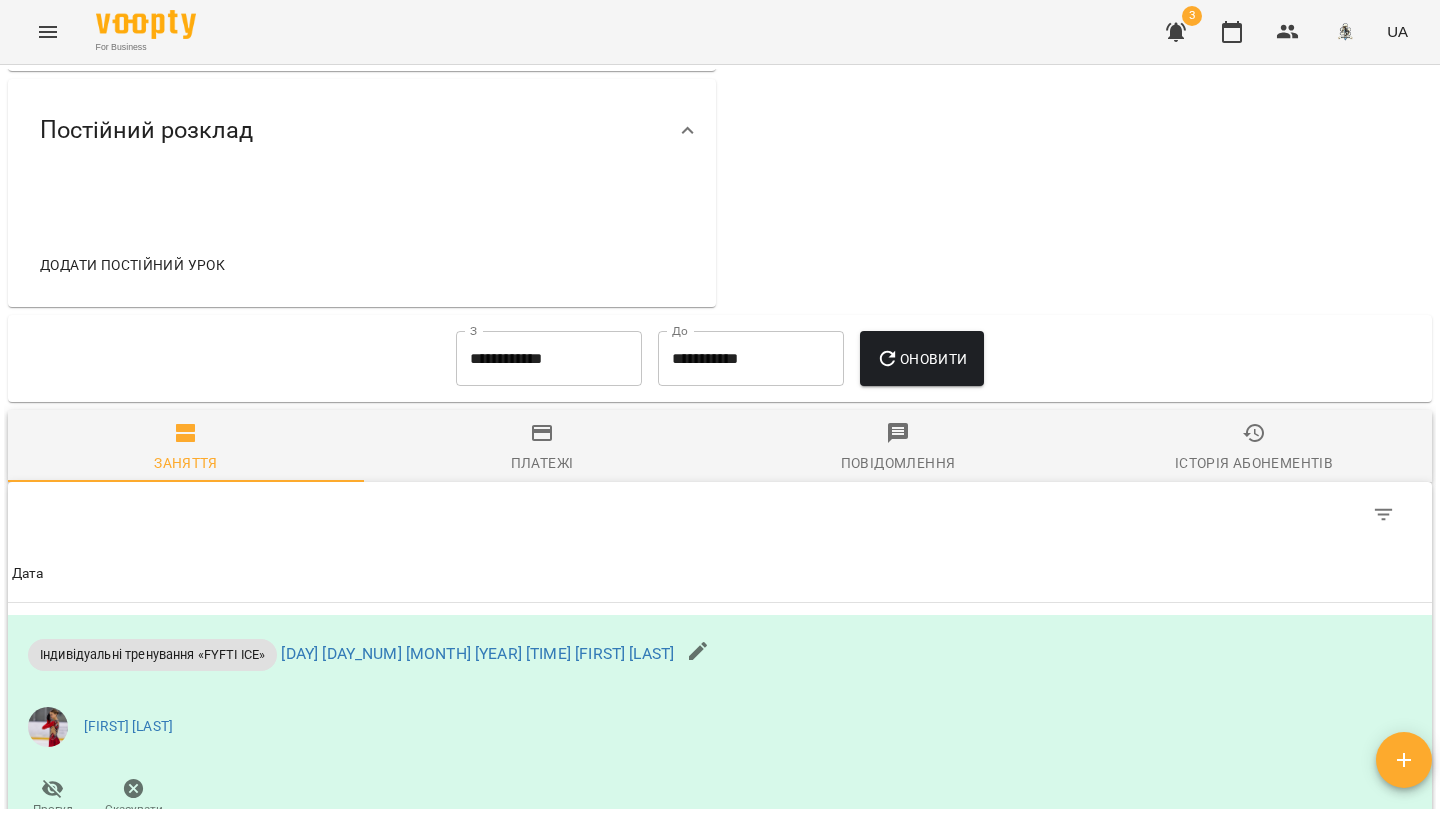 scroll, scrollTop: 615, scrollLeft: 0, axis: vertical 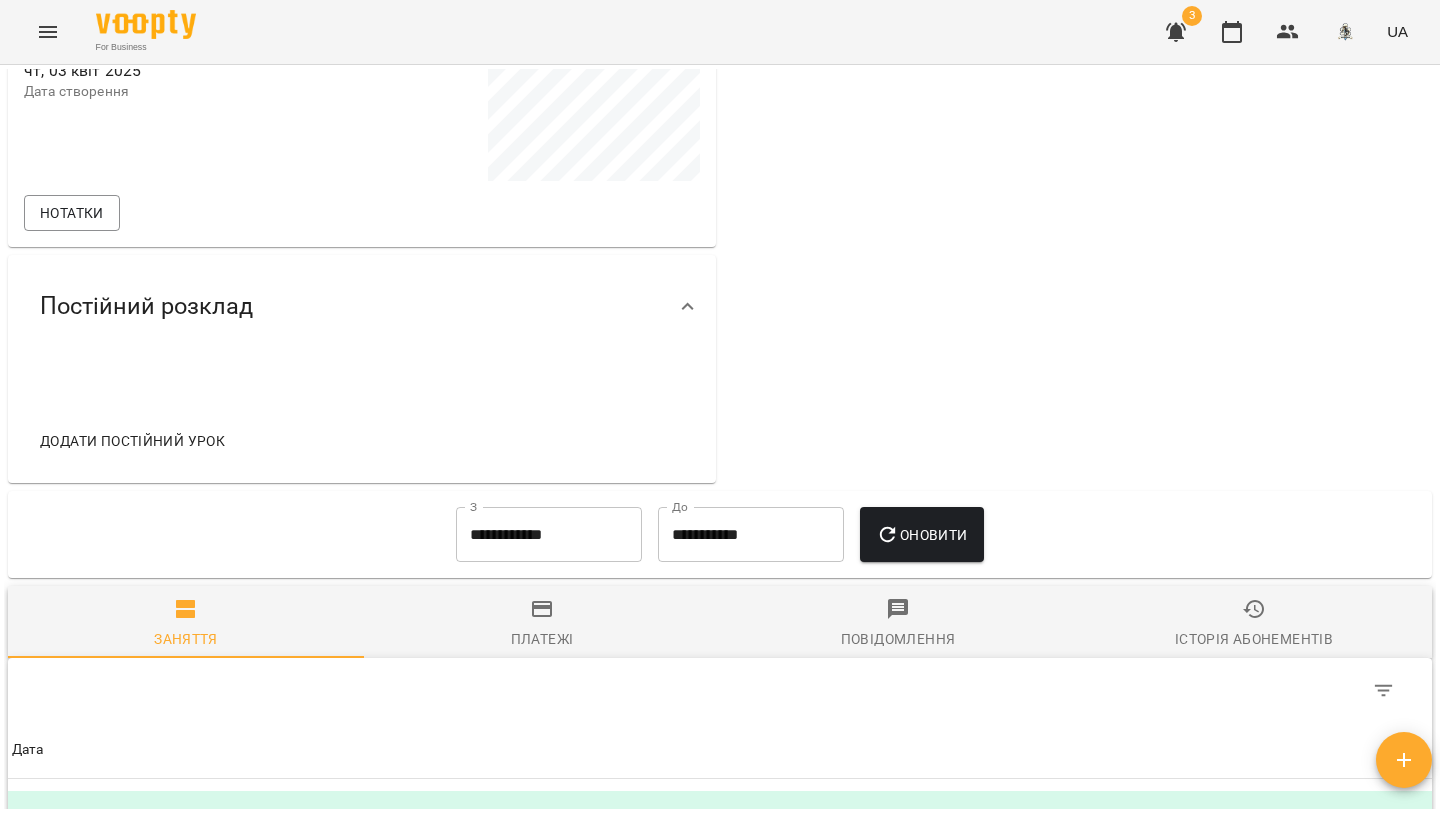 click on "Платежі" at bounding box center (542, 639) 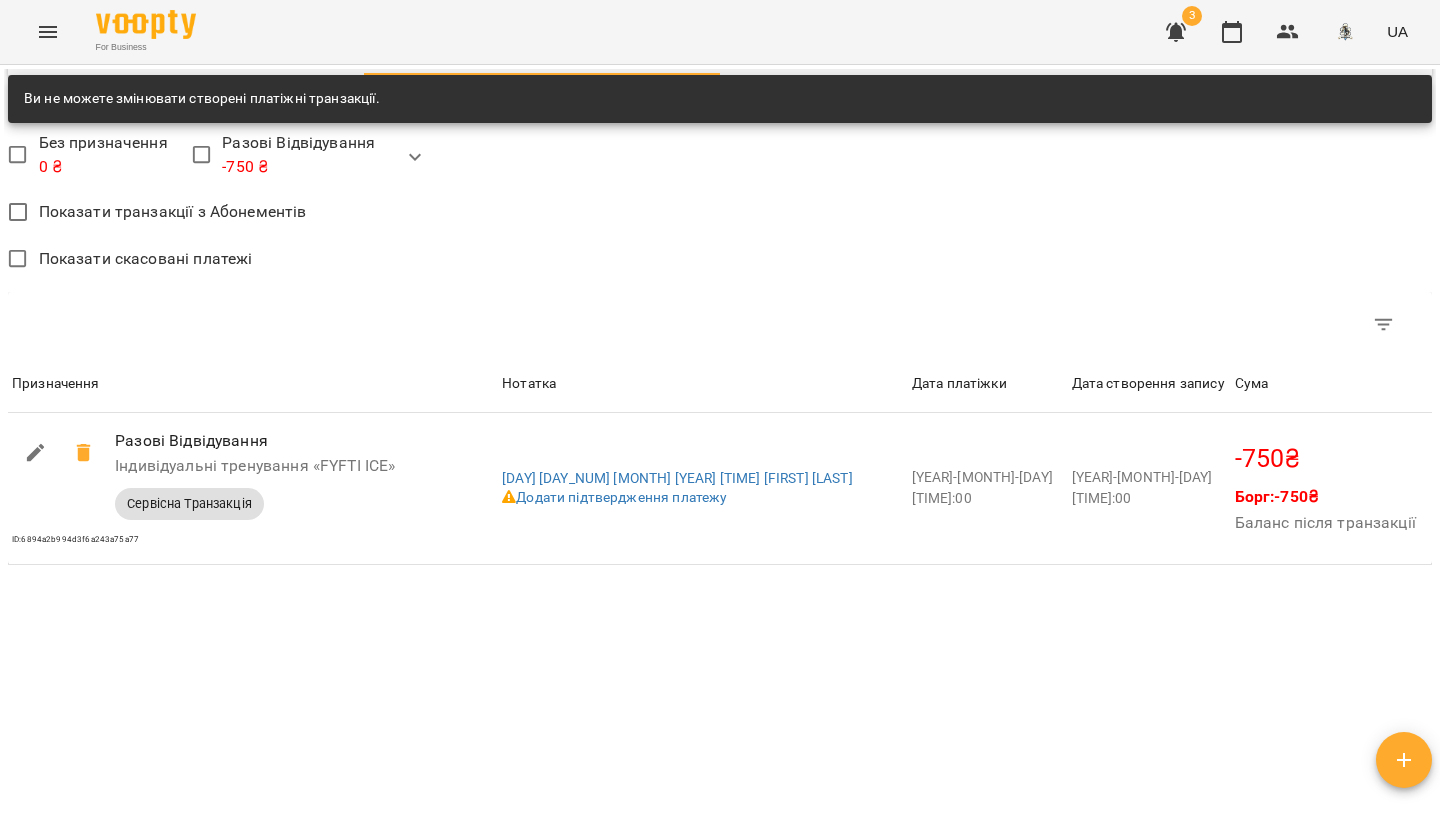 scroll, scrollTop: 1016, scrollLeft: 0, axis: vertical 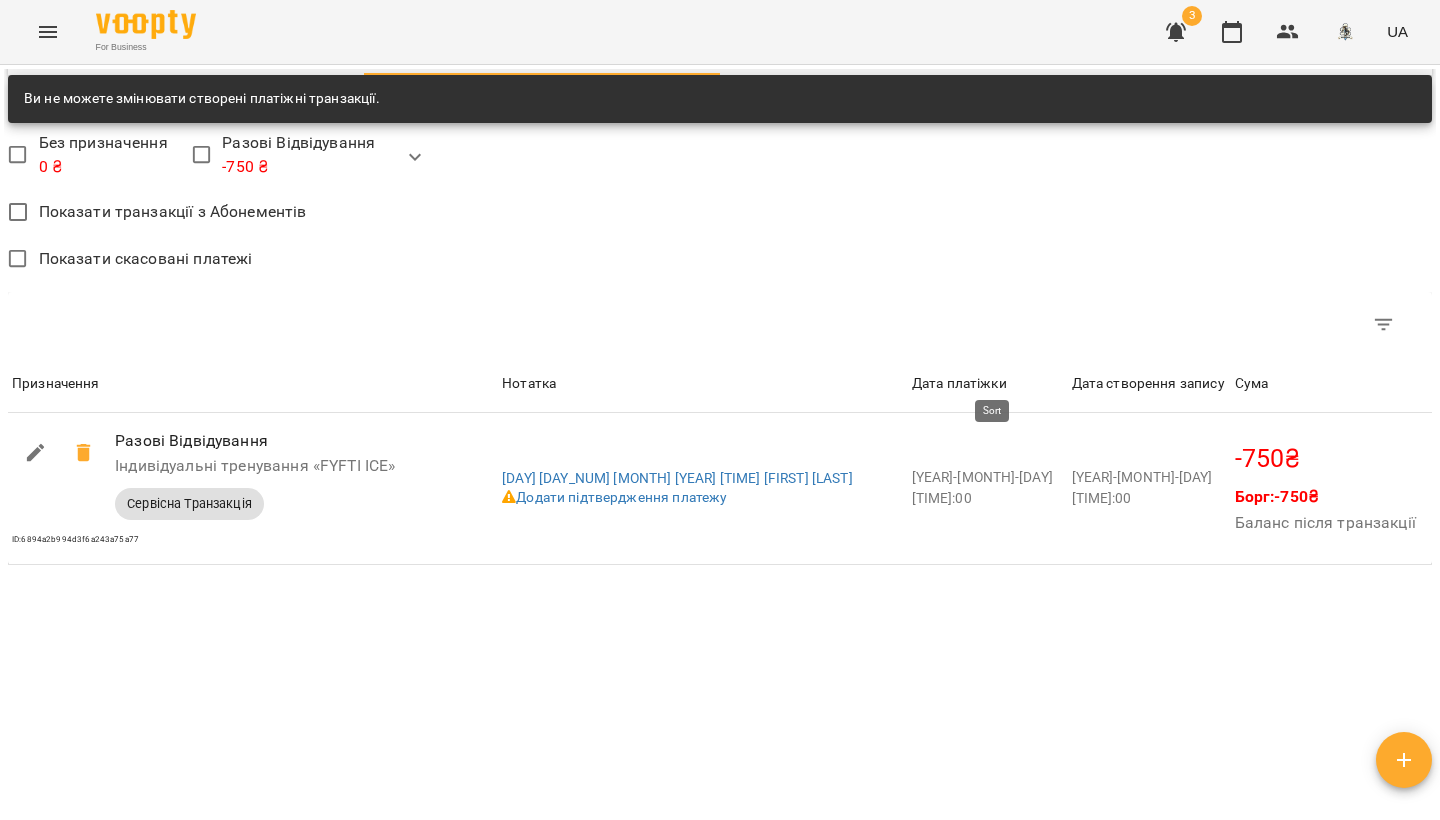 click on "Дата платіжки" at bounding box center (959, 384) 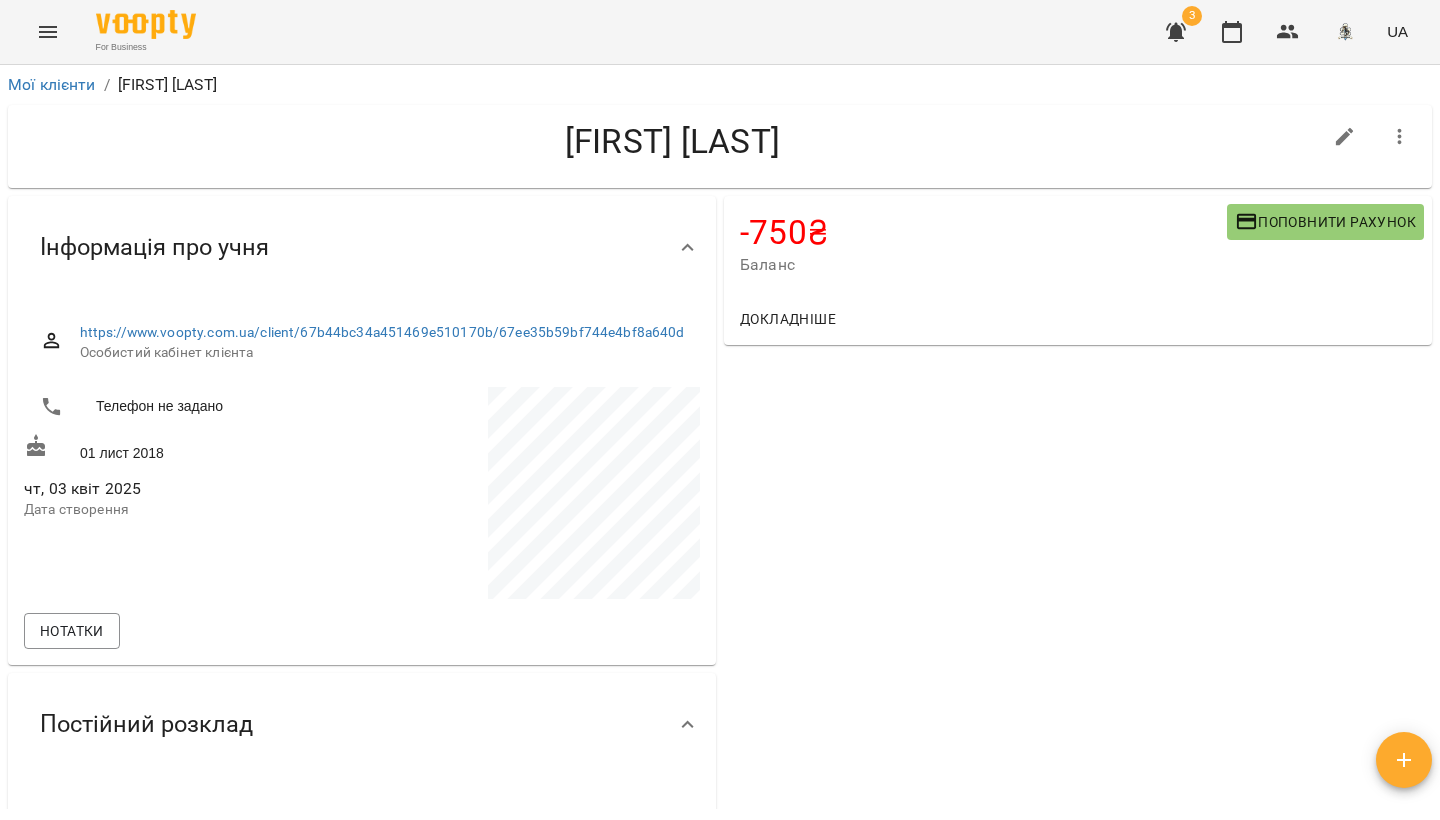 scroll, scrollTop: 0, scrollLeft: 0, axis: both 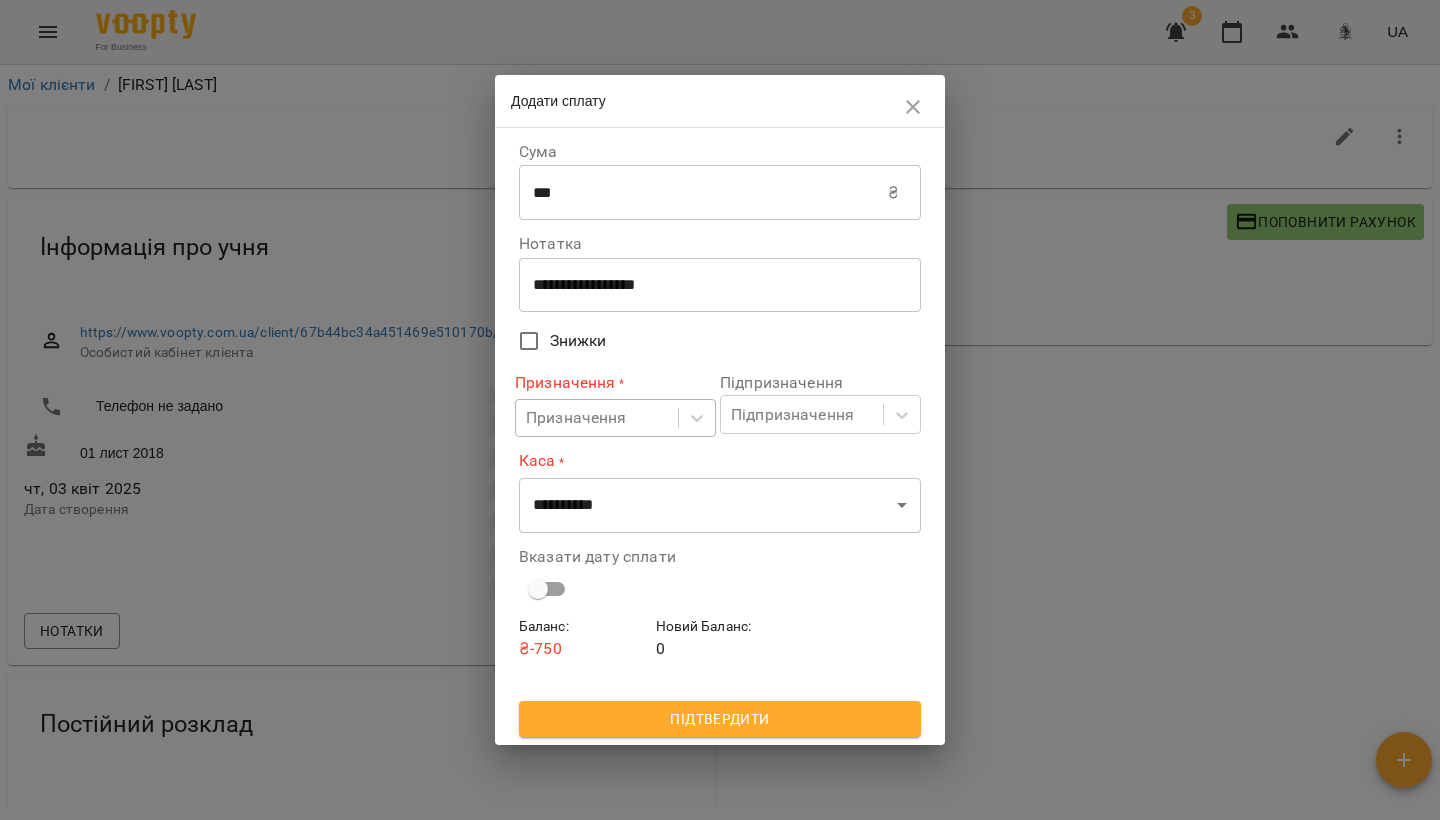 click on "Призначення" at bounding box center (576, 418) 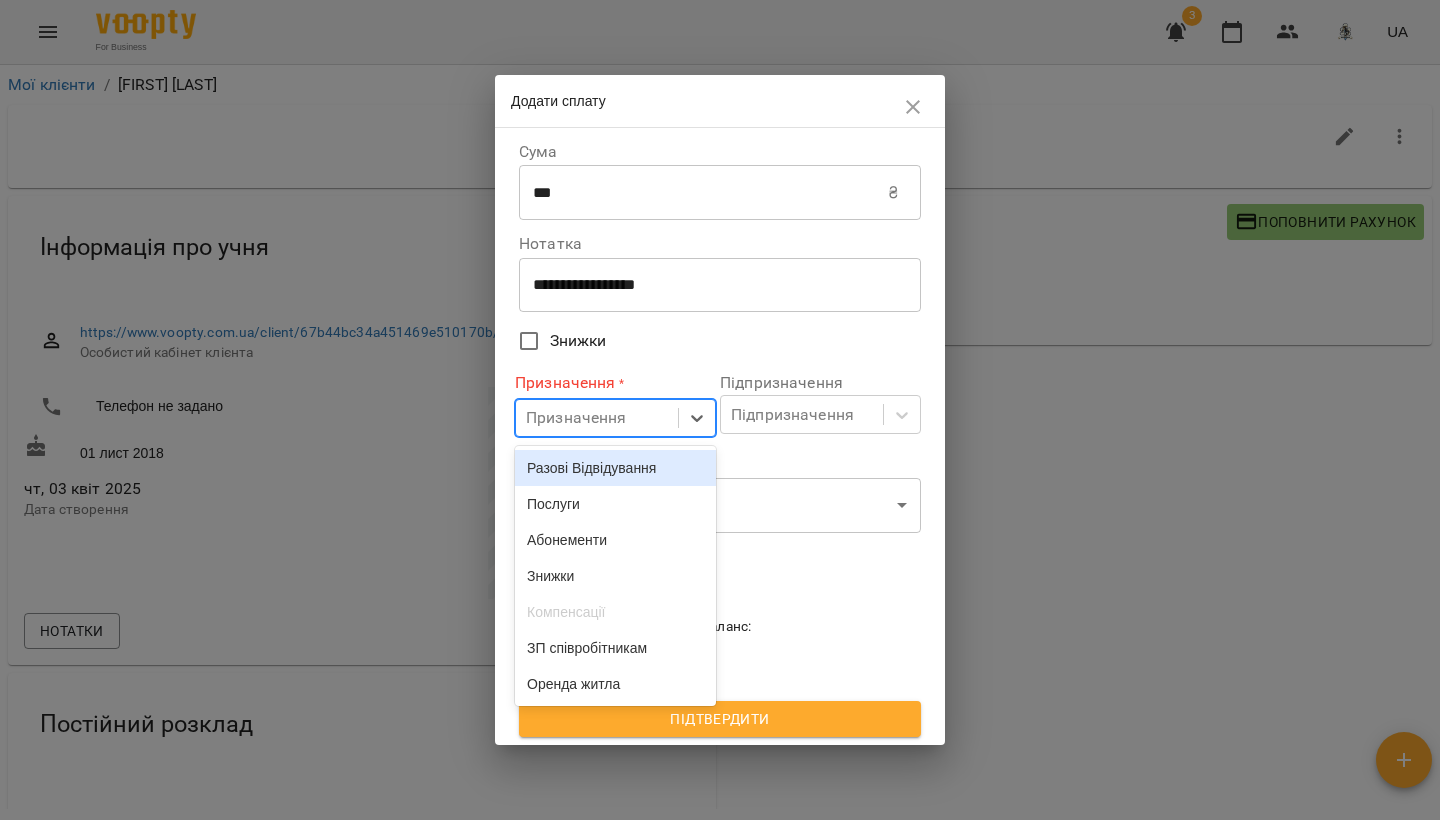 click on "Разові Відвідування" at bounding box center [615, 468] 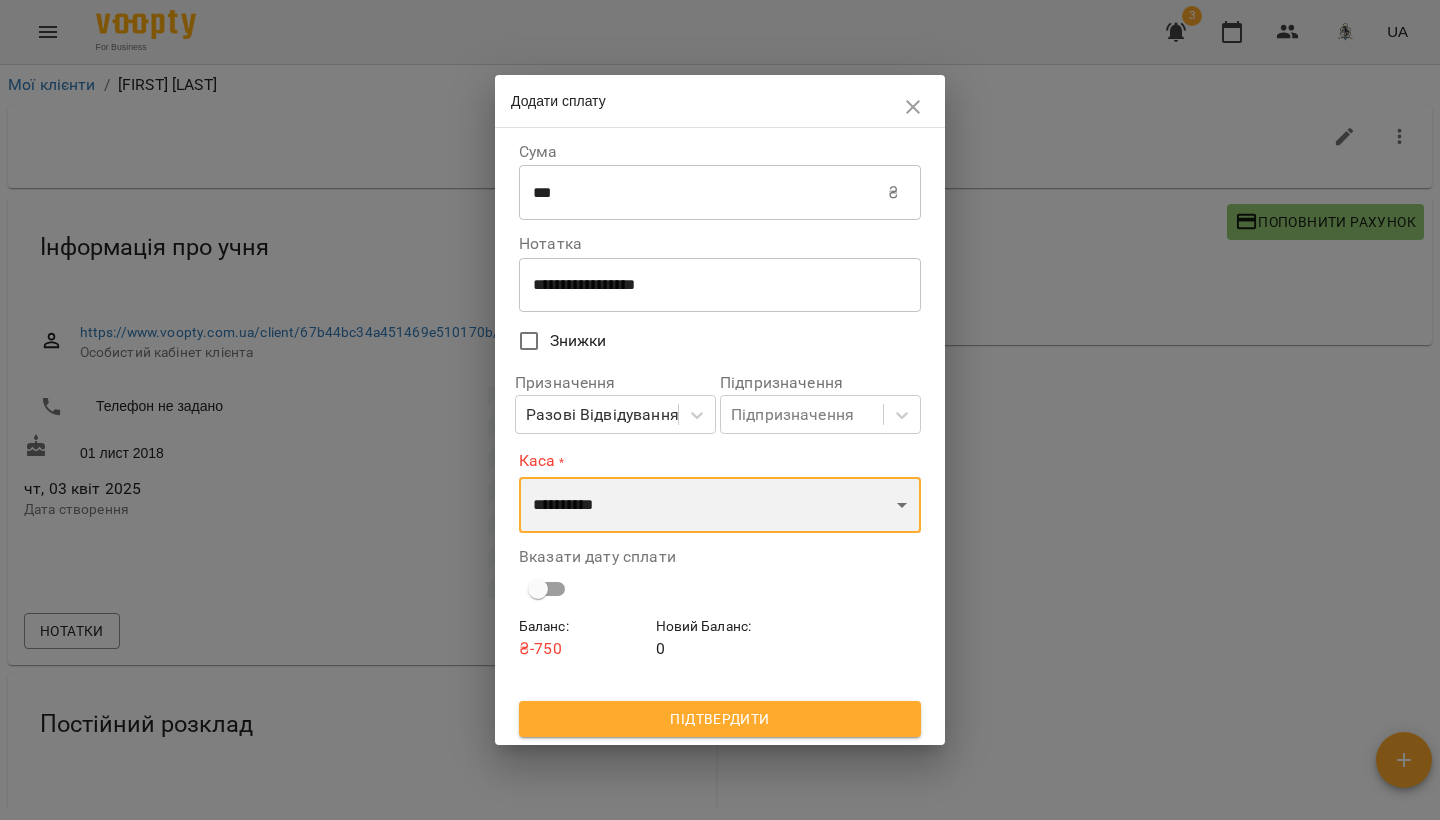 select on "****" 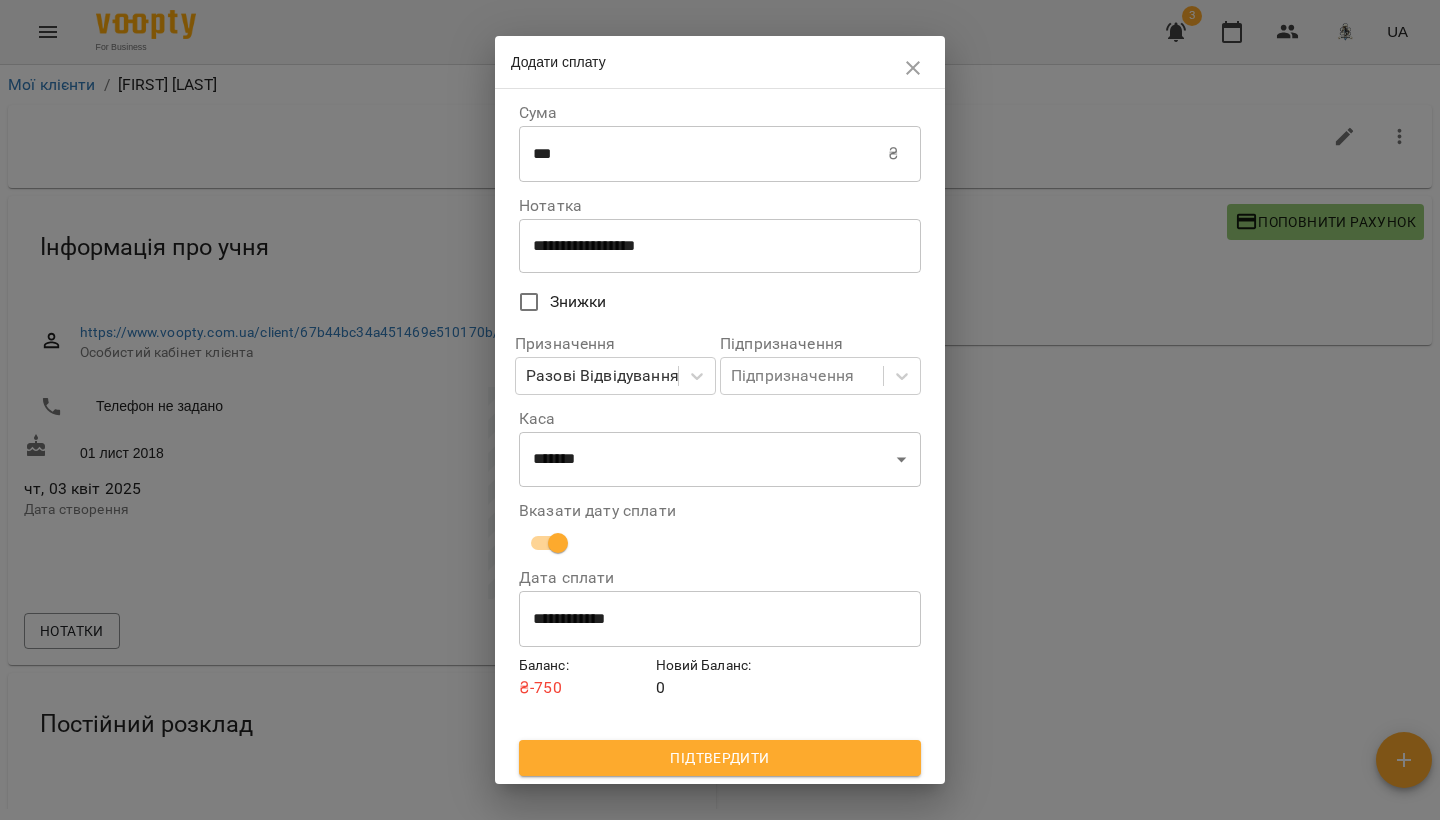 click on "**********" at bounding box center [720, 619] 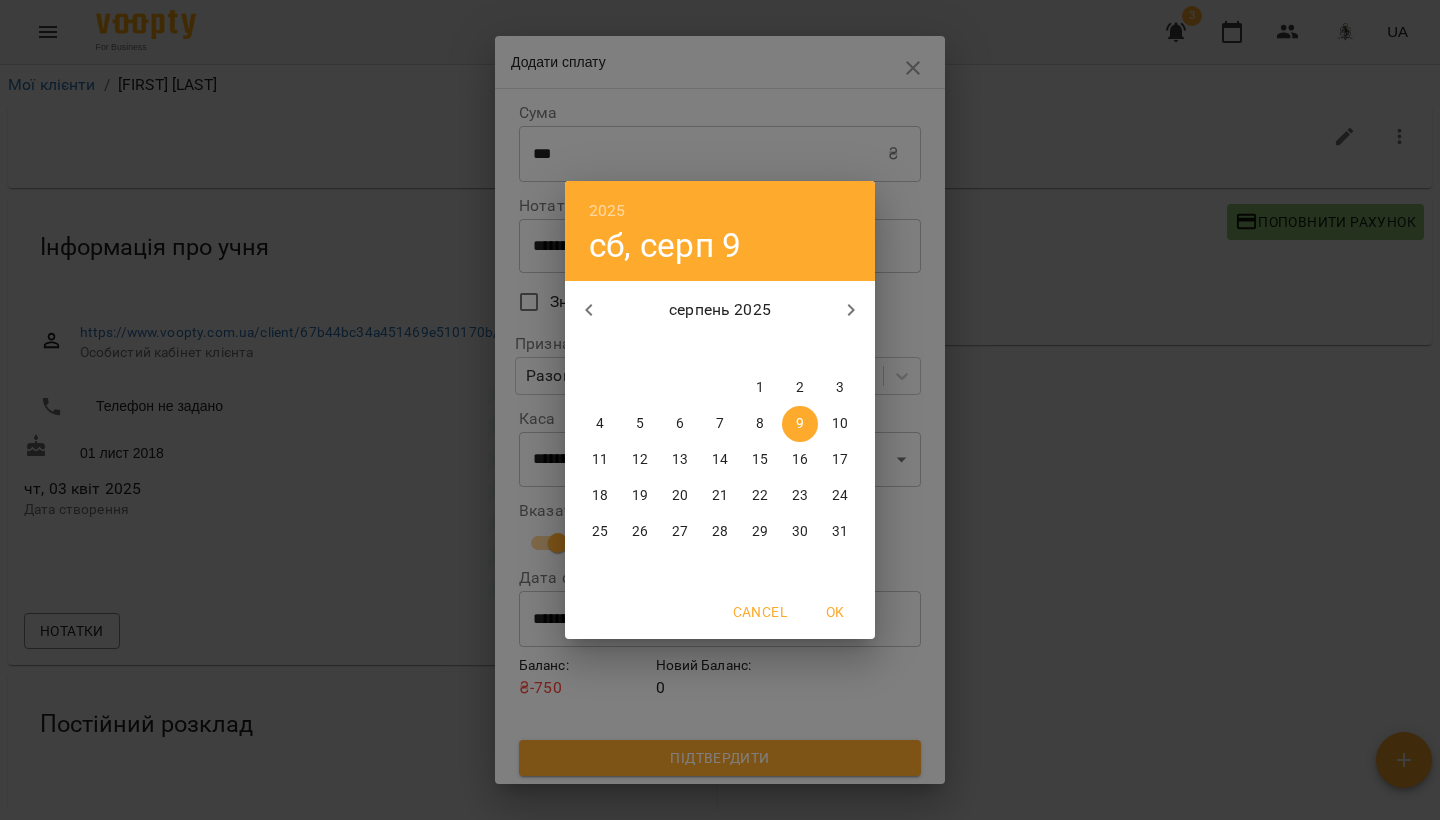 click on "7" at bounding box center [720, 424] 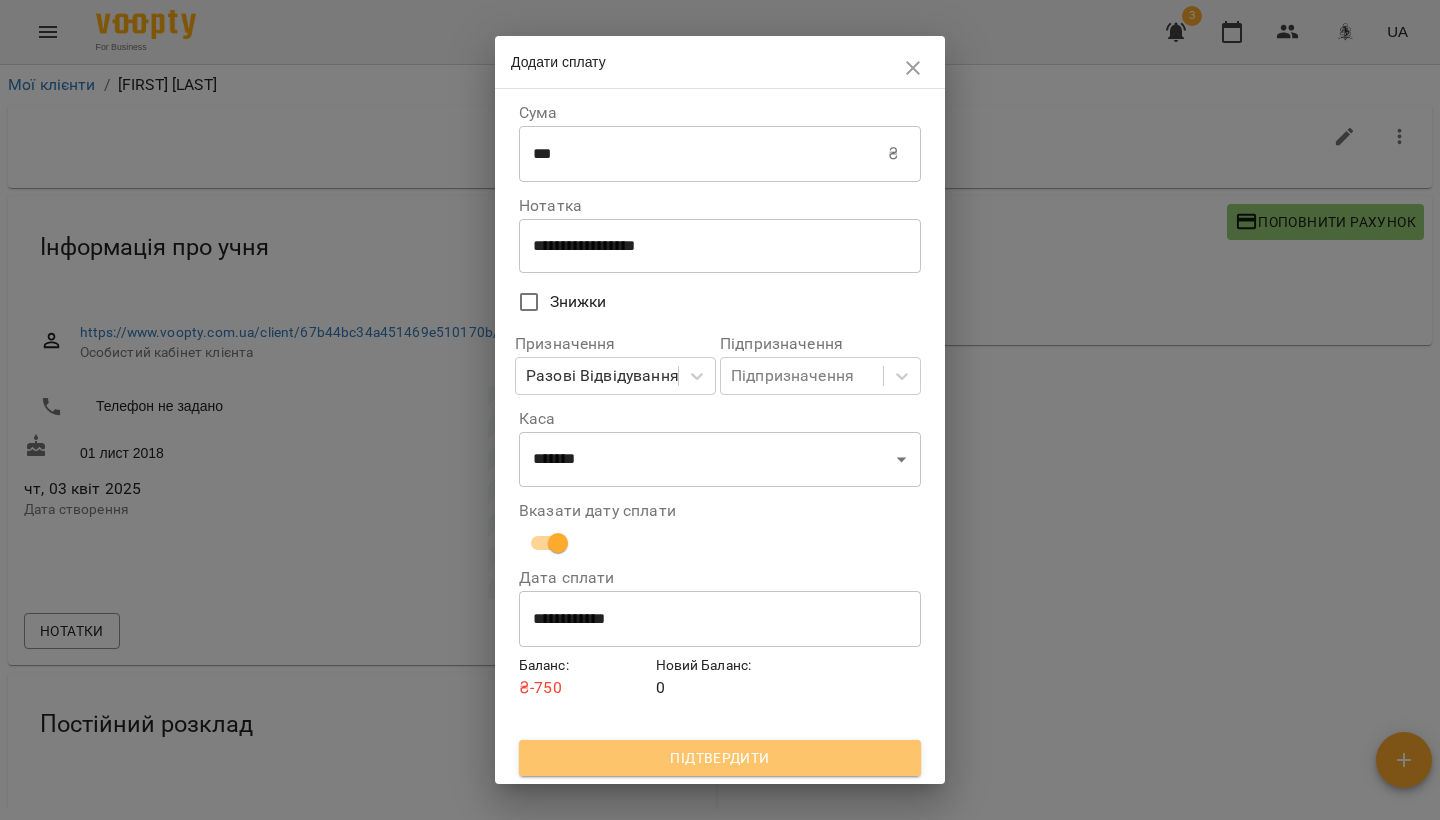 click on "Підтвердити" at bounding box center (720, 758) 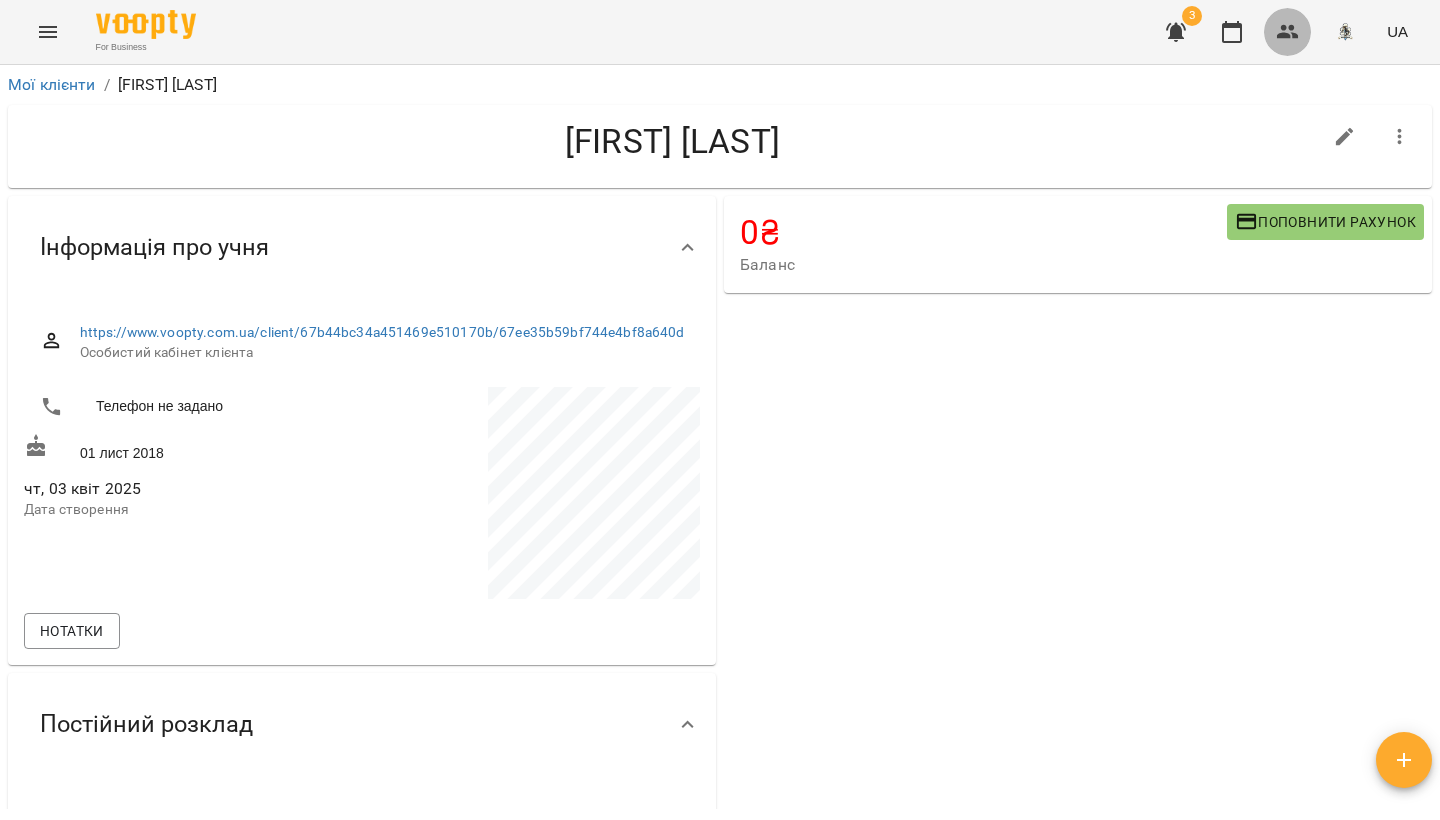 click at bounding box center (1288, 32) 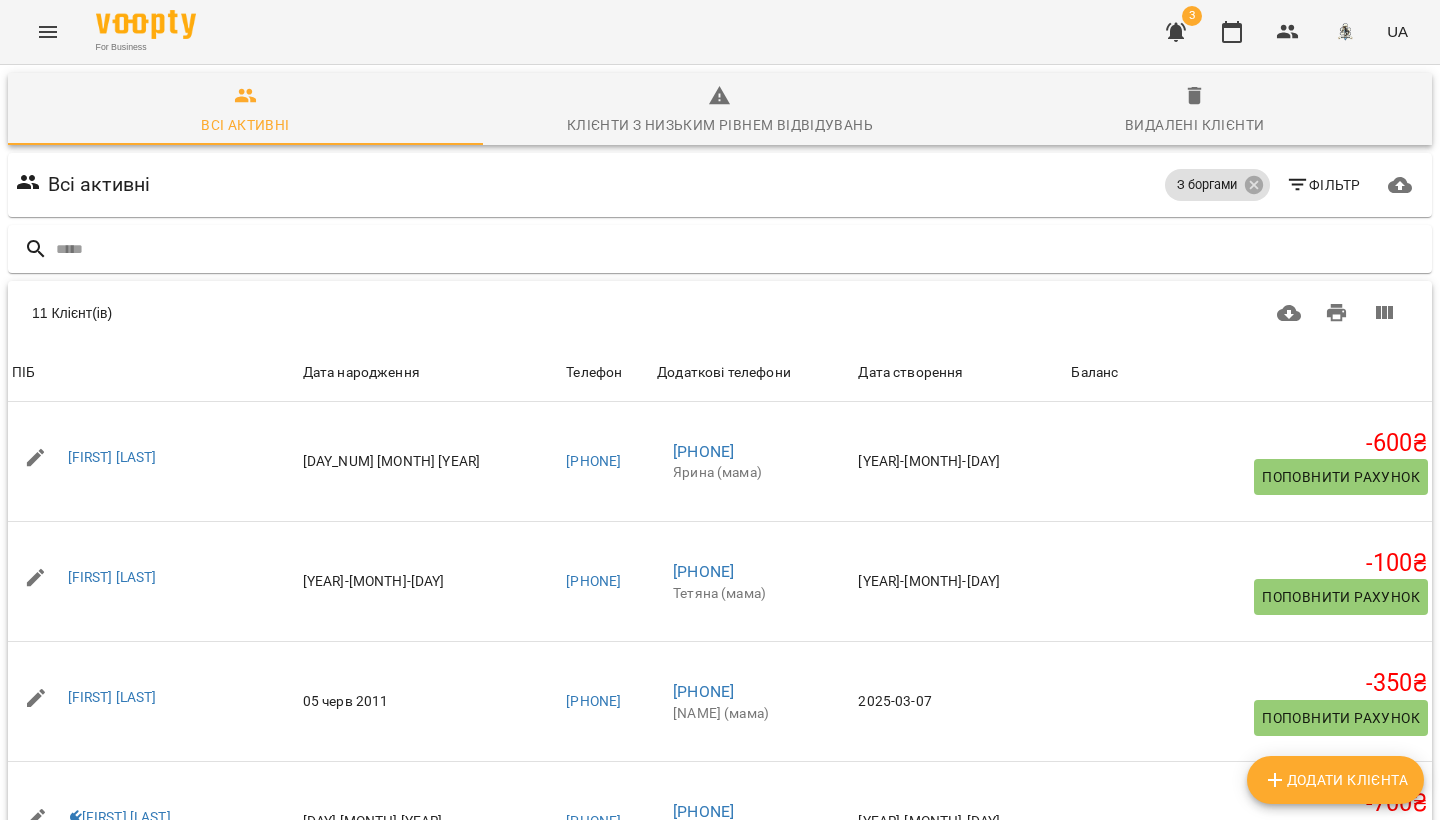 scroll, scrollTop: 0, scrollLeft: 0, axis: both 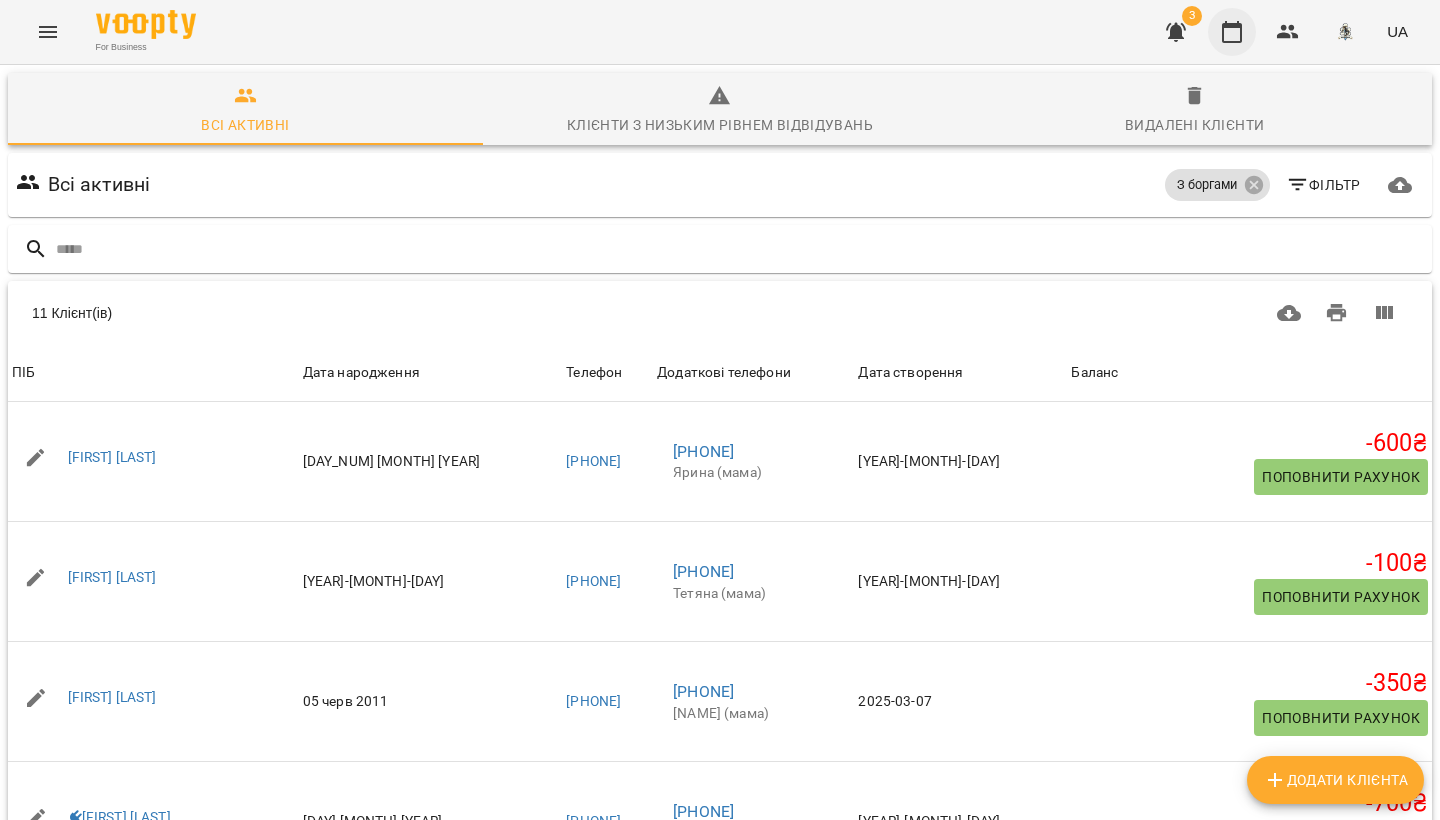 click 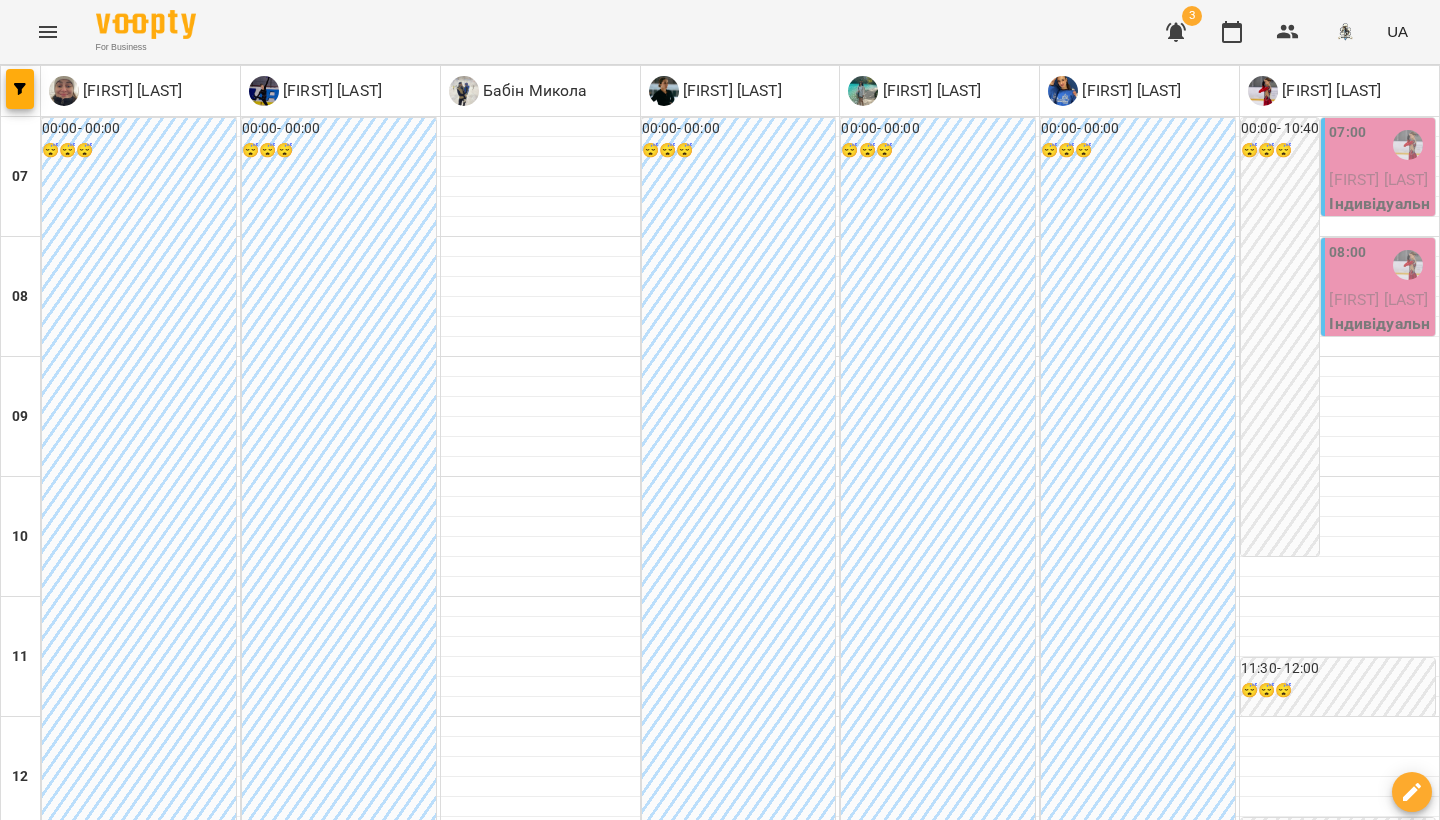 click 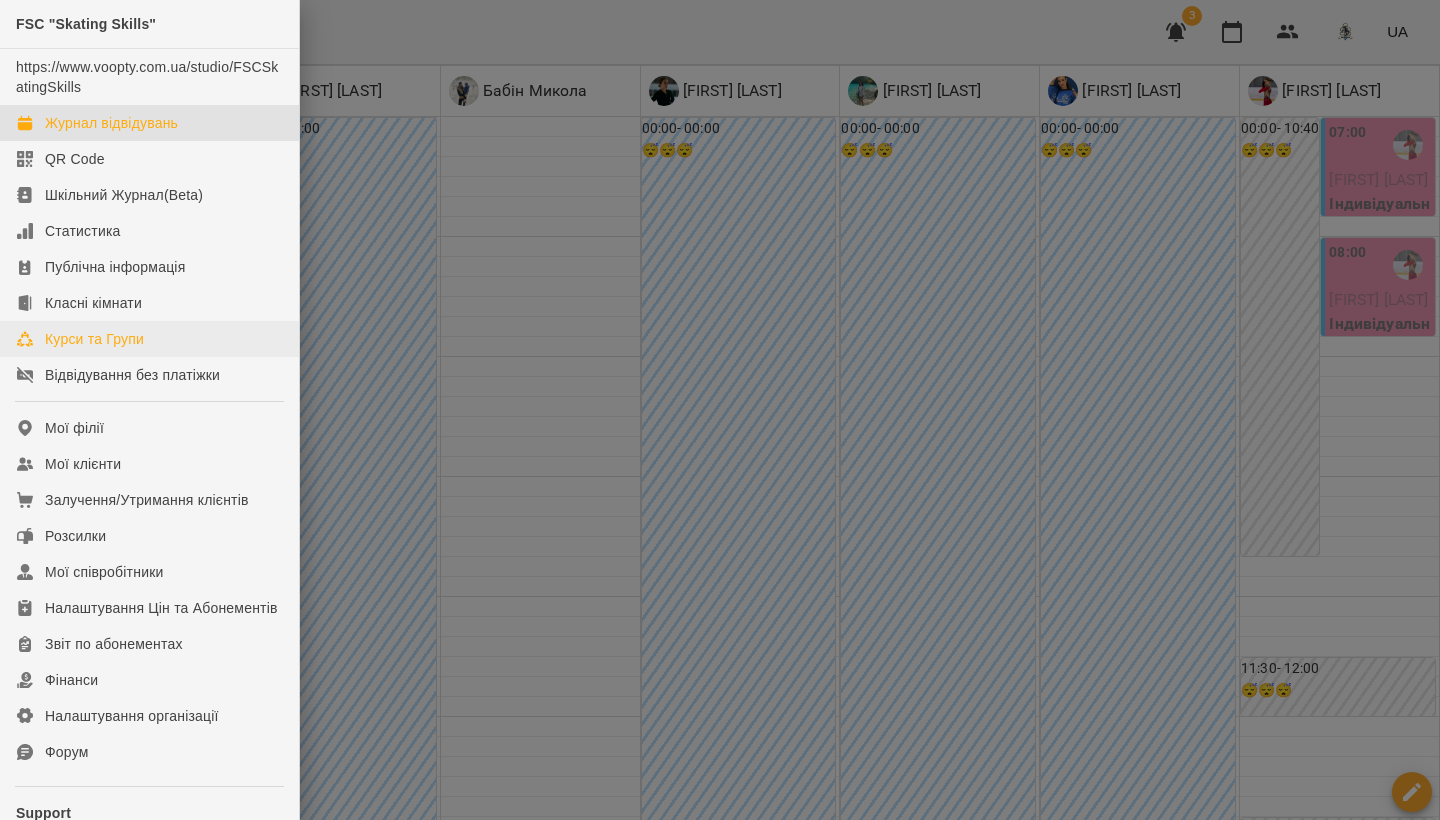 click on "Курси та Групи" at bounding box center (94, 339) 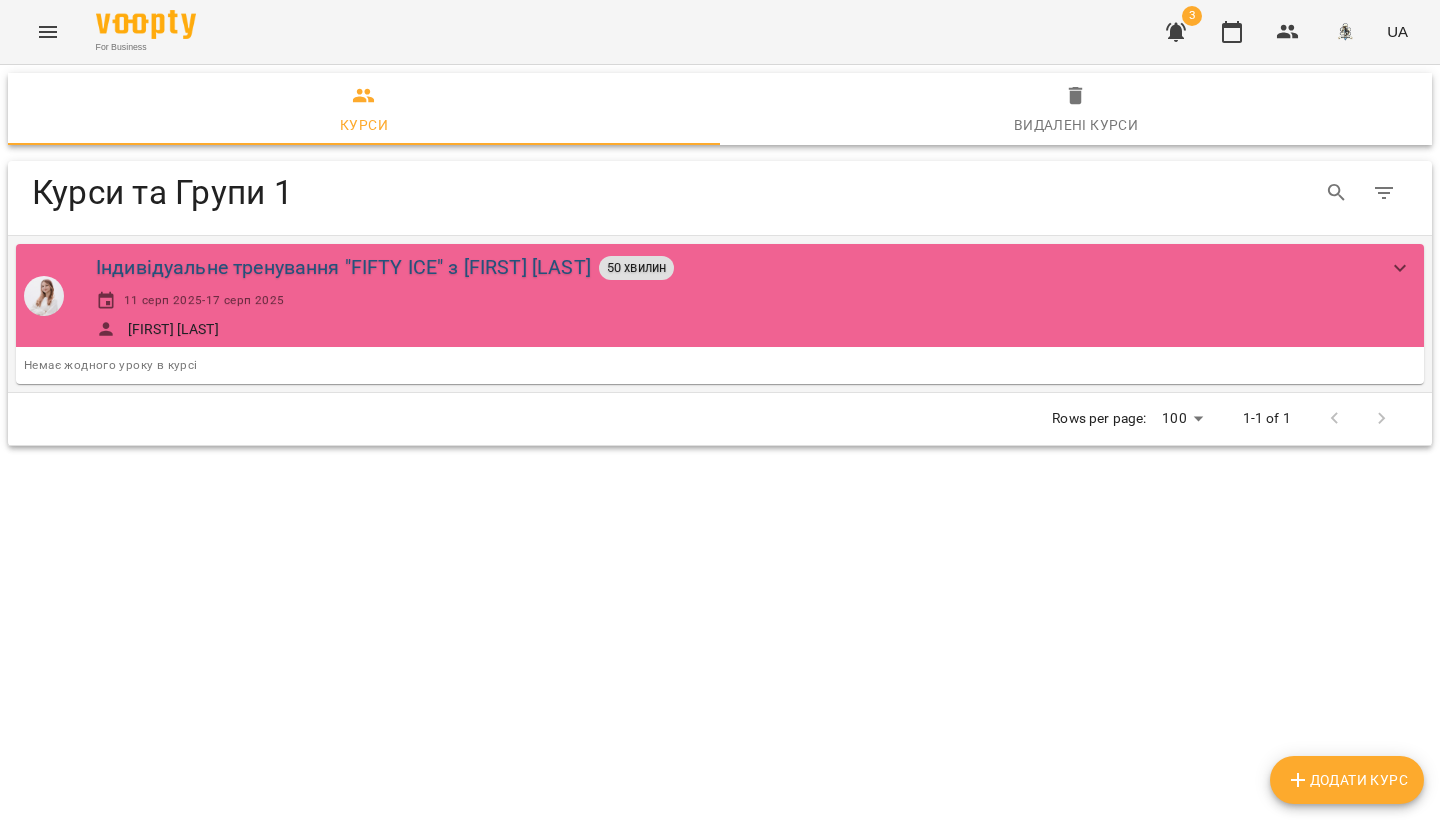 click on "Індивідуальне тренування "FIFTY ICE" з Софією [LAST]" at bounding box center (343, 267) 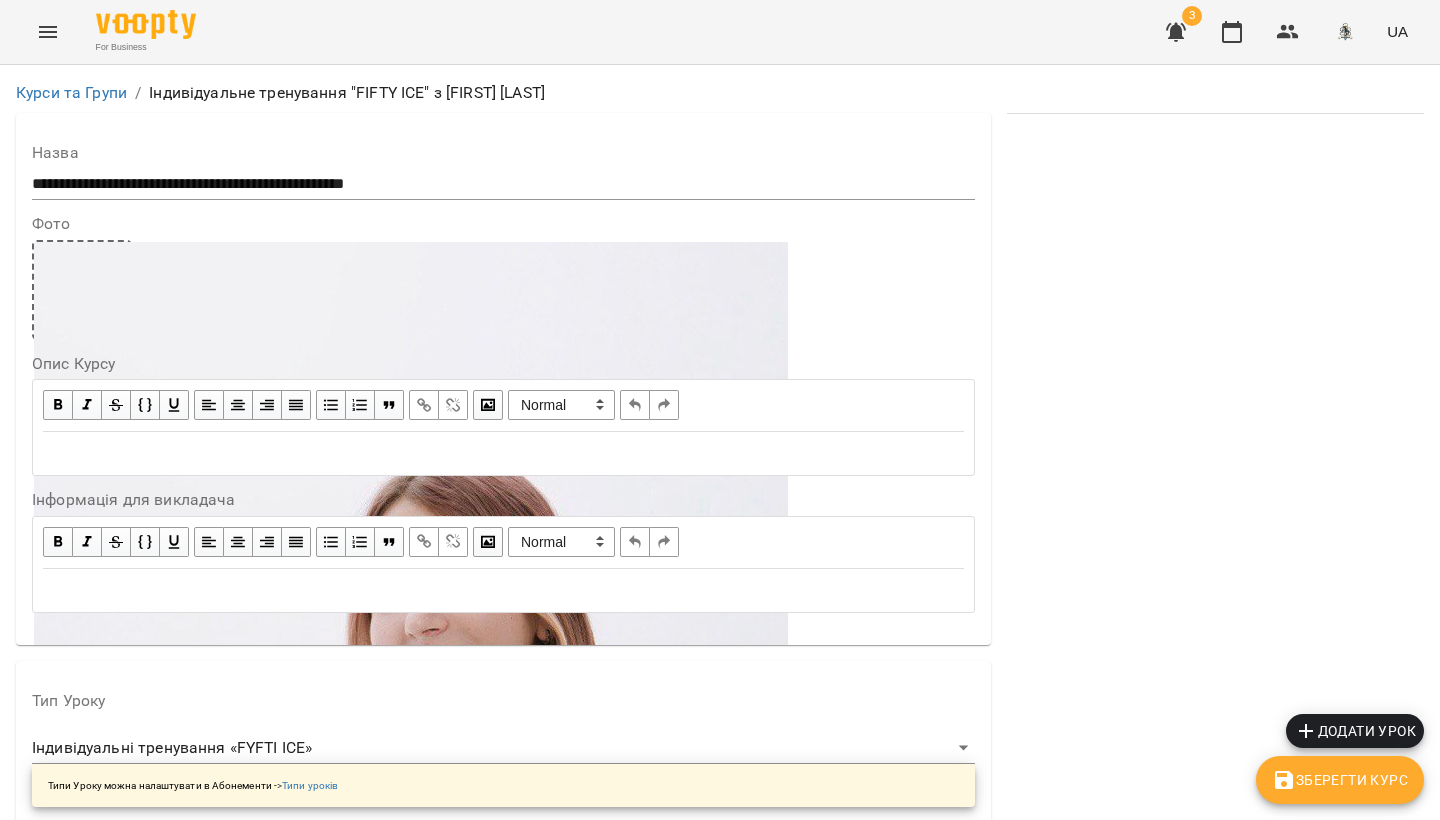 scroll, scrollTop: 1535, scrollLeft: 0, axis: vertical 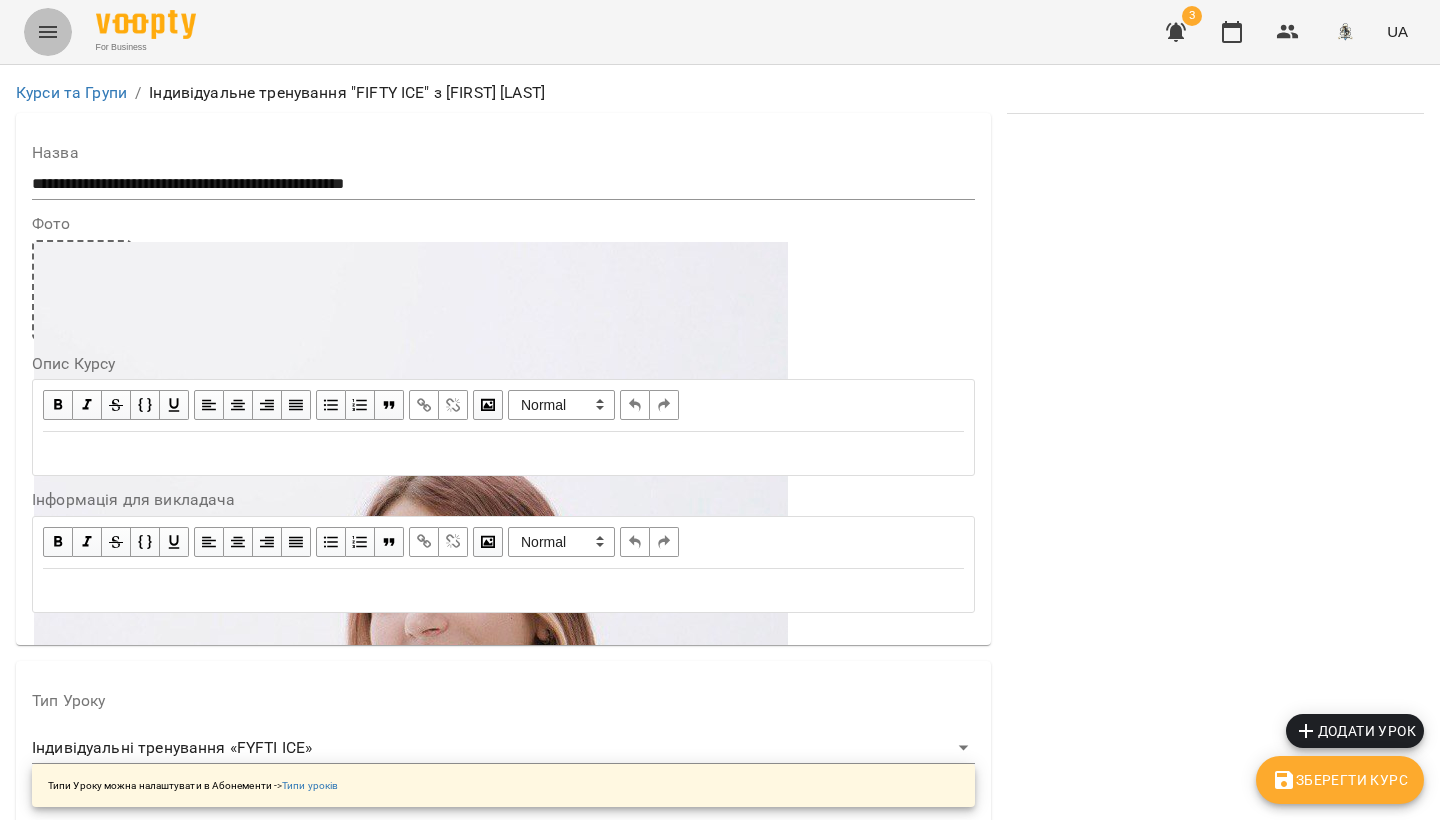 click 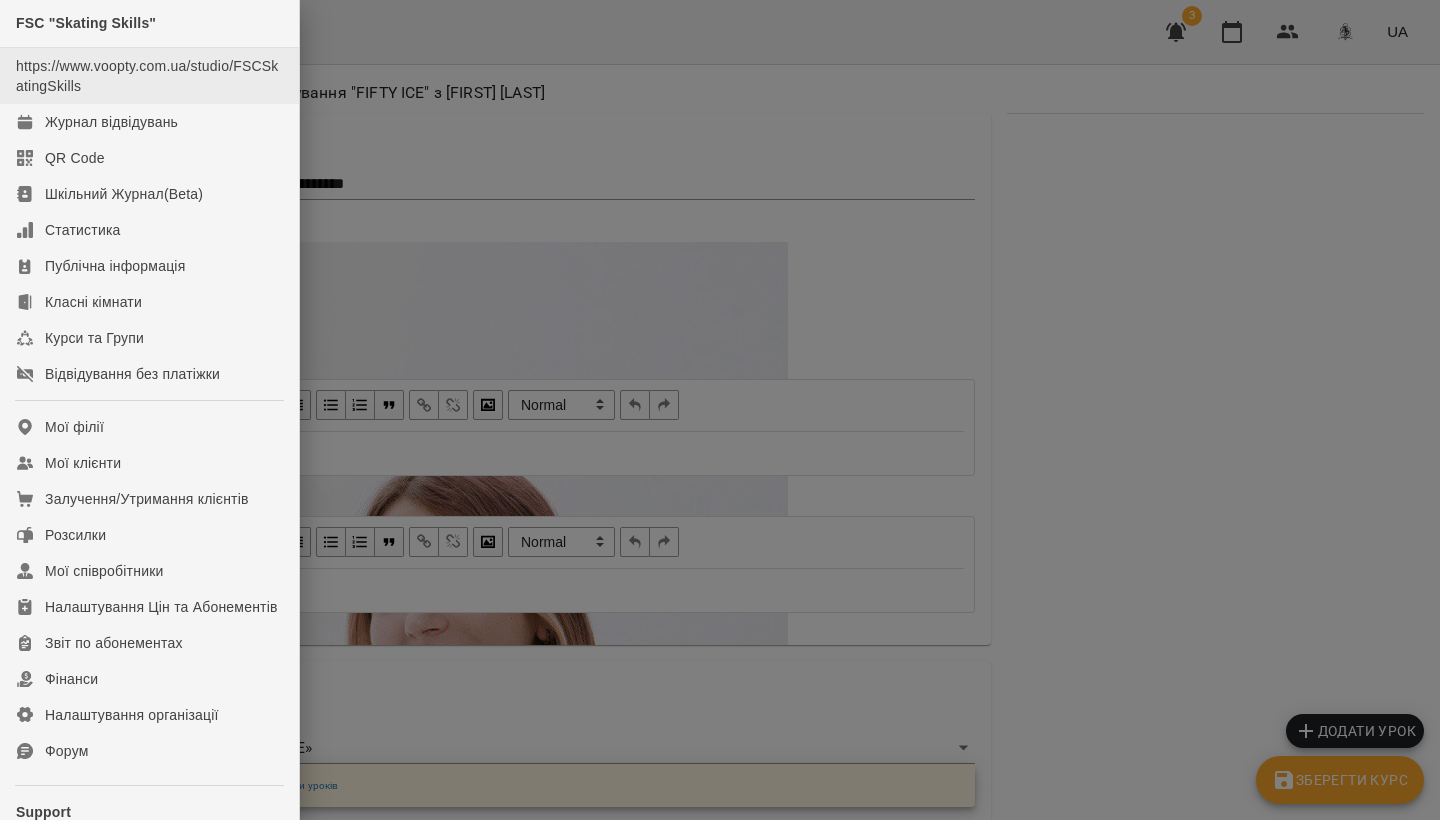scroll, scrollTop: 0, scrollLeft: 0, axis: both 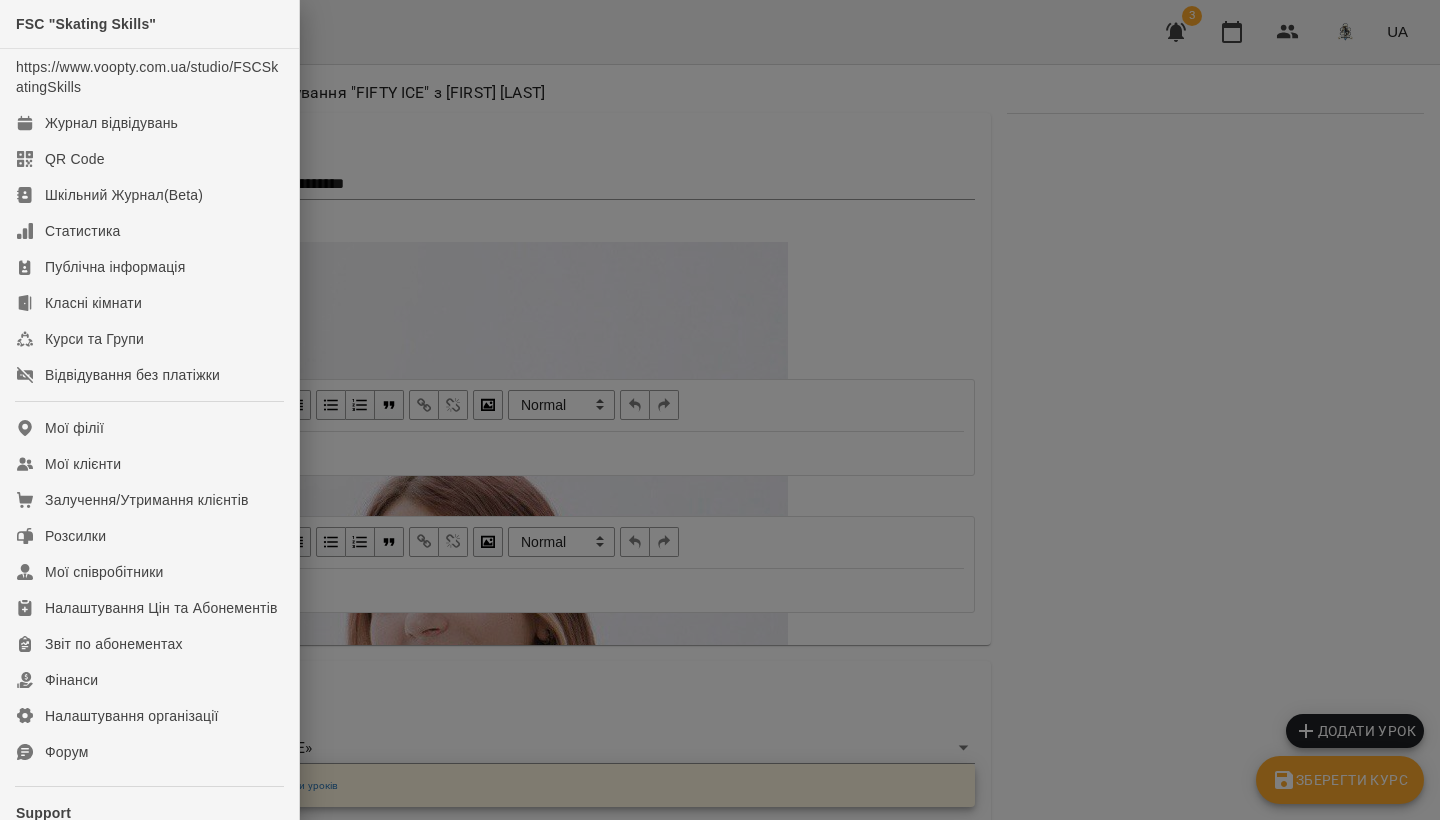 click at bounding box center (720, 410) 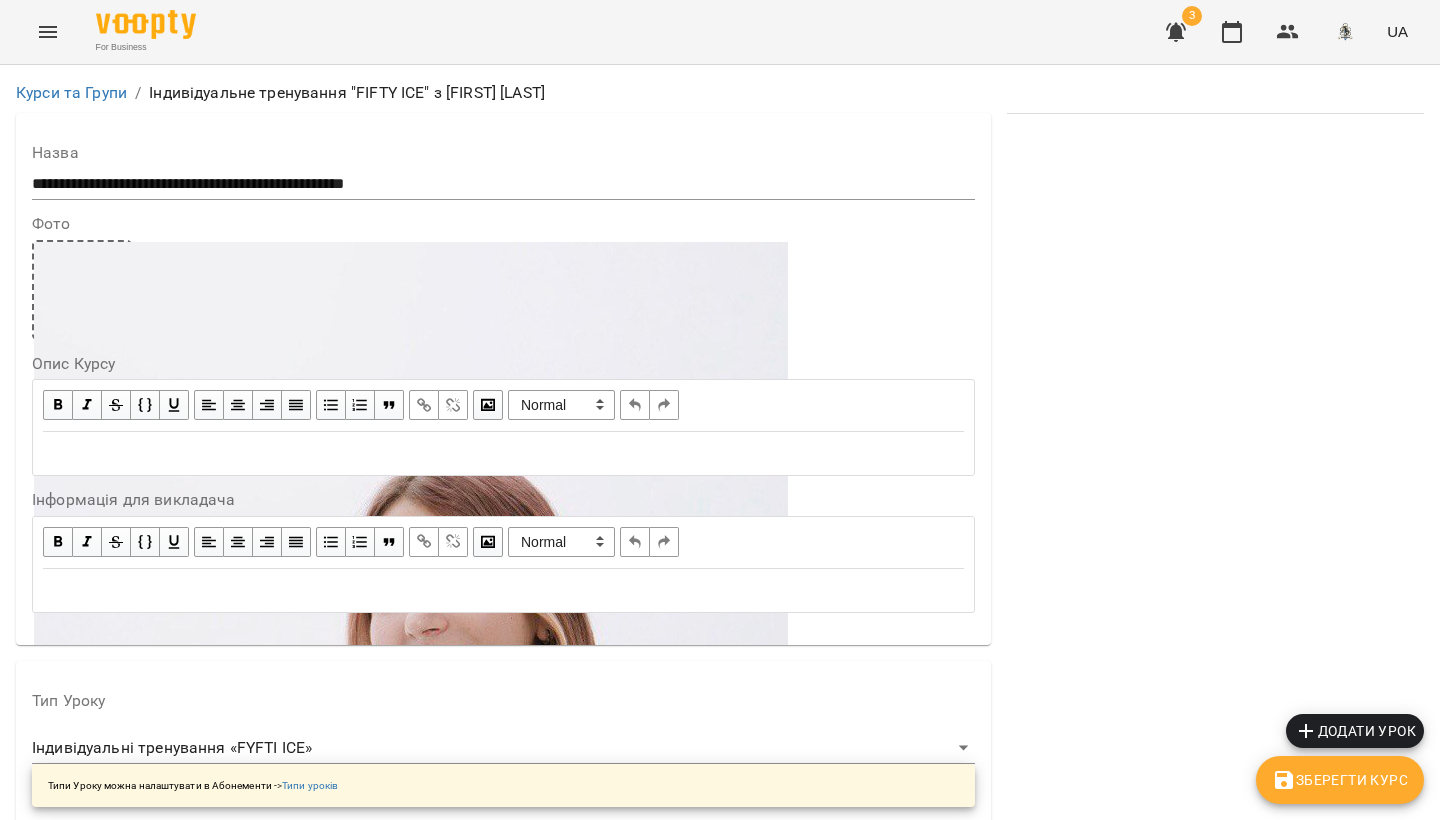 scroll, scrollTop: 399, scrollLeft: 0, axis: vertical 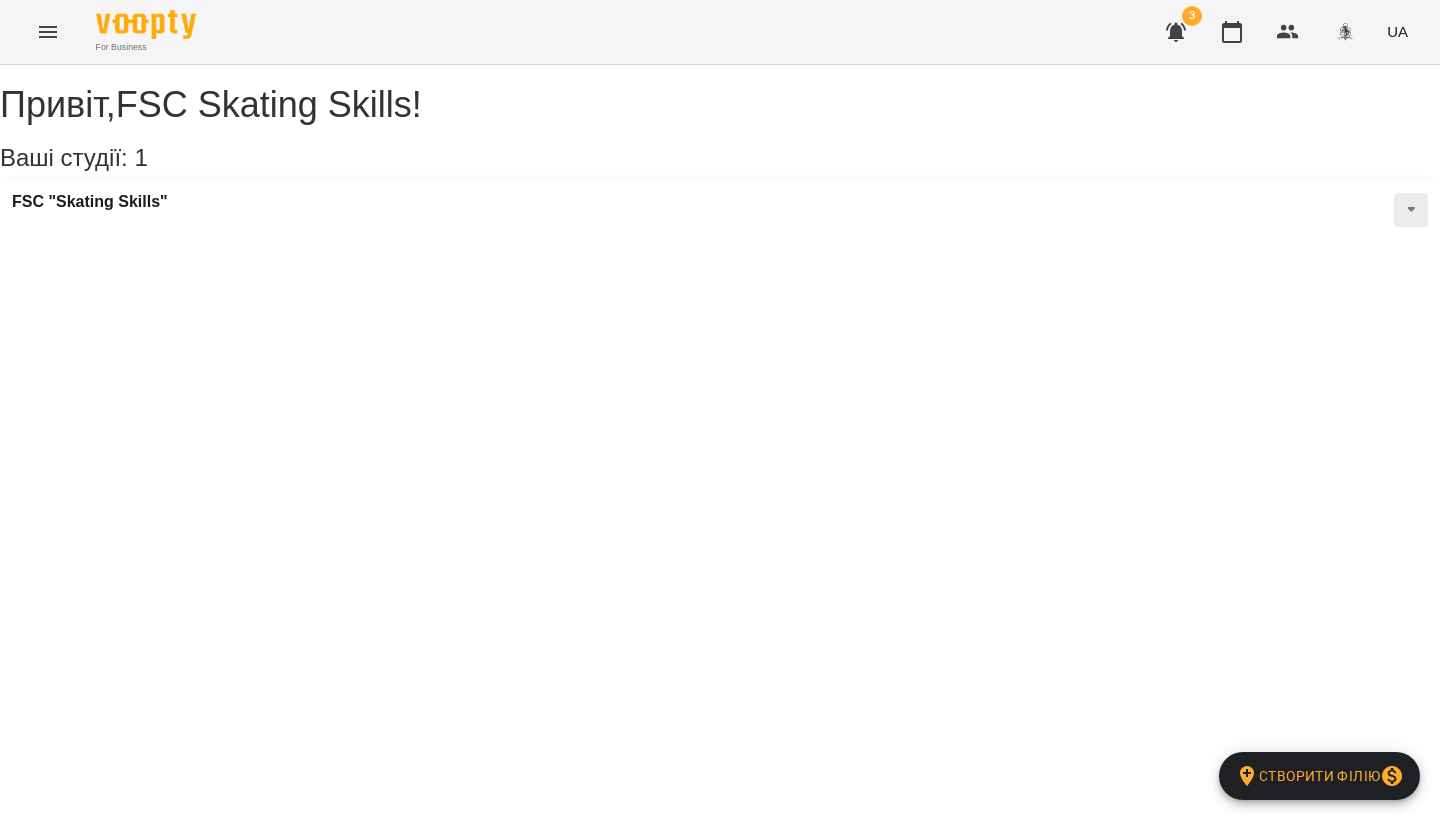 click on "FSC "Skating Skills"" at bounding box center (90, 202) 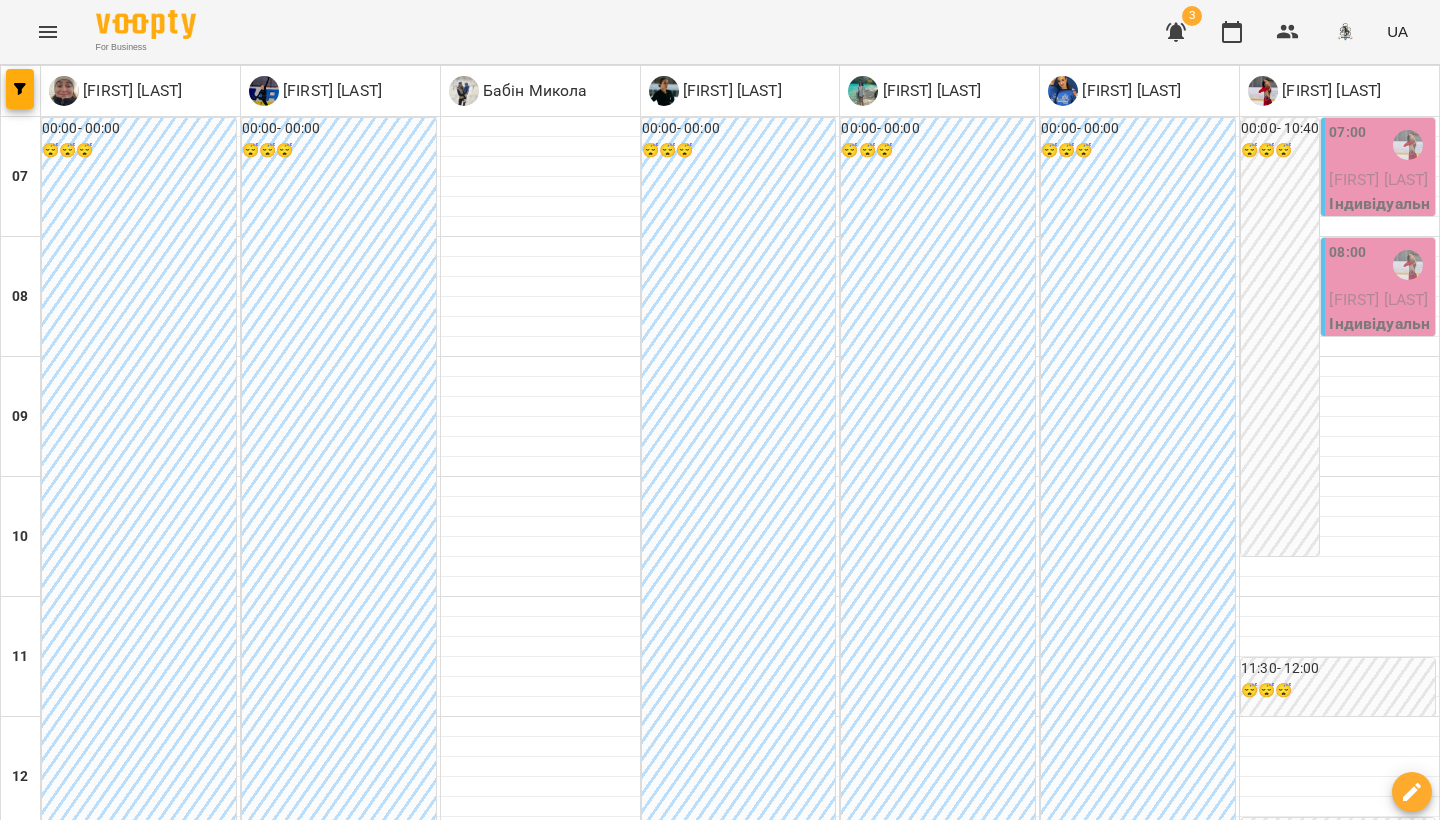 scroll, scrollTop: 1096, scrollLeft: 0, axis: vertical 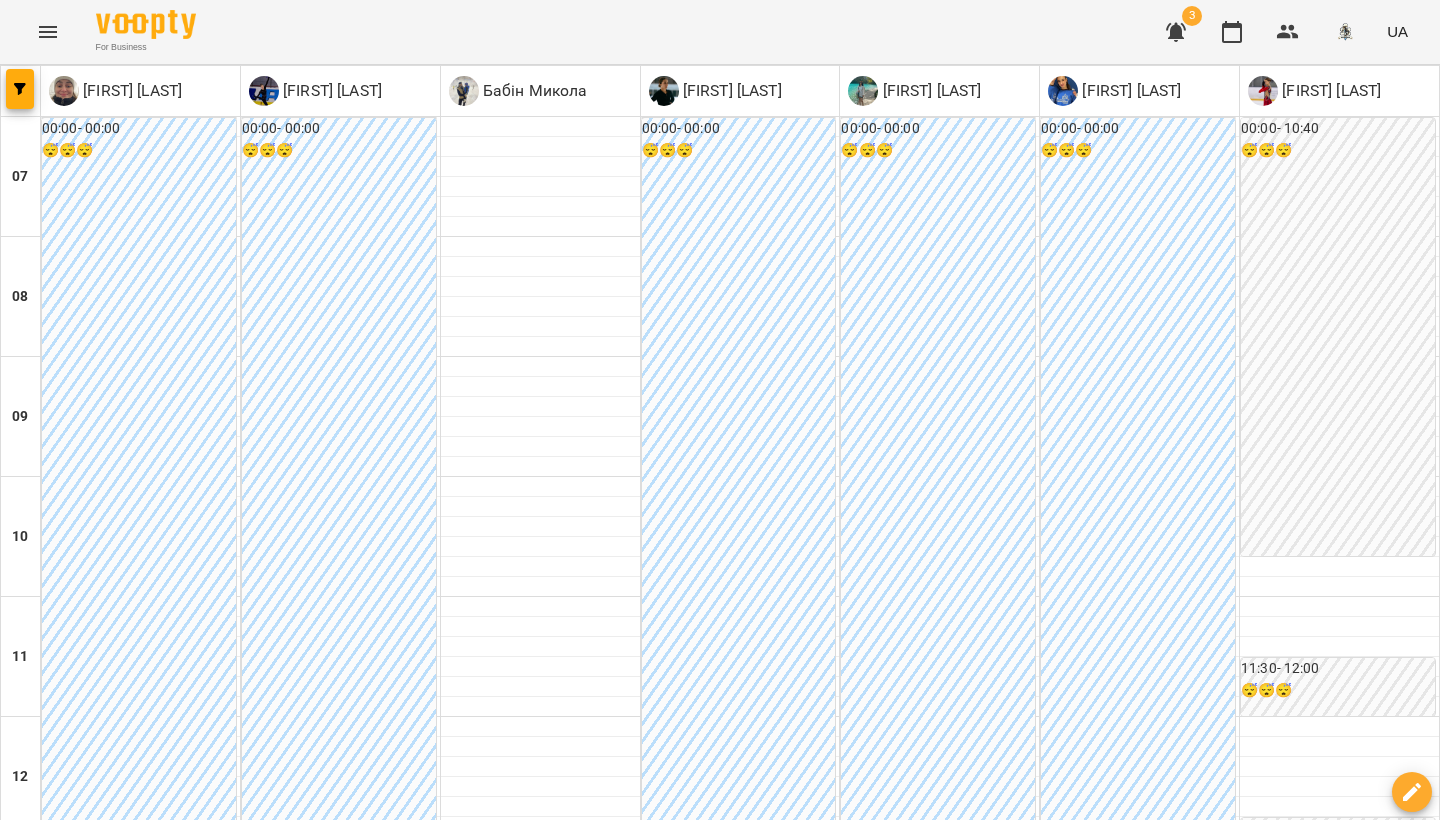 click on "ср" at bounding box center (612, 1943) 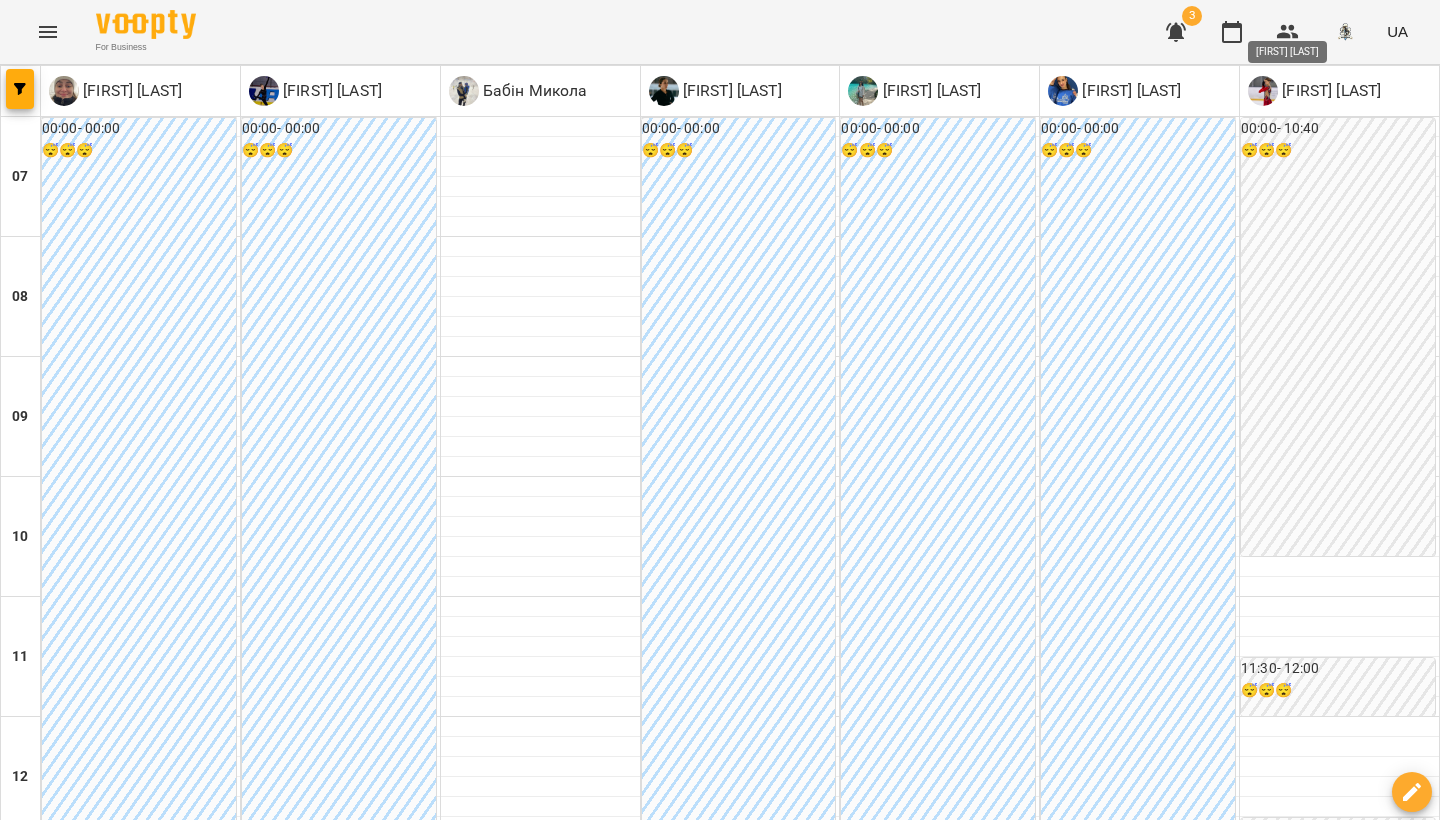 click on "[FIRST] [LAST]" at bounding box center (1329, 91) 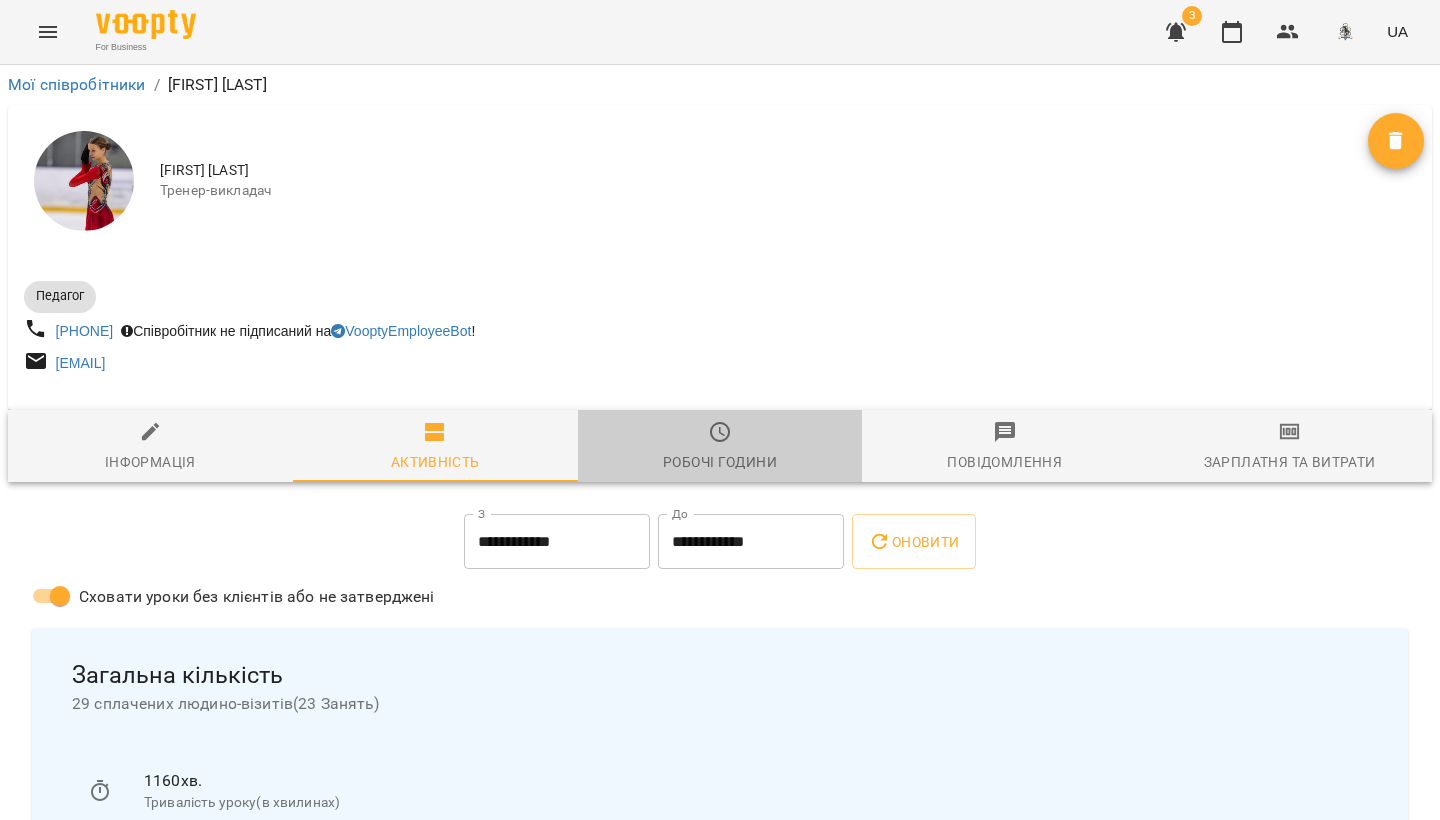 click on "Робочі години" at bounding box center (720, 447) 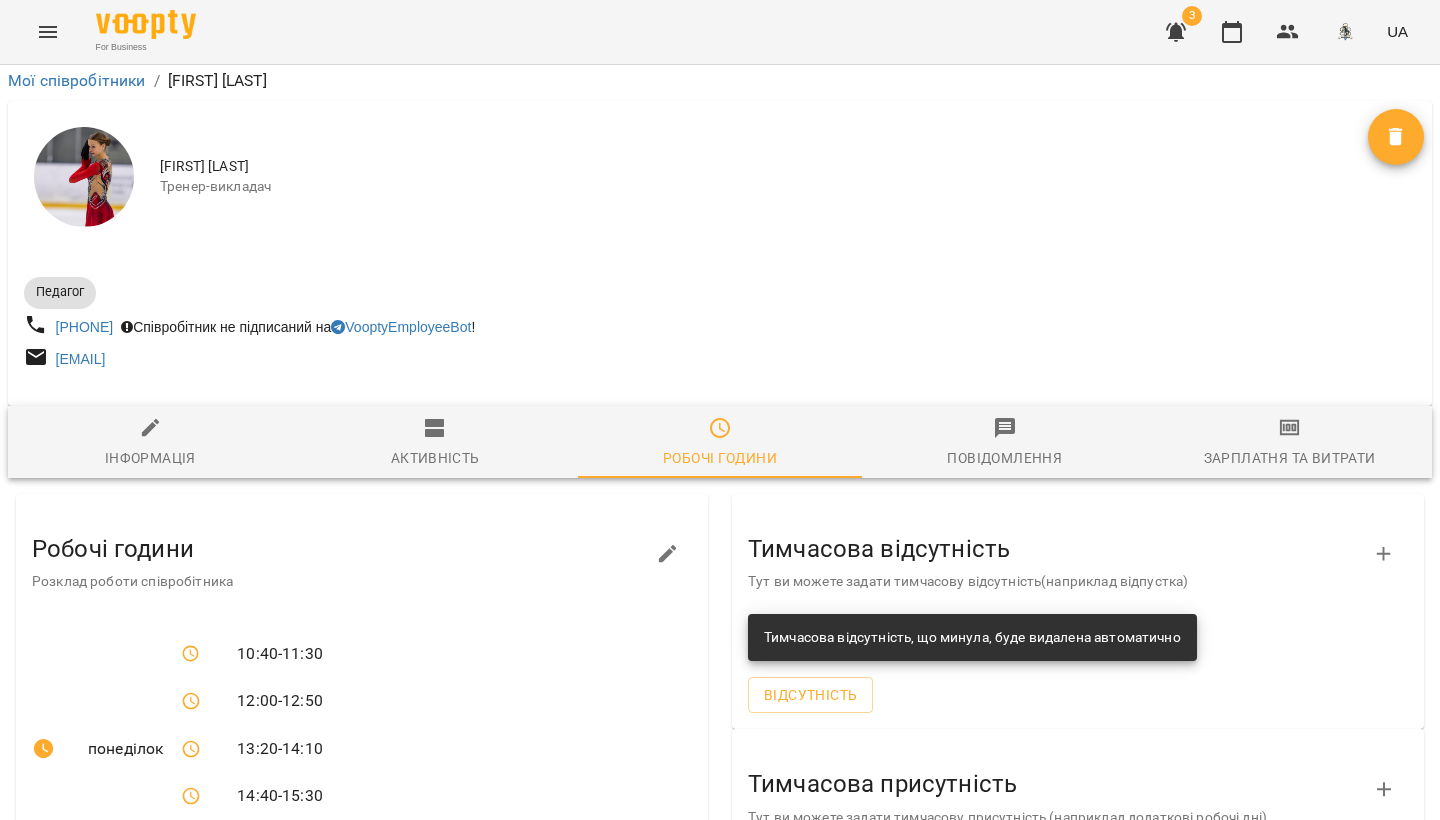 scroll, scrollTop: 231, scrollLeft: 0, axis: vertical 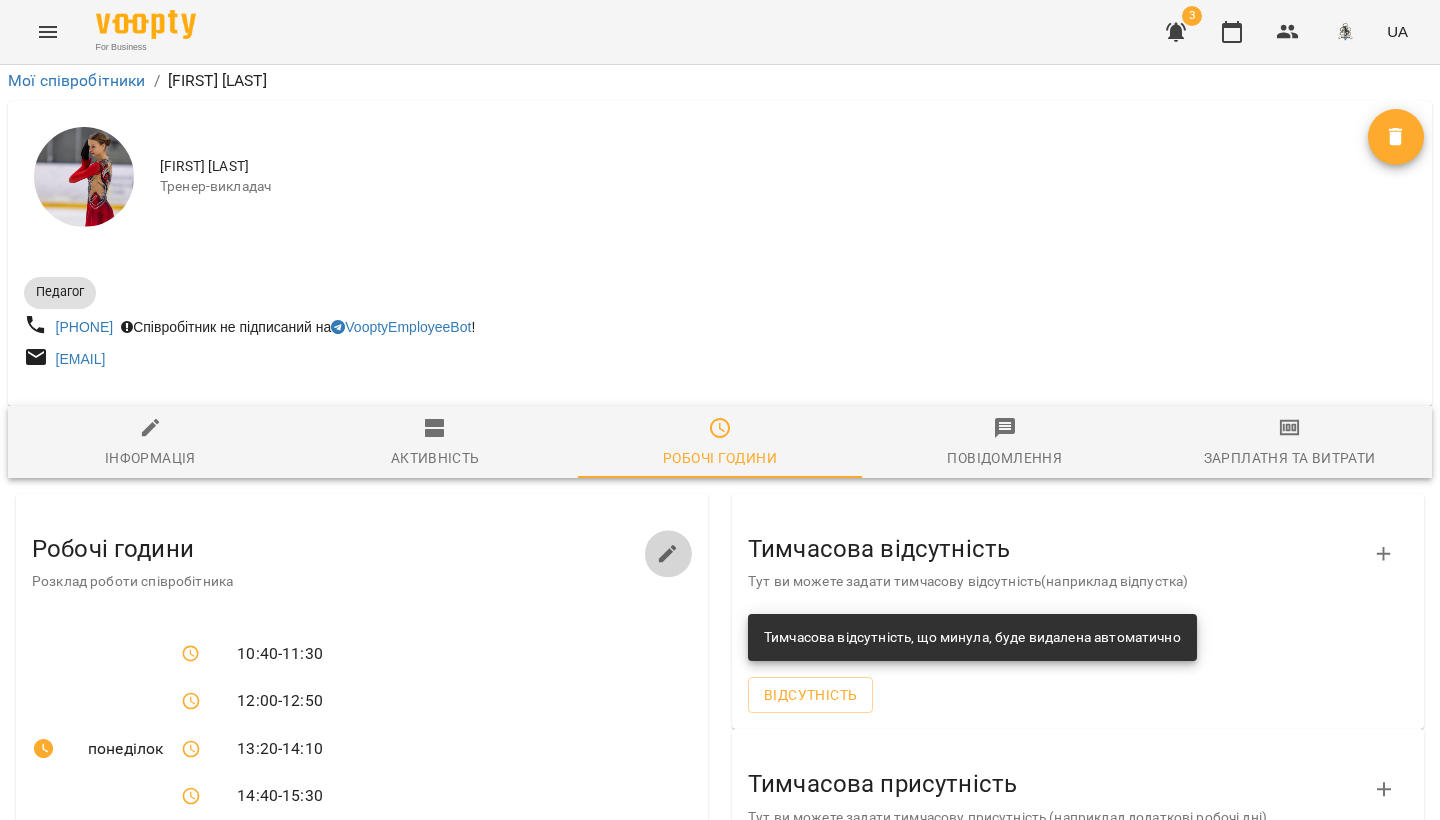 click 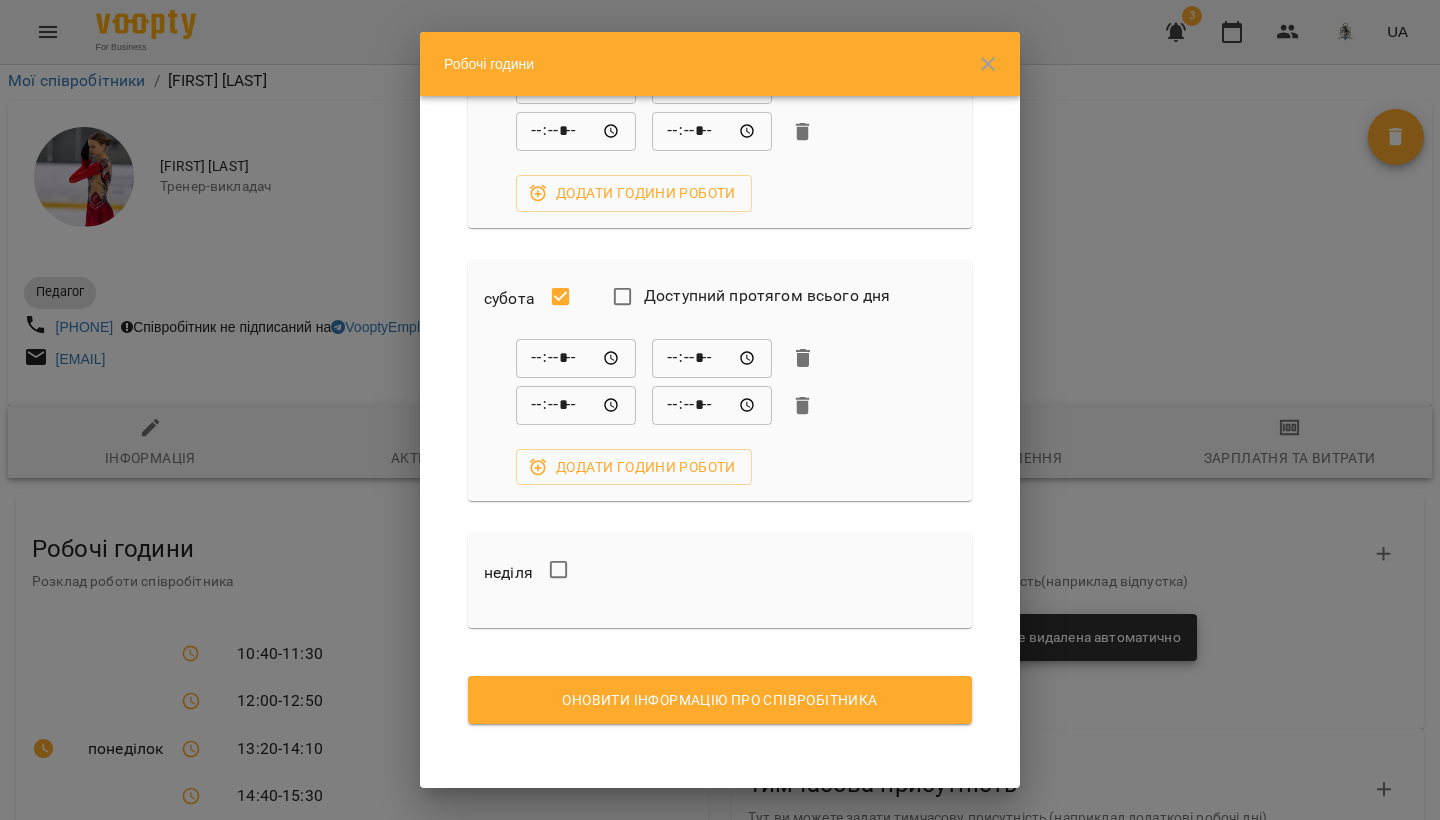 scroll, scrollTop: 2096, scrollLeft: 0, axis: vertical 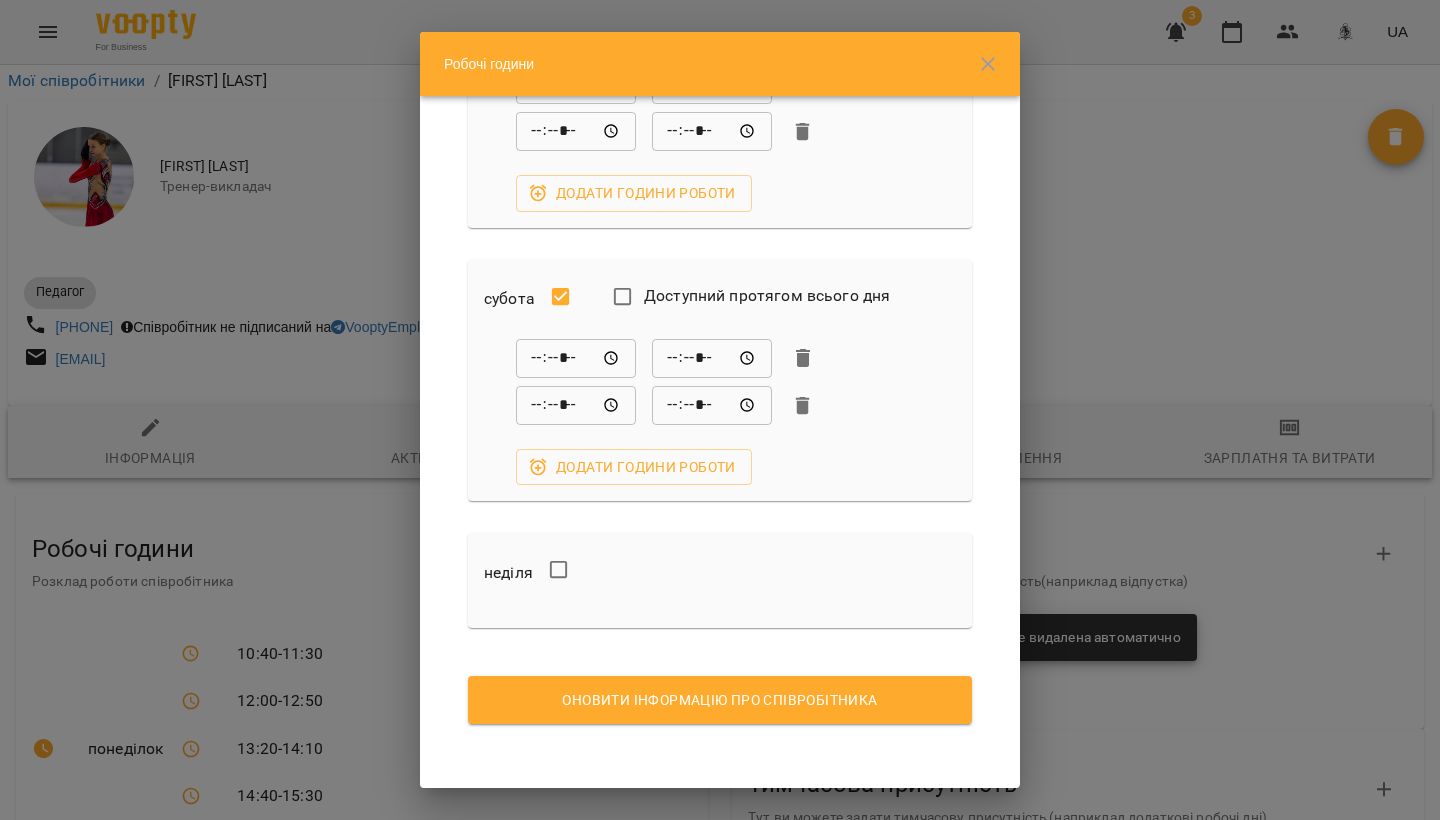 click on "Оновити інформацію про співробітника" at bounding box center [720, 700] 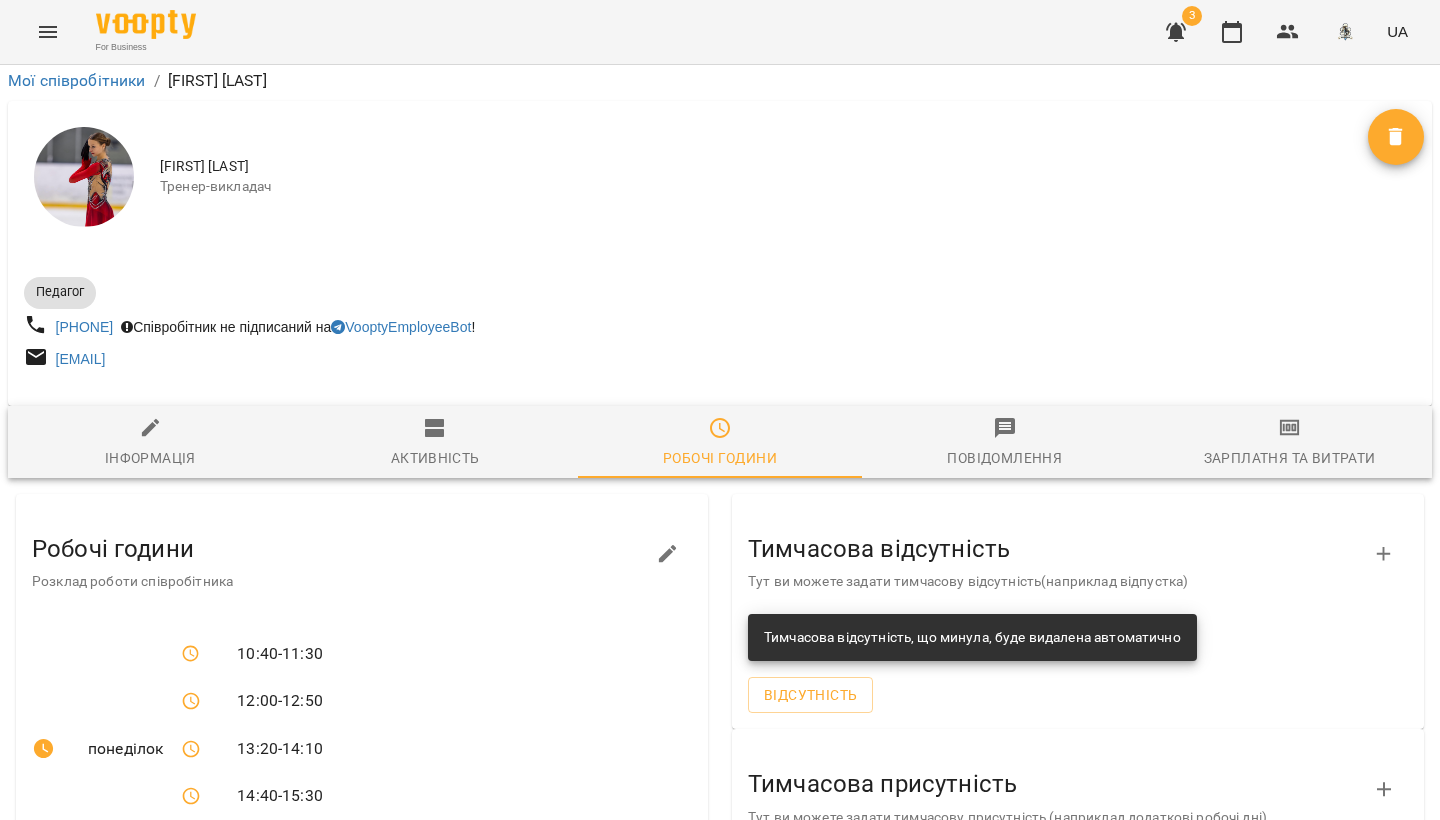 scroll, scrollTop: 309, scrollLeft: 0, axis: vertical 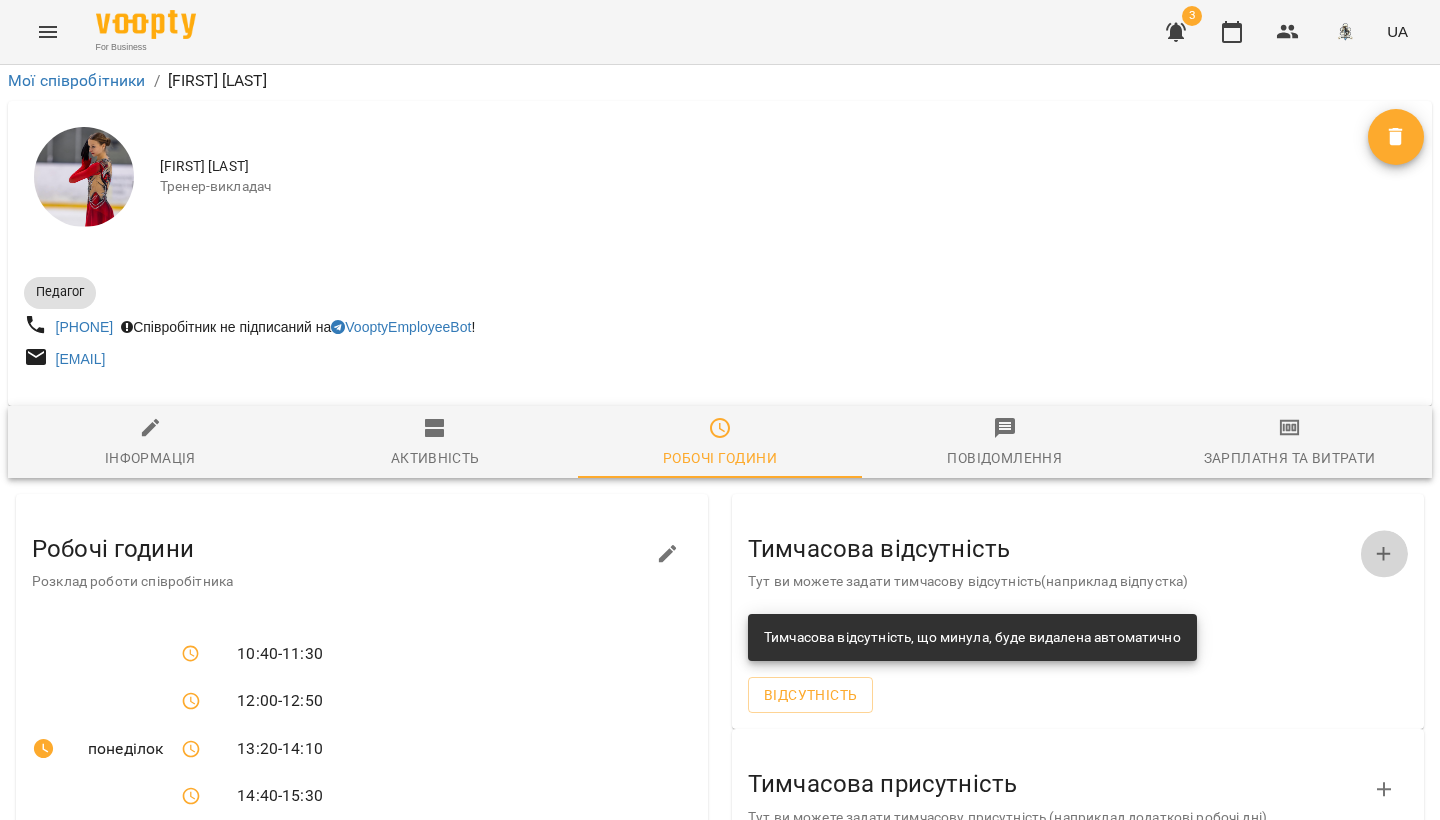 click 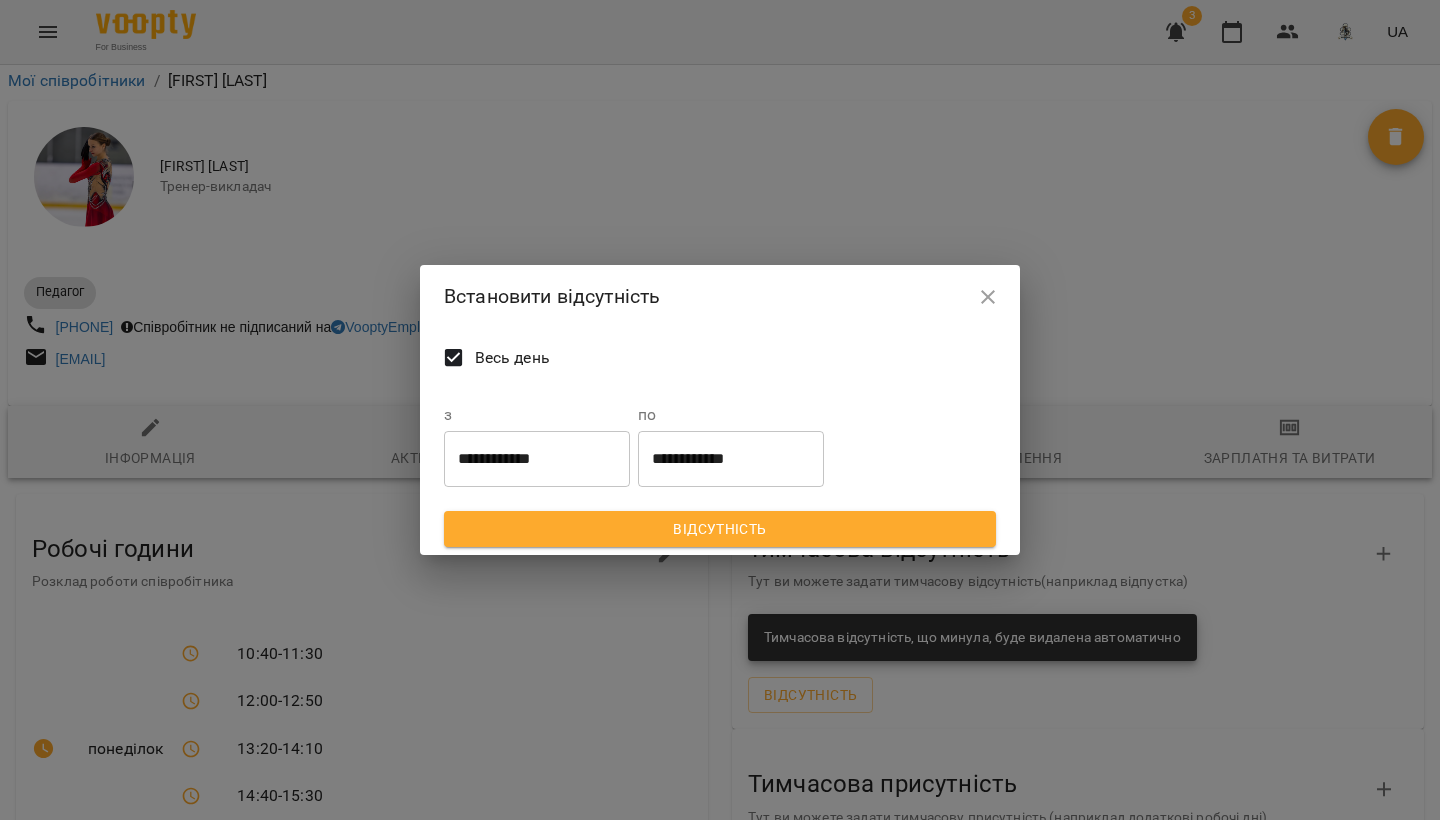 click at bounding box center [988, 297] 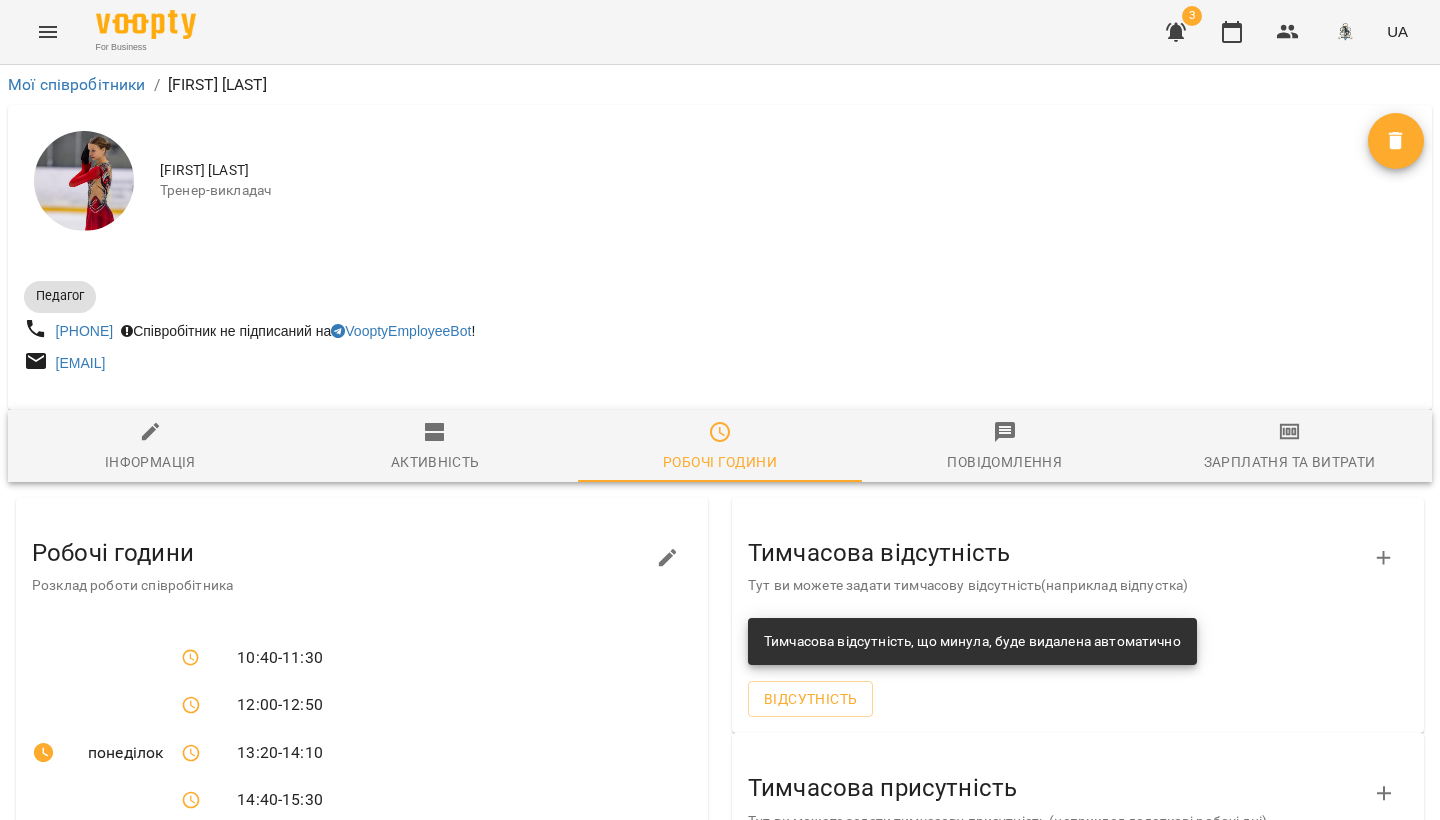 scroll, scrollTop: 0, scrollLeft: 0, axis: both 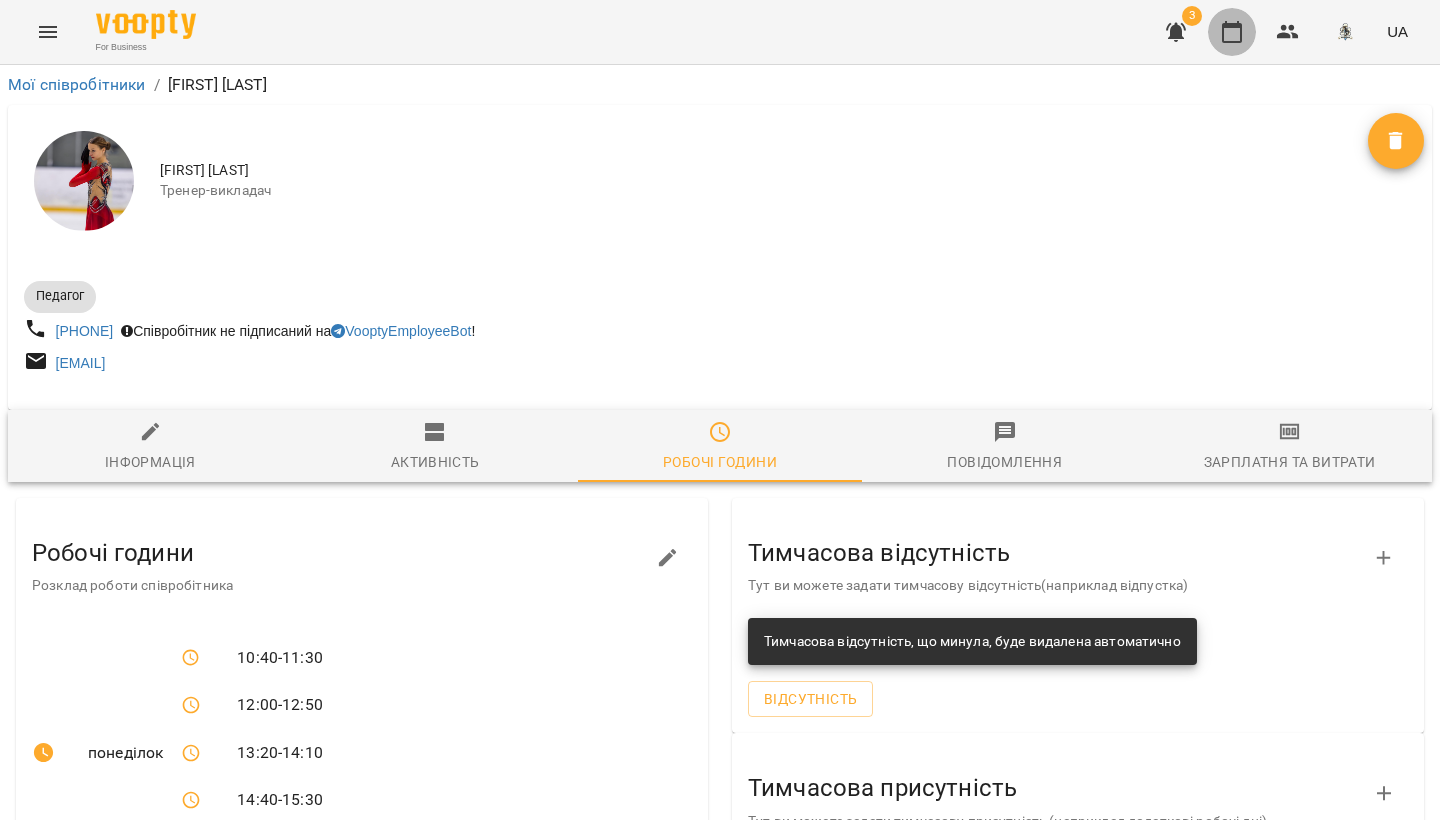 click 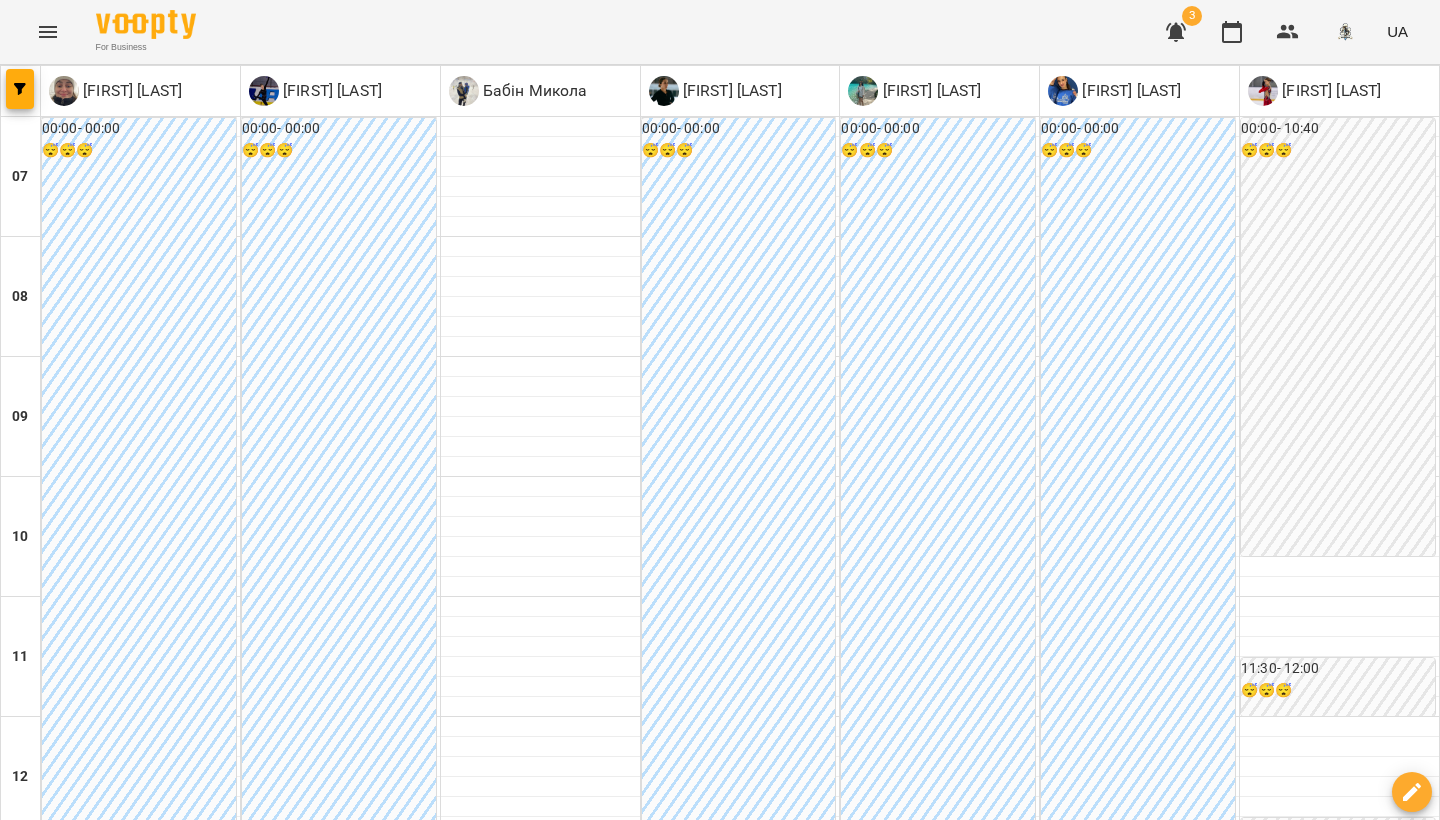 click at bounding box center (48, 32) 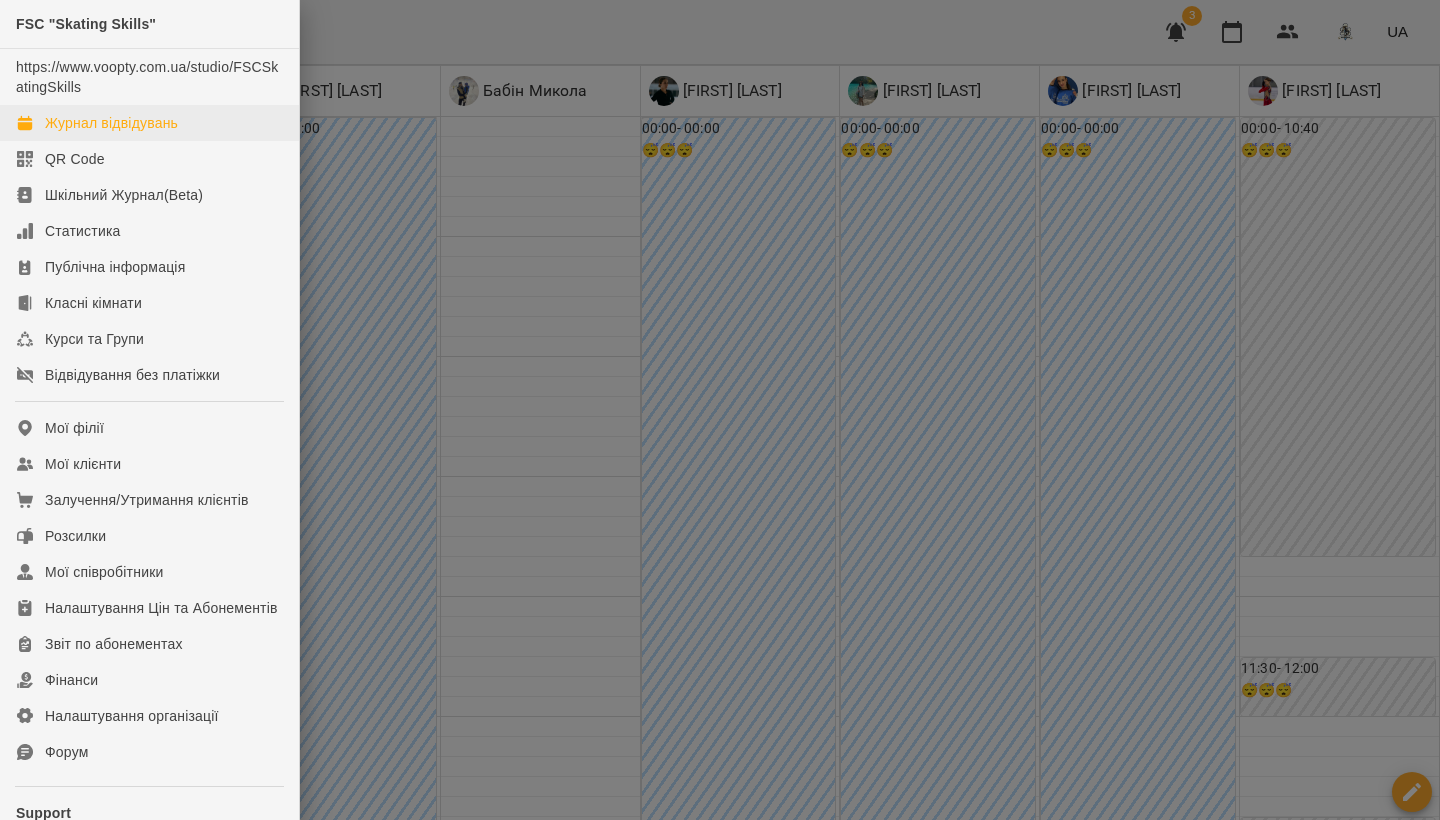 scroll, scrollTop: 1, scrollLeft: 0, axis: vertical 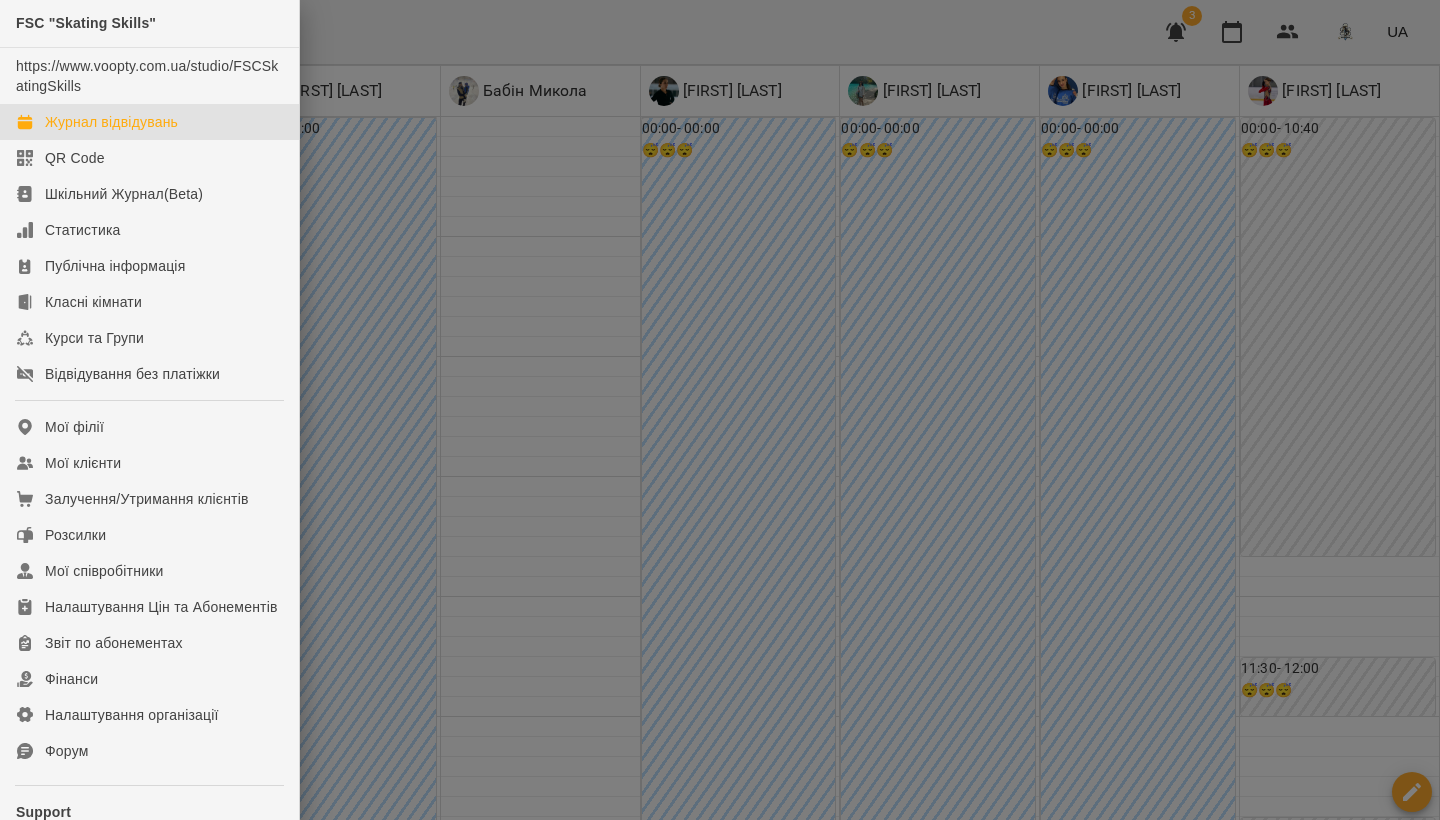 click at bounding box center [720, 410] 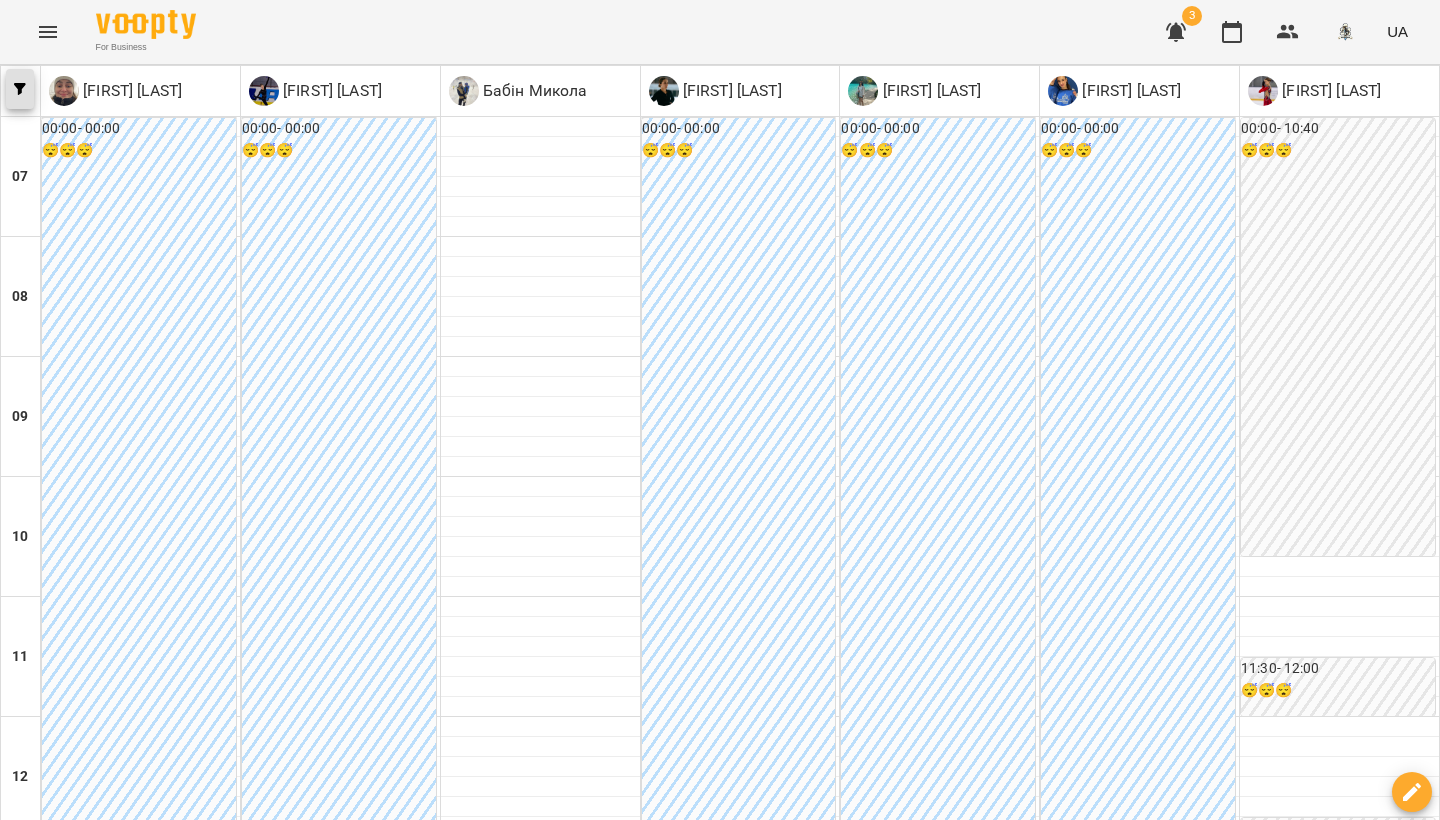 click at bounding box center (20, 89) 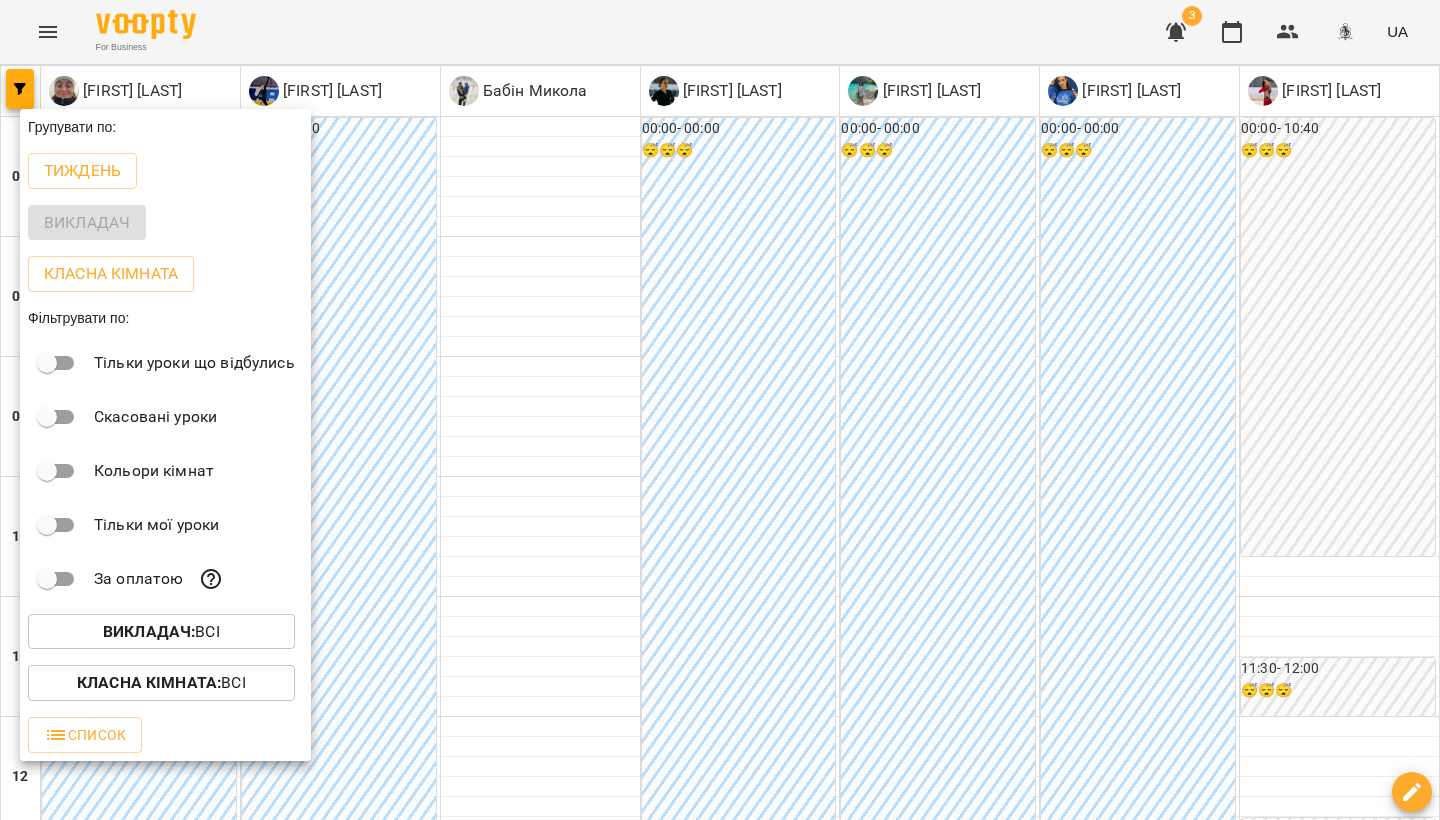 click on "Викладач" at bounding box center [165, 223] 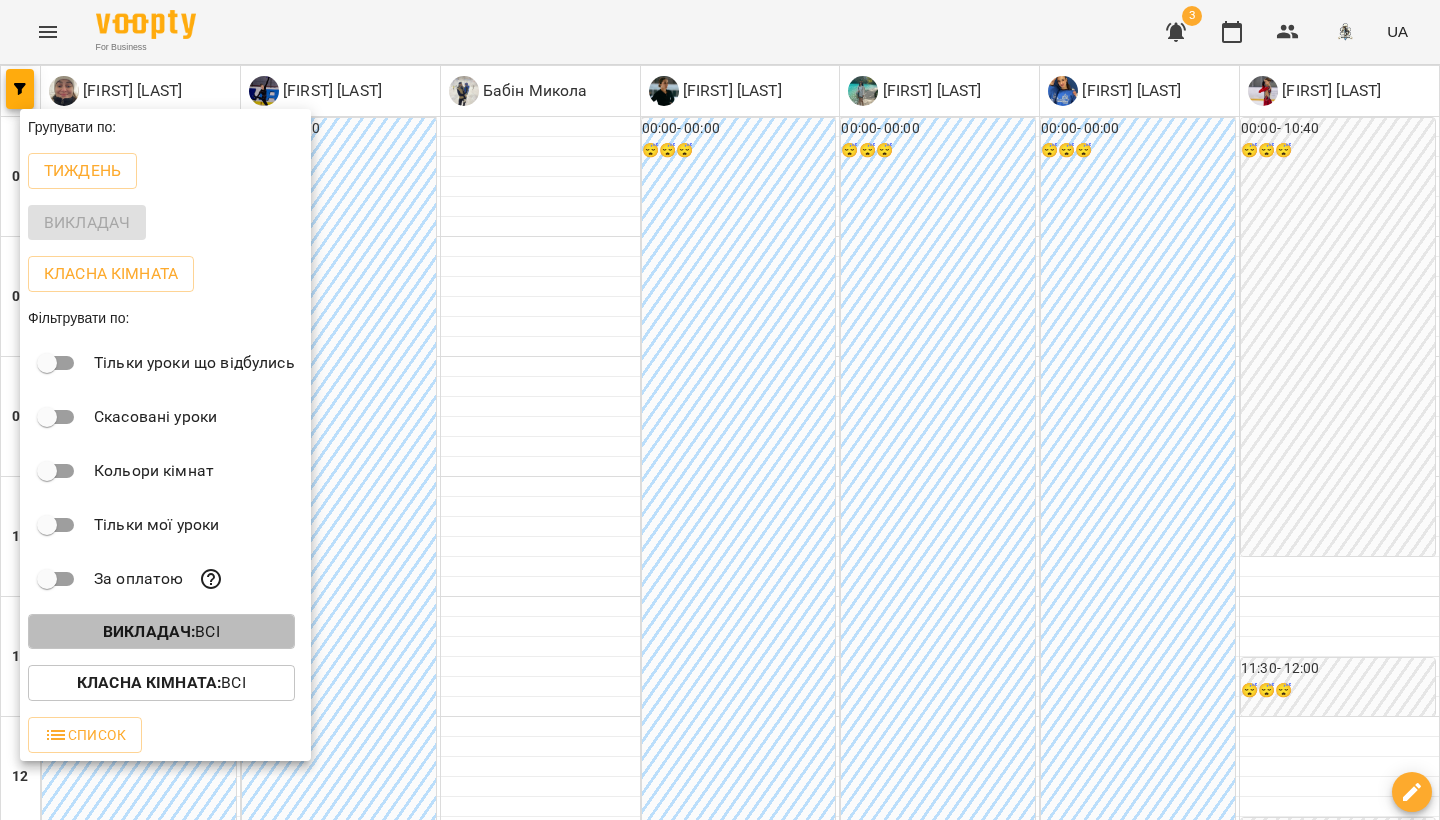 click on "Викладач :  Всі" at bounding box center (161, 632) 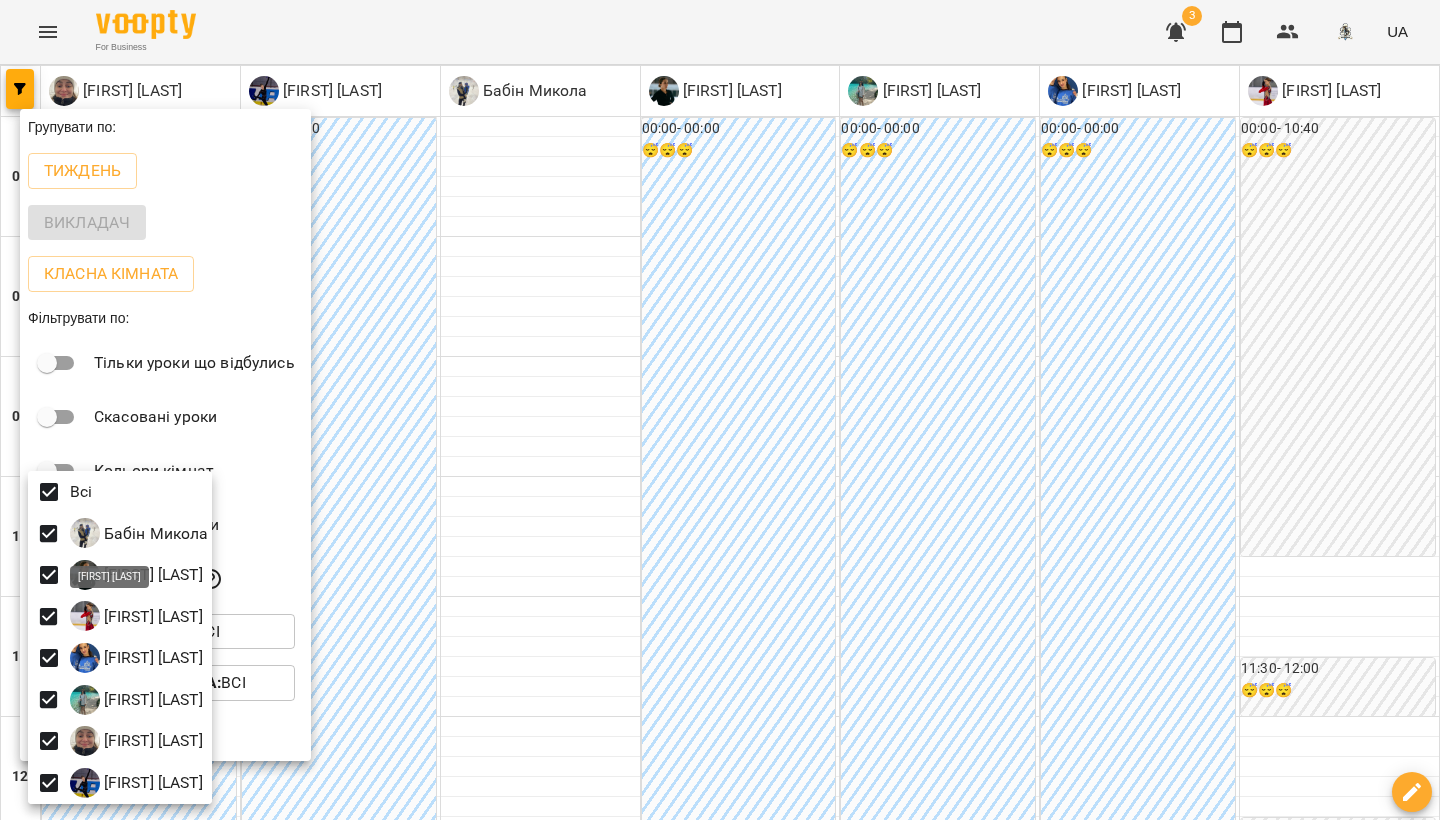 click on "[FIRST] [LAST]" at bounding box center [151, 617] 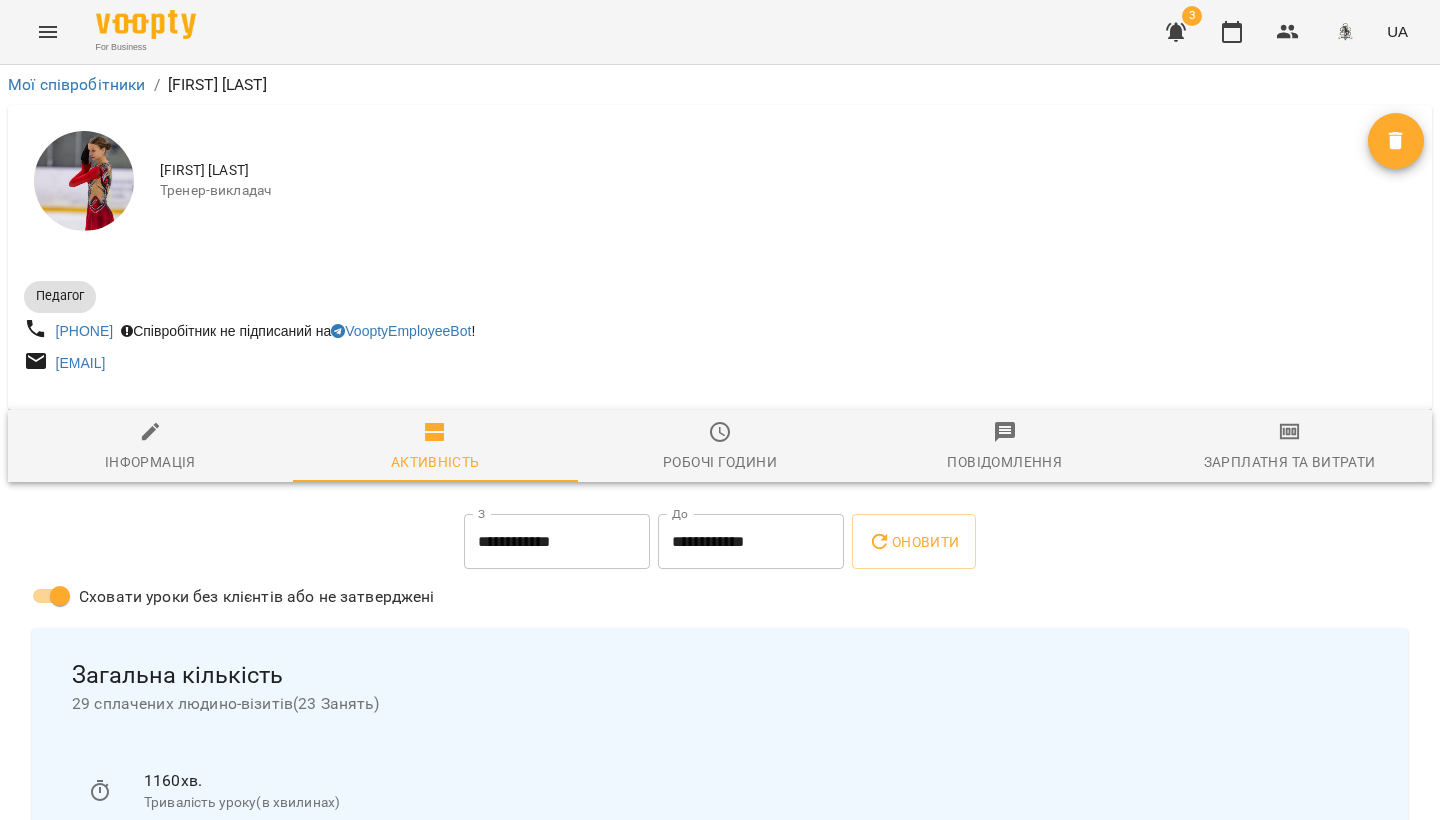 scroll, scrollTop: 0, scrollLeft: 0, axis: both 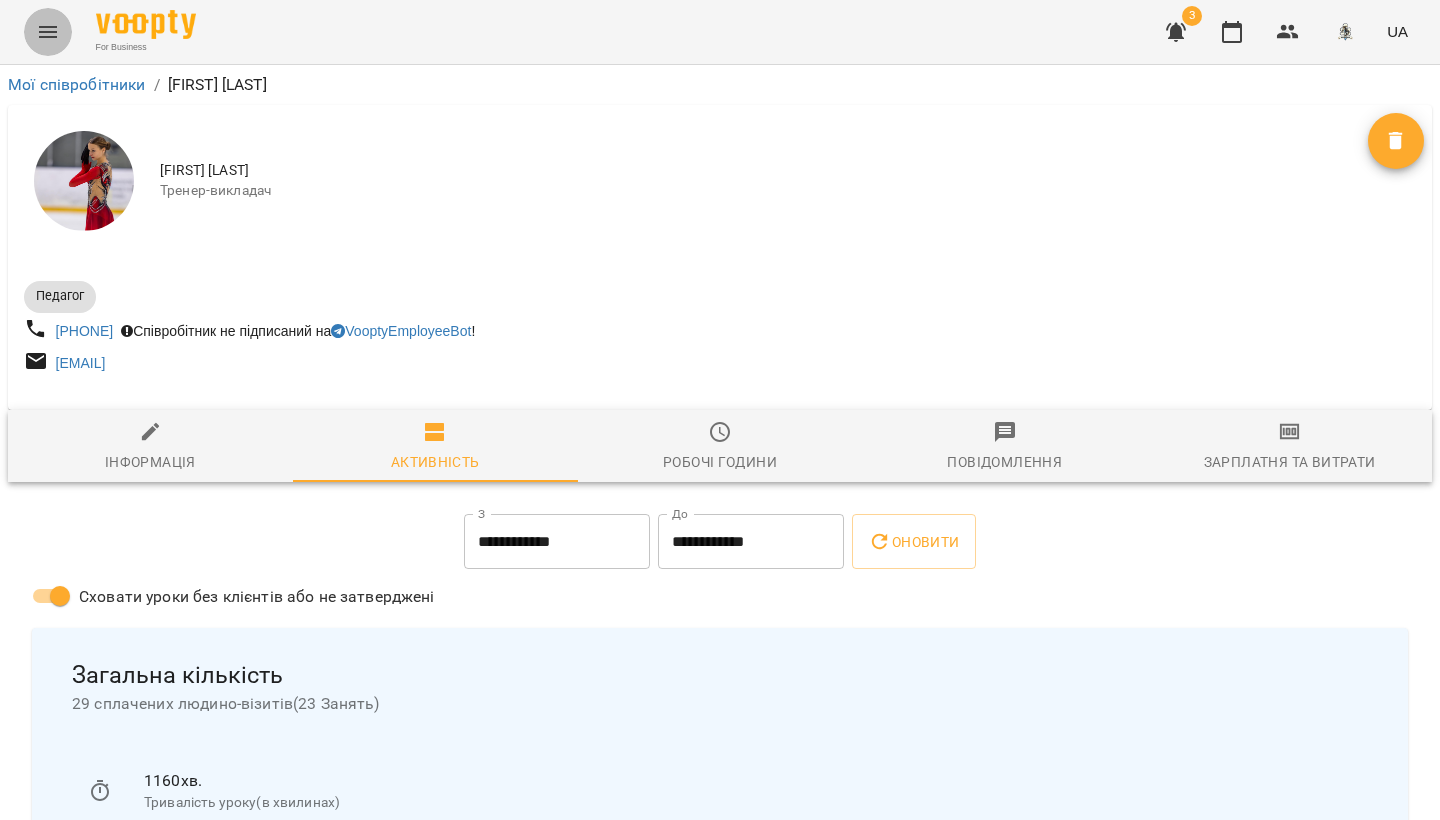 click 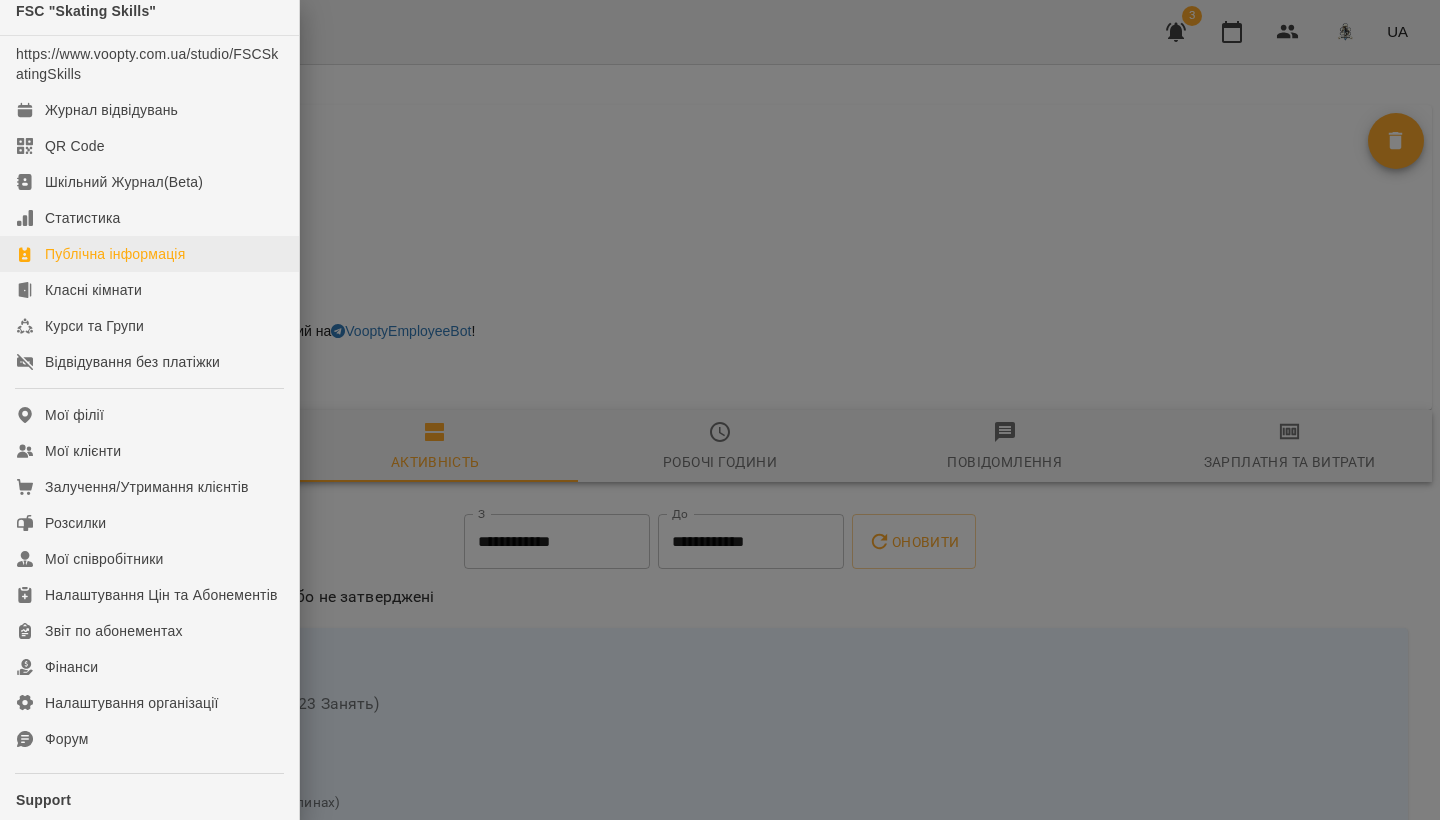 scroll, scrollTop: 11, scrollLeft: 0, axis: vertical 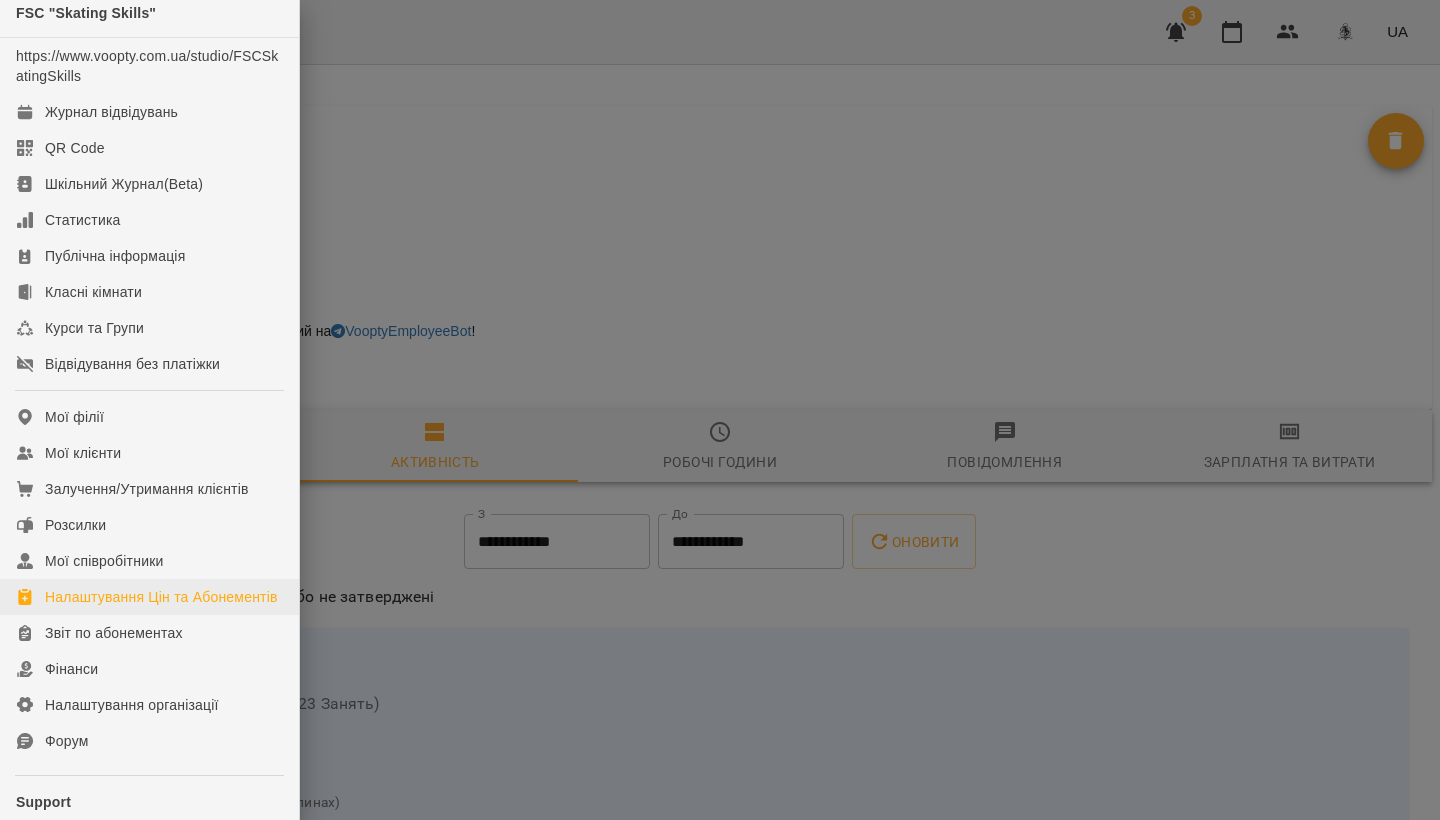 click on "Налаштування Цін та Абонементів" at bounding box center [161, 597] 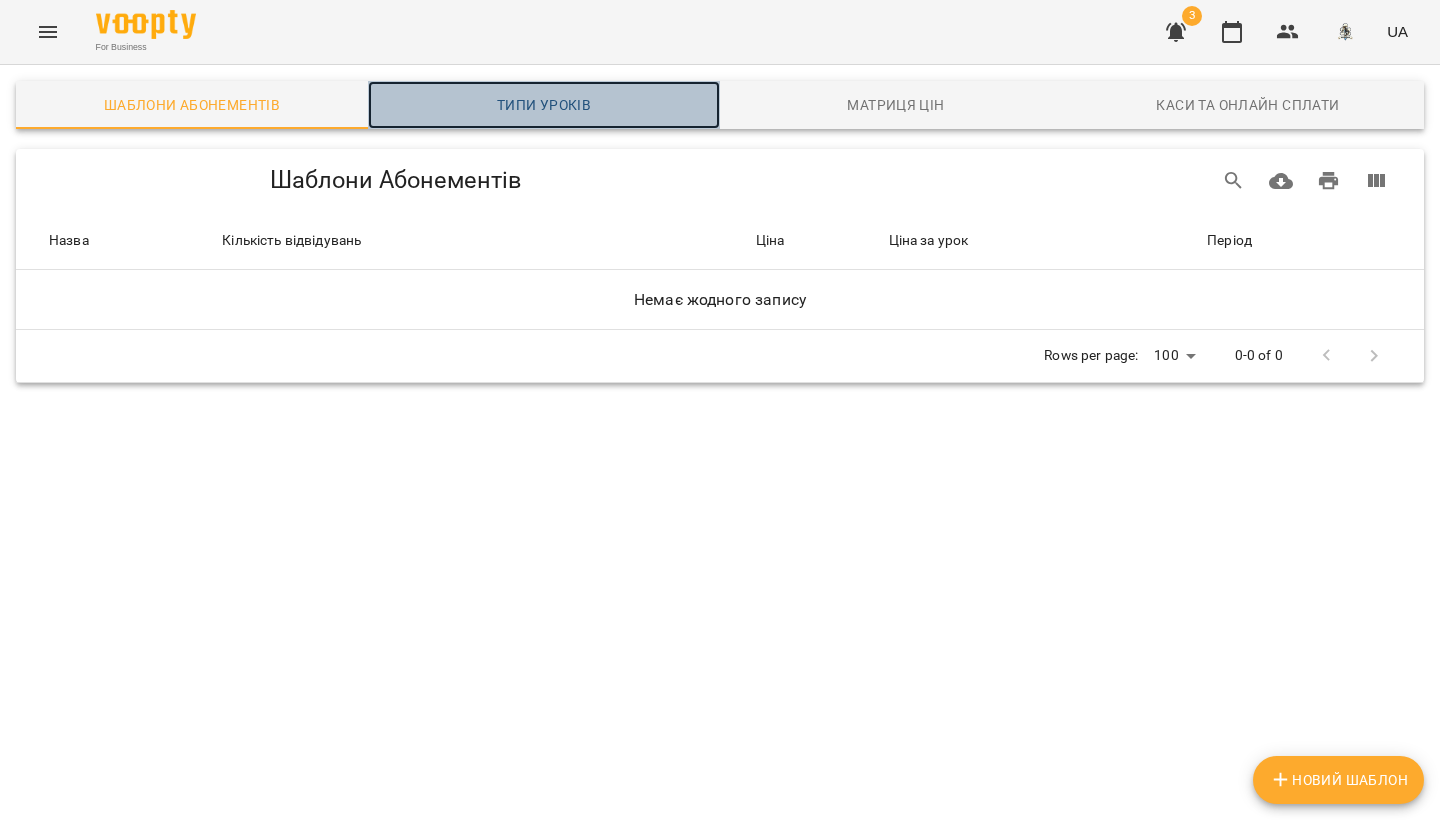 click on "Типи уроків" at bounding box center [544, 105] 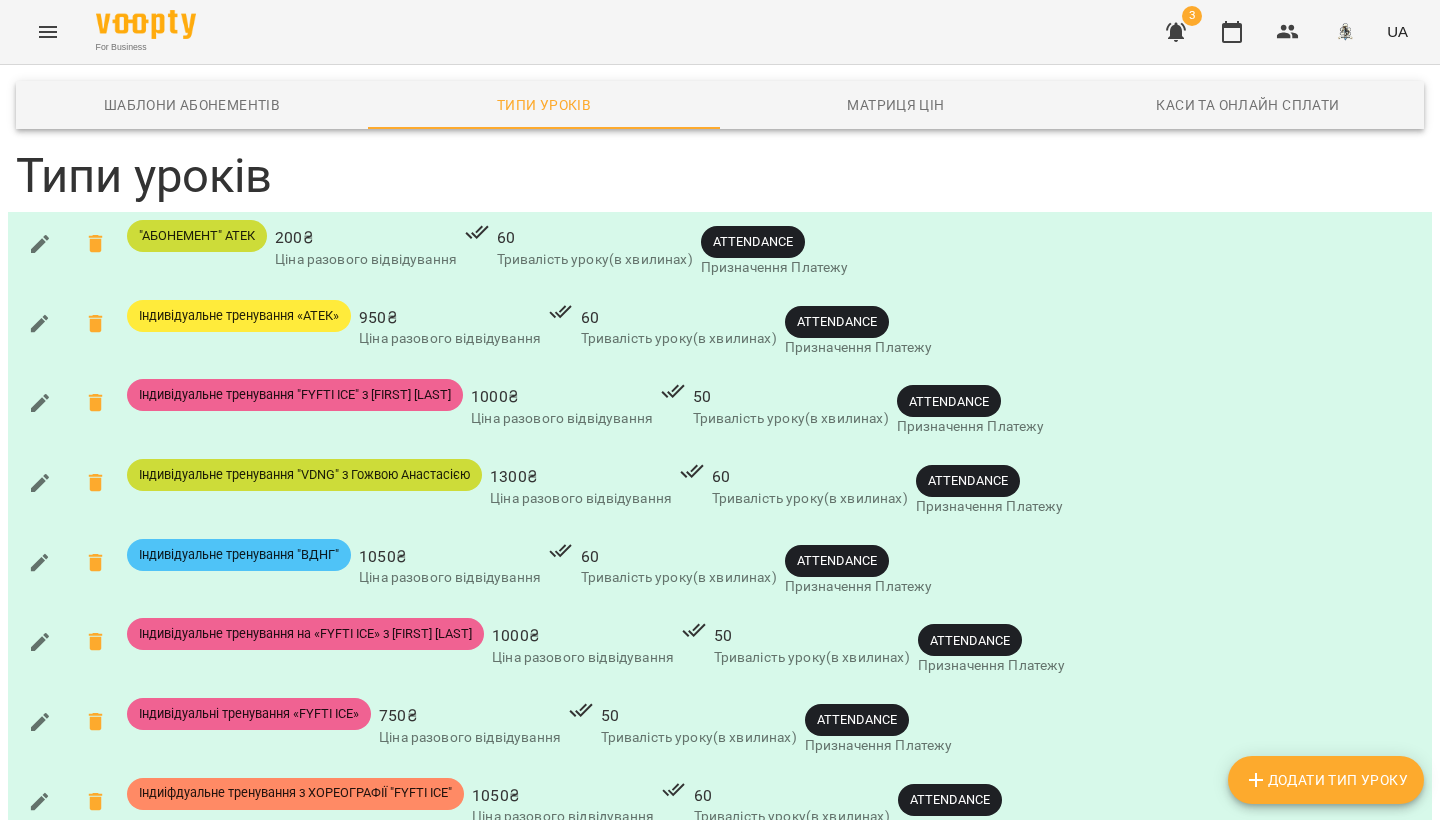 scroll, scrollTop: 294, scrollLeft: 0, axis: vertical 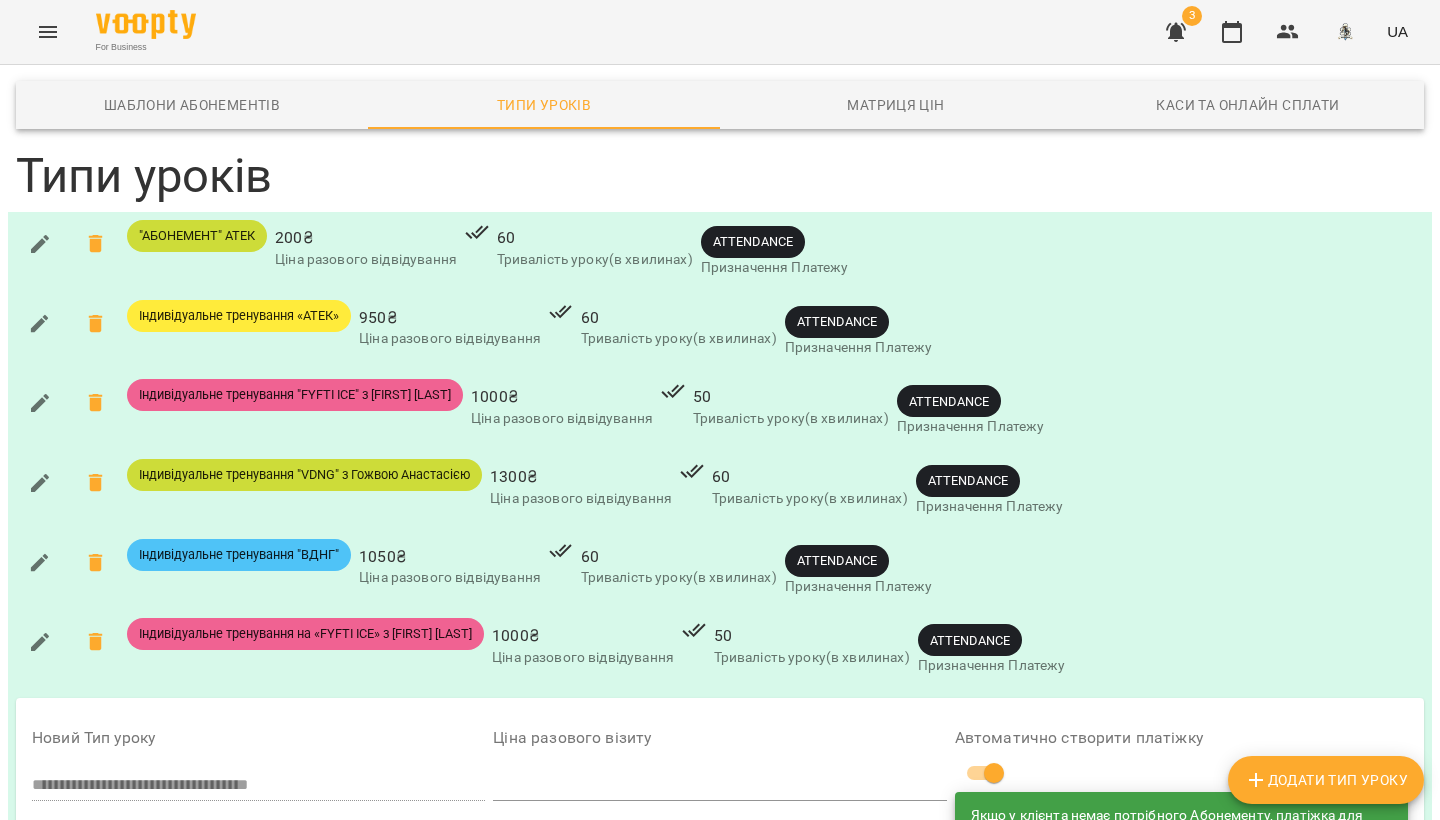 click on "Зберегти" at bounding box center [207, 1127] 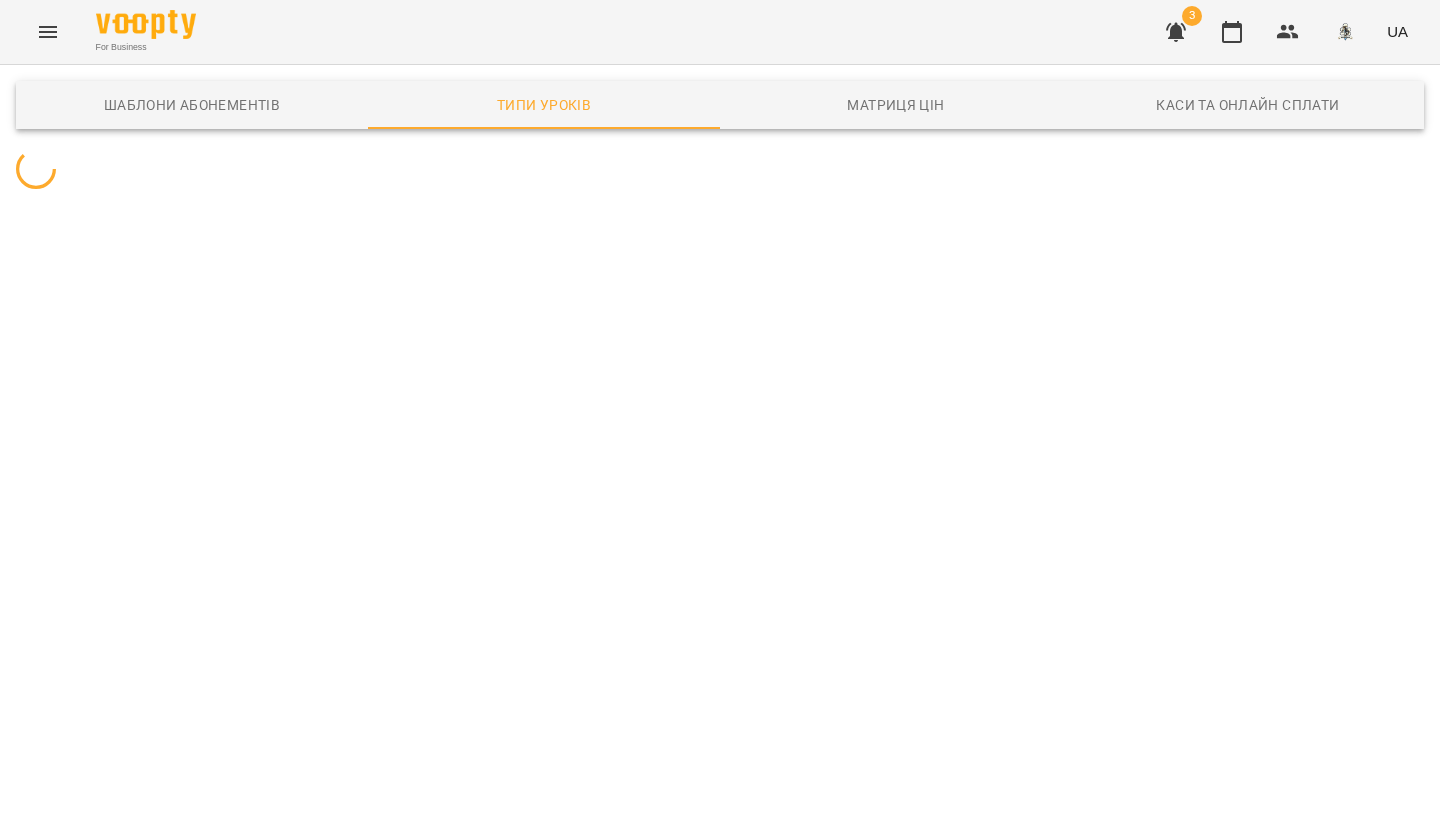 scroll, scrollTop: 0, scrollLeft: 0, axis: both 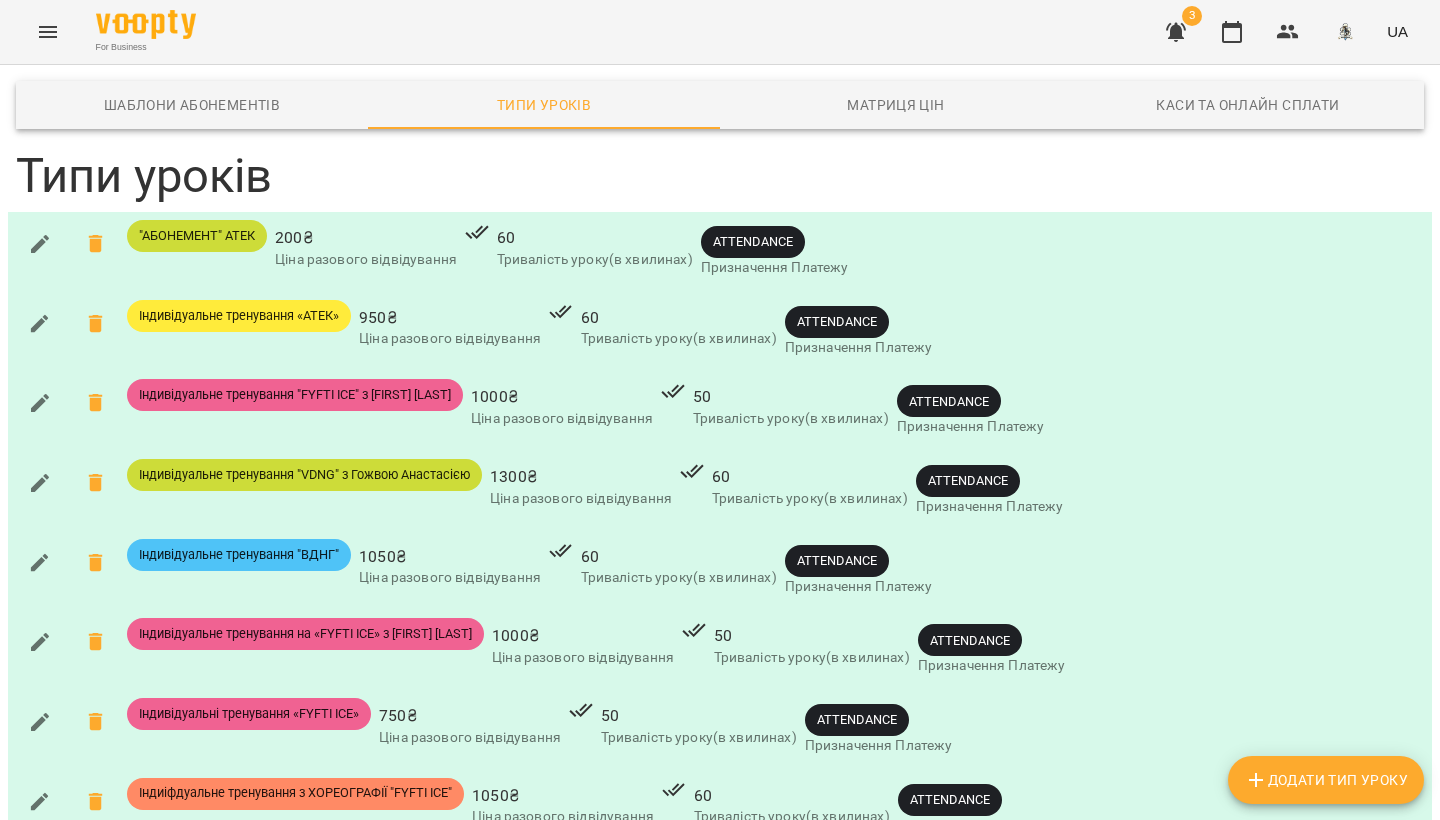click 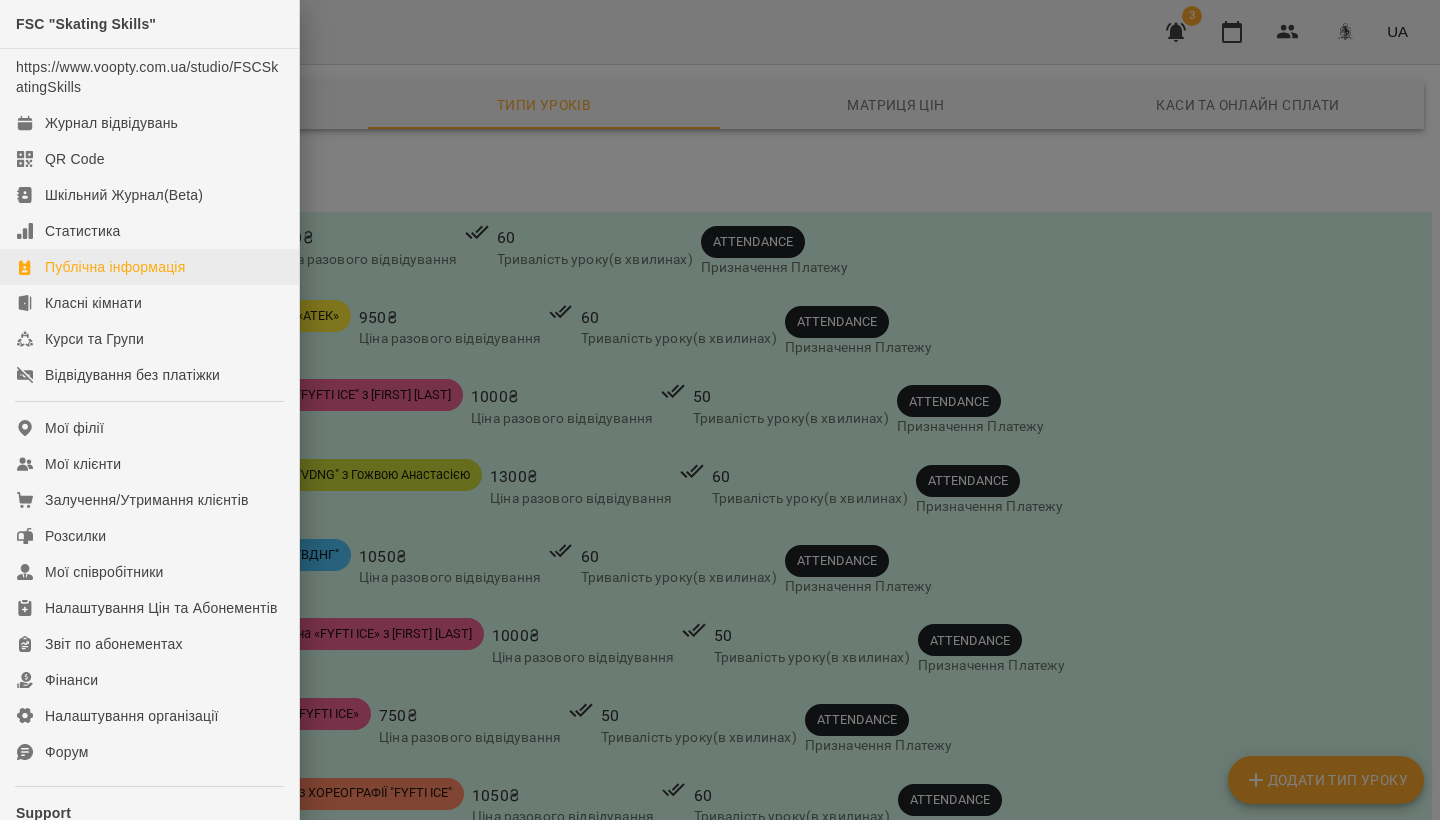 click on "Публічна інформація" at bounding box center (115, 267) 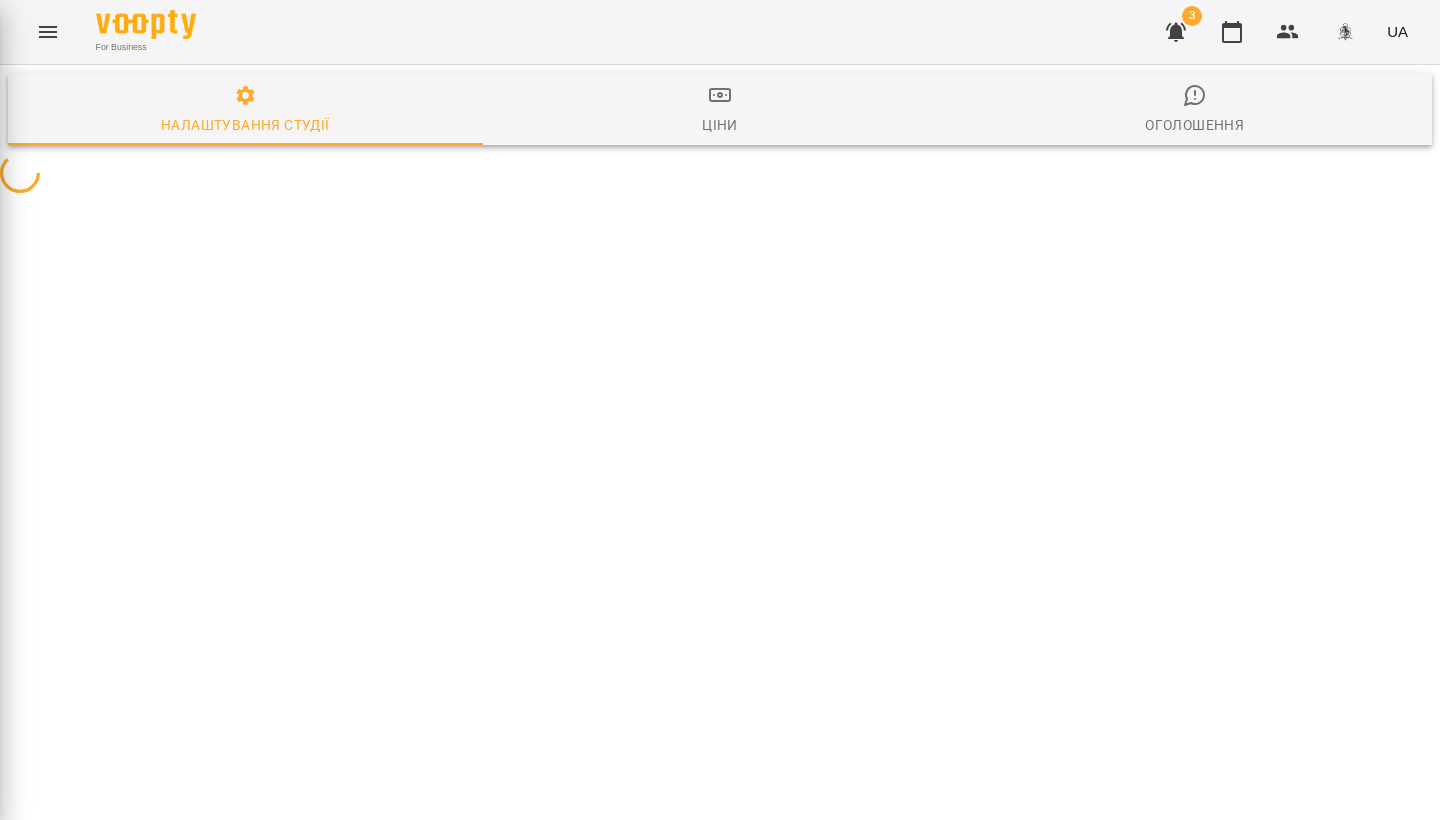 select on "**" 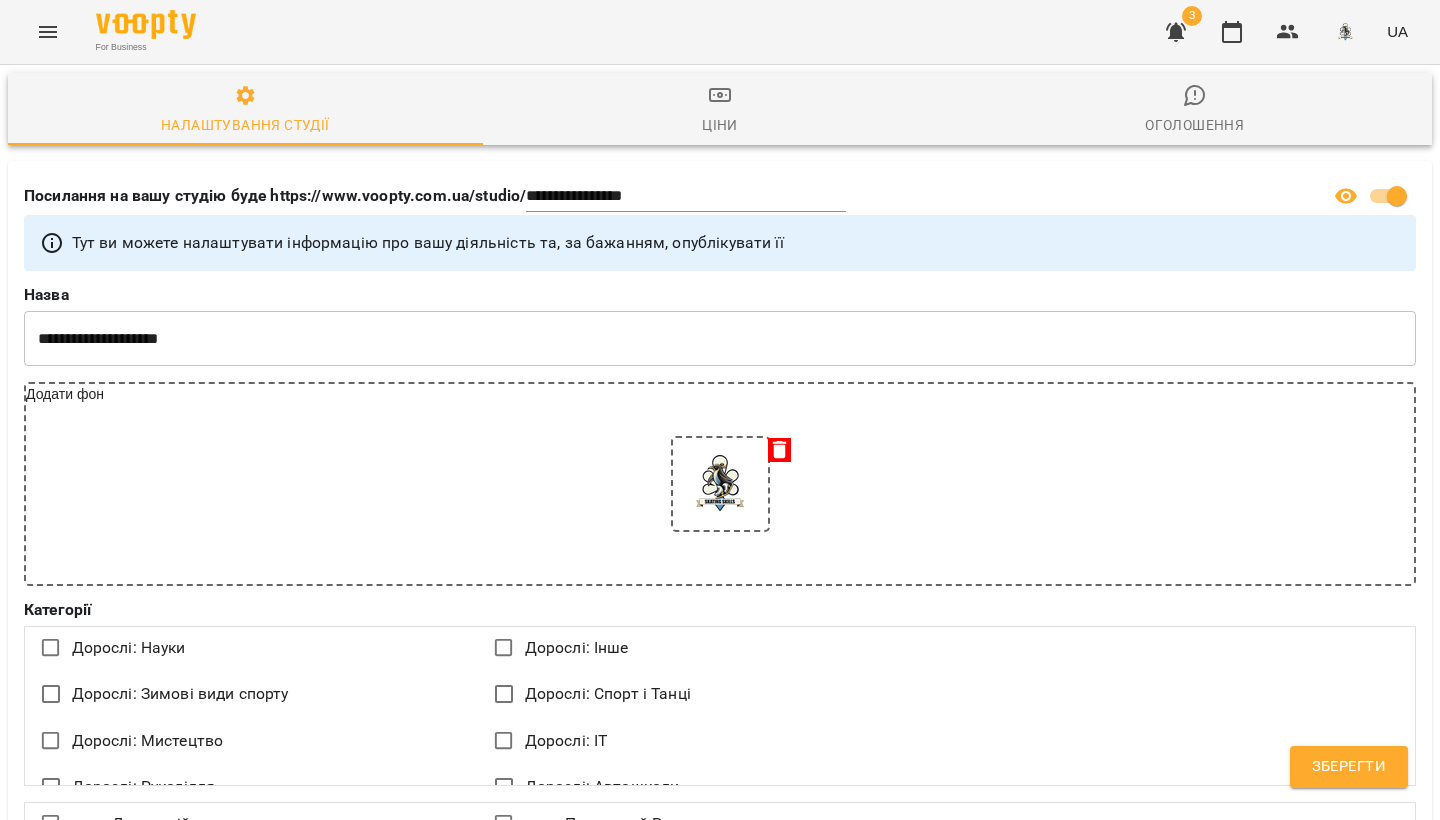 scroll, scrollTop: 3057, scrollLeft: 0, axis: vertical 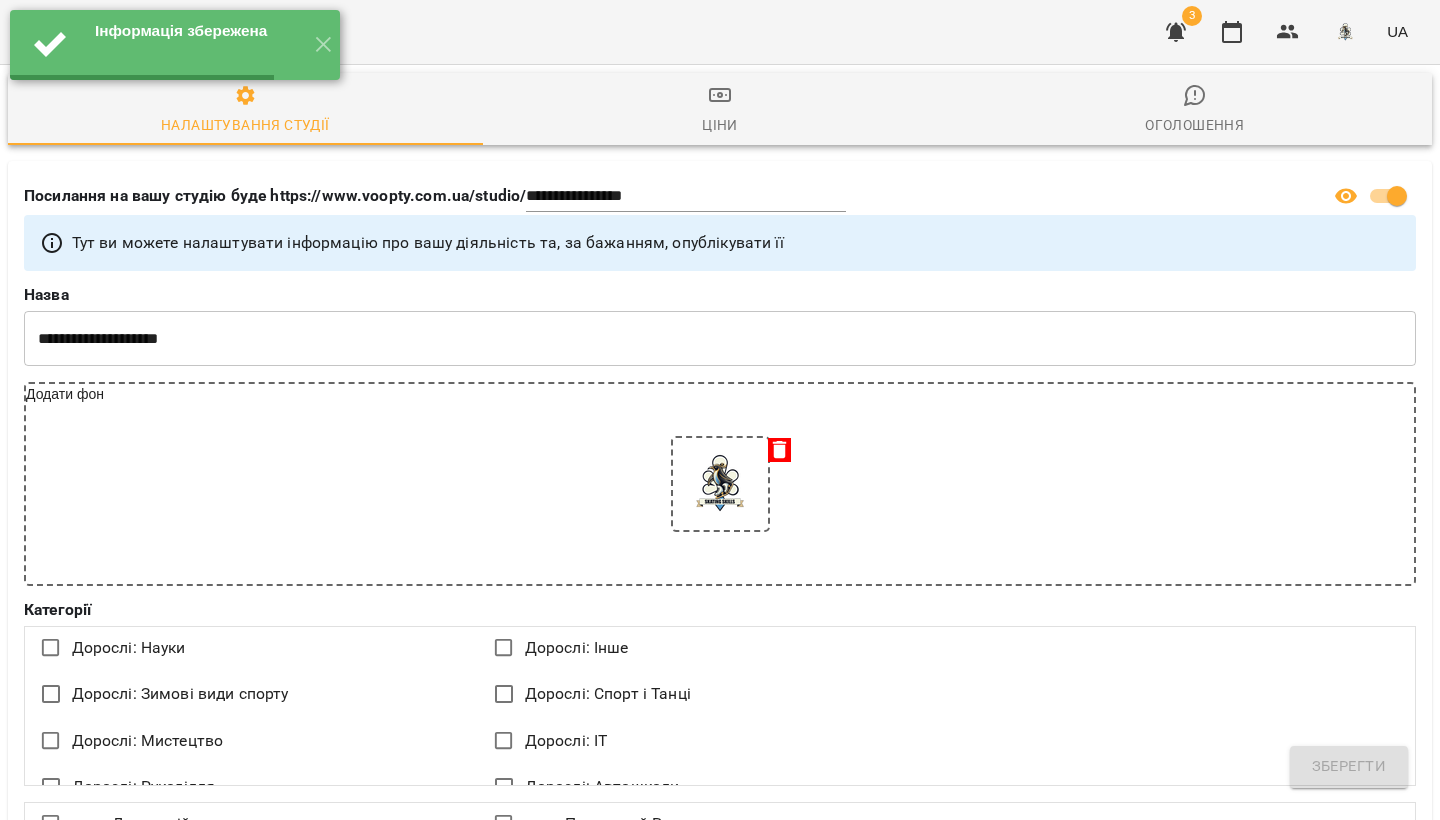 select on "**" 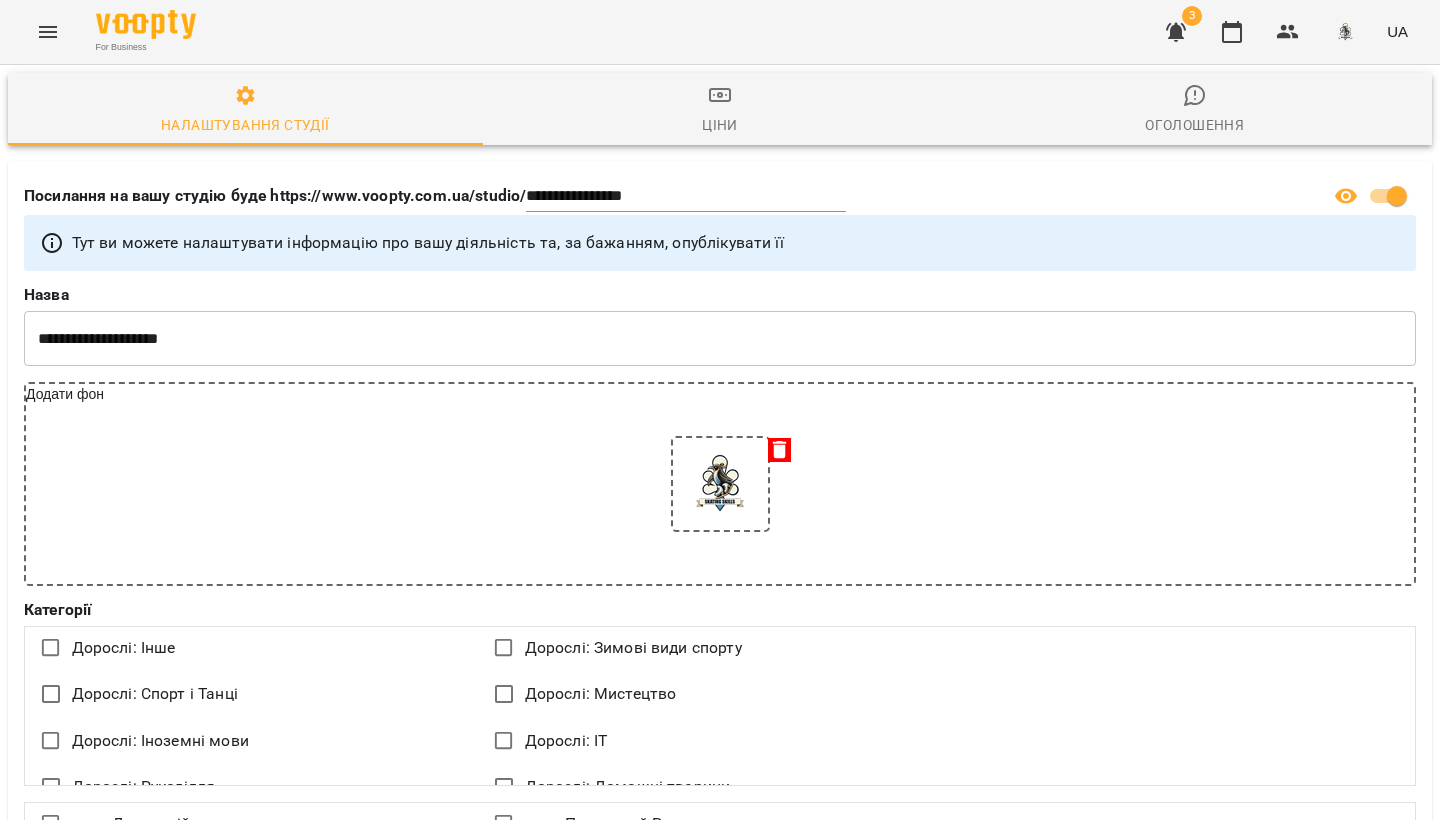 scroll, scrollTop: 0, scrollLeft: 0, axis: both 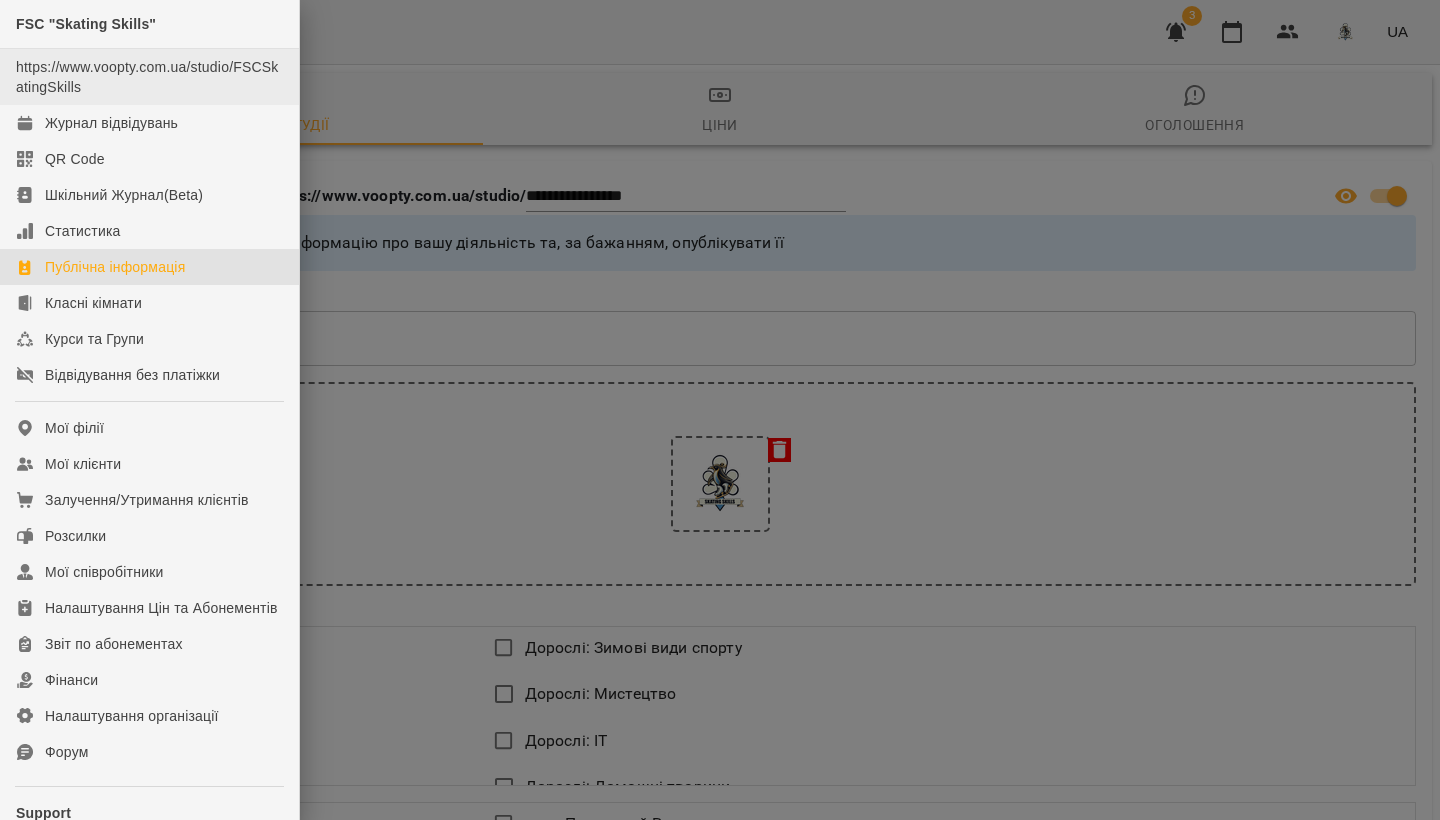 click on "https://www.voopty.com.ua/studio/FSCSkatingSkills" at bounding box center (147, 77) 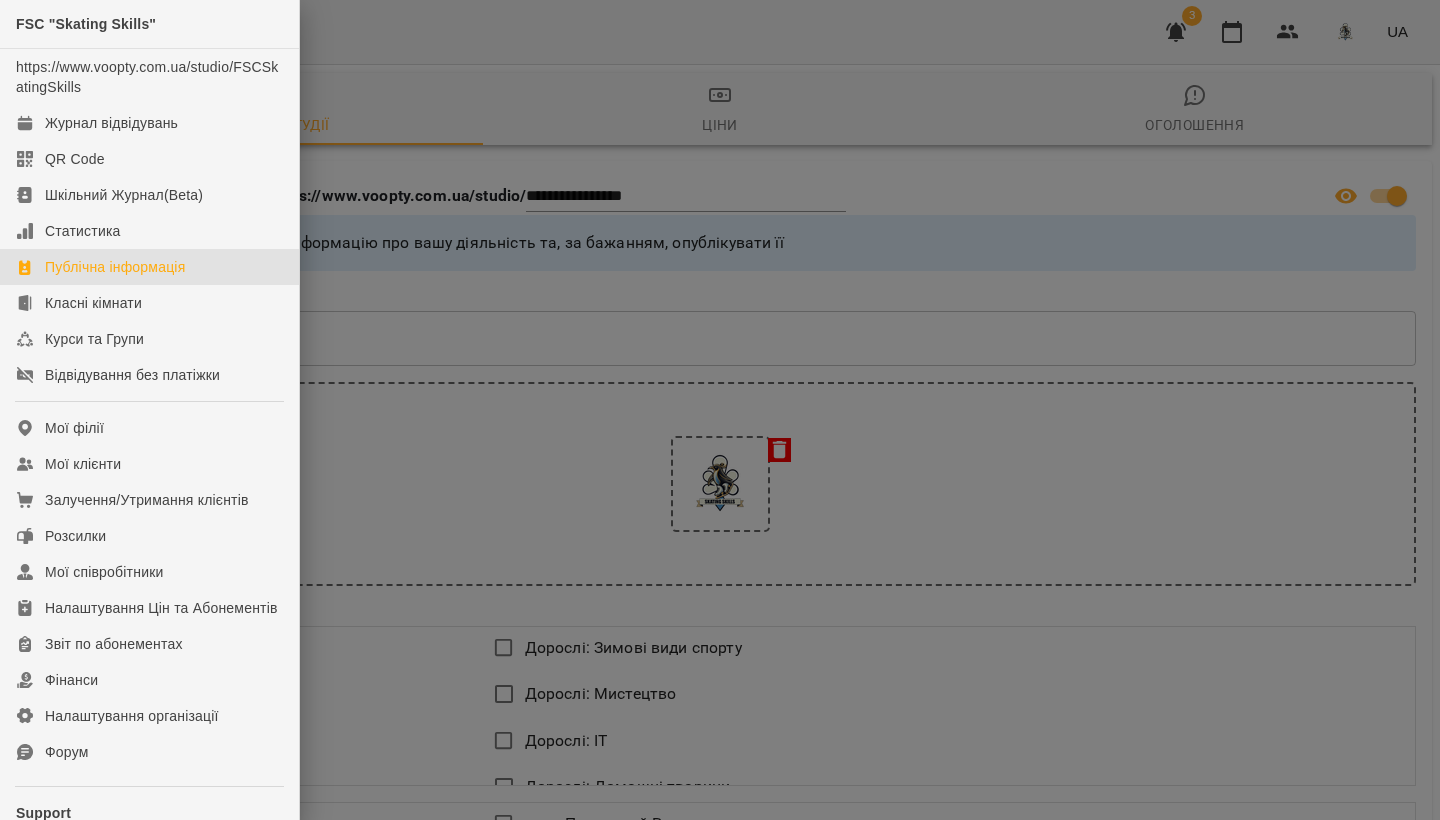 click at bounding box center [720, 410] 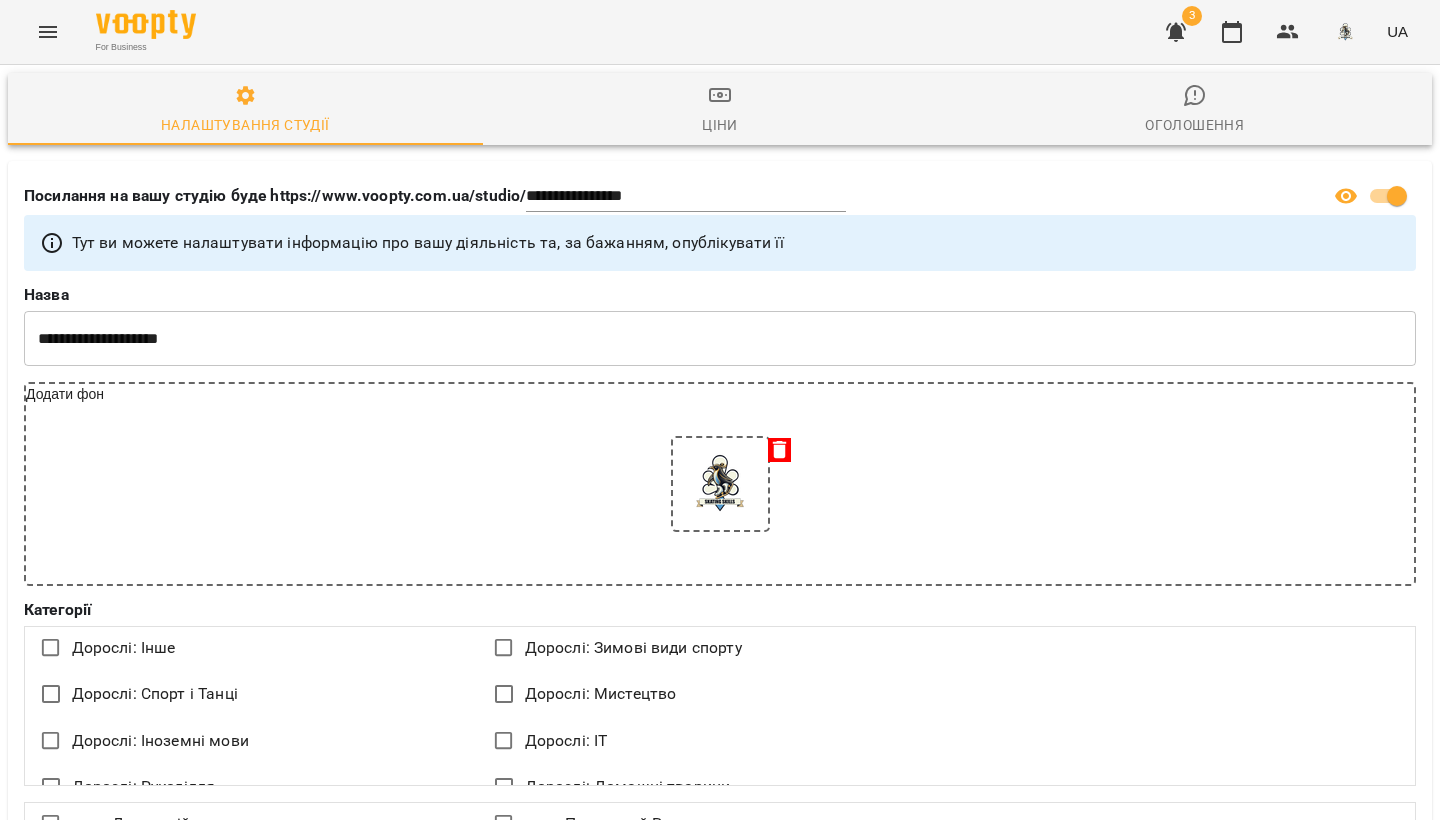 scroll, scrollTop: 171, scrollLeft: 0, axis: vertical 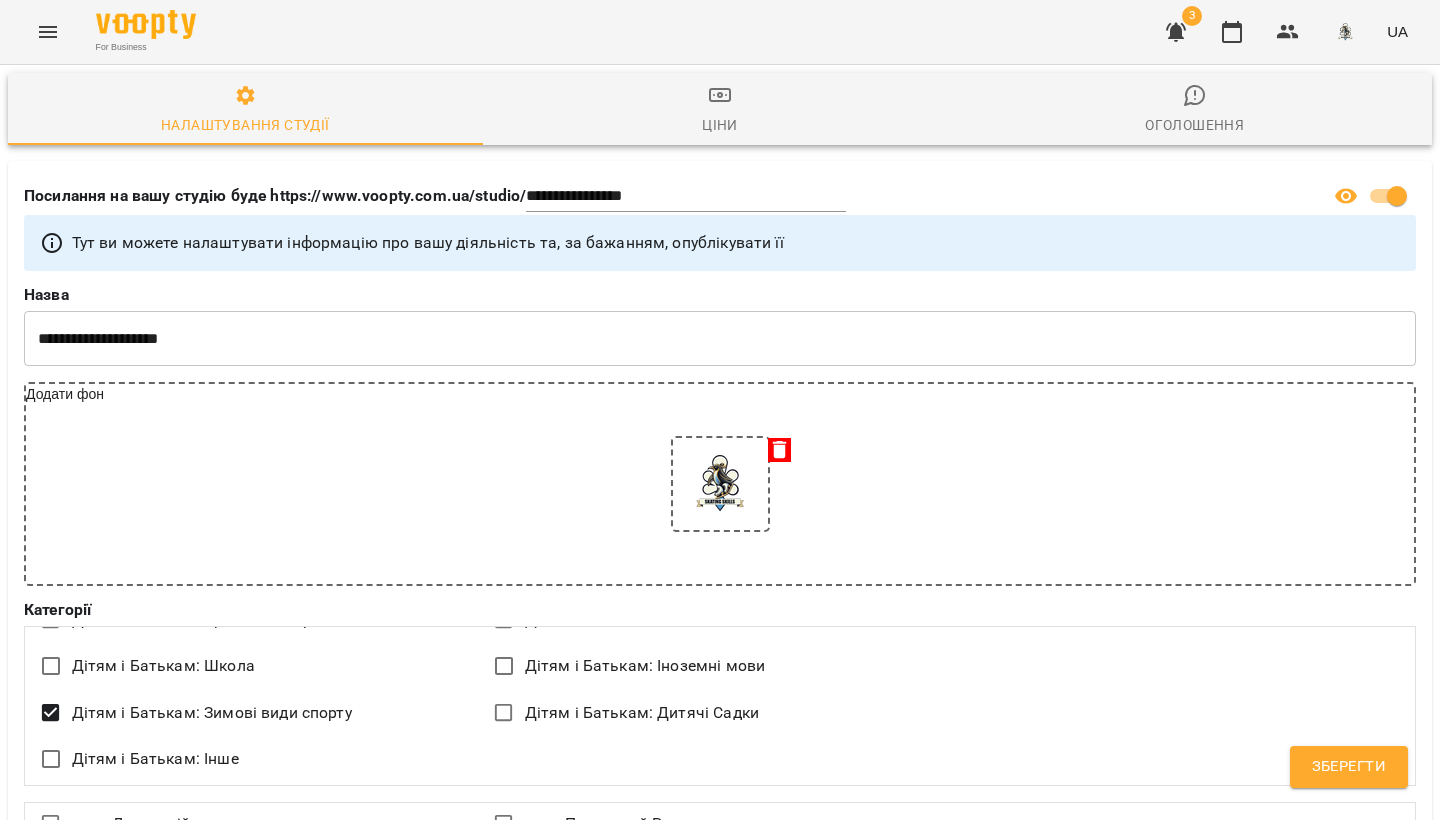click on "Зберегти" at bounding box center (1349, 767) 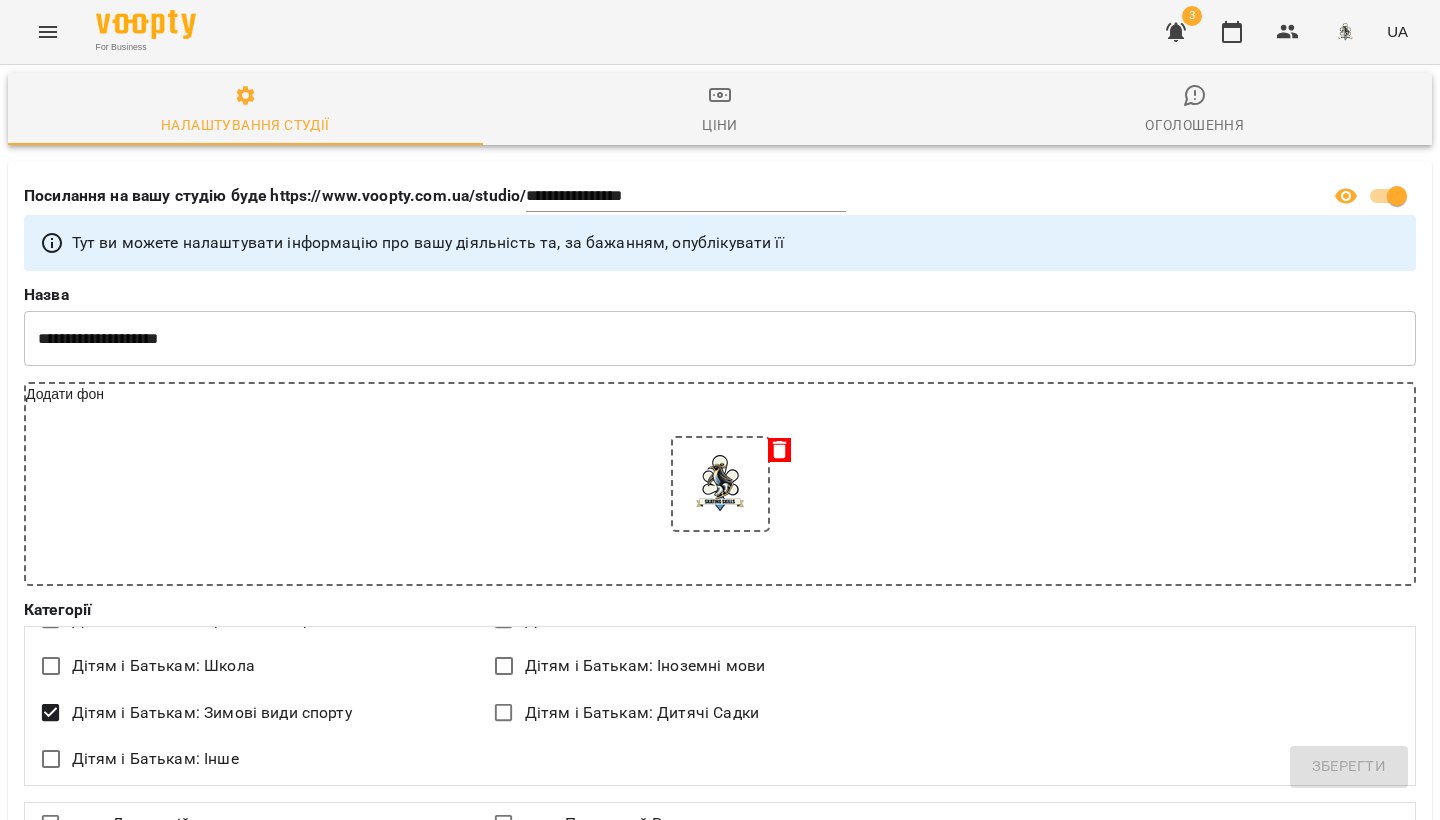 select on "**" 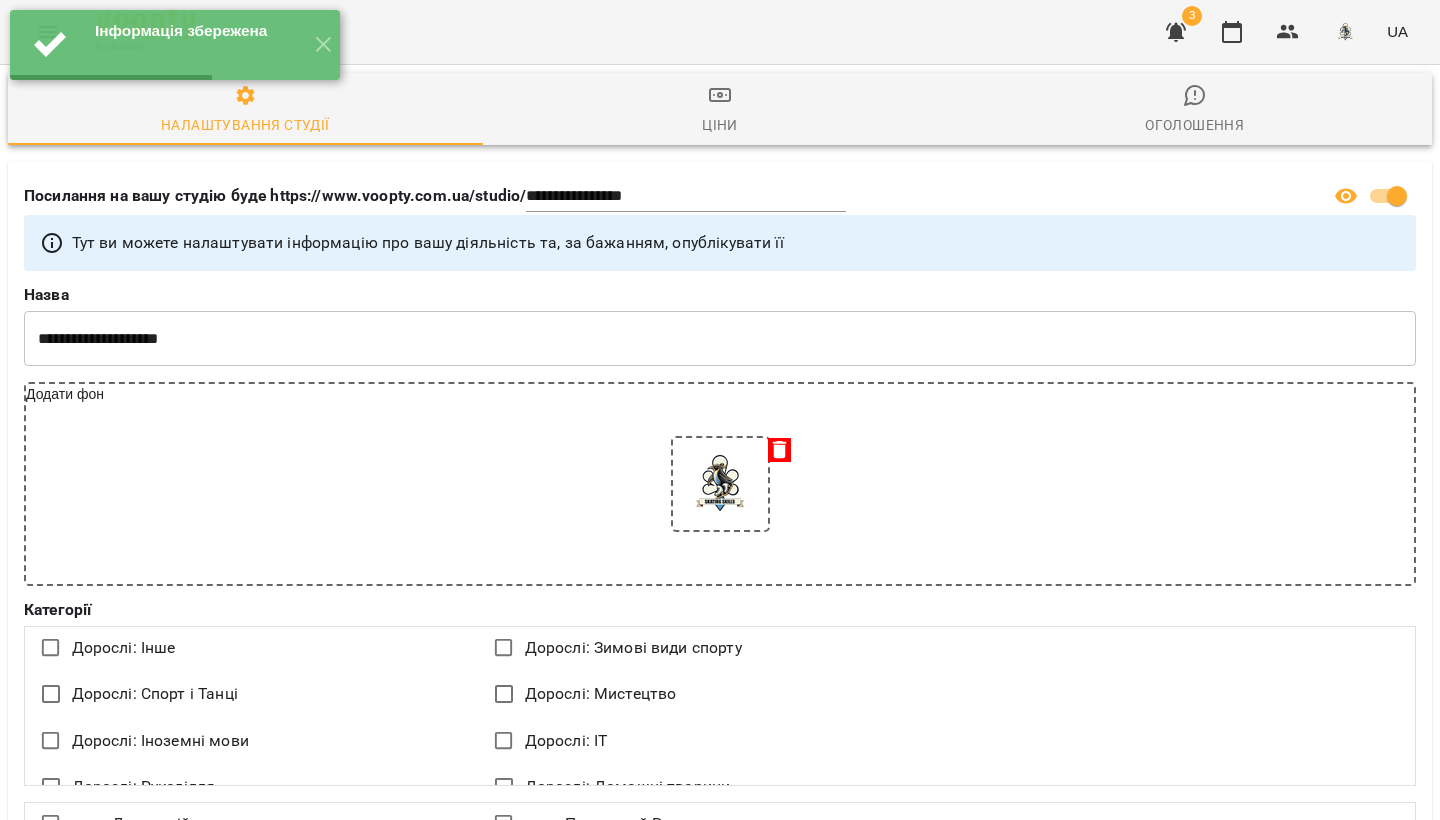scroll, scrollTop: 0, scrollLeft: 0, axis: both 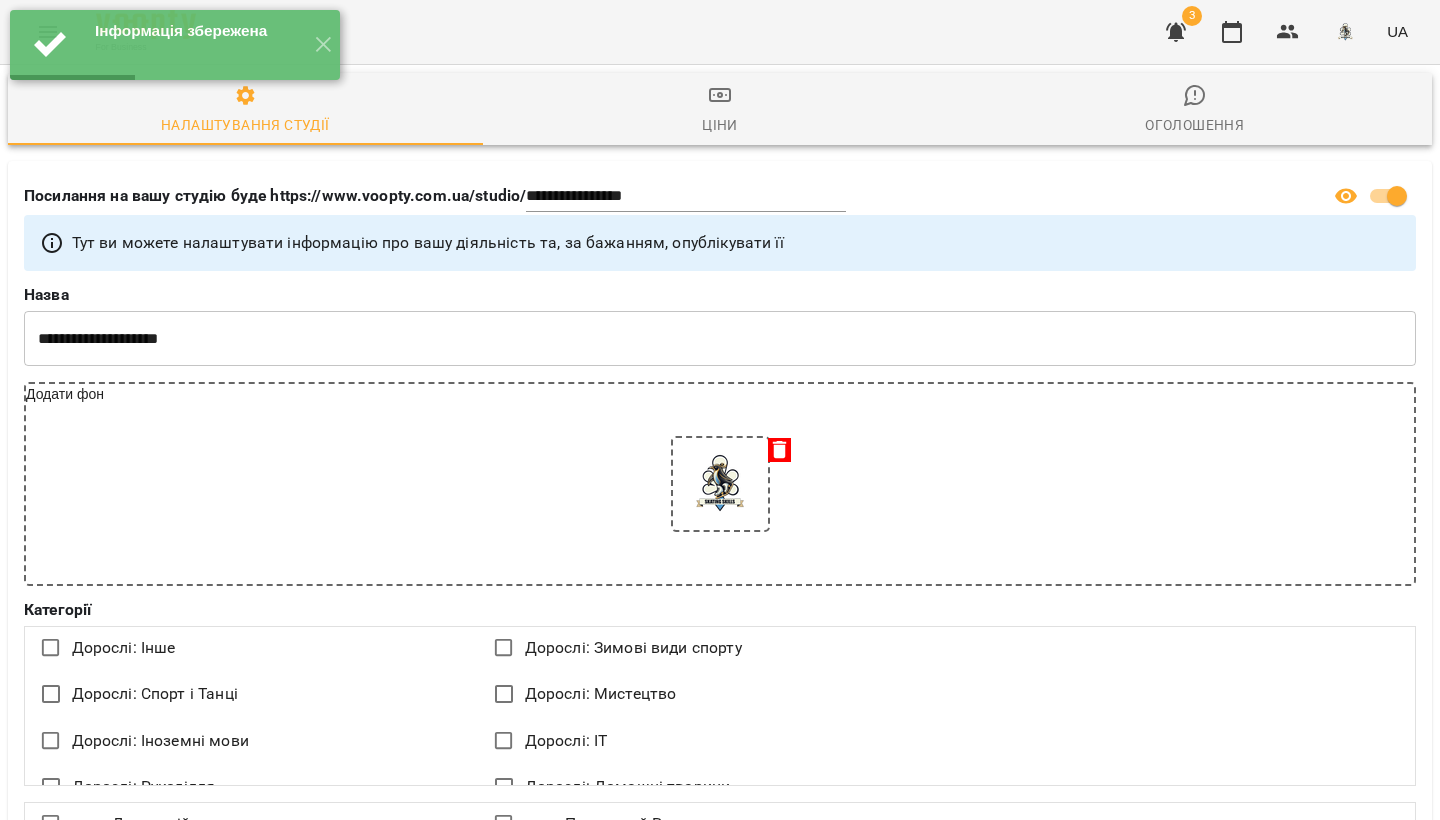 click 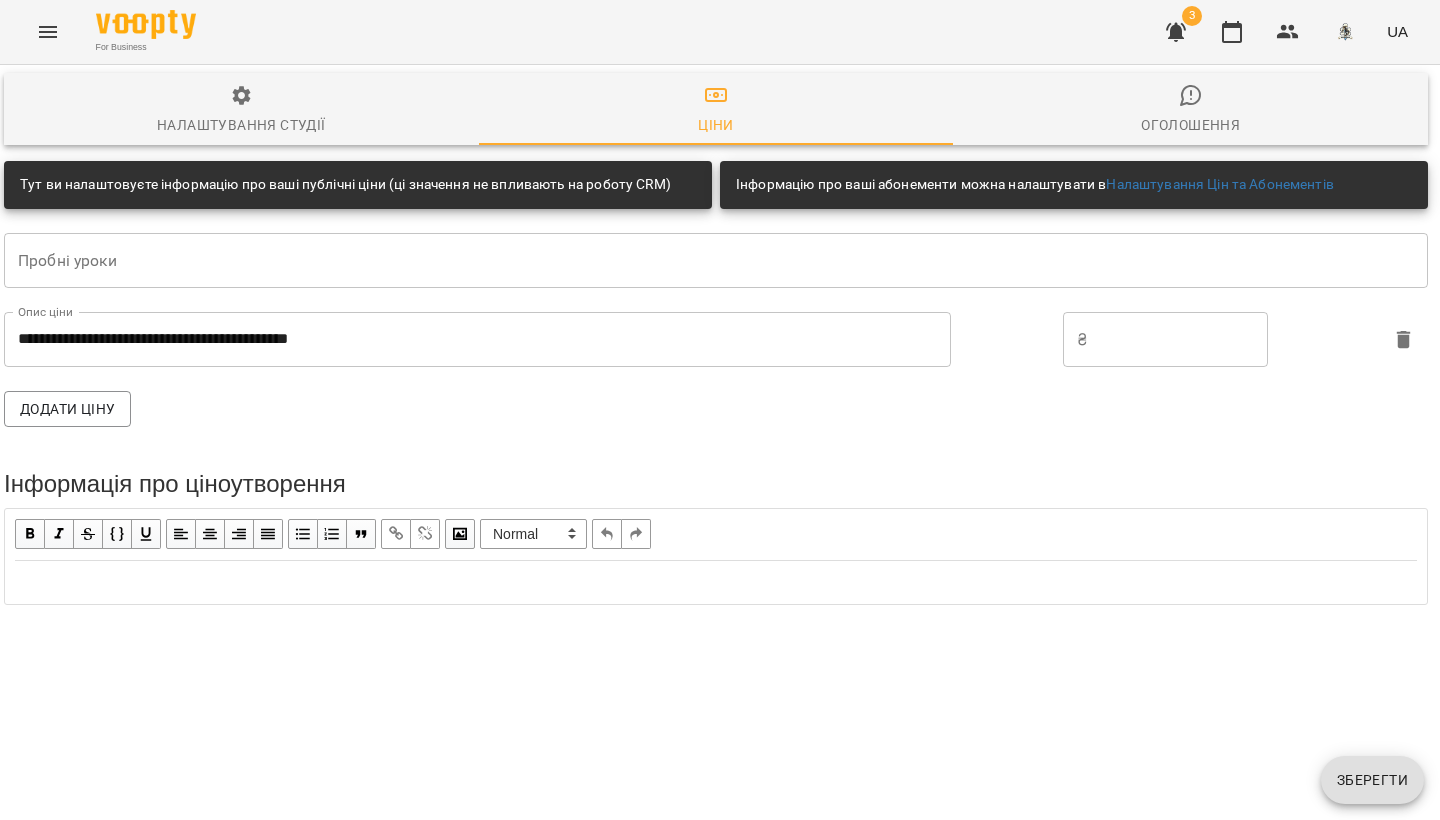 click on "* Пробні уроки" at bounding box center (716, 260) 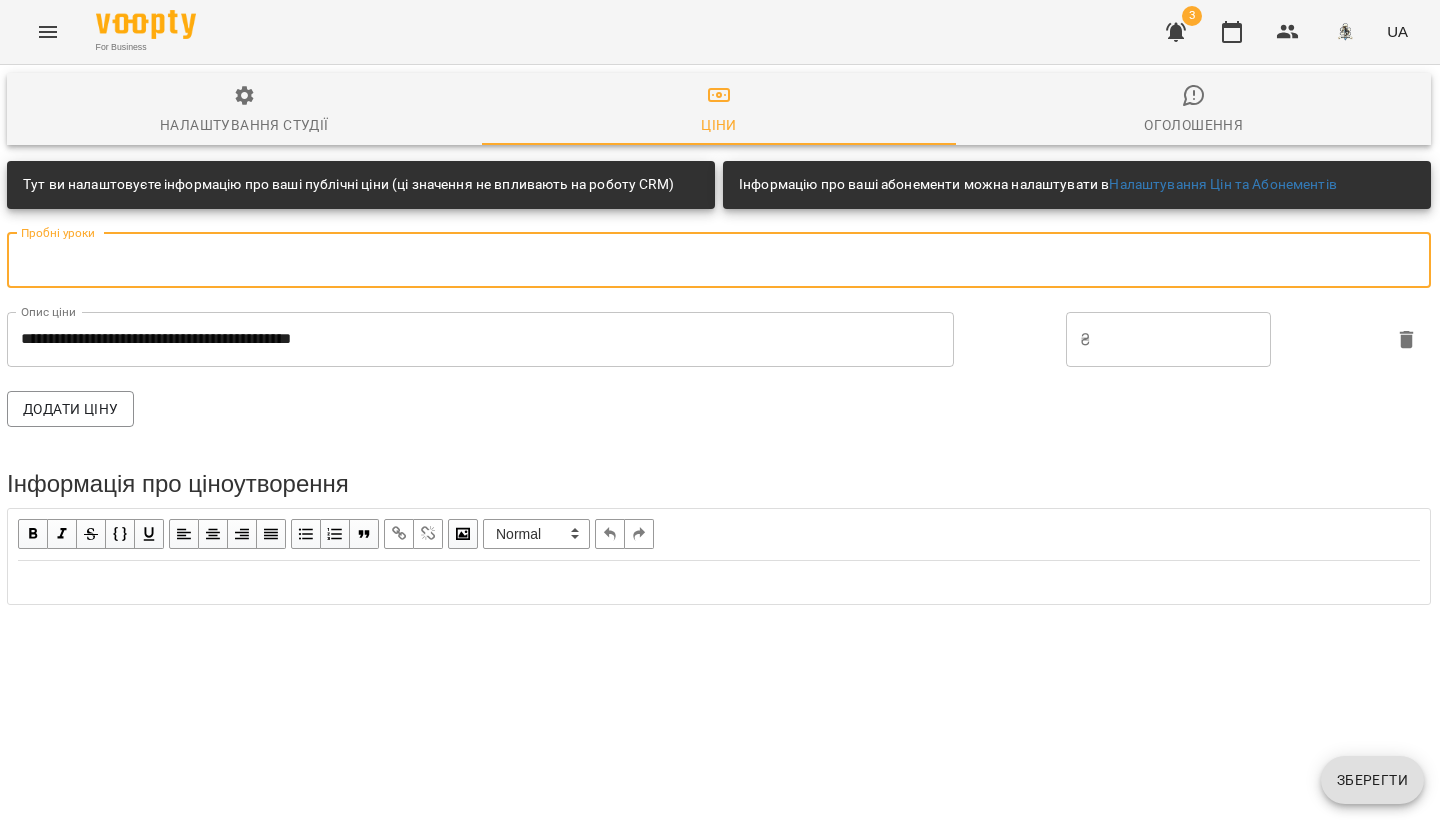 scroll, scrollTop: 0, scrollLeft: 0, axis: both 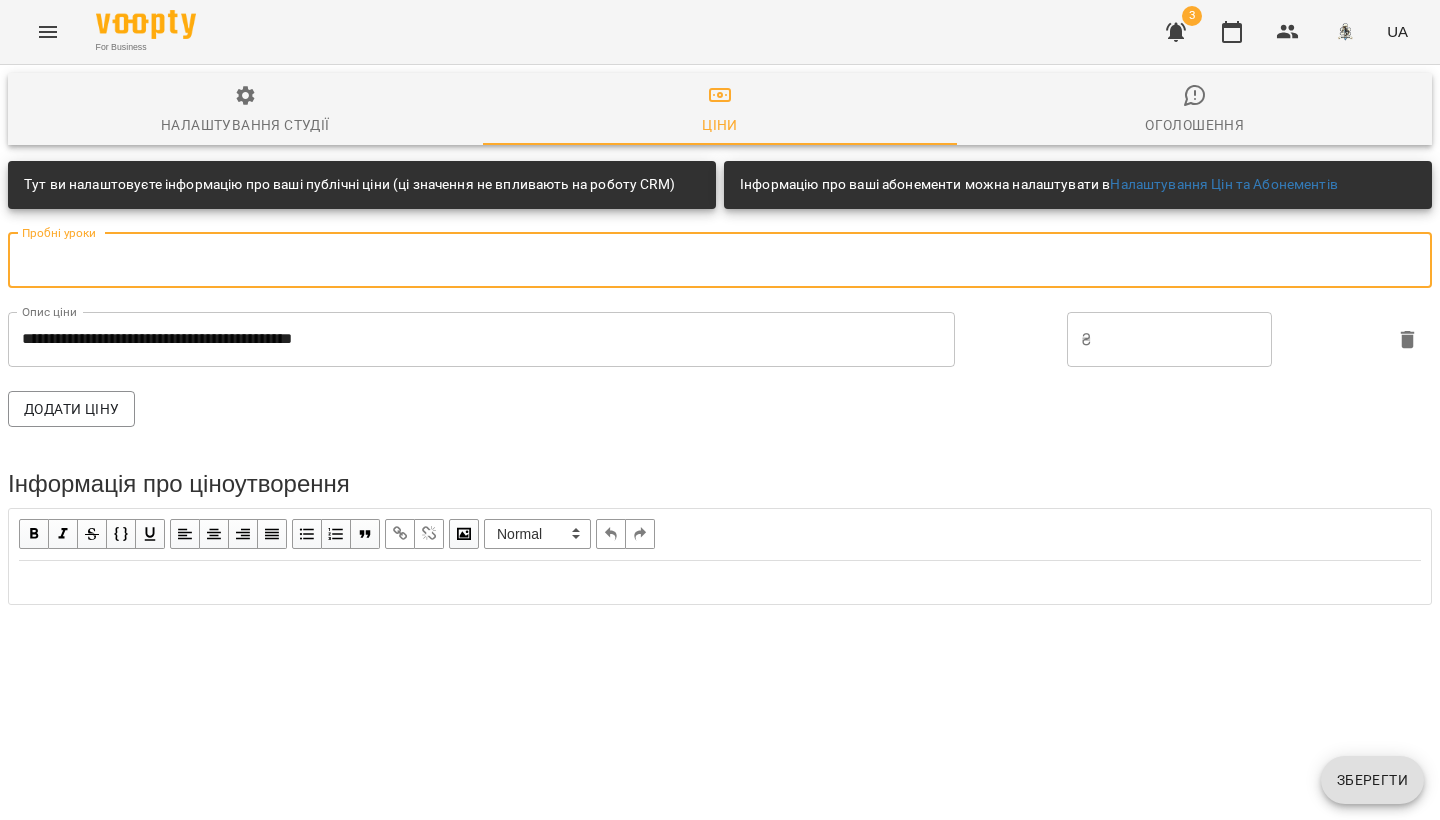 click on "Додати ціну" at bounding box center (720, 409) 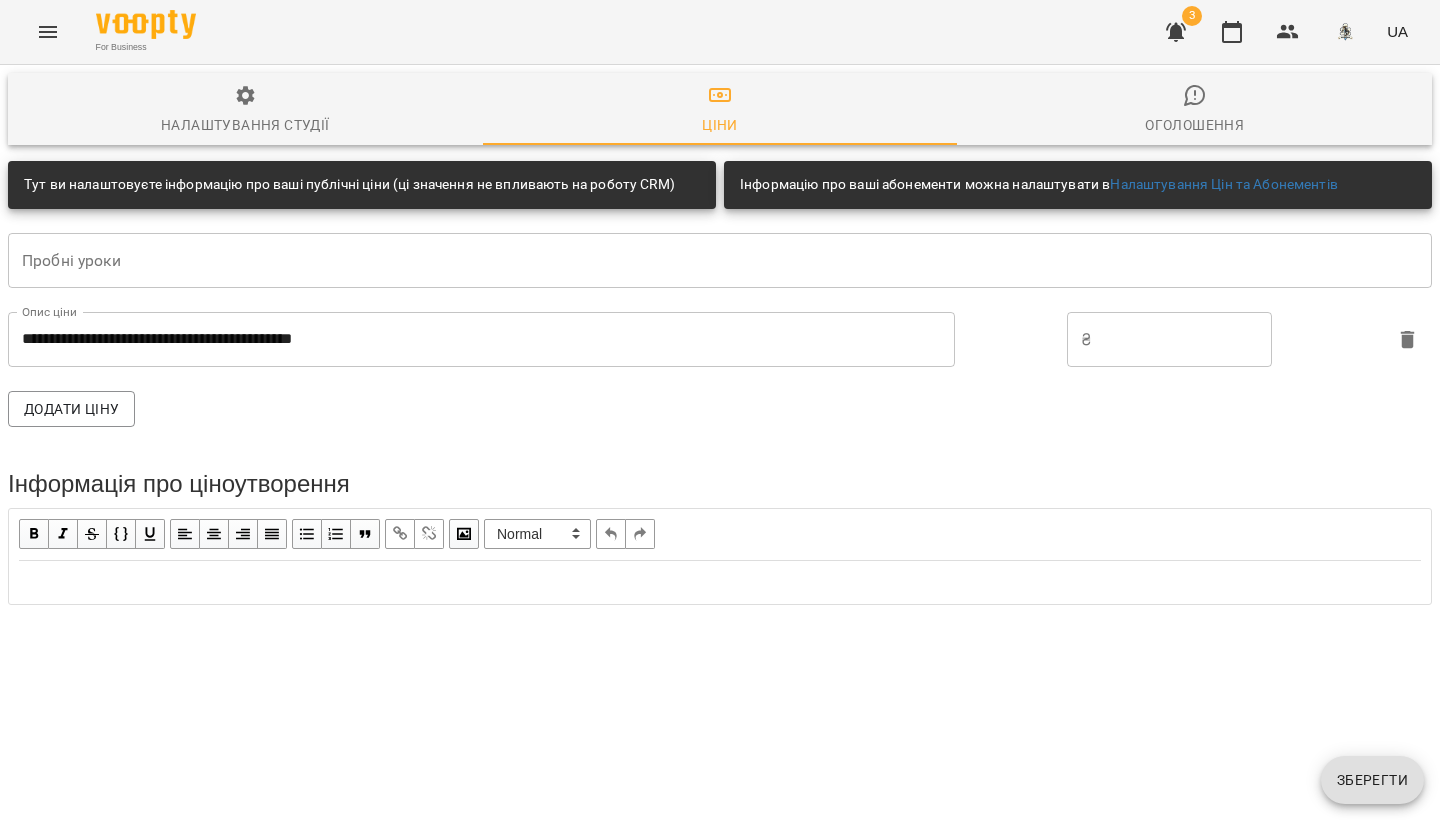 click on "Оголошення" at bounding box center [1194, 110] 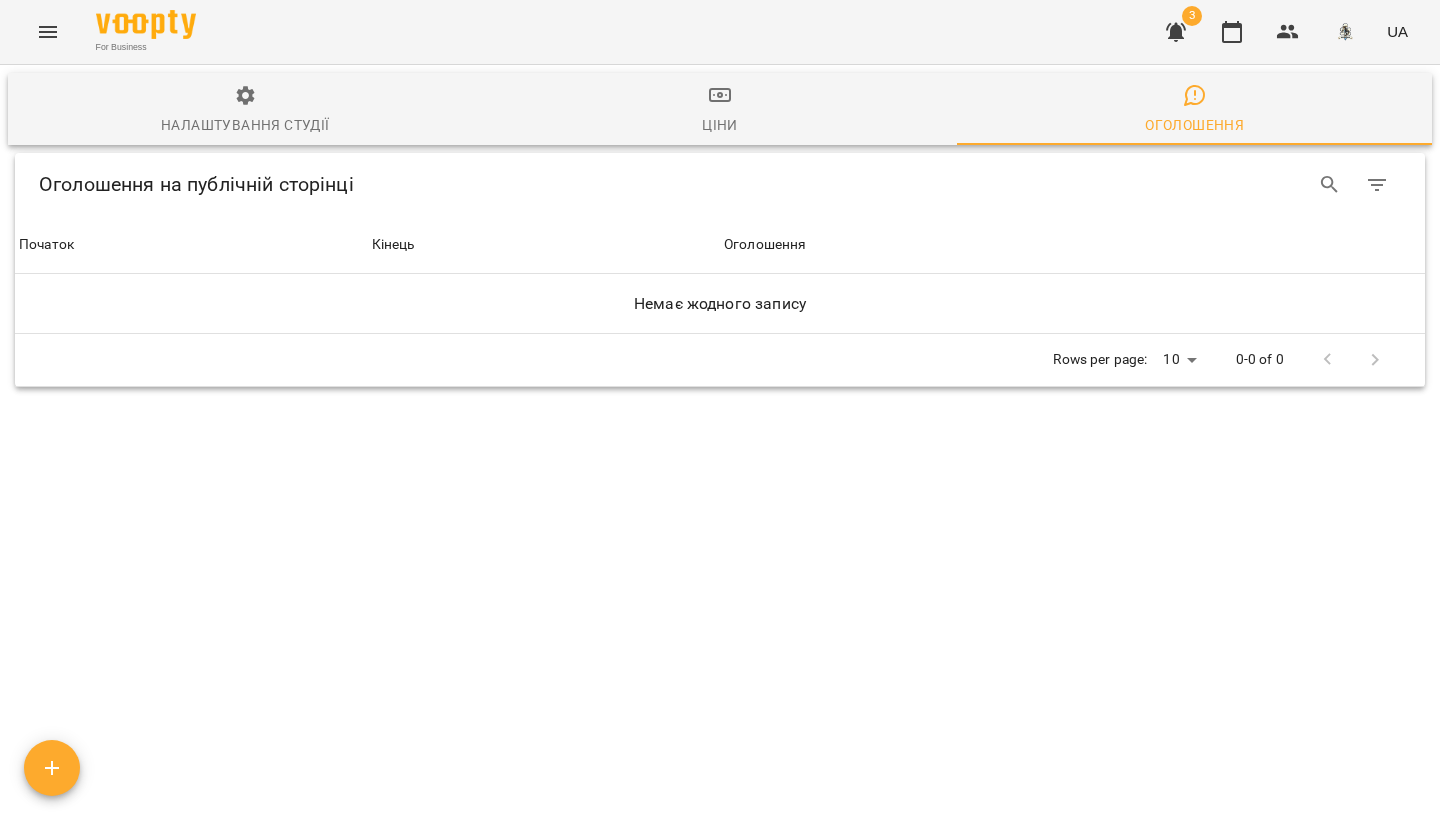 click on "Налаштування студії" at bounding box center (245, 125) 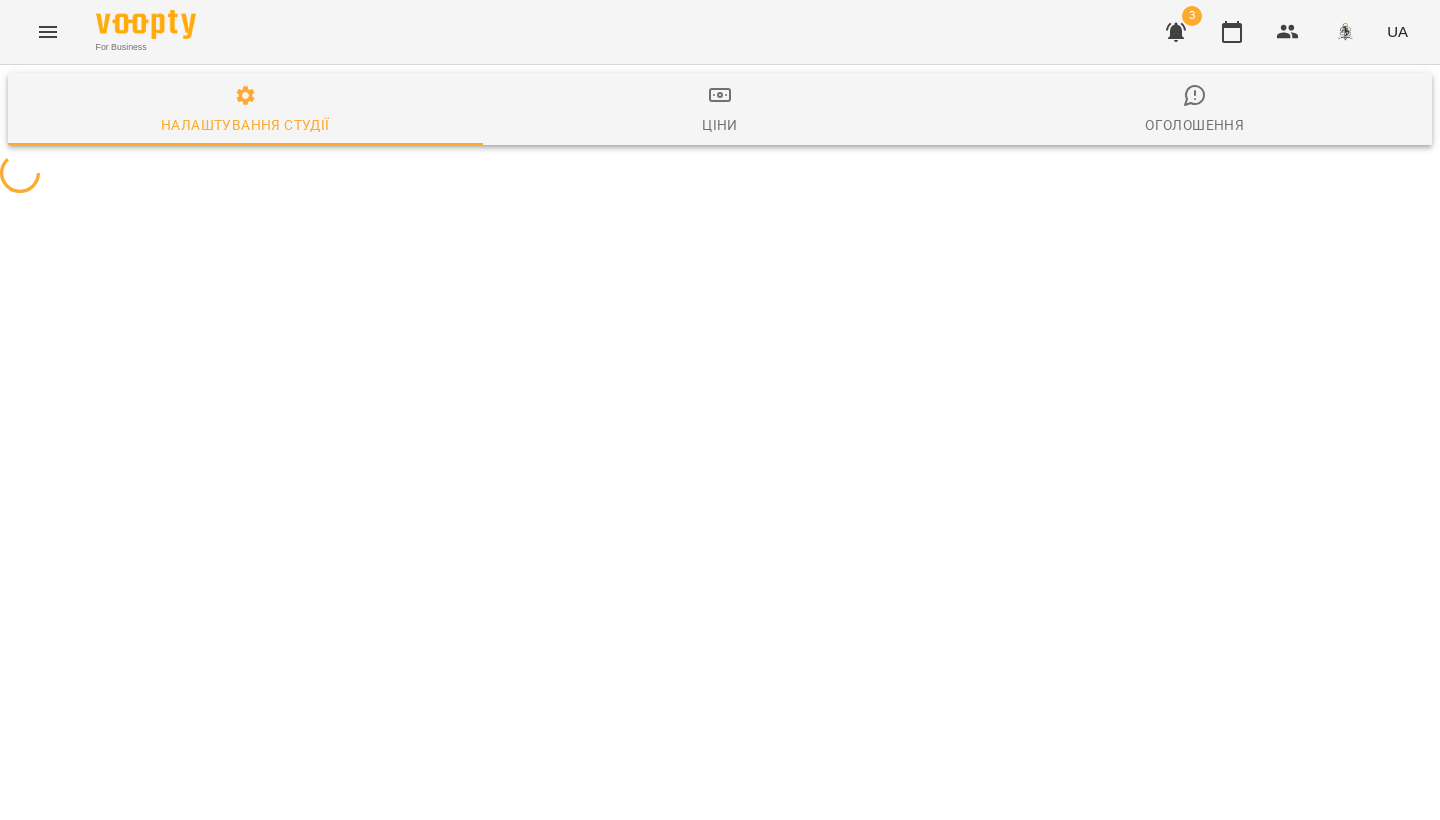 select on "**" 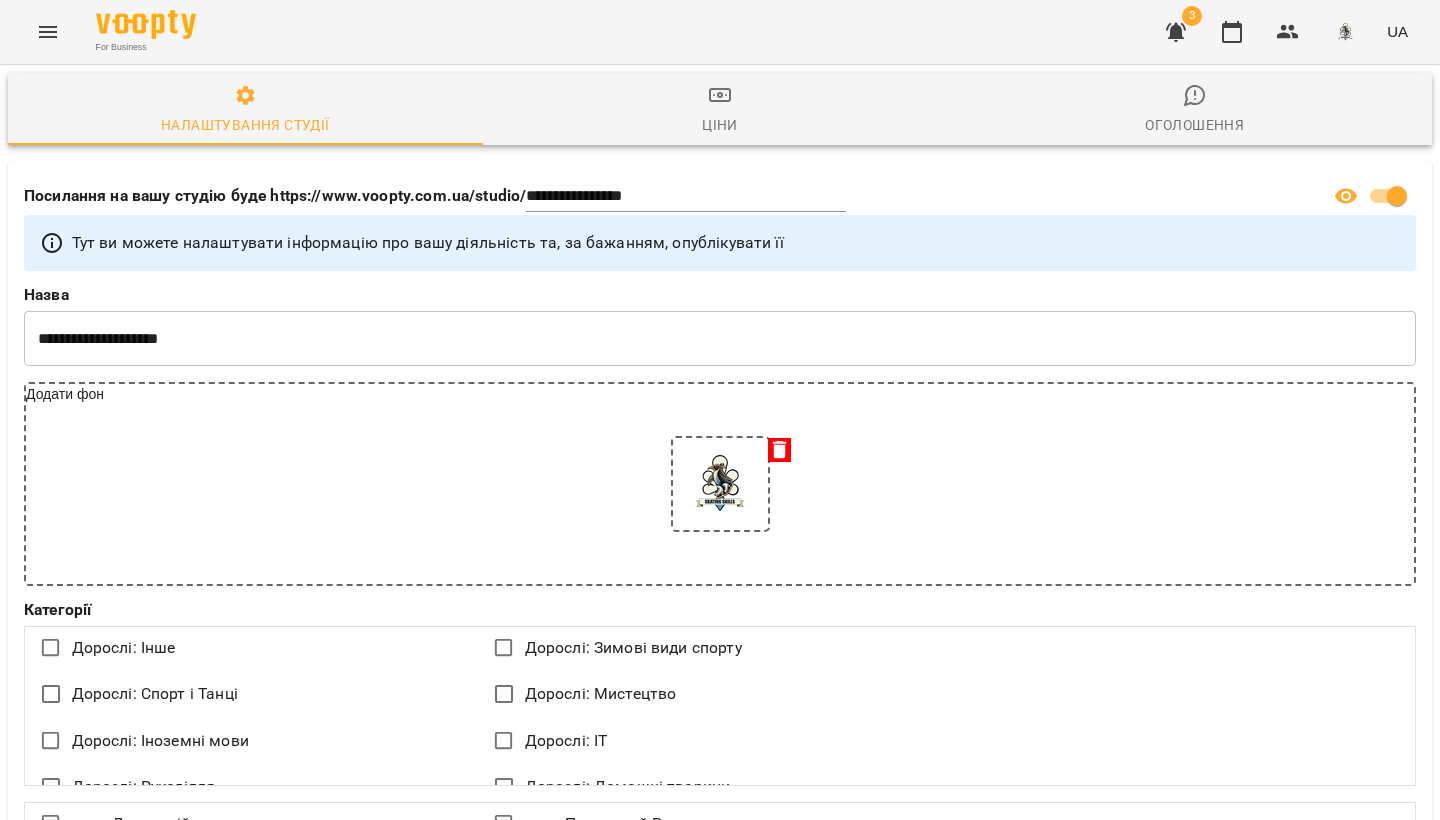 scroll, scrollTop: 296, scrollLeft: 0, axis: vertical 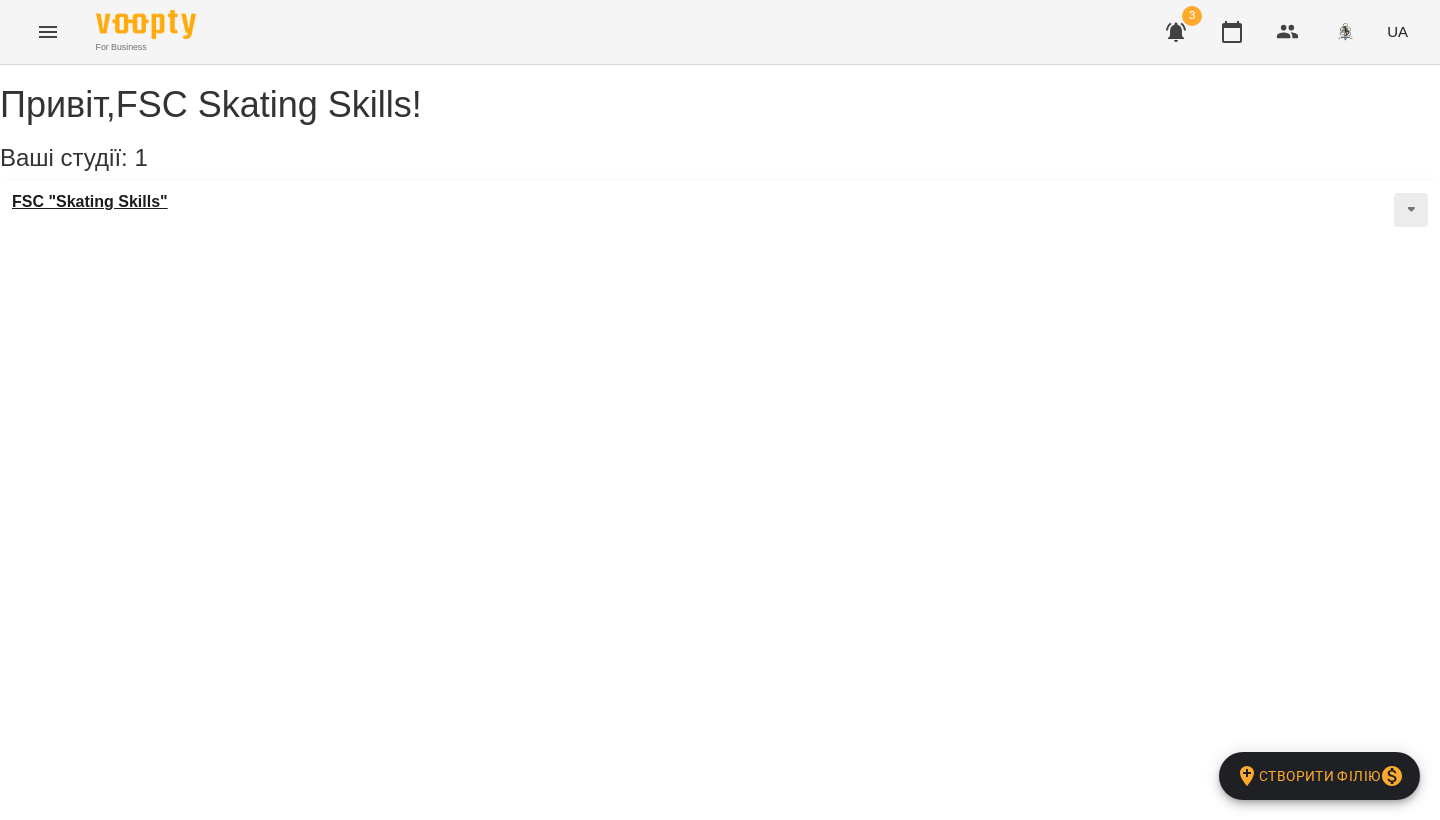 click on "FSC "Skating Skills"" at bounding box center (90, 202) 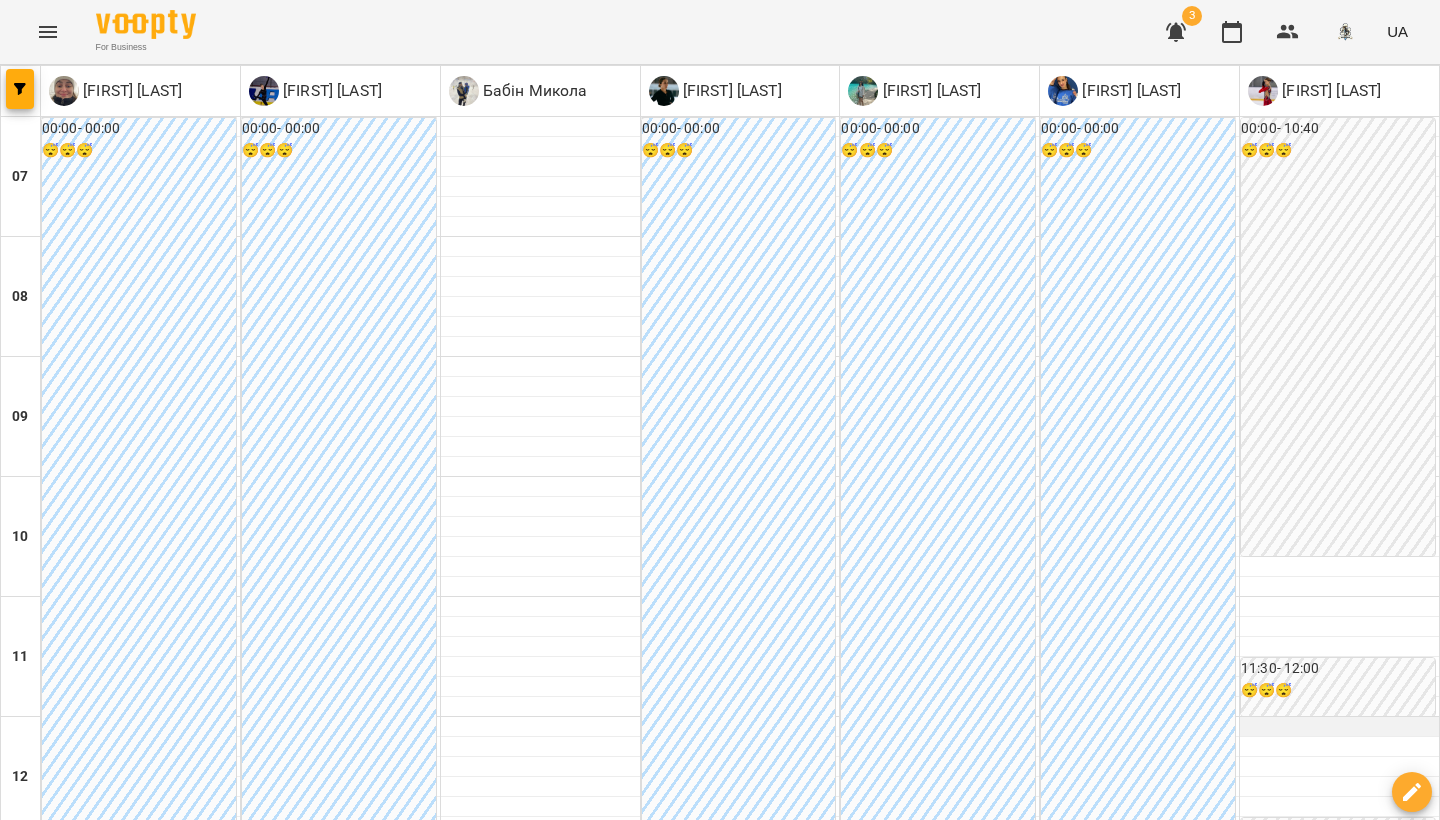 scroll, scrollTop: 396, scrollLeft: 0, axis: vertical 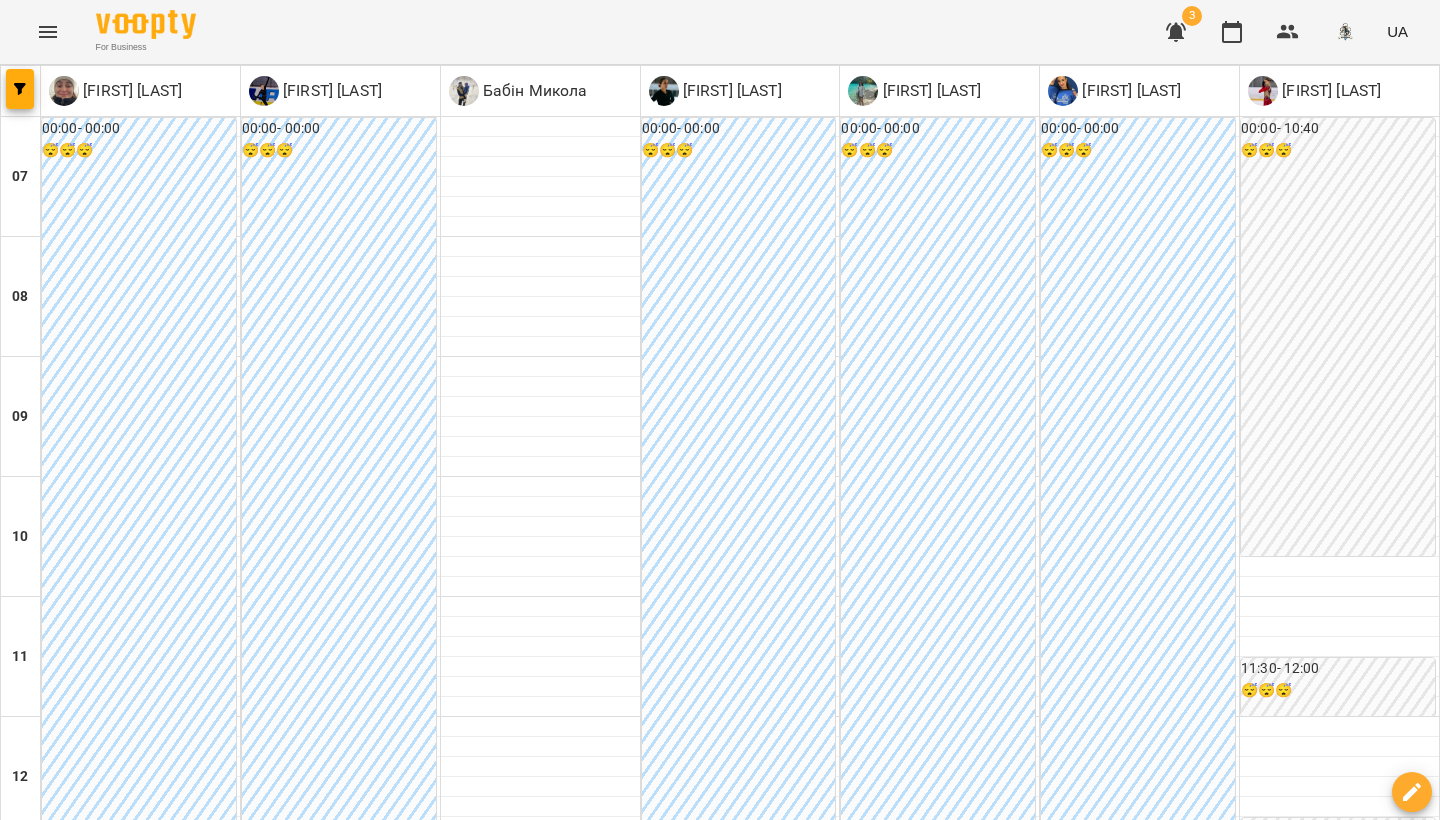 click 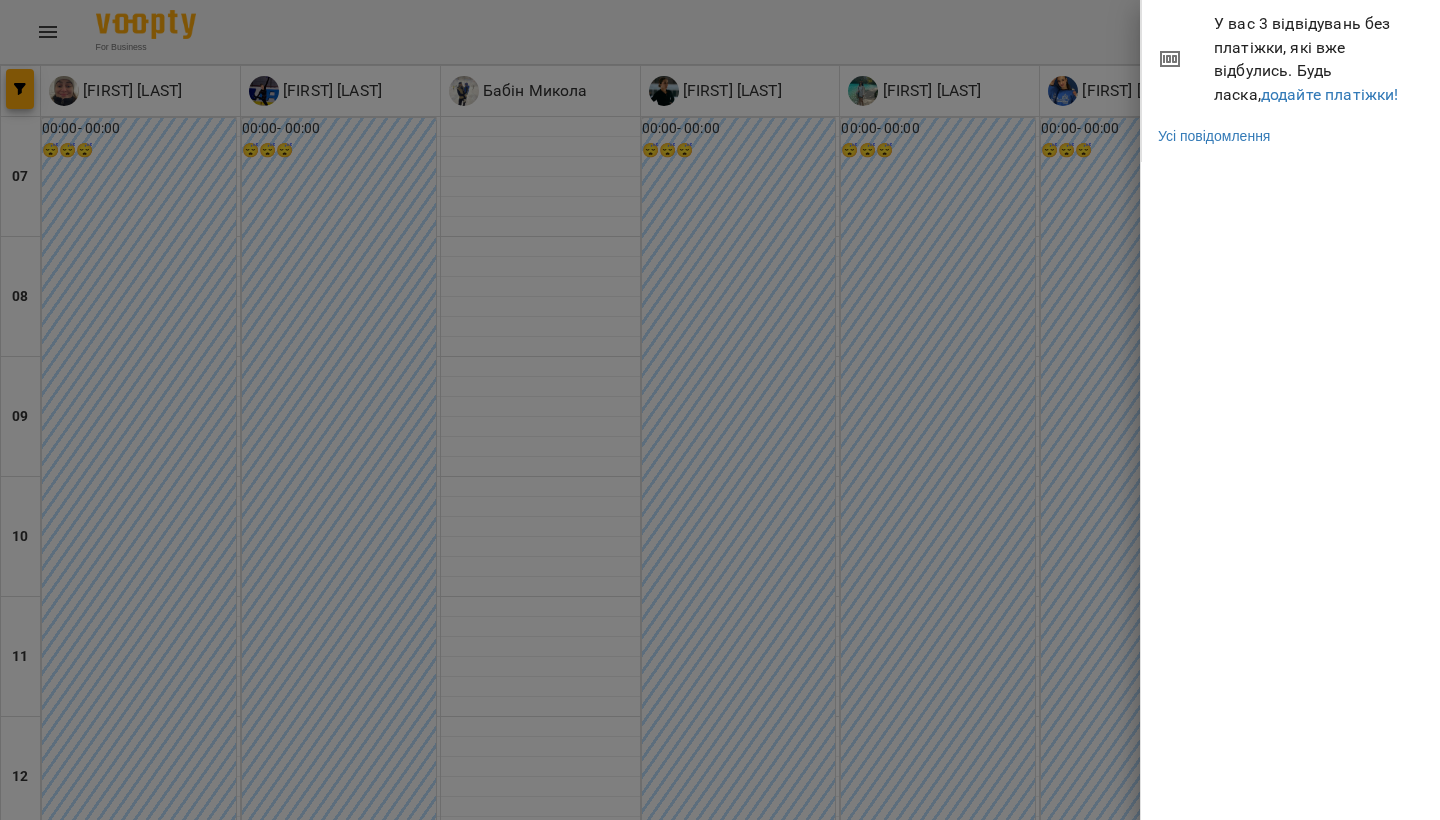 click at bounding box center (720, 410) 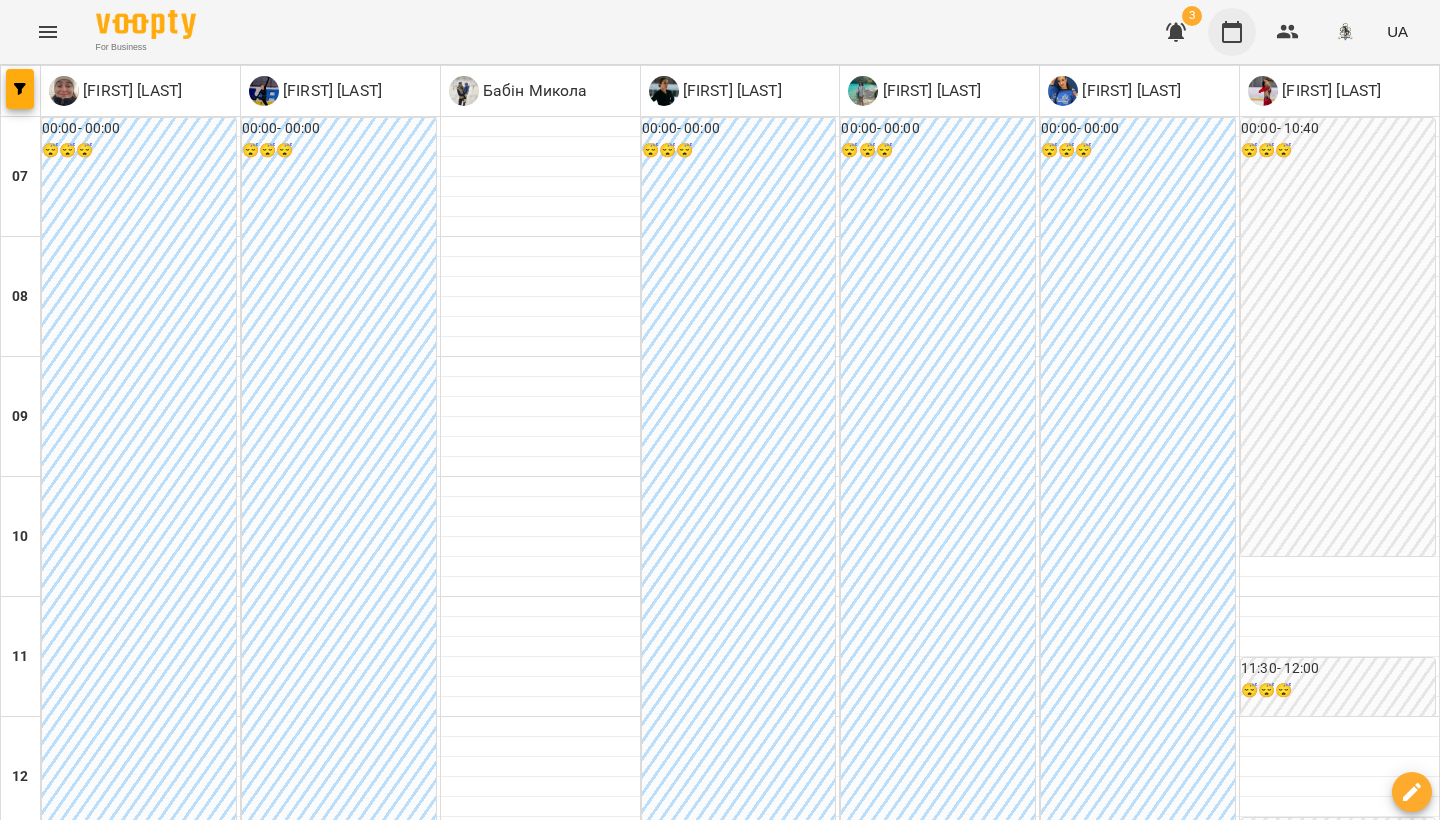 click 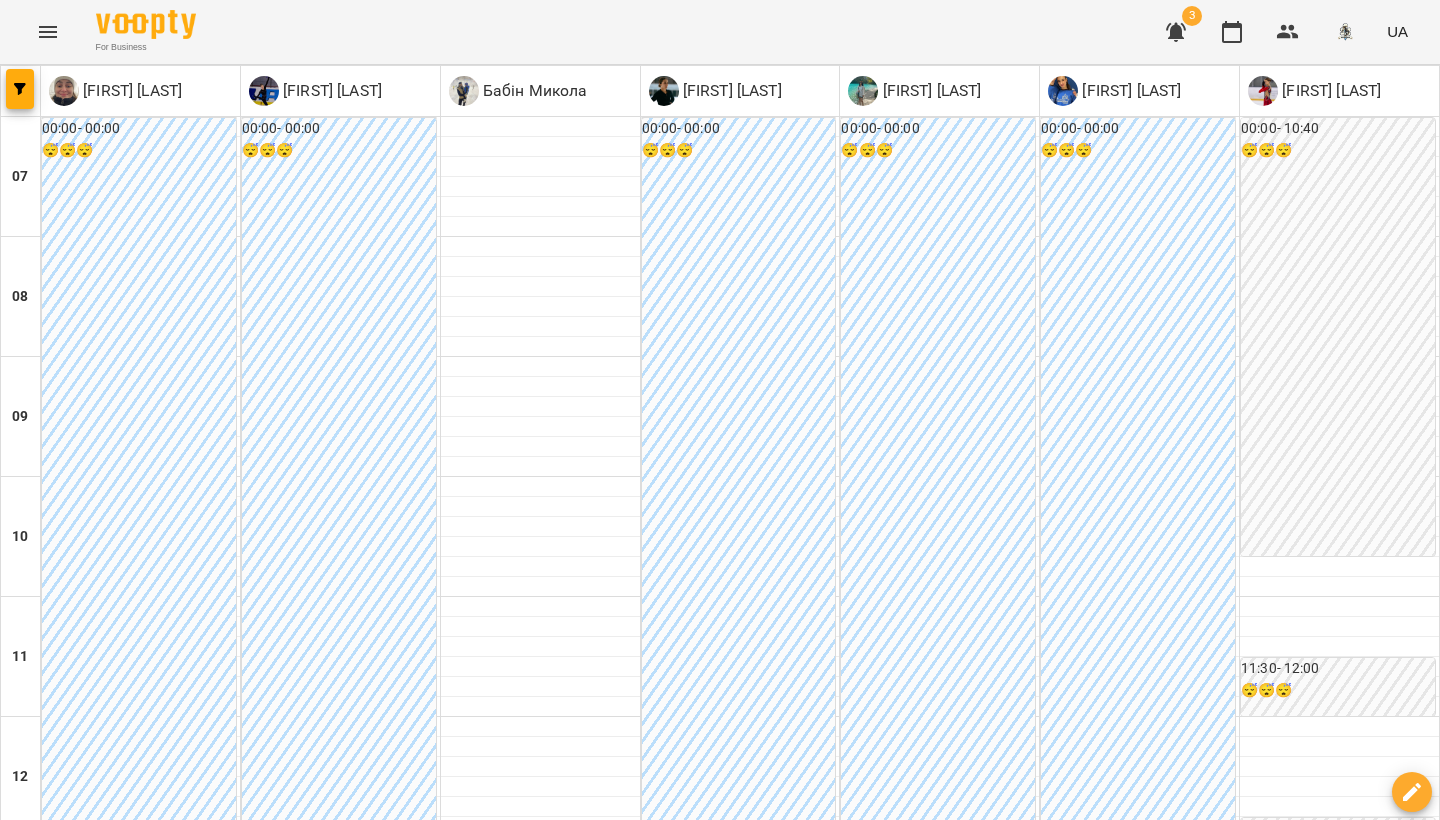 scroll, scrollTop: 613, scrollLeft: 0, axis: vertical 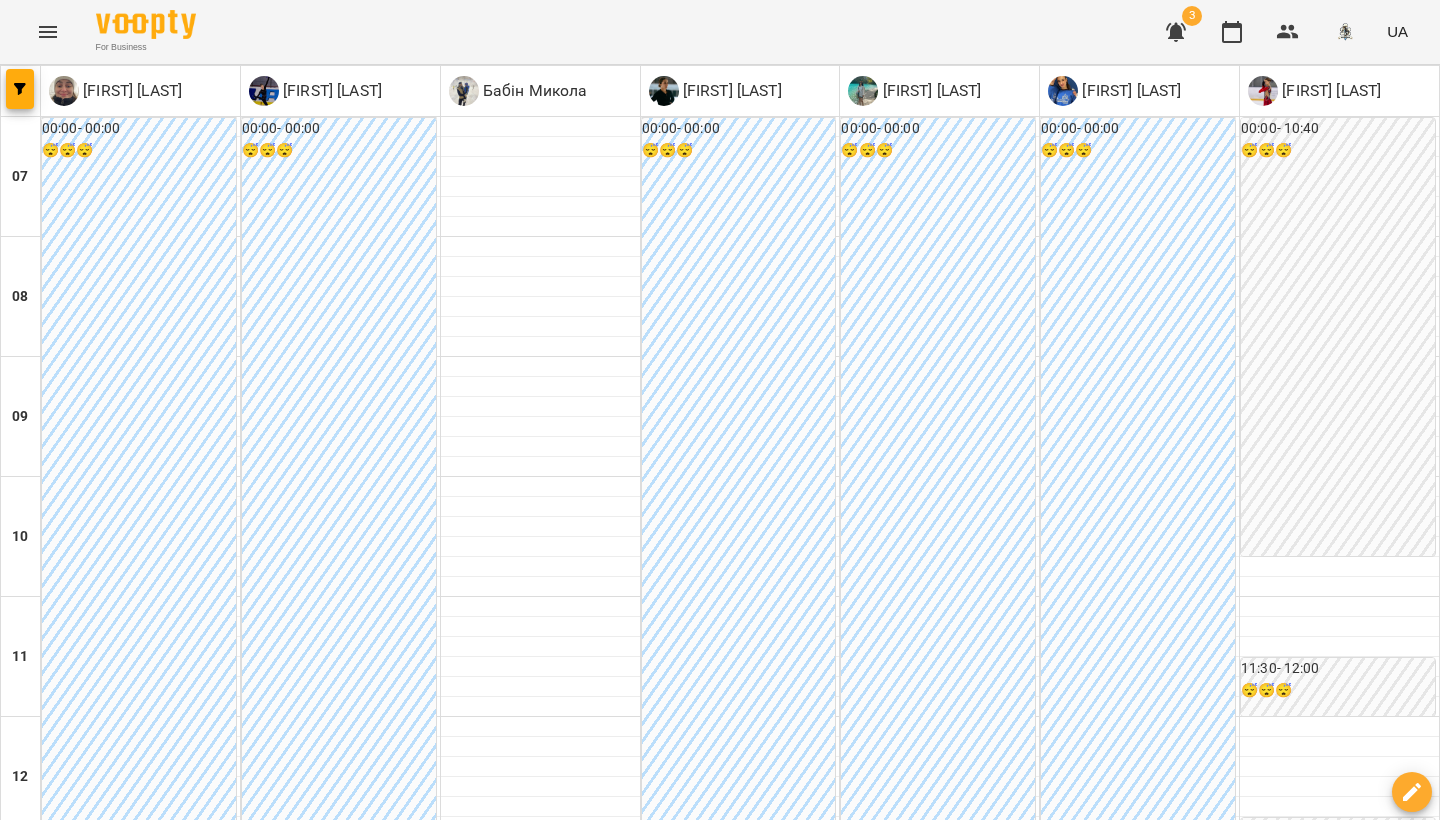 click at bounding box center (600, 2008) 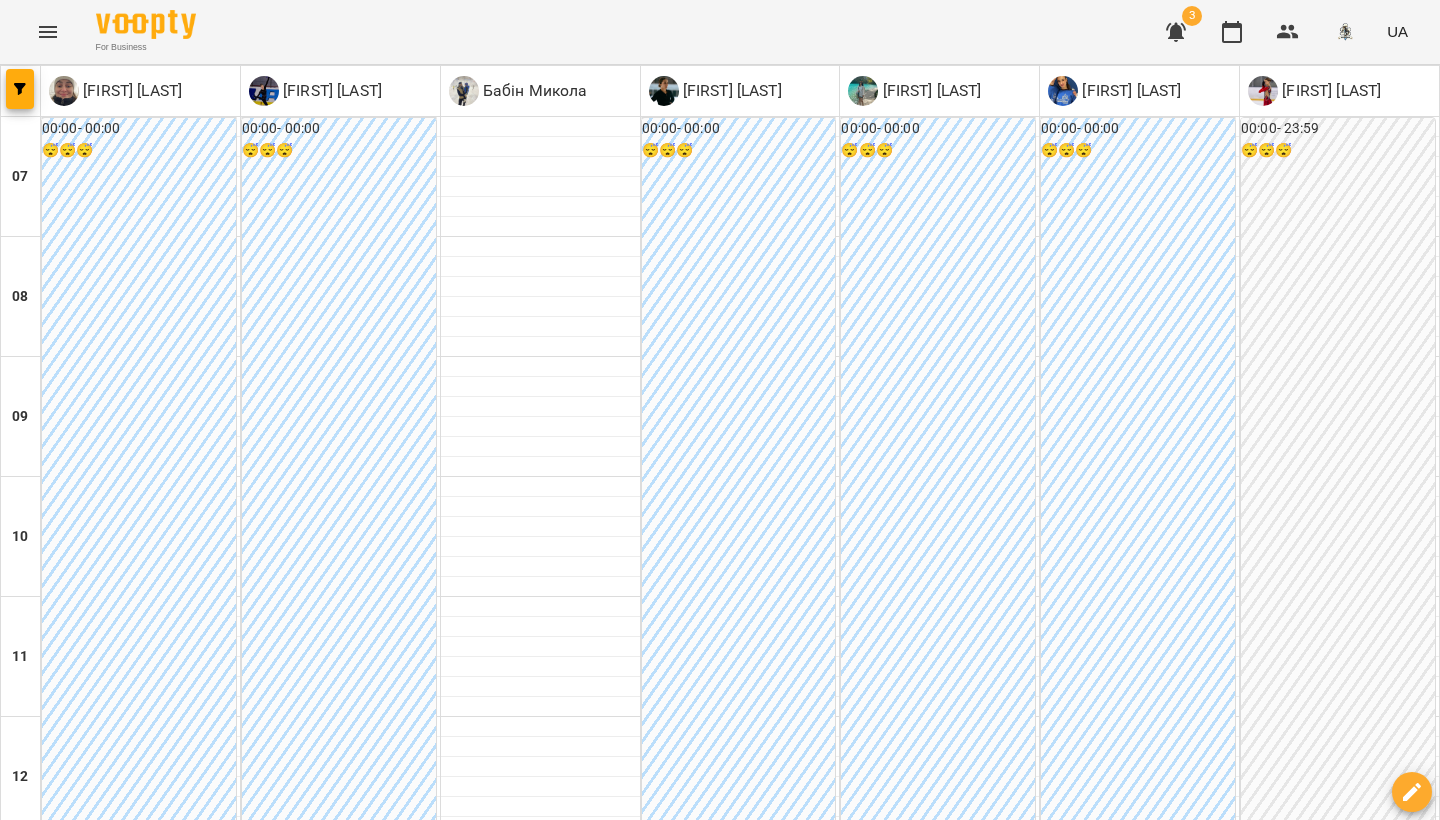 click on "сб" at bounding box center (1025, 1943) 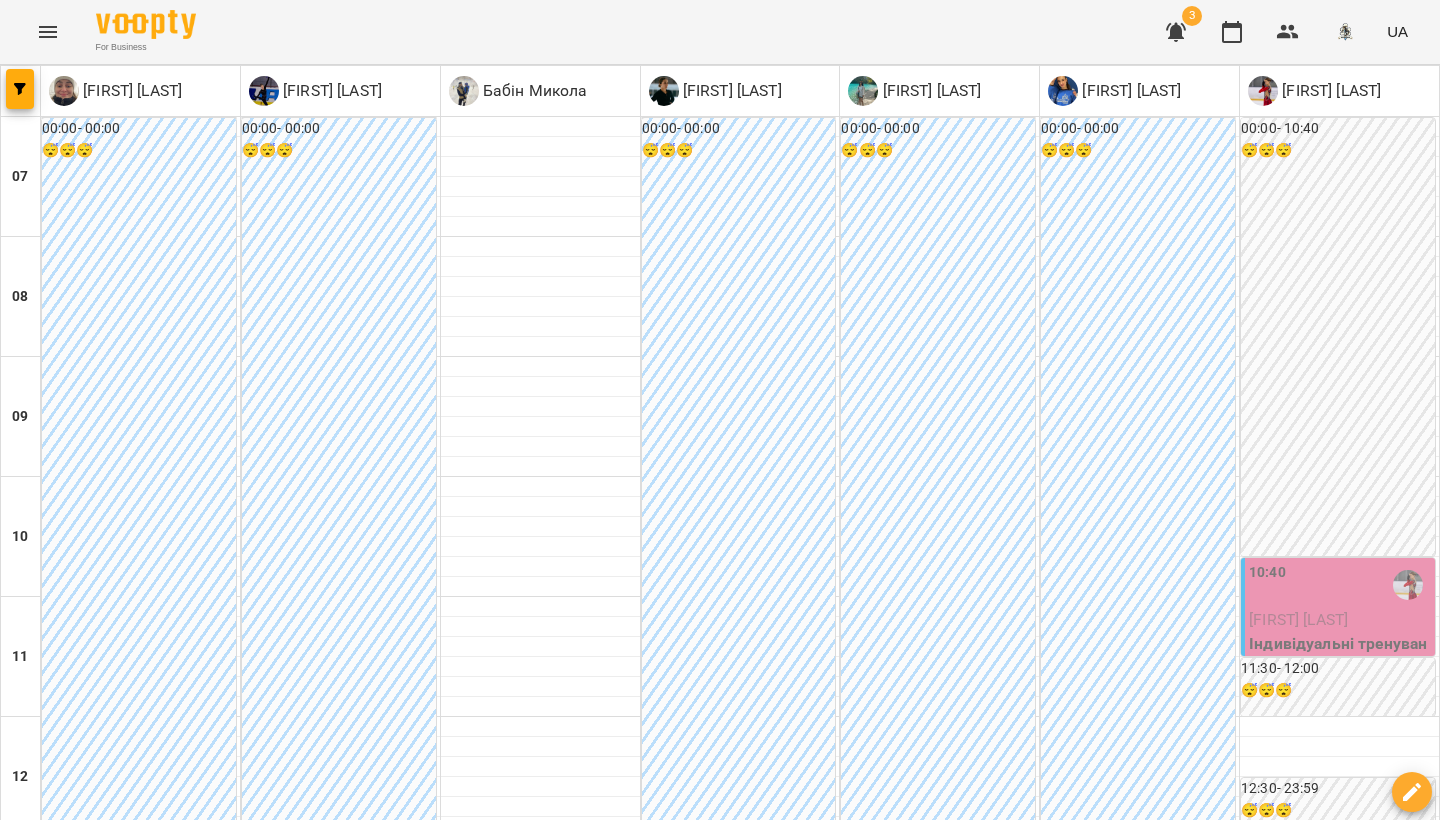 scroll, scrollTop: 294, scrollLeft: 0, axis: vertical 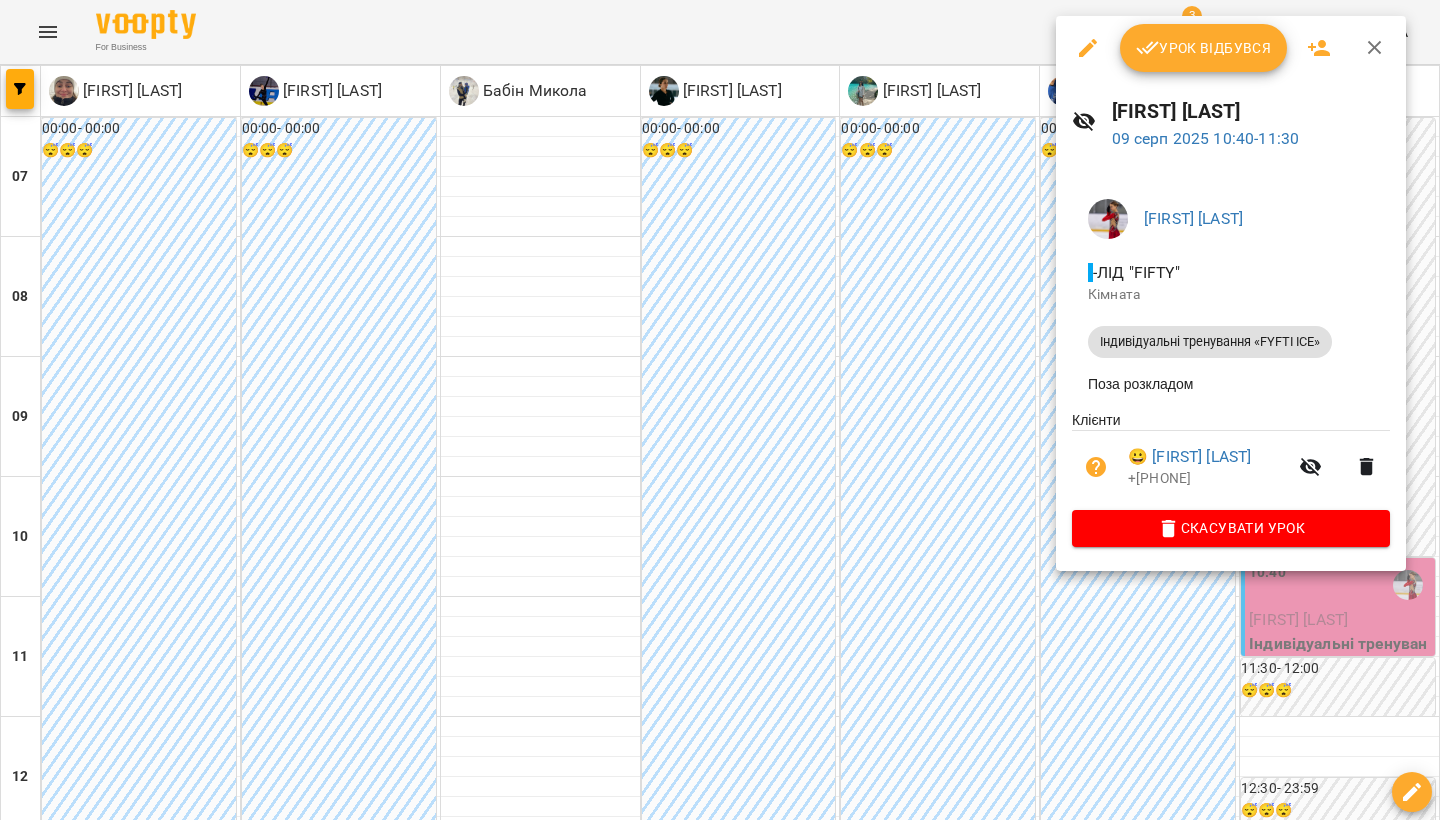 click 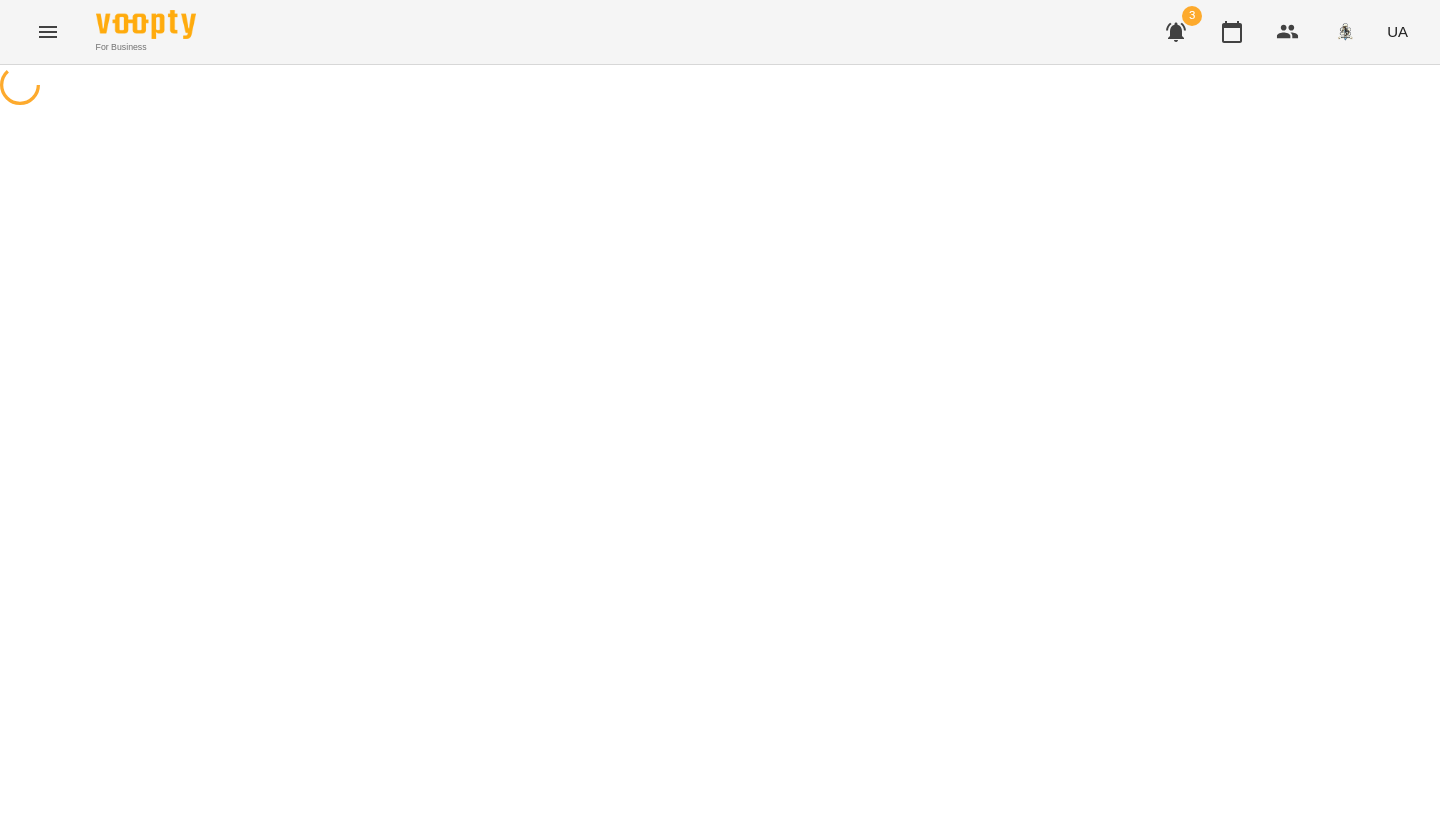 select on "**********" 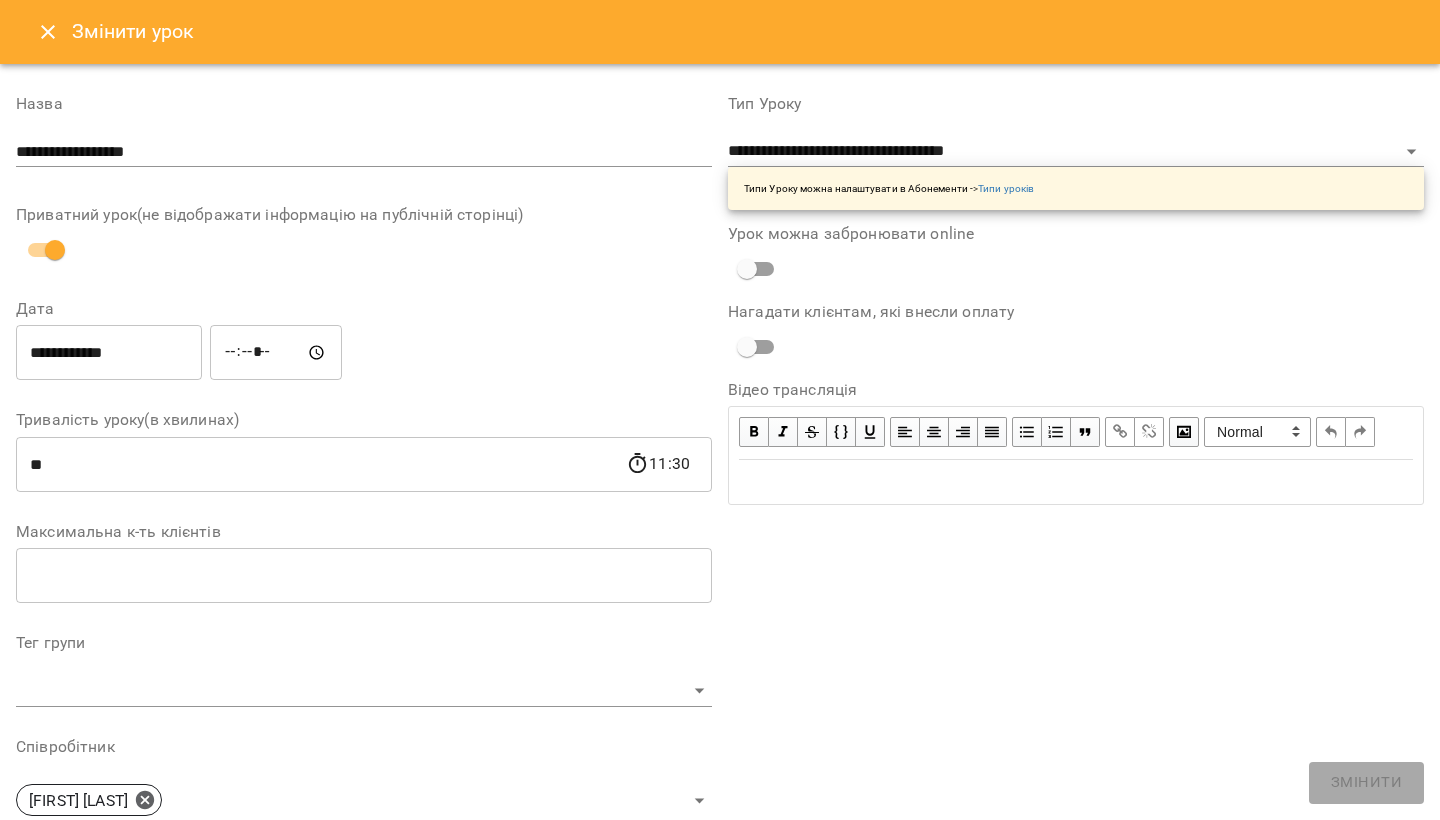 click on "*****" at bounding box center (276, 353) 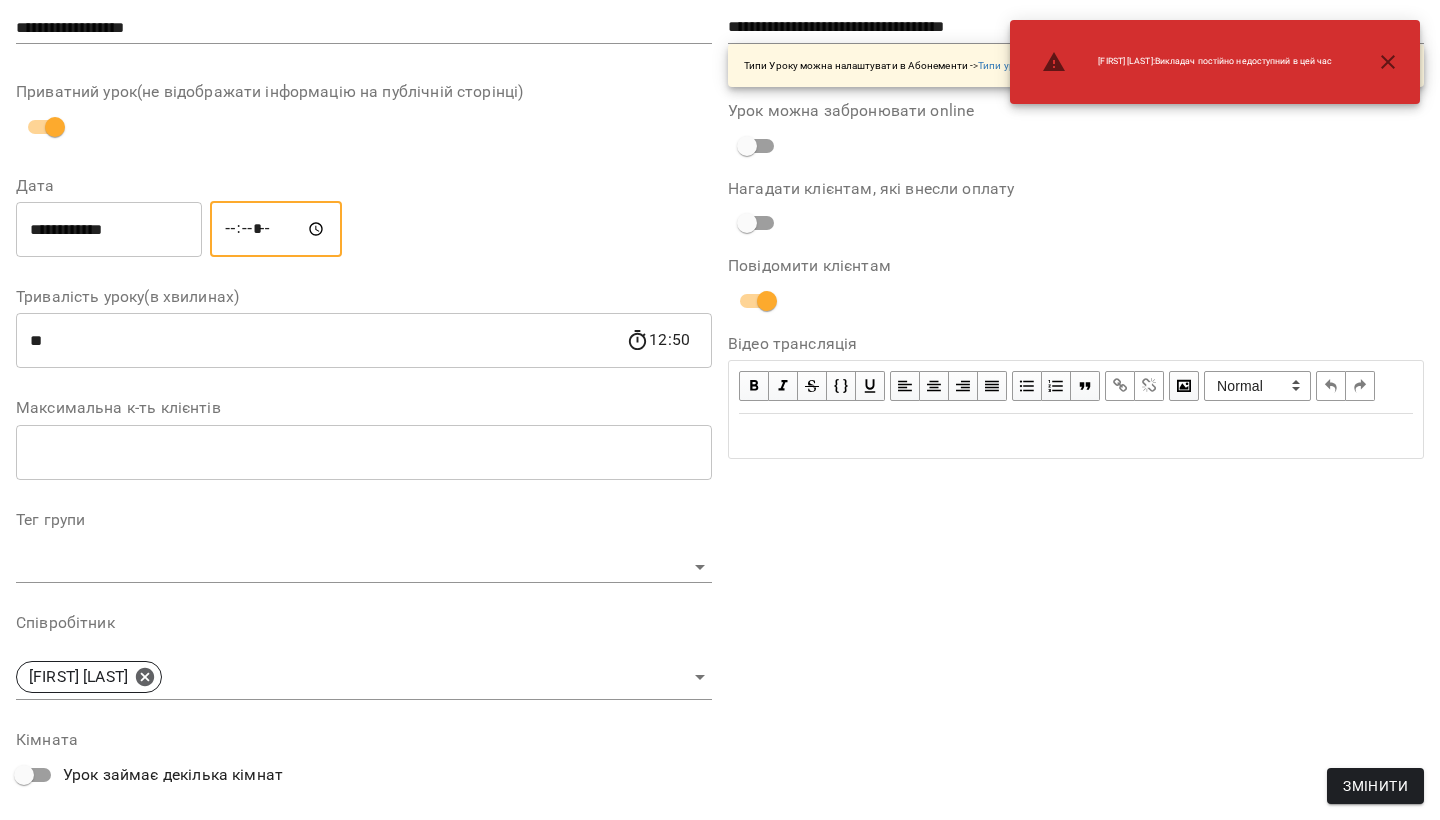 scroll, scrollTop: 208, scrollLeft: 0, axis: vertical 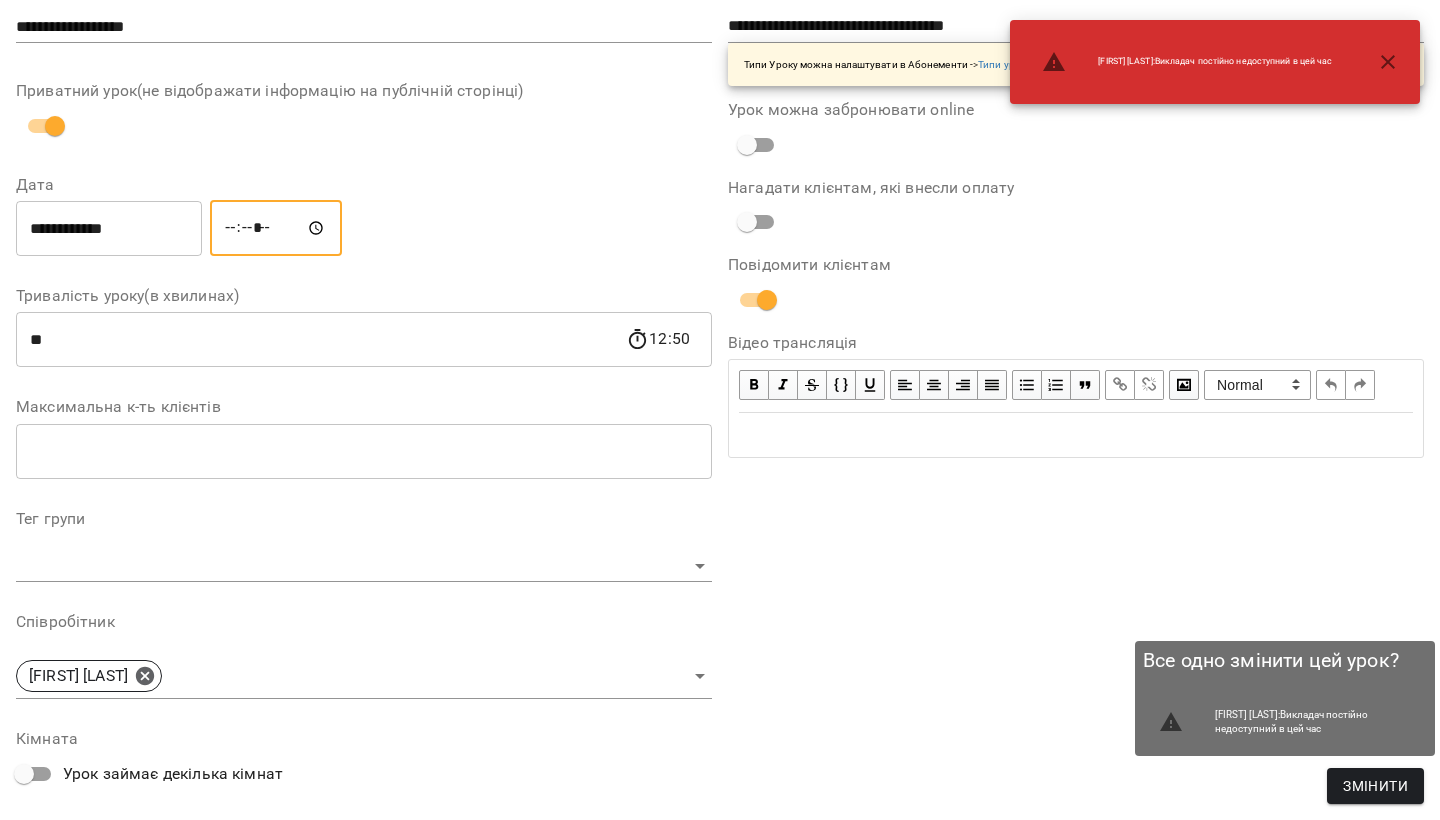 type on "*****" 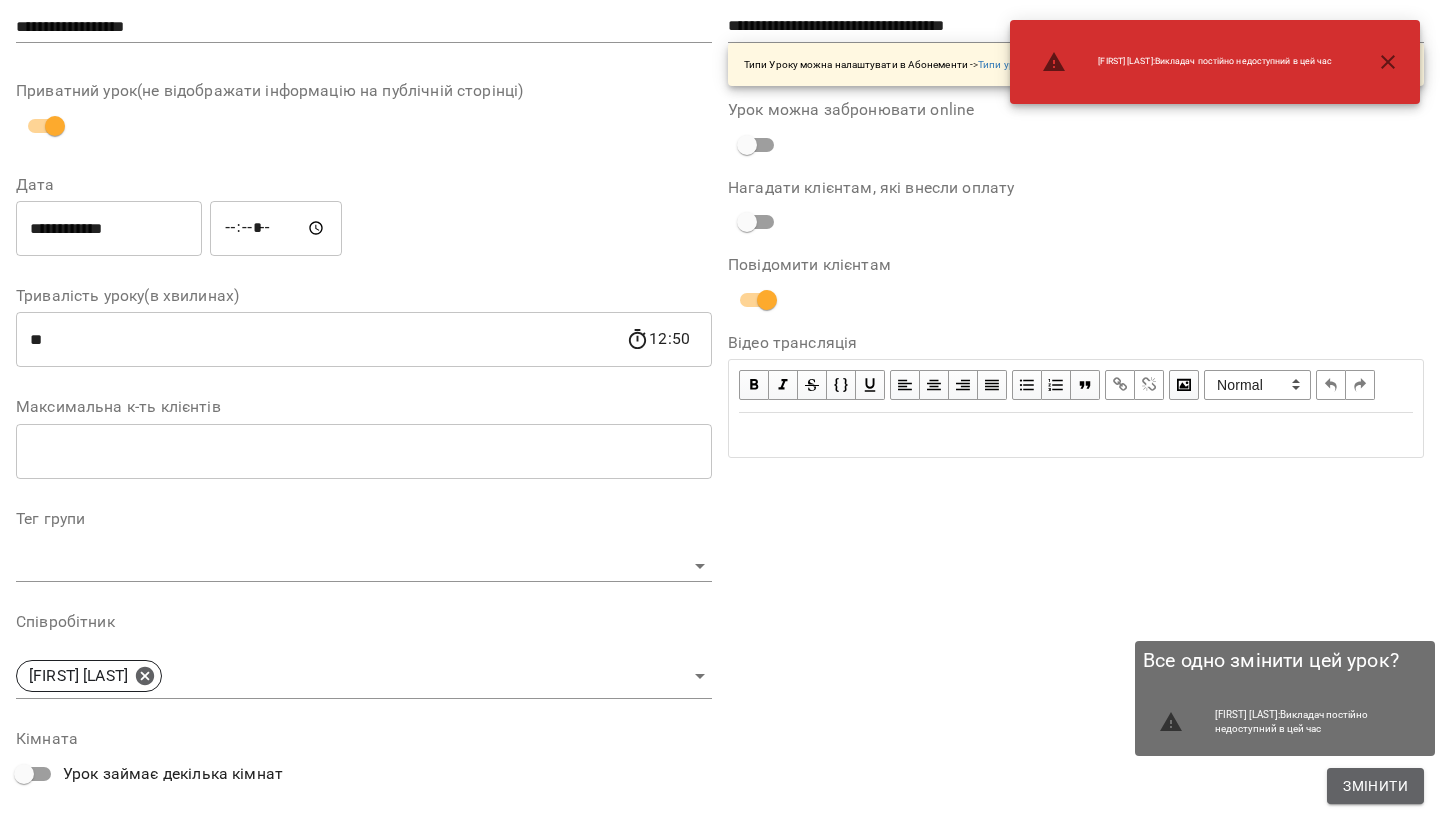 click on "Змінити" at bounding box center [1375, 786] 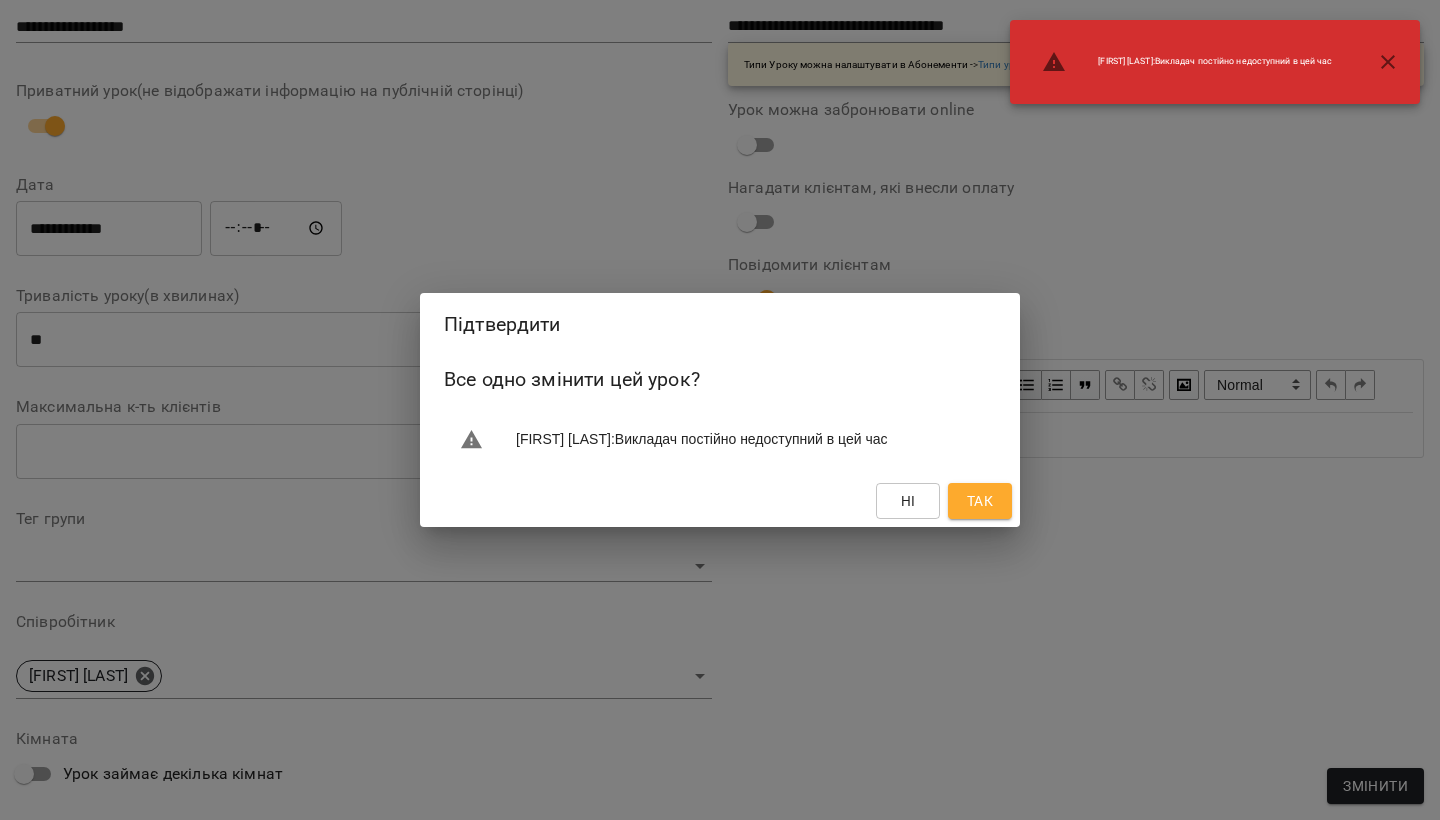 click on "Так" at bounding box center (980, 501) 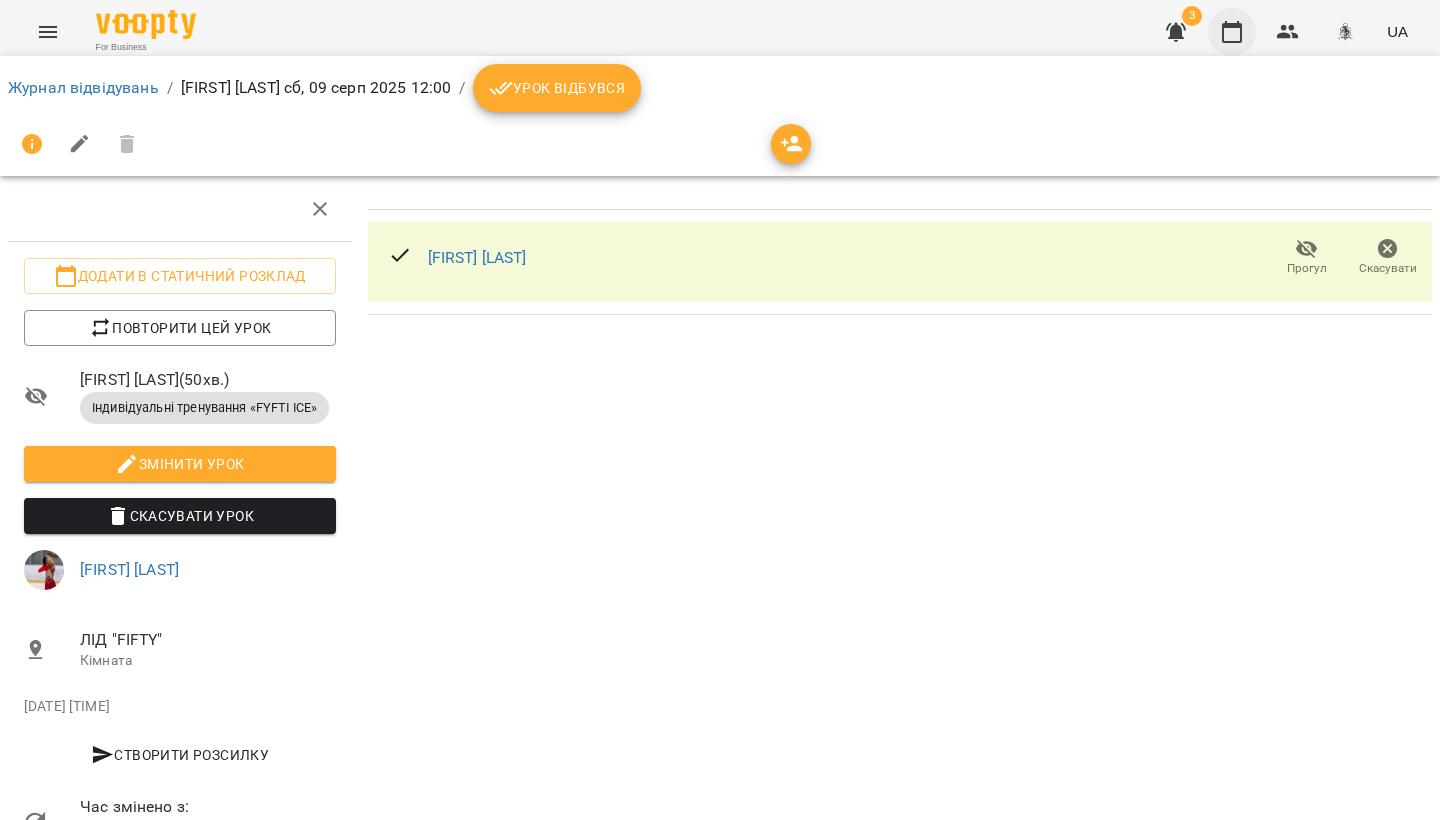 click 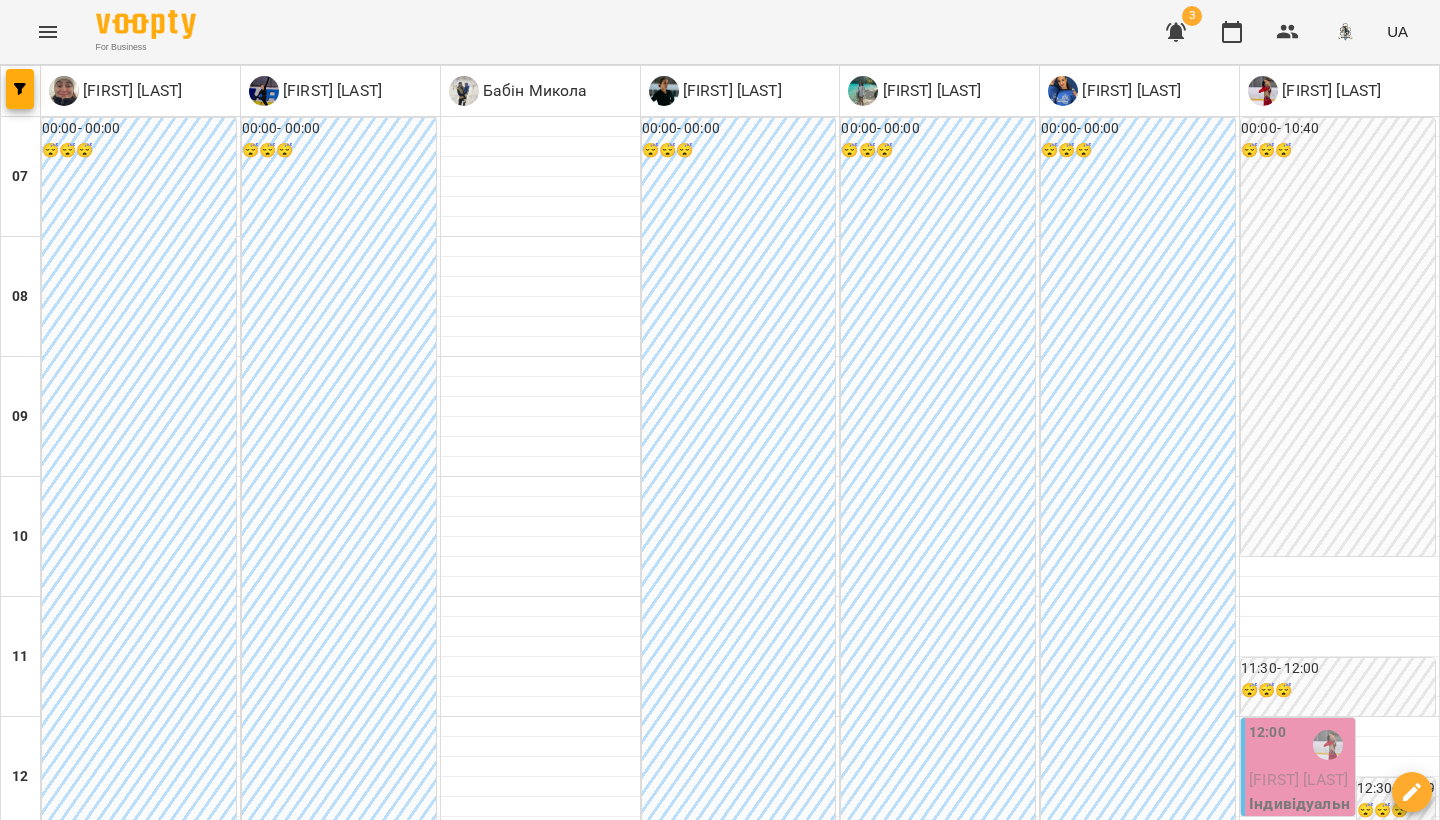 scroll, scrollTop: 245, scrollLeft: 0, axis: vertical 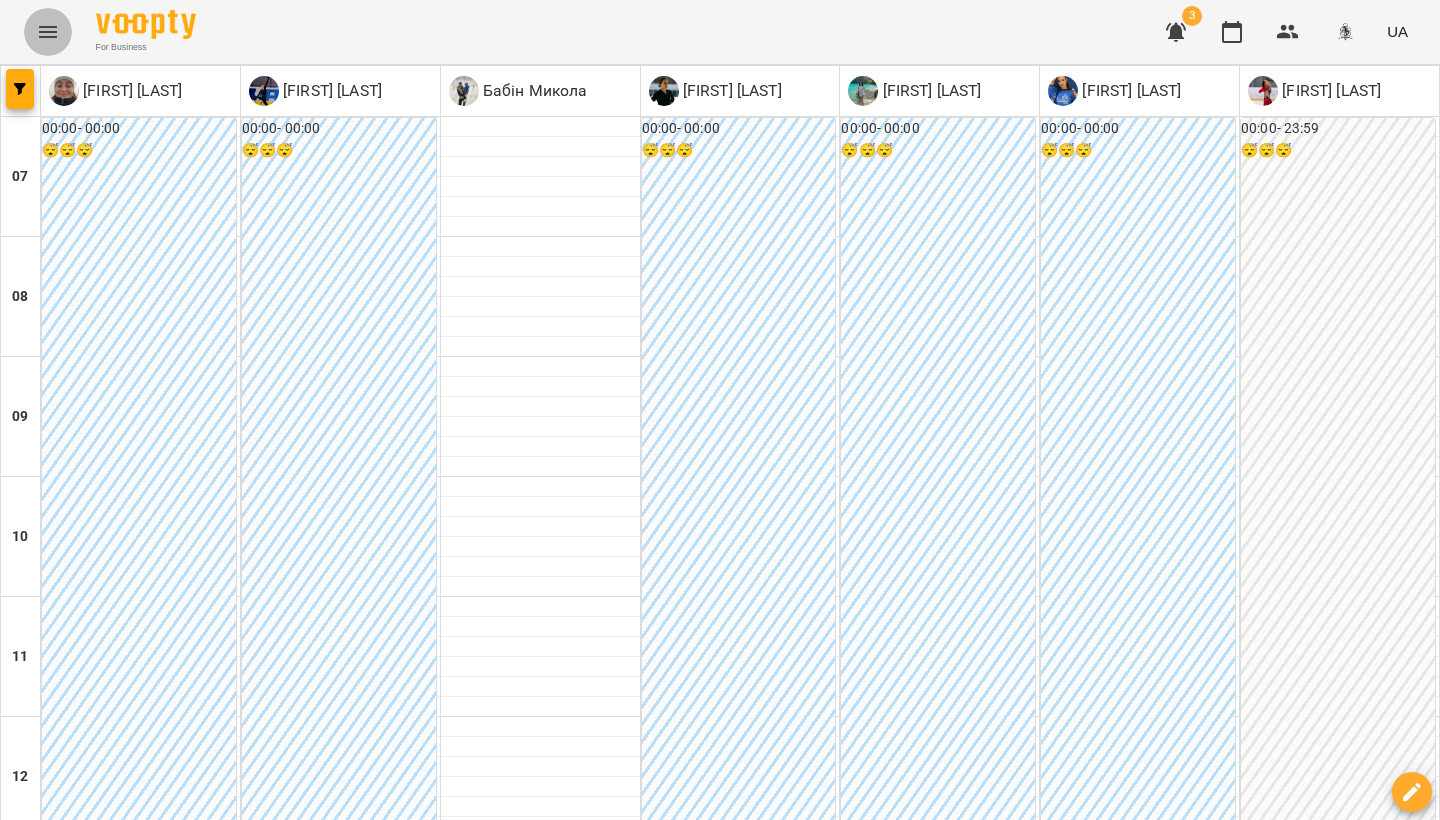 click 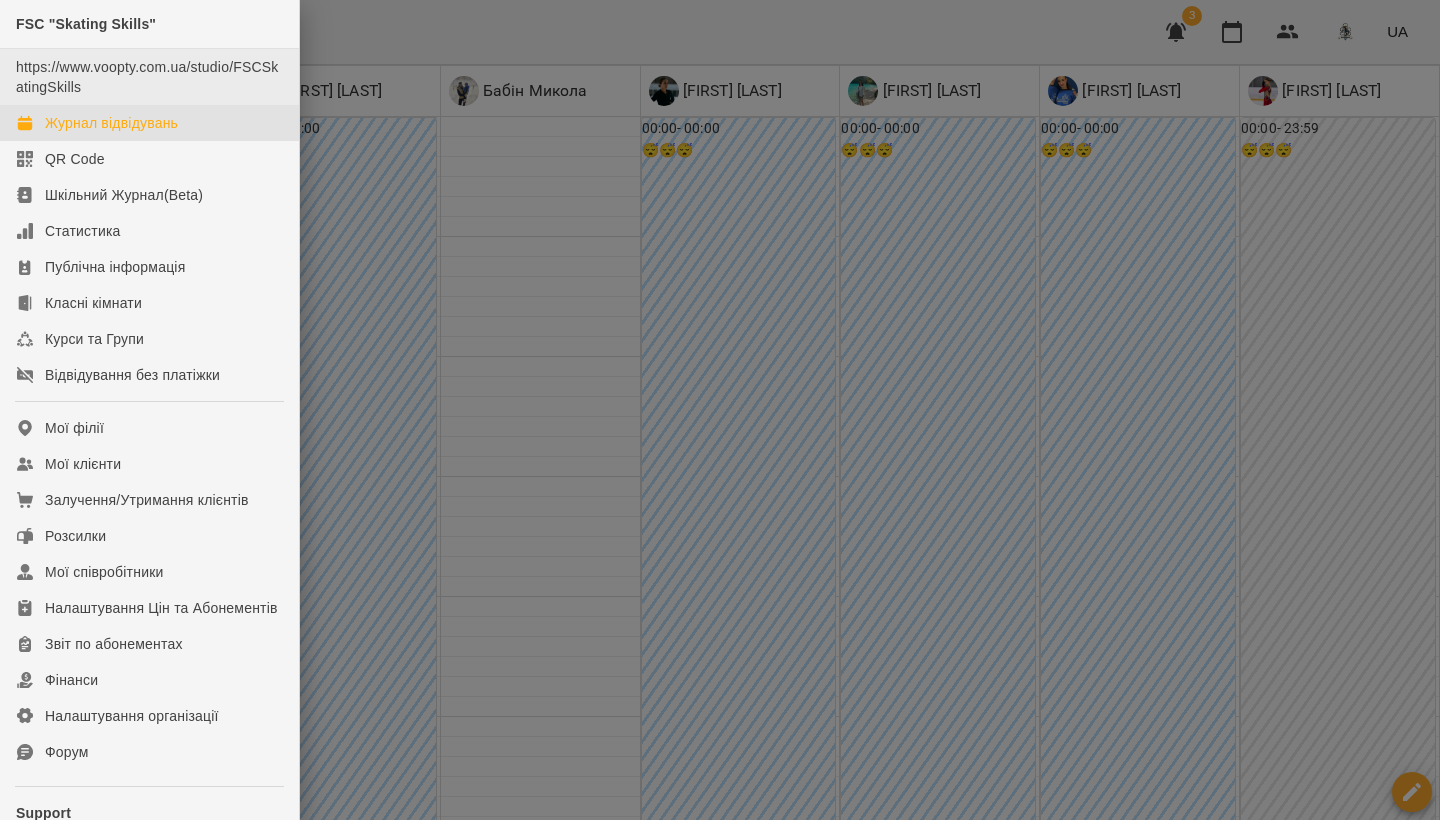 click on "https://www.voopty.com.ua/studio/FSCSkatingSkills" at bounding box center [147, 77] 